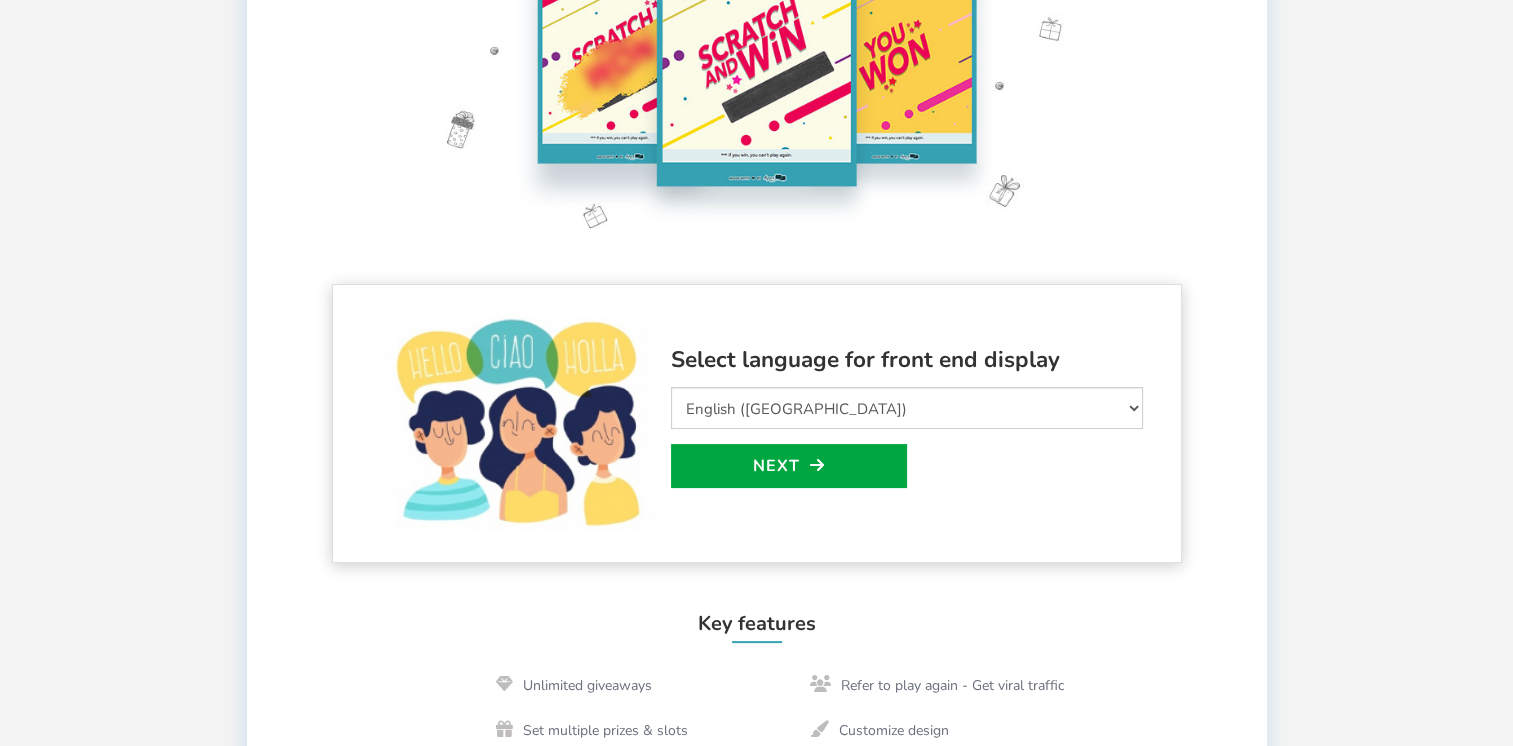 scroll, scrollTop: 300, scrollLeft: 0, axis: vertical 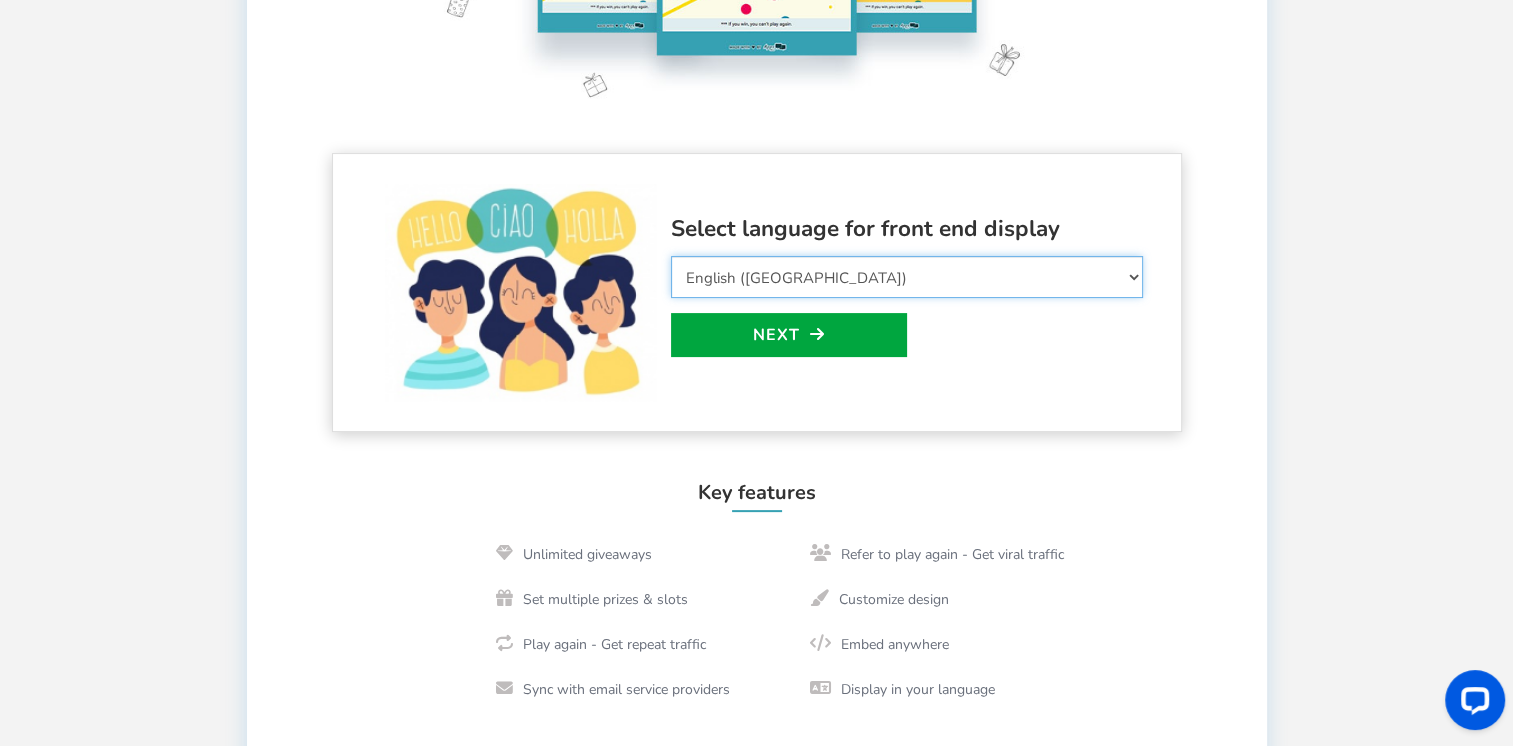 click on "Select Language
Afrikaans Arabic Azerbaijani Belarusian Bulgarian Bengali Bosnian Catalan Czech Welsh Danish German Greek English ([GEOGRAPHIC_DATA]) English (Pirate) English (Upside Down) English ([GEOGRAPHIC_DATA]) Esperanto Spanish ([GEOGRAPHIC_DATA]) Spanish Estonian Basque Persian Leet Speak Finnish Faroese French ([GEOGRAPHIC_DATA]) French ([GEOGRAPHIC_DATA]) Frisian Irish Galician Hebrew Hindi Croatian Hungarian Armenian Indonesian Icelandic Italian Japanese Georgian Khmer Korean Kurdish Latin Lithuanian Latvian Macedonian Malayalam Malay Burmese ([GEOGRAPHIC_DATA]) Norwegian (bokmal) Nepali Dutch Norwegian (nynorsk) Punjabi Polish Pashto Portuguese ([GEOGRAPHIC_DATA]) Portuguese ([GEOGRAPHIC_DATA]) Romanian Russian Slovak Slovenian Albanian Serbian Swedish Swahili Tamil Telugu Thai Filipino Turkish Ukrainian Vietnamese Simplified Chinese Traditional Chinese (Hong Kong version) Traditional Chinese" at bounding box center (907, 277) 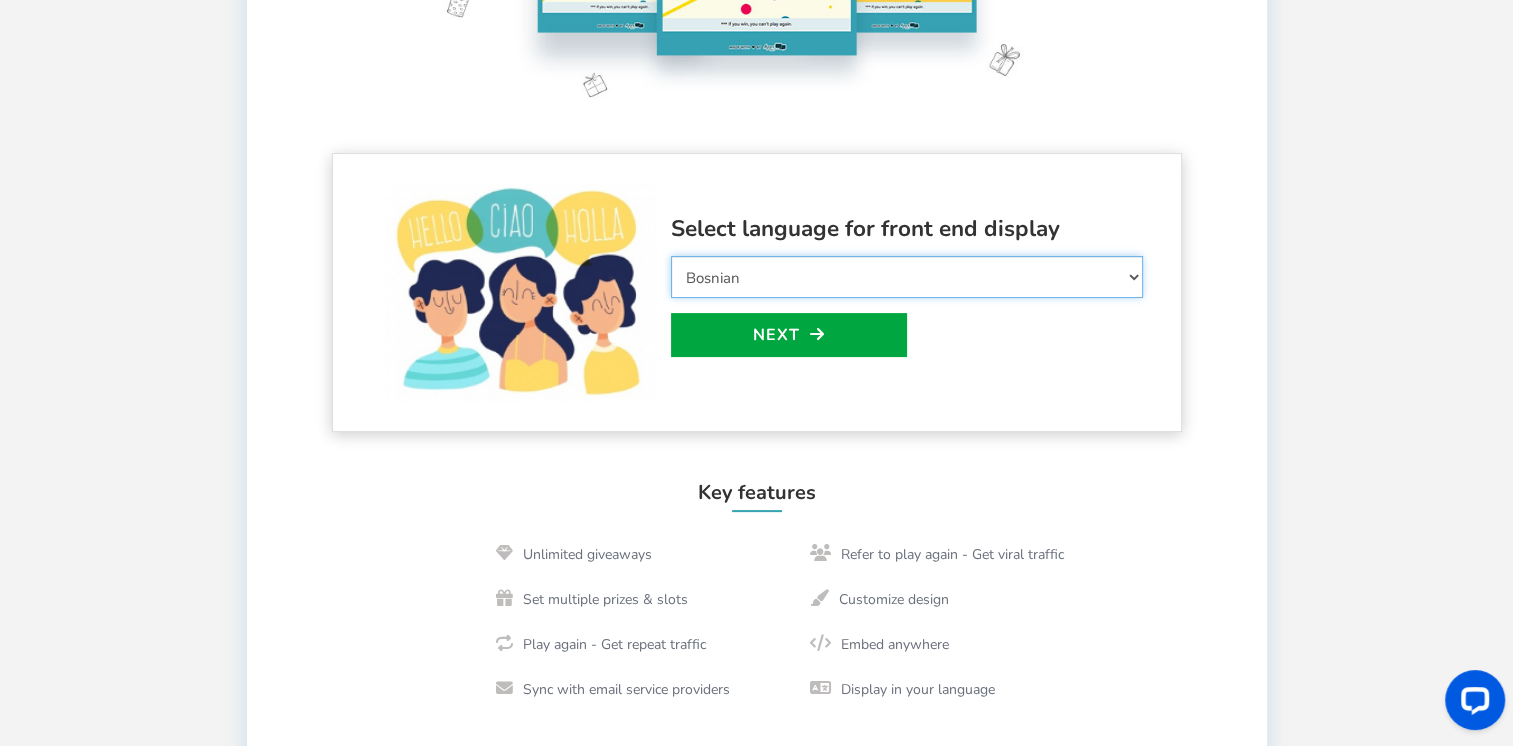 click on "Select Language
Afrikaans Arabic Azerbaijani Belarusian Bulgarian Bengali Bosnian Catalan Czech Welsh Danish German Greek English ([GEOGRAPHIC_DATA]) English (Pirate) English (Upside Down) English ([GEOGRAPHIC_DATA]) Esperanto Spanish ([GEOGRAPHIC_DATA]) Spanish Estonian Basque Persian Leet Speak Finnish Faroese French ([GEOGRAPHIC_DATA]) French ([GEOGRAPHIC_DATA]) Frisian Irish Galician Hebrew Hindi Croatian Hungarian Armenian Indonesian Icelandic Italian Japanese Georgian Khmer Korean Kurdish Latin Lithuanian Latvian Macedonian Malayalam Malay Burmese ([GEOGRAPHIC_DATA]) Norwegian (bokmal) Nepali Dutch Norwegian (nynorsk) Punjabi Polish Pashto Portuguese ([GEOGRAPHIC_DATA]) Portuguese ([GEOGRAPHIC_DATA]) Romanian Russian Slovak Slovenian Albanian Serbian Swedish Swahili Tamil Telugu Thai Filipino Turkish Ukrainian Vietnamese Simplified Chinese Traditional Chinese (Hong Kong version) Traditional Chinese" at bounding box center [907, 277] 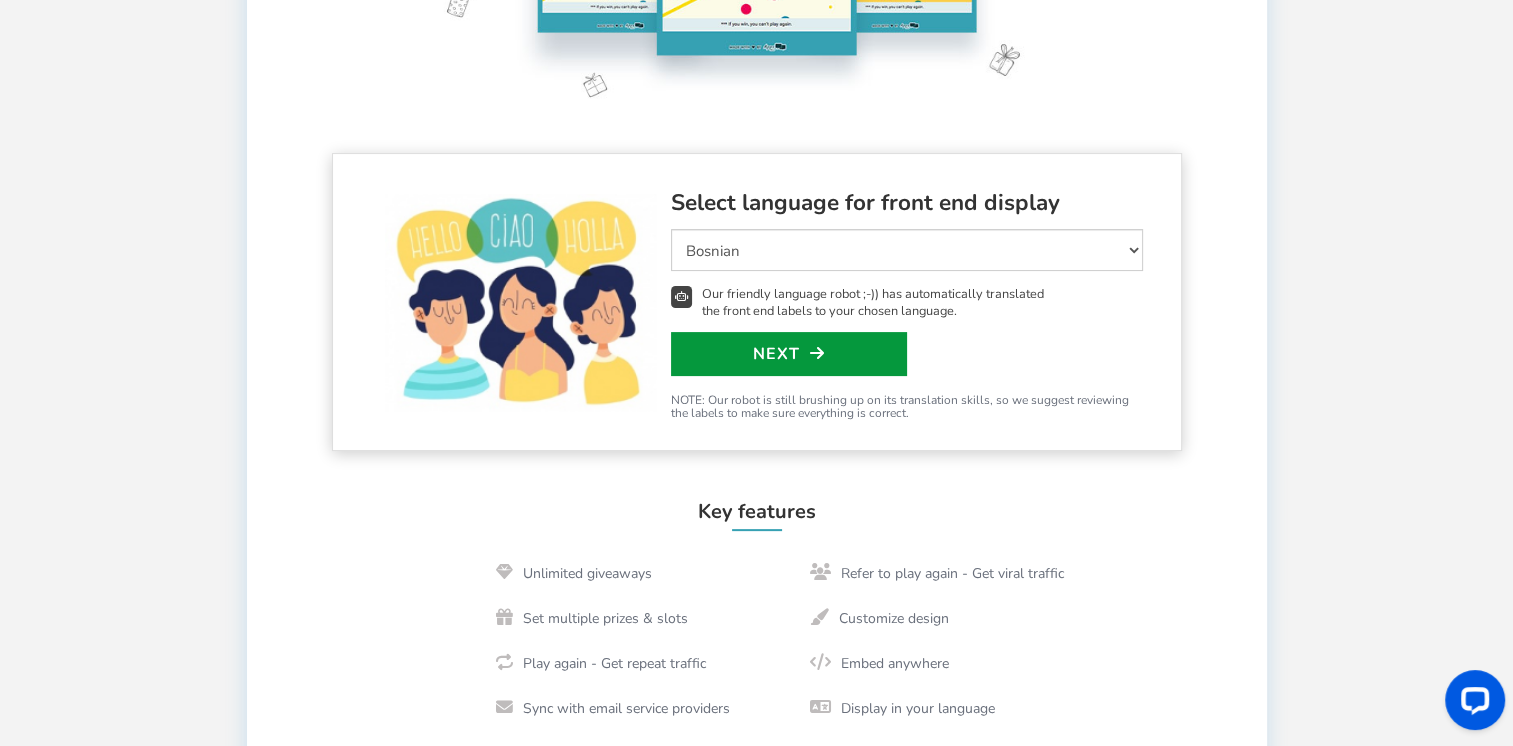 click on "Next" at bounding box center (789, 354) 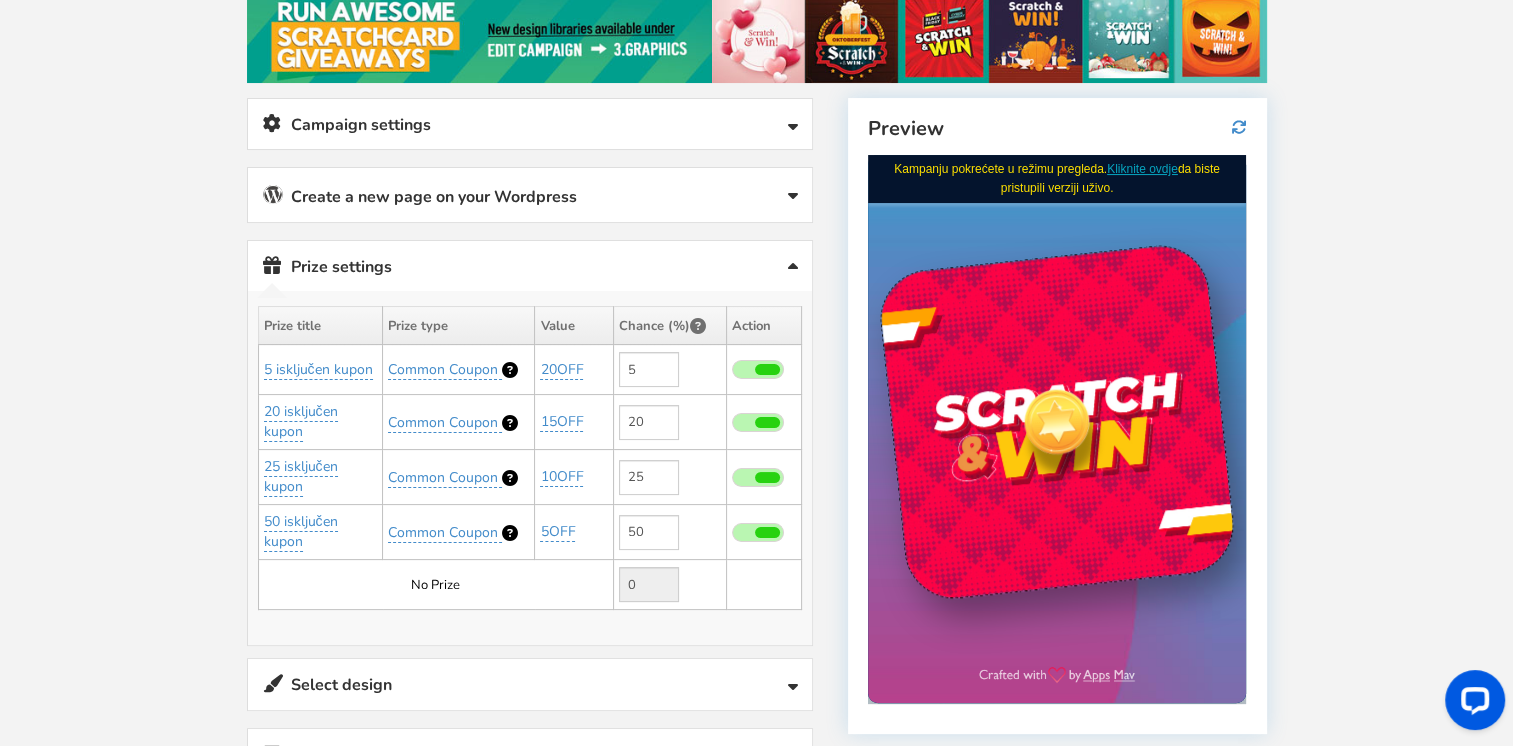 scroll, scrollTop: 296, scrollLeft: 0, axis: vertical 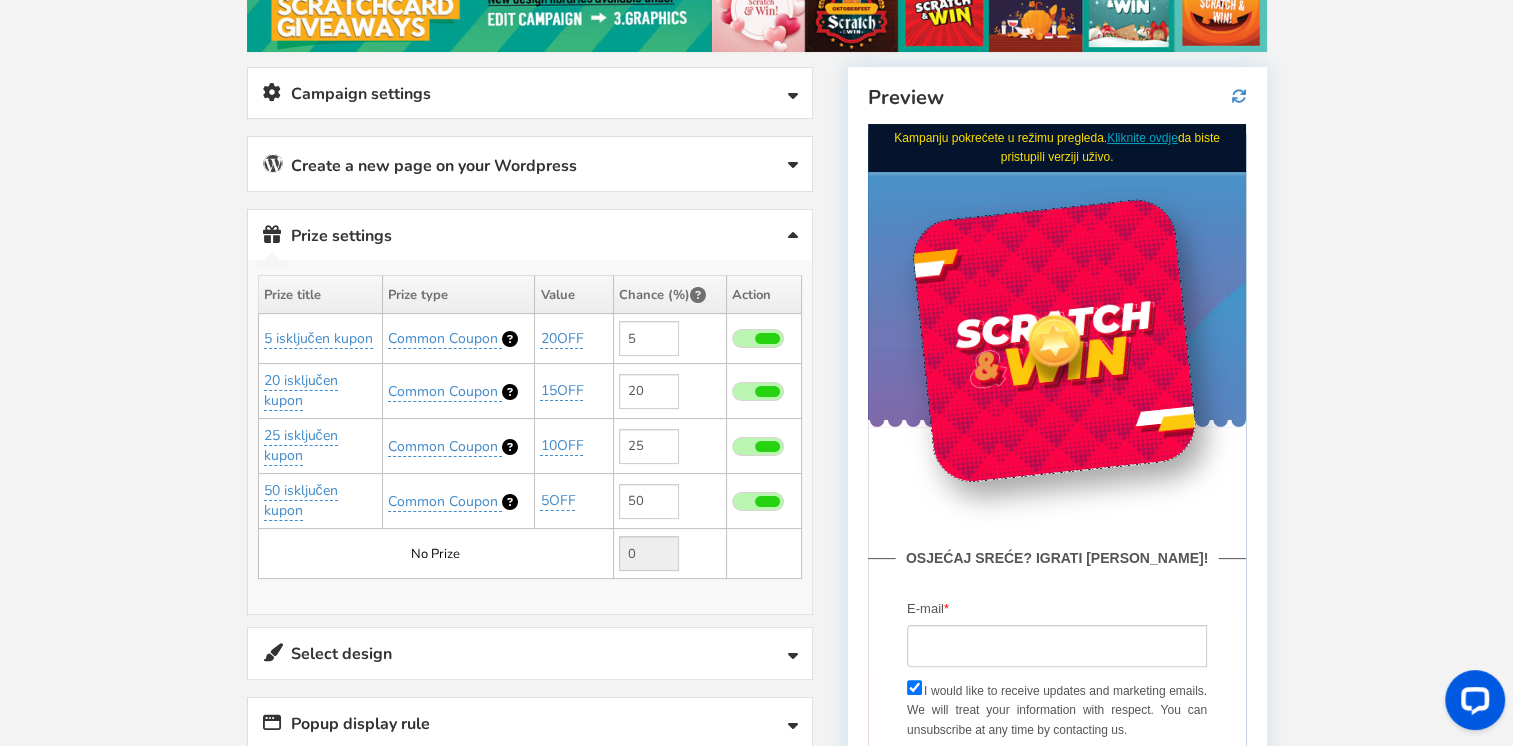 click on "Create a new page on your Wordpress" at bounding box center (530, 164) 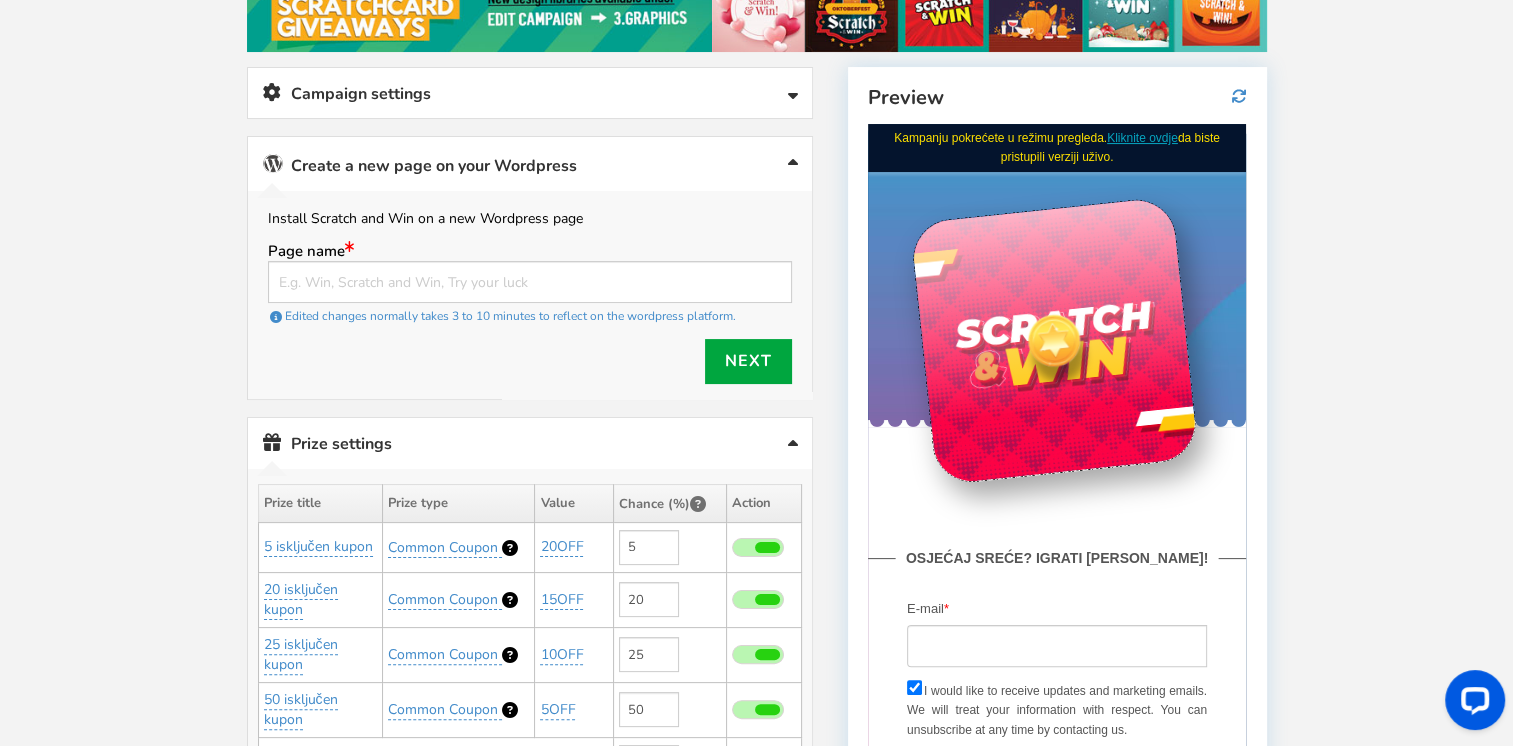 drag, startPoint x: 1075, startPoint y: 326, endPoint x: 1057, endPoint y: 318, distance: 19.697716 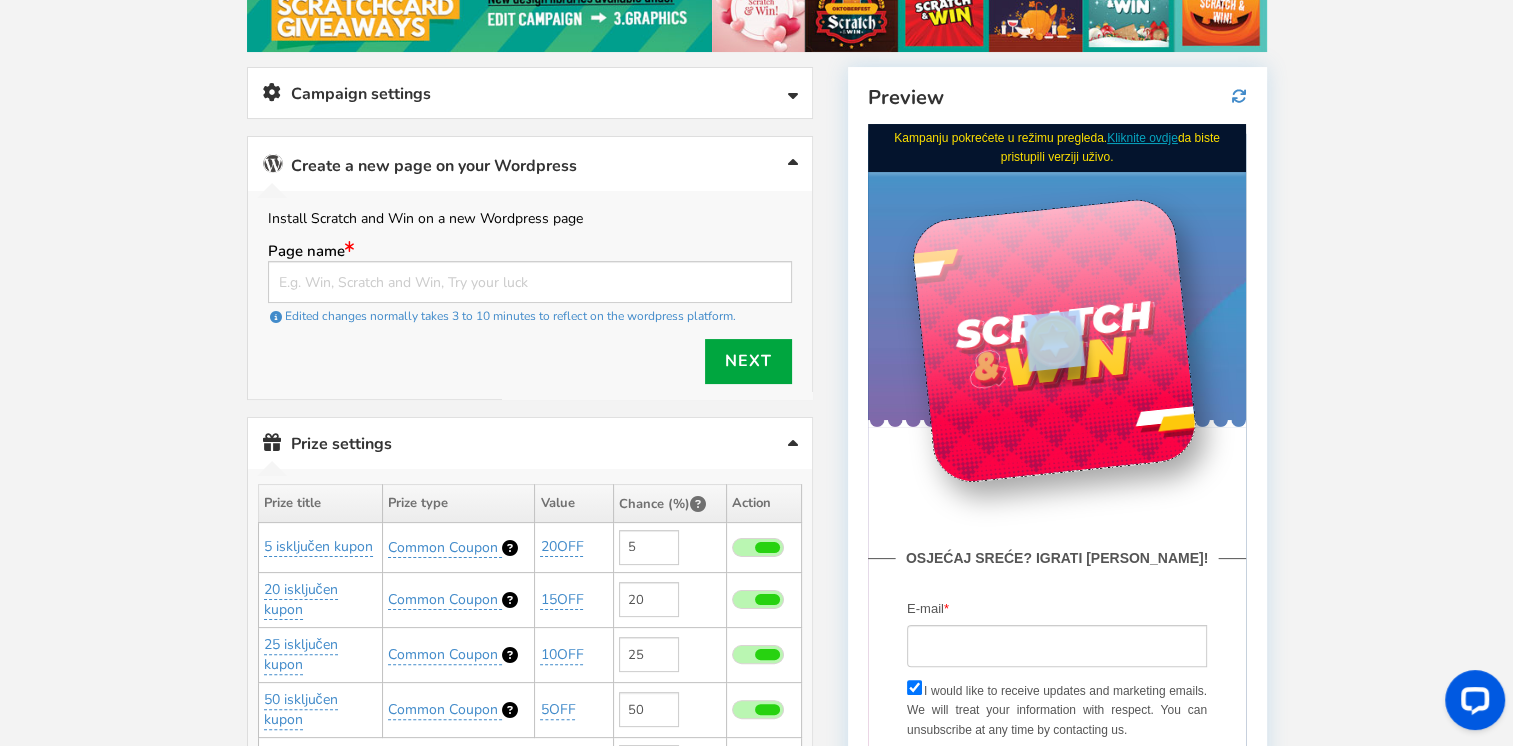 drag, startPoint x: 1009, startPoint y: 377, endPoint x: 995, endPoint y: 385, distance: 16.124516 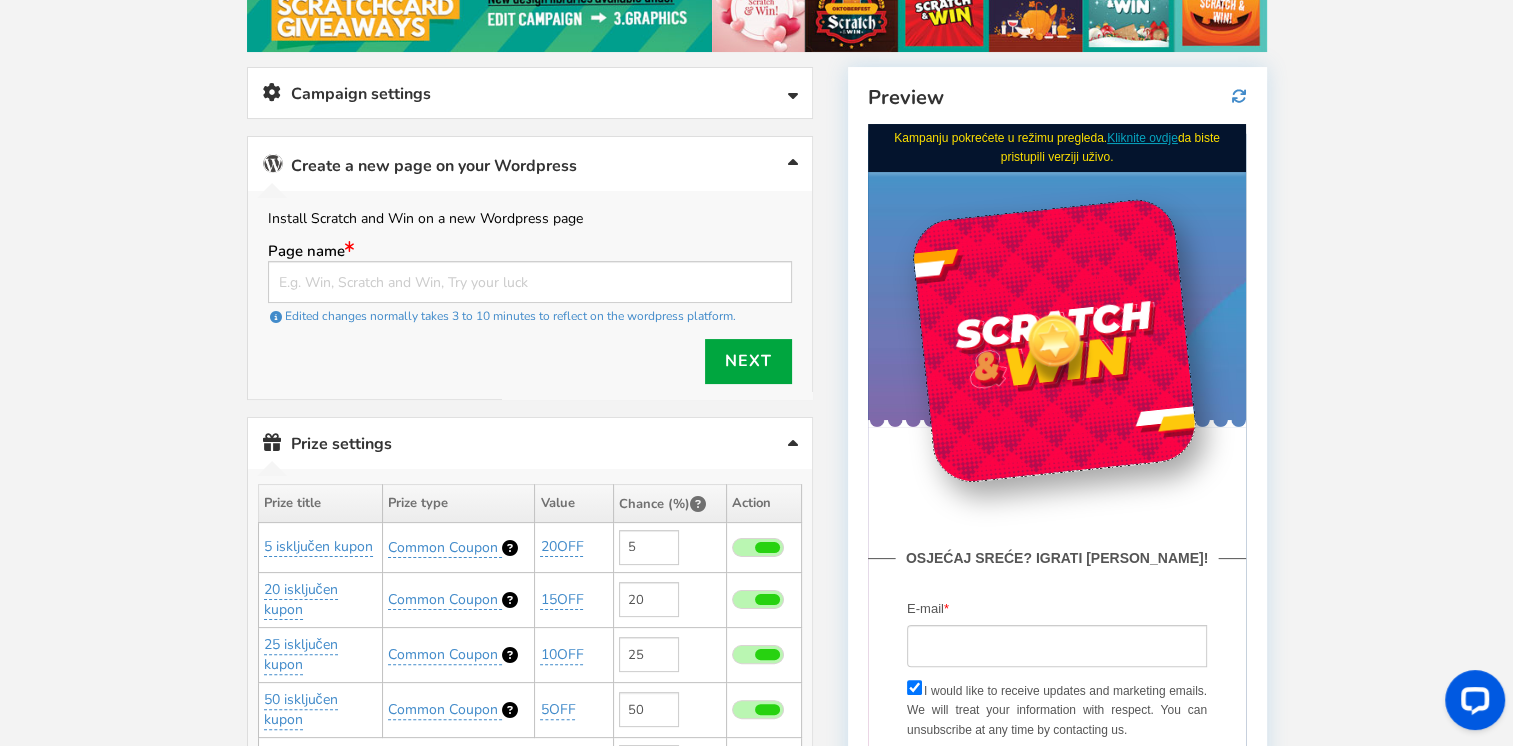 drag, startPoint x: 995, startPoint y: 385, endPoint x: 1235, endPoint y: 323, distance: 247.879 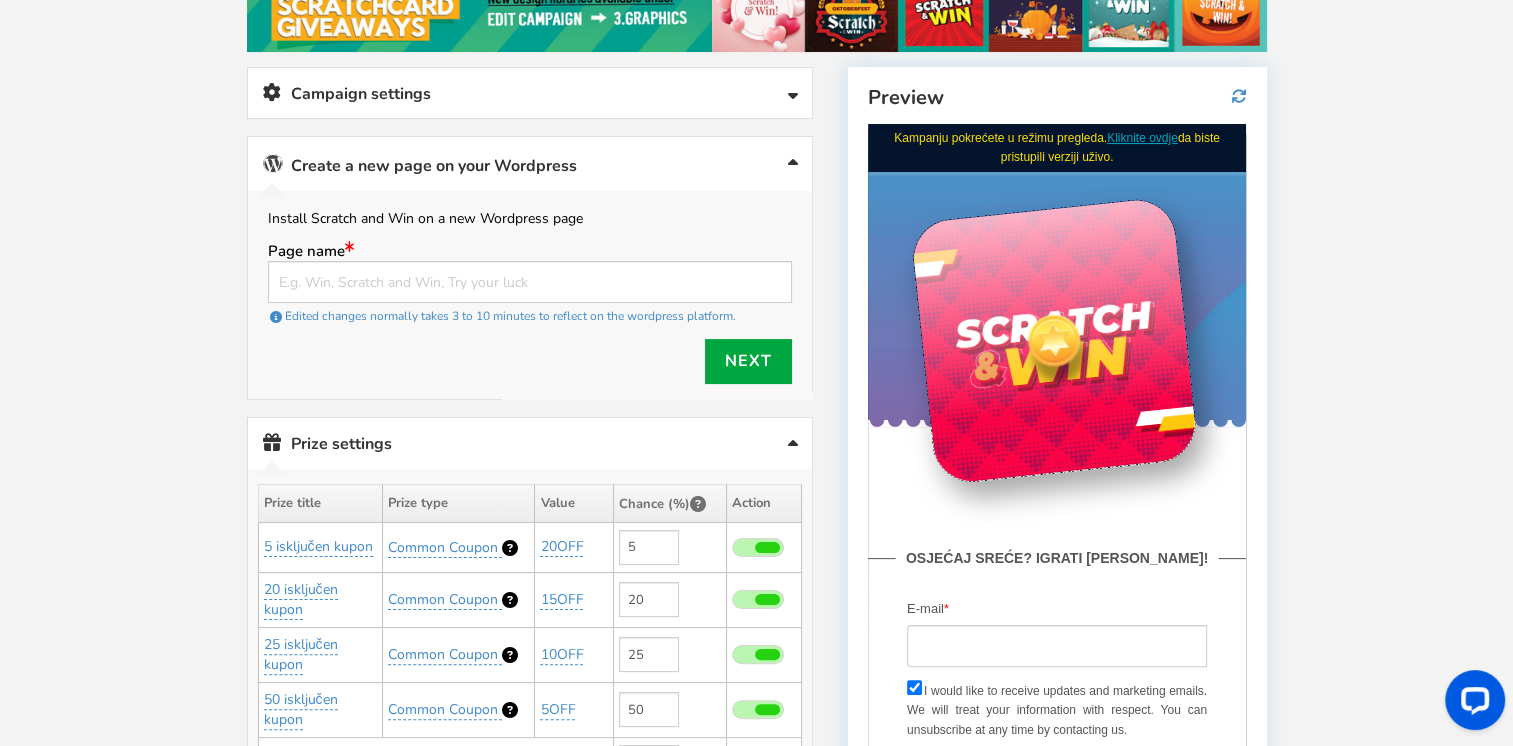 click at bounding box center [1054, 340] 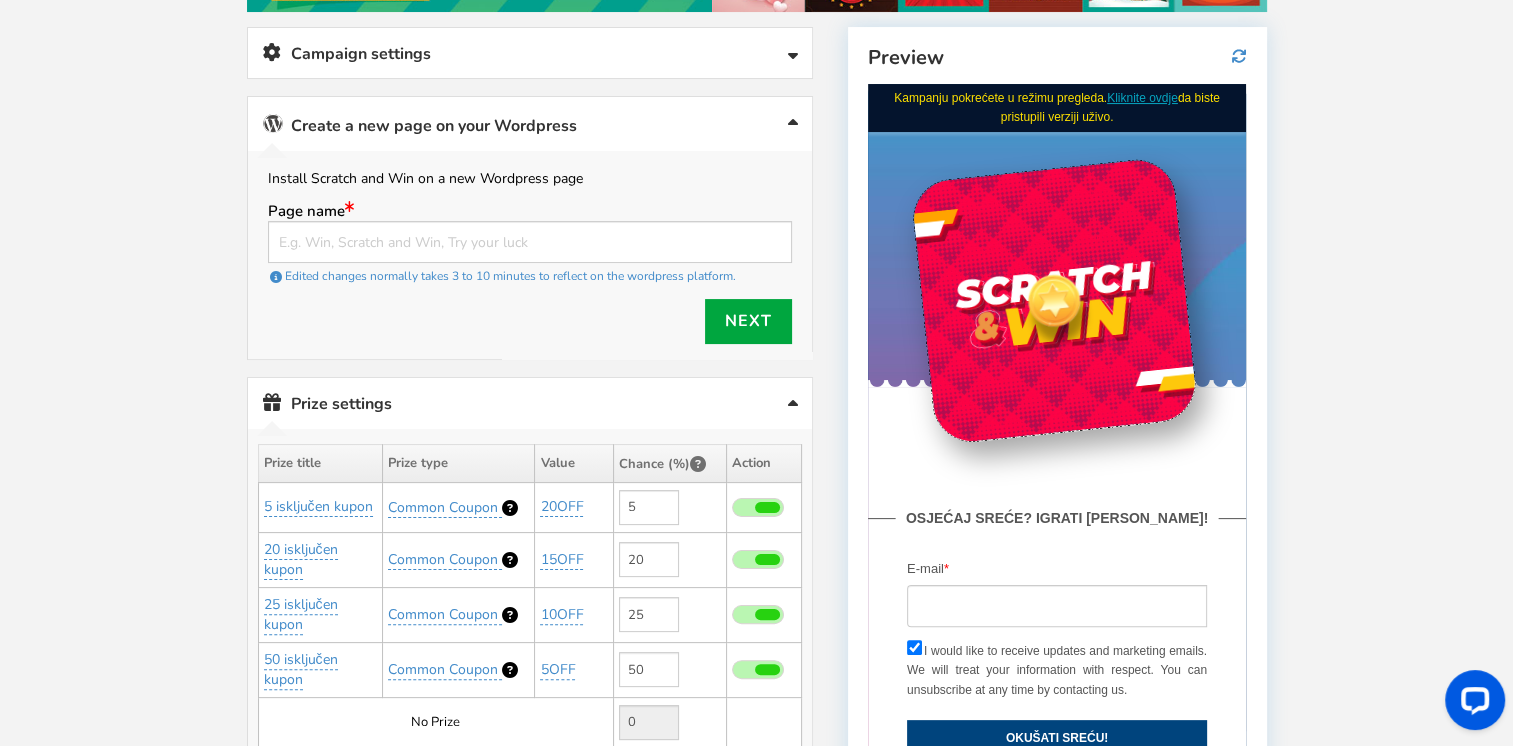 scroll, scrollTop: 248, scrollLeft: 0, axis: vertical 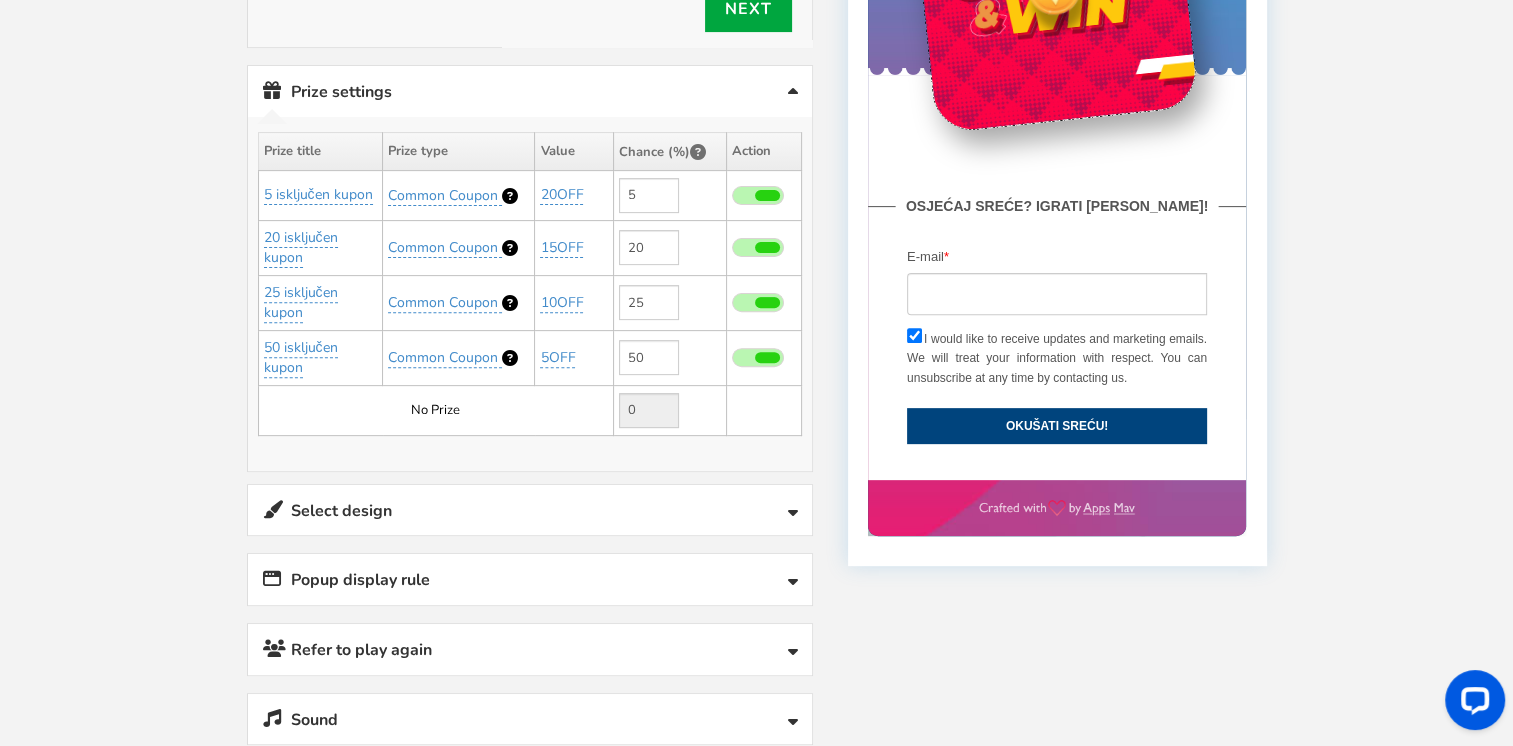 click on "Select design" at bounding box center (530, 510) 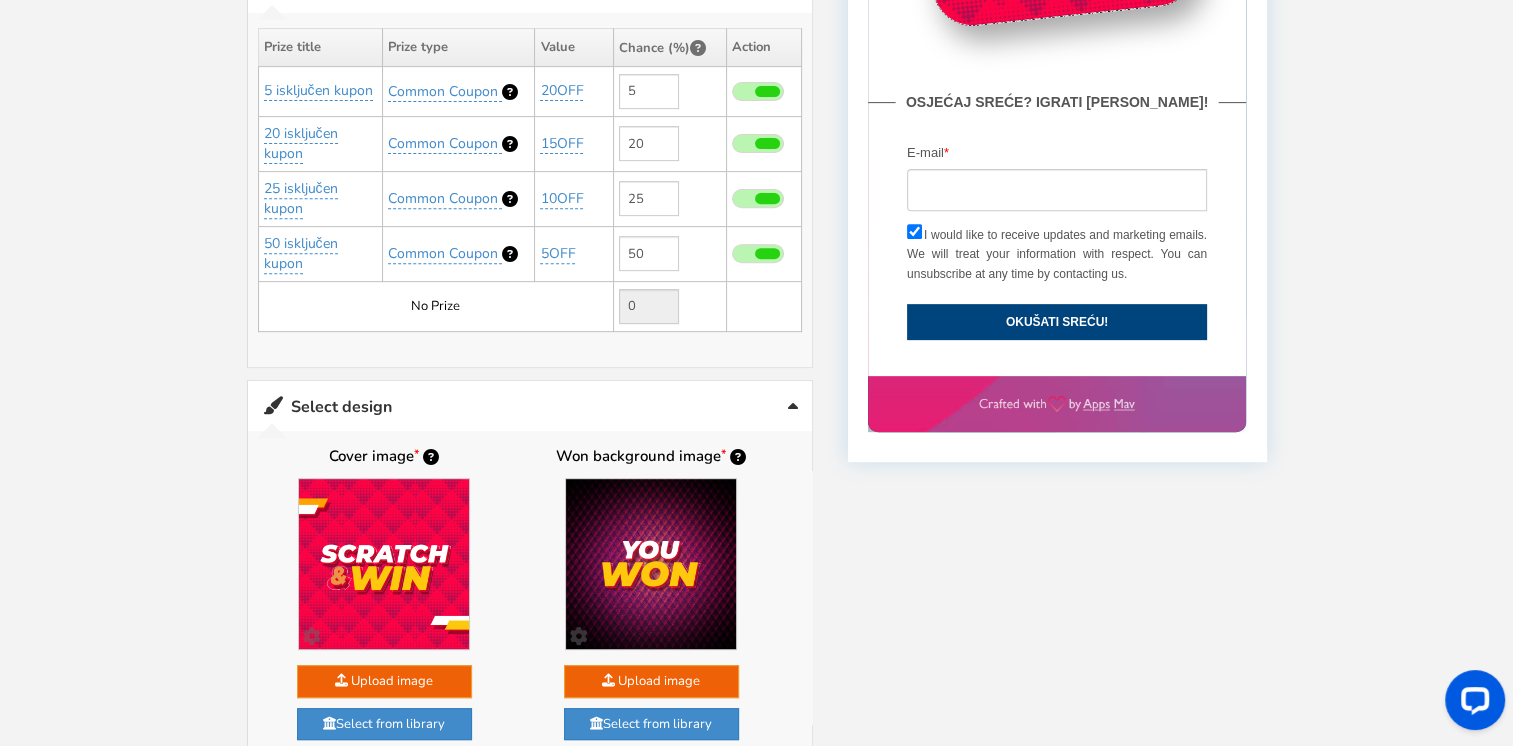 scroll, scrollTop: 548, scrollLeft: 0, axis: vertical 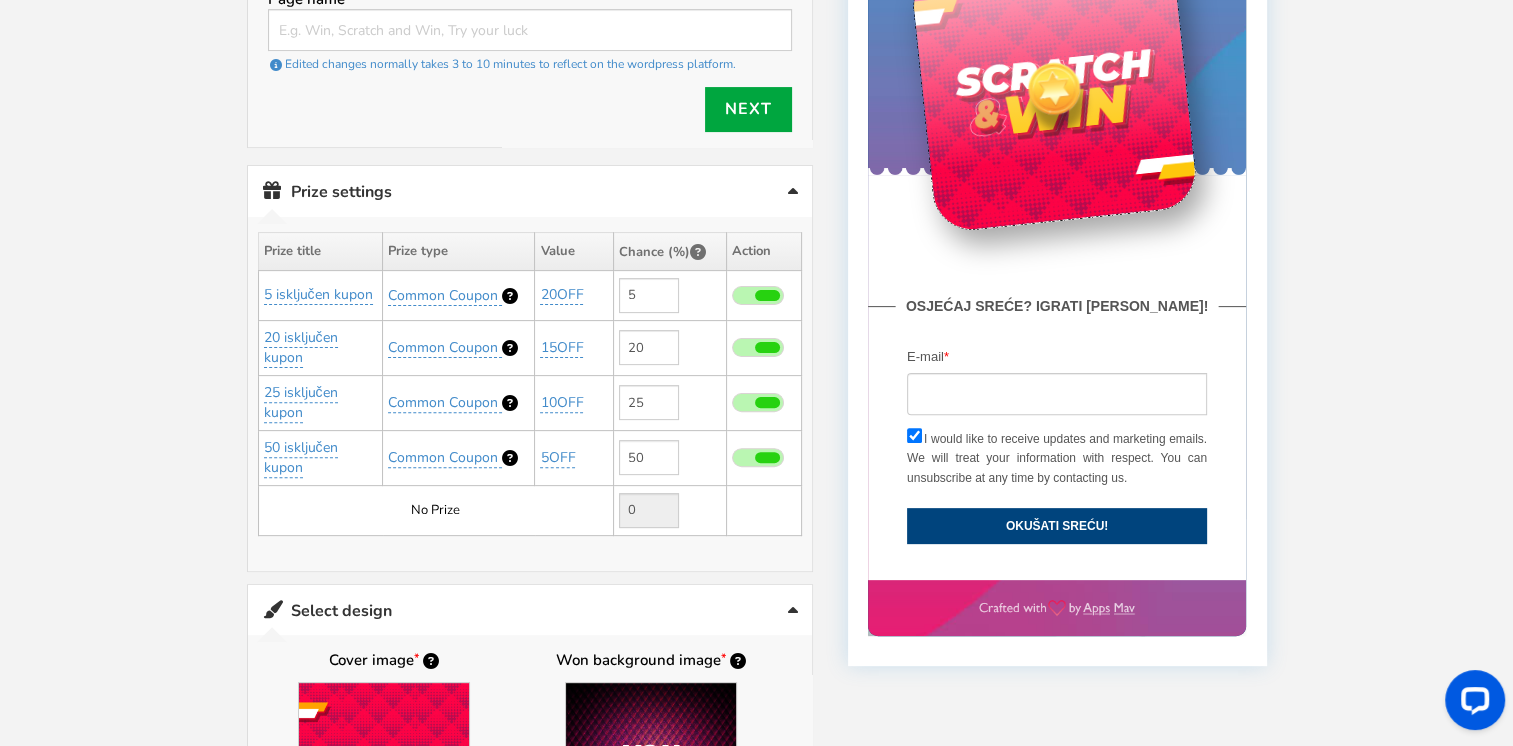 click at bounding box center (1054, 89) 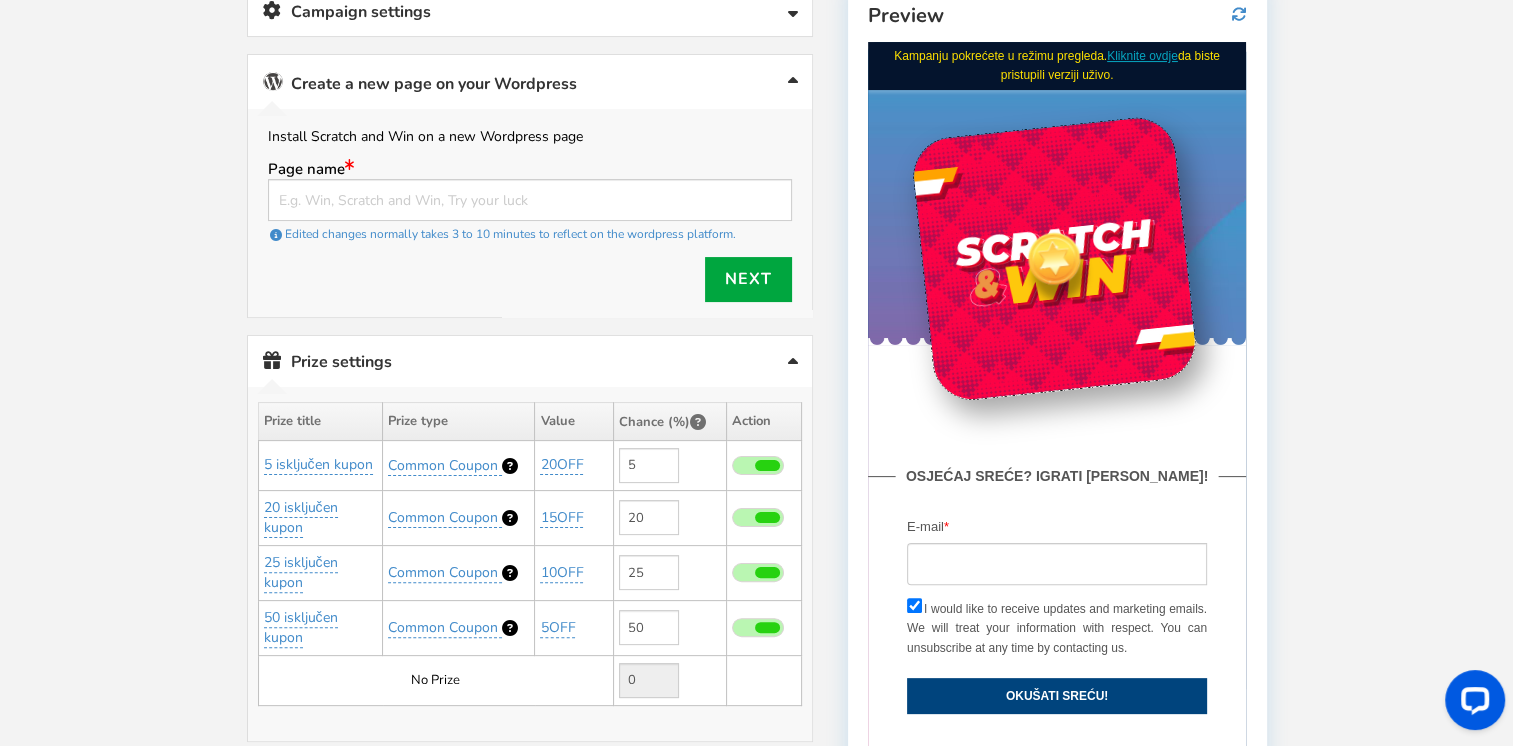 scroll, scrollTop: 248, scrollLeft: 0, axis: vertical 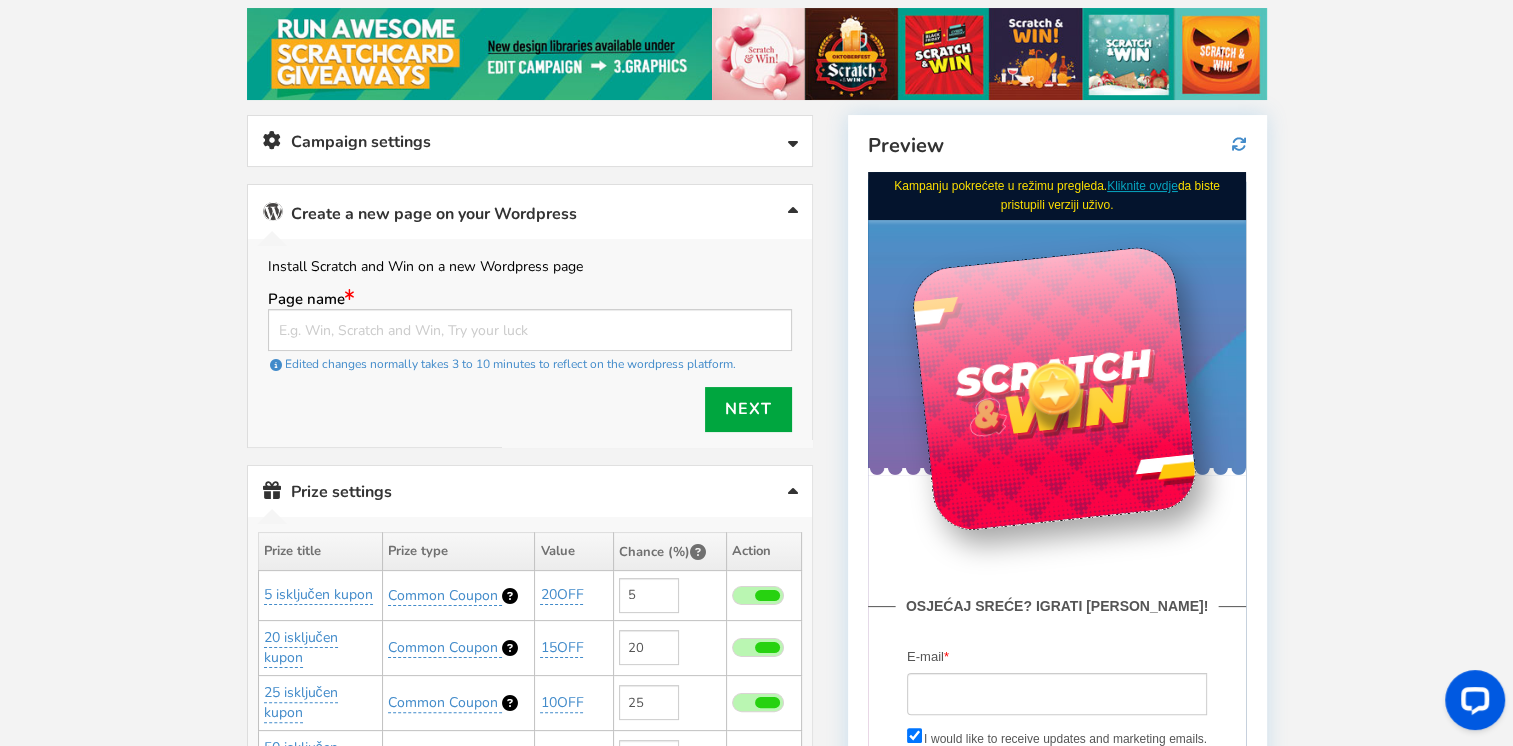 click at bounding box center (1054, 388) 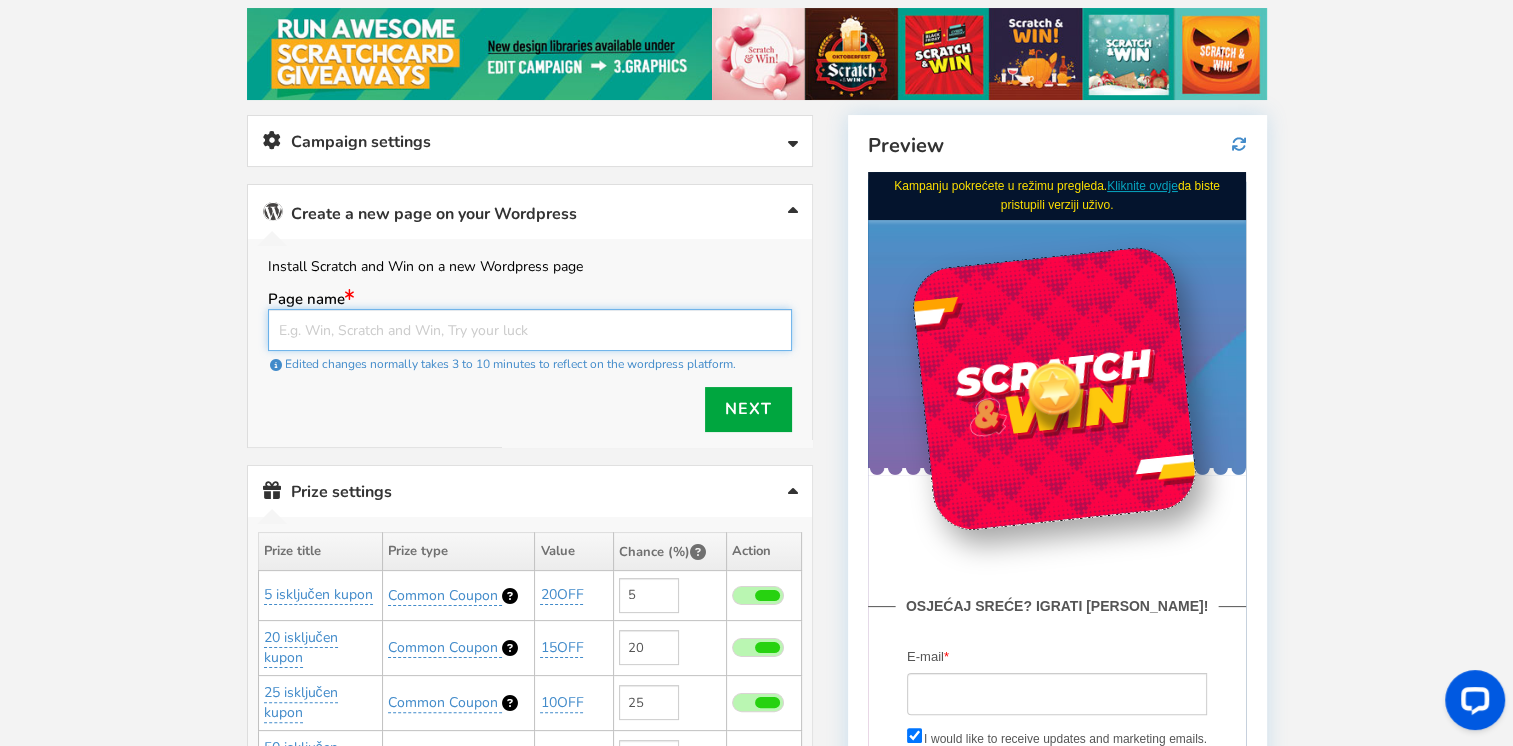 click at bounding box center (530, 330) 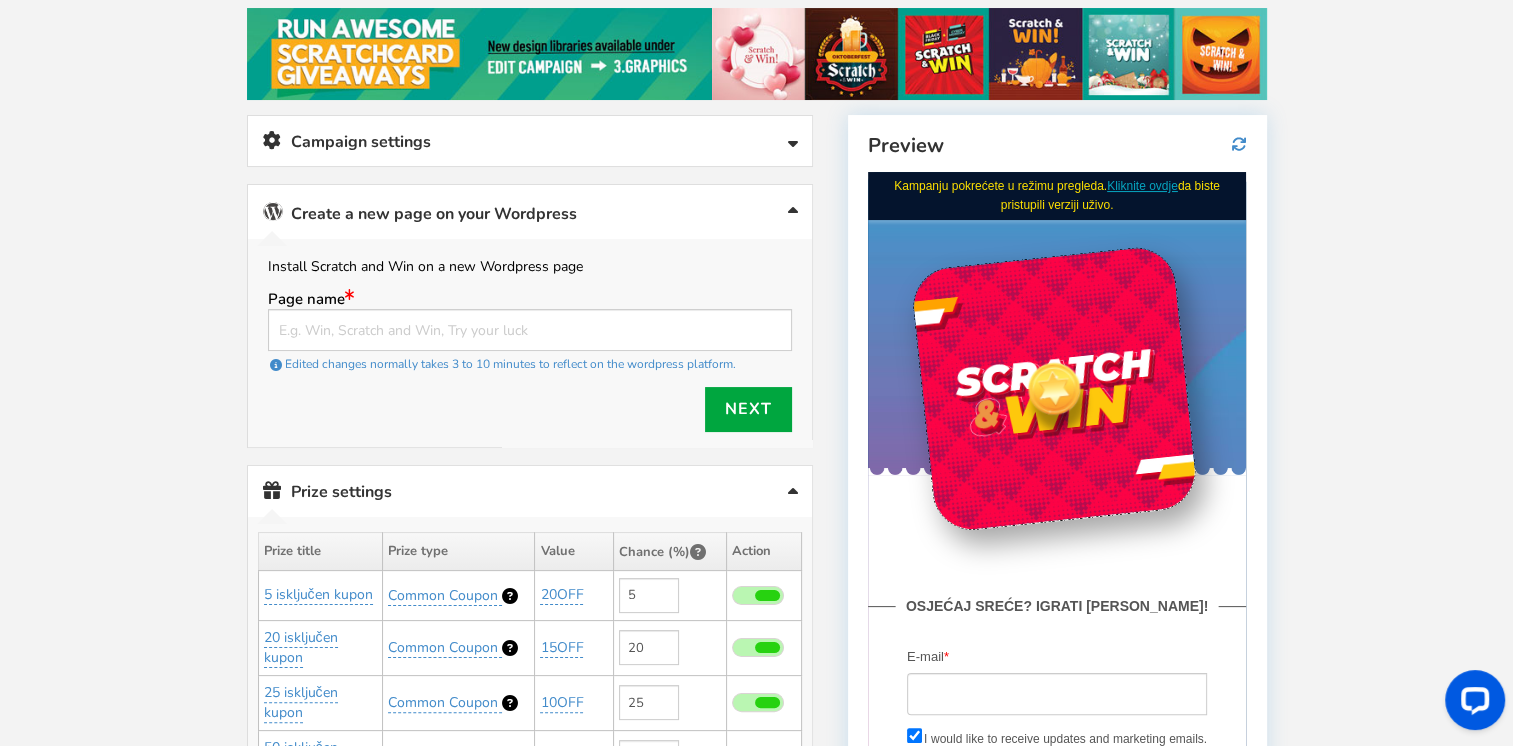 click at bounding box center [767, 595] 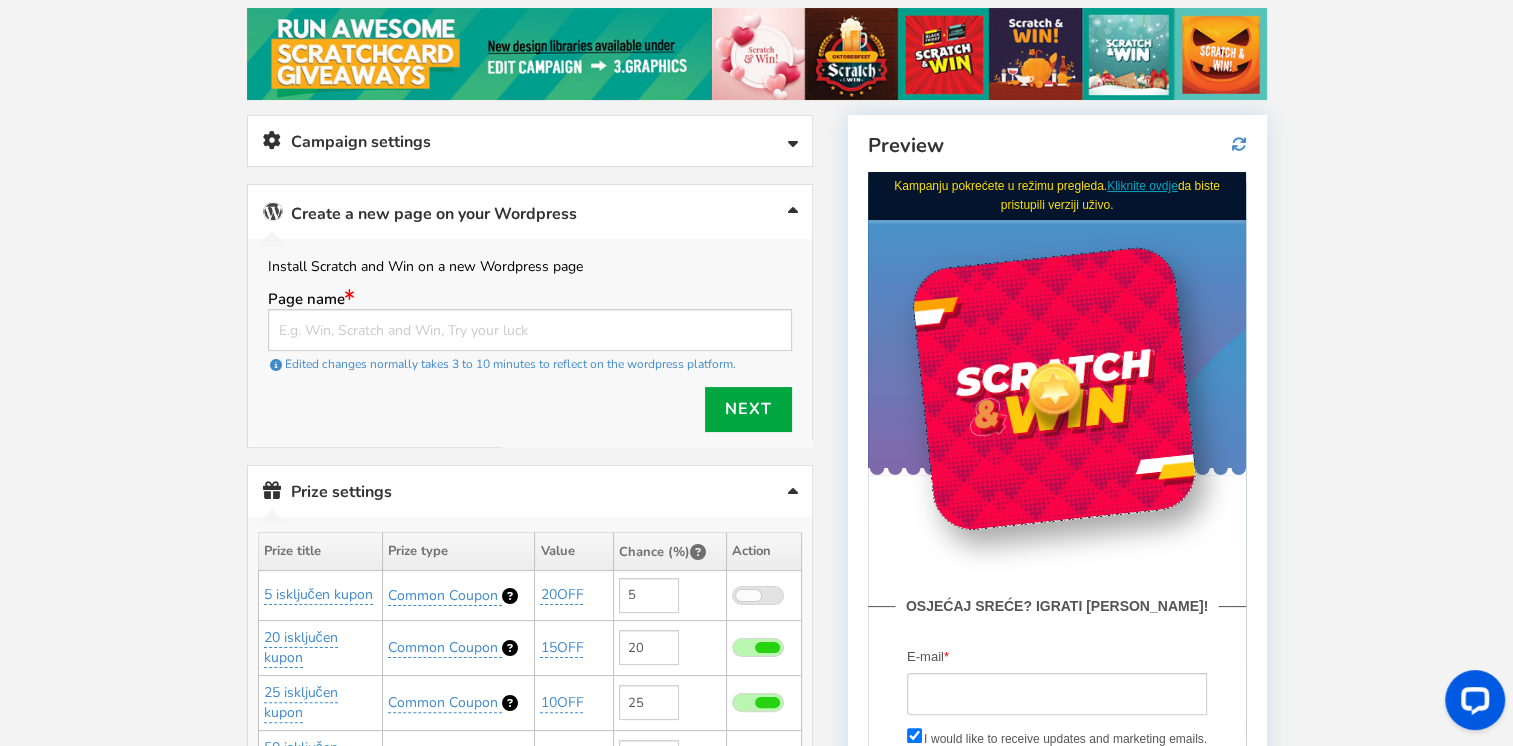 type on "0" 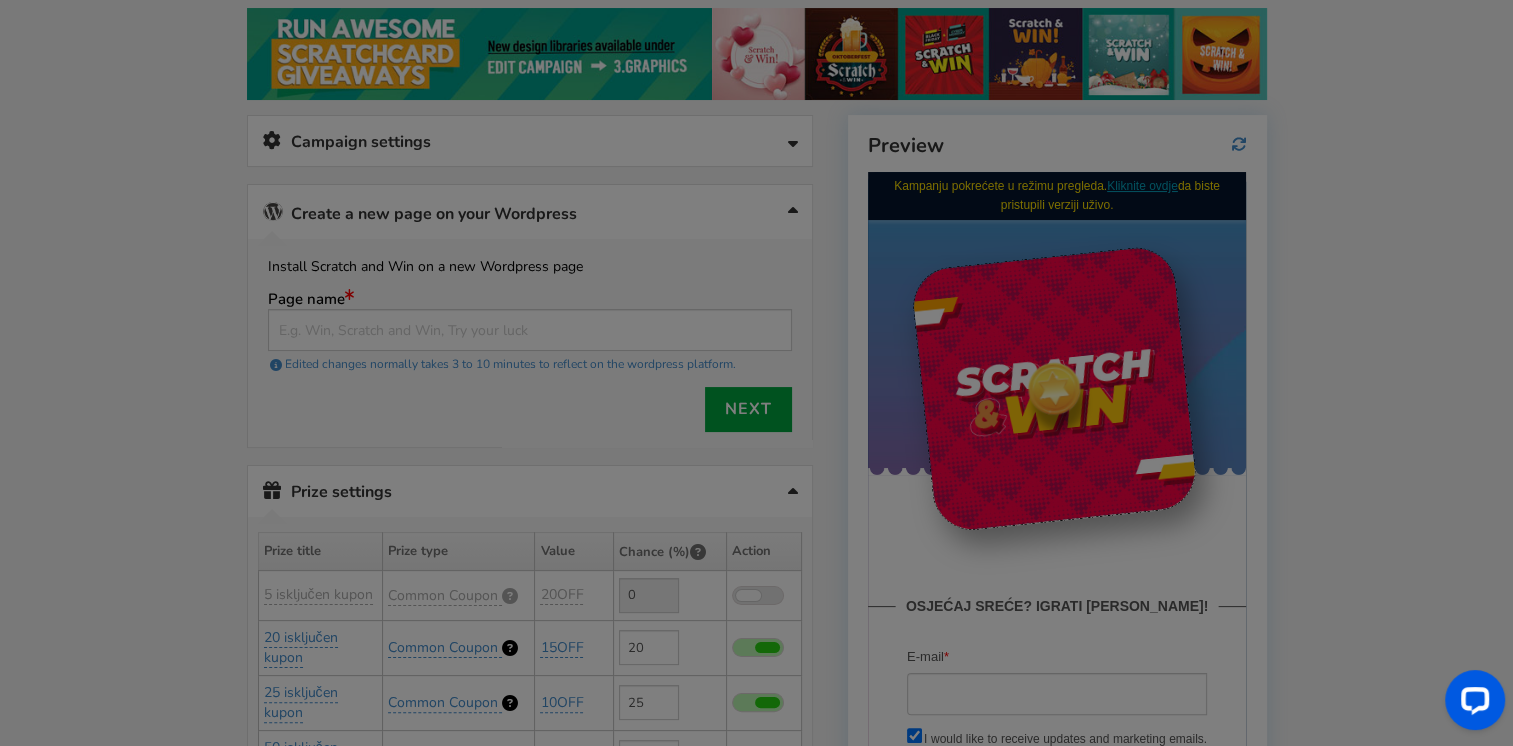 click on "●
●
●
●
●
●" at bounding box center (756, 373) 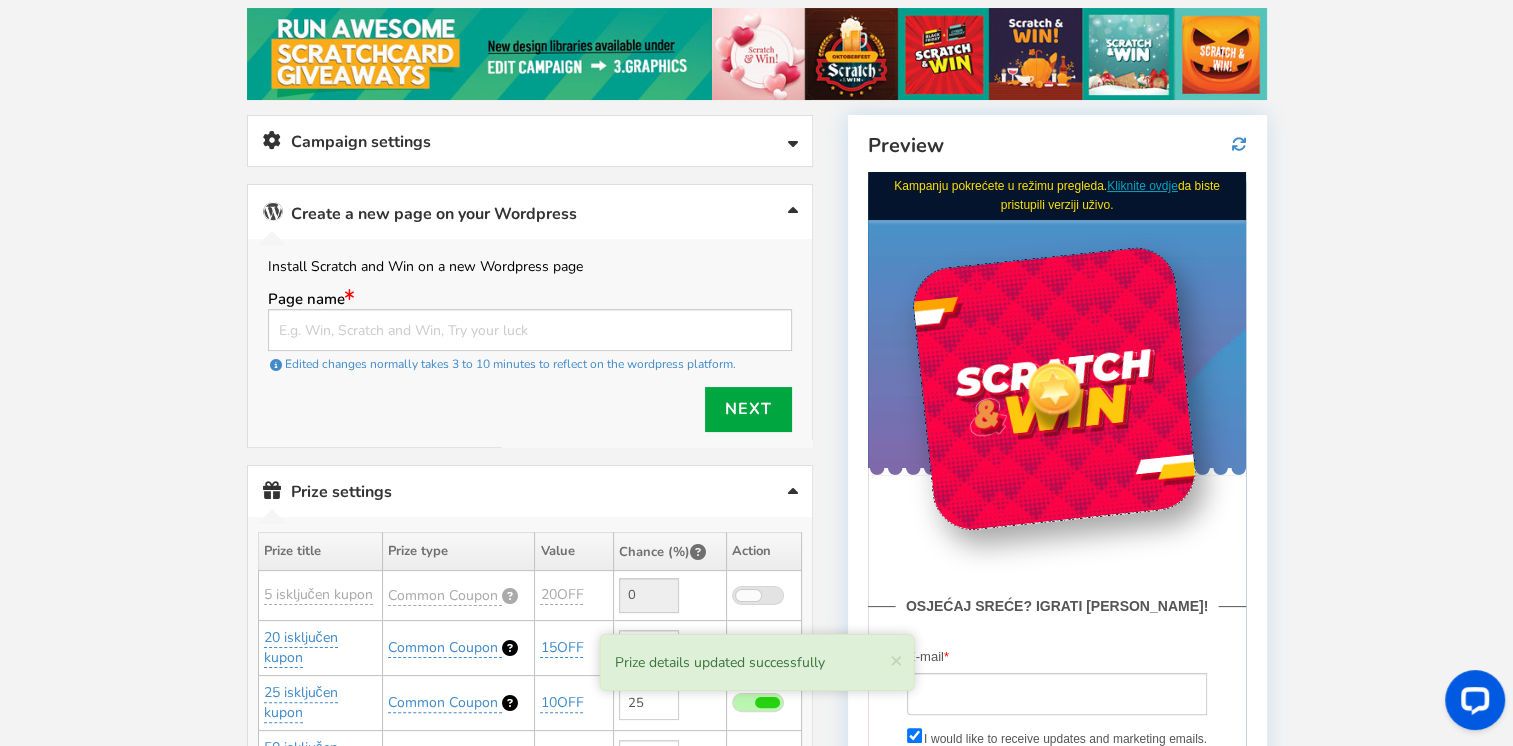 click at bounding box center [758, 595] 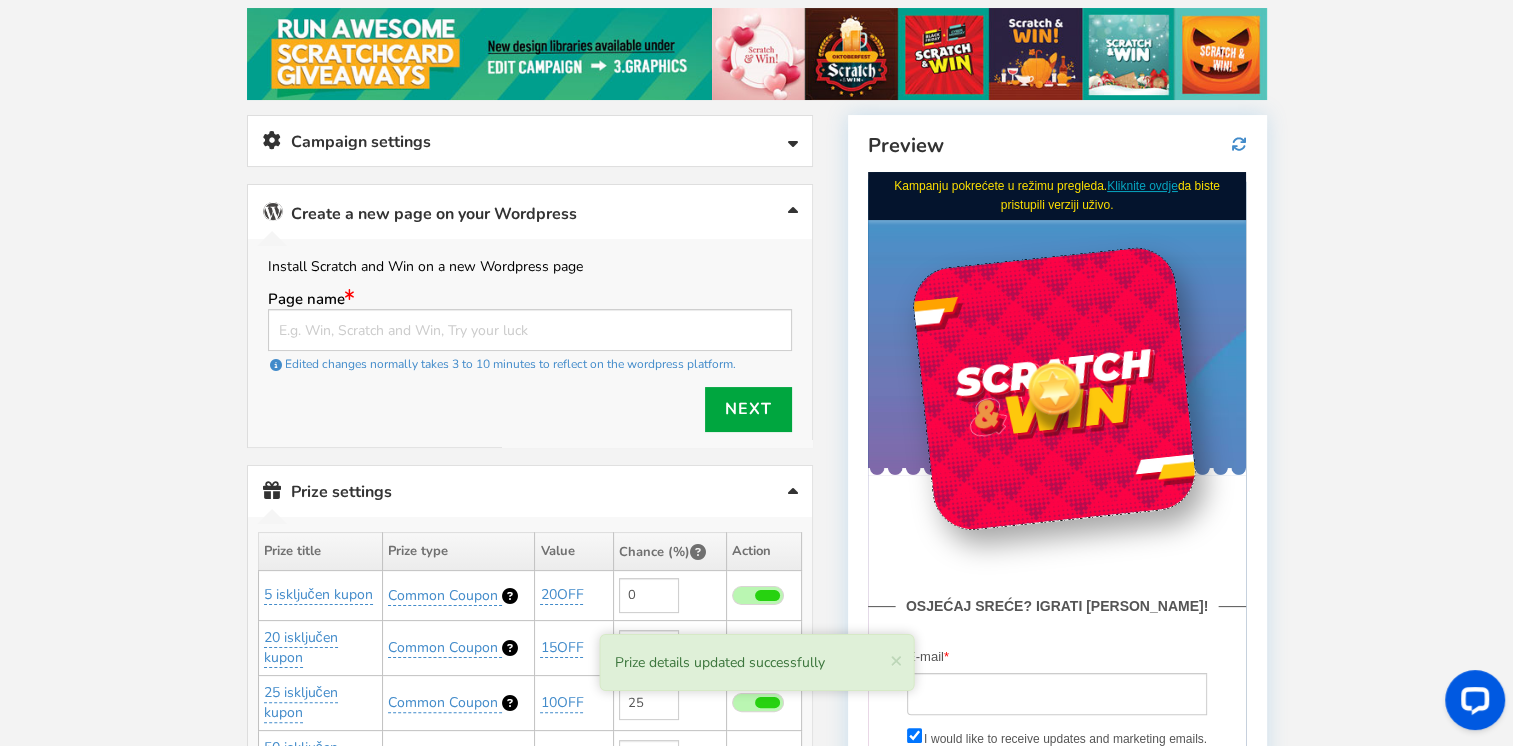 drag, startPoint x: 647, startPoint y: 597, endPoint x: 610, endPoint y: 592, distance: 37.336308 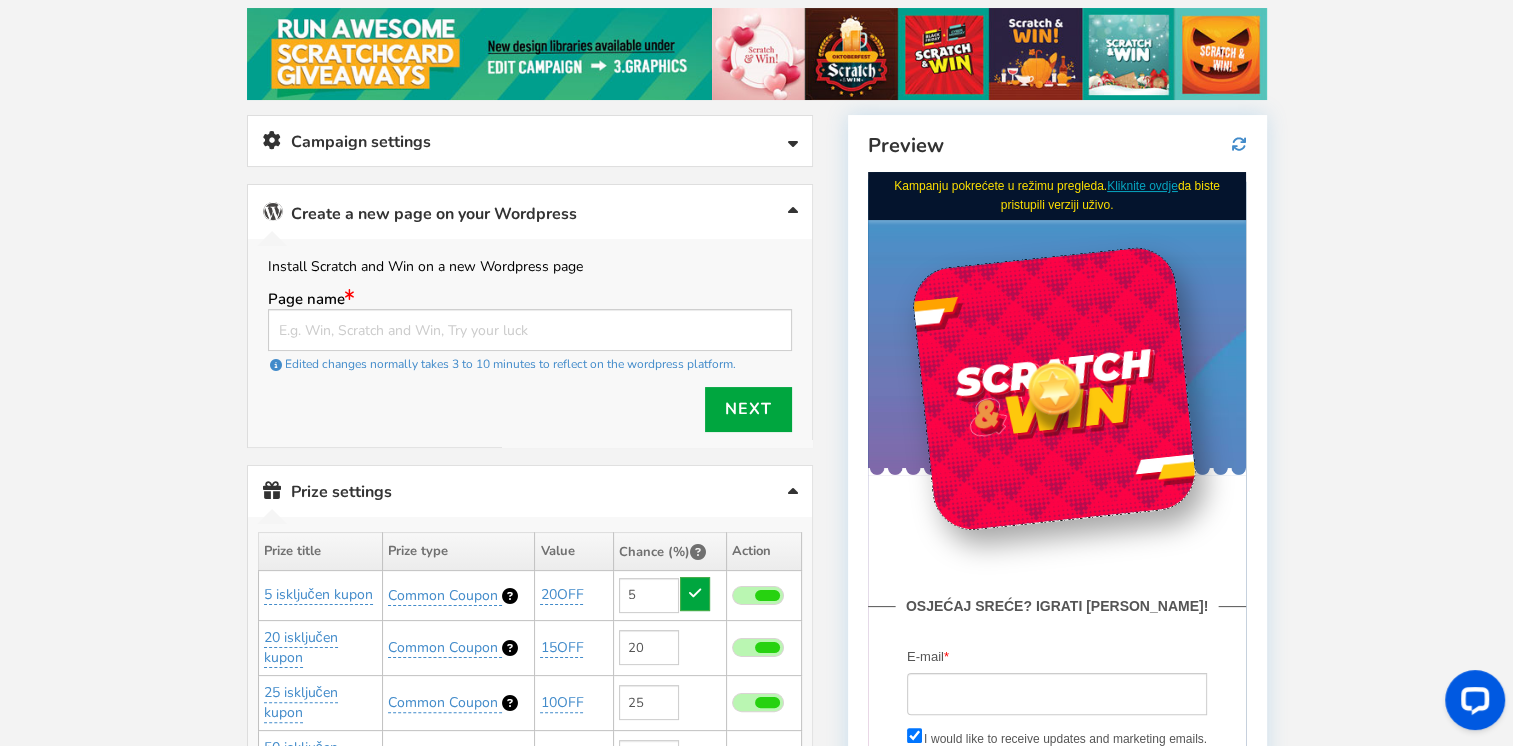 type on "5" 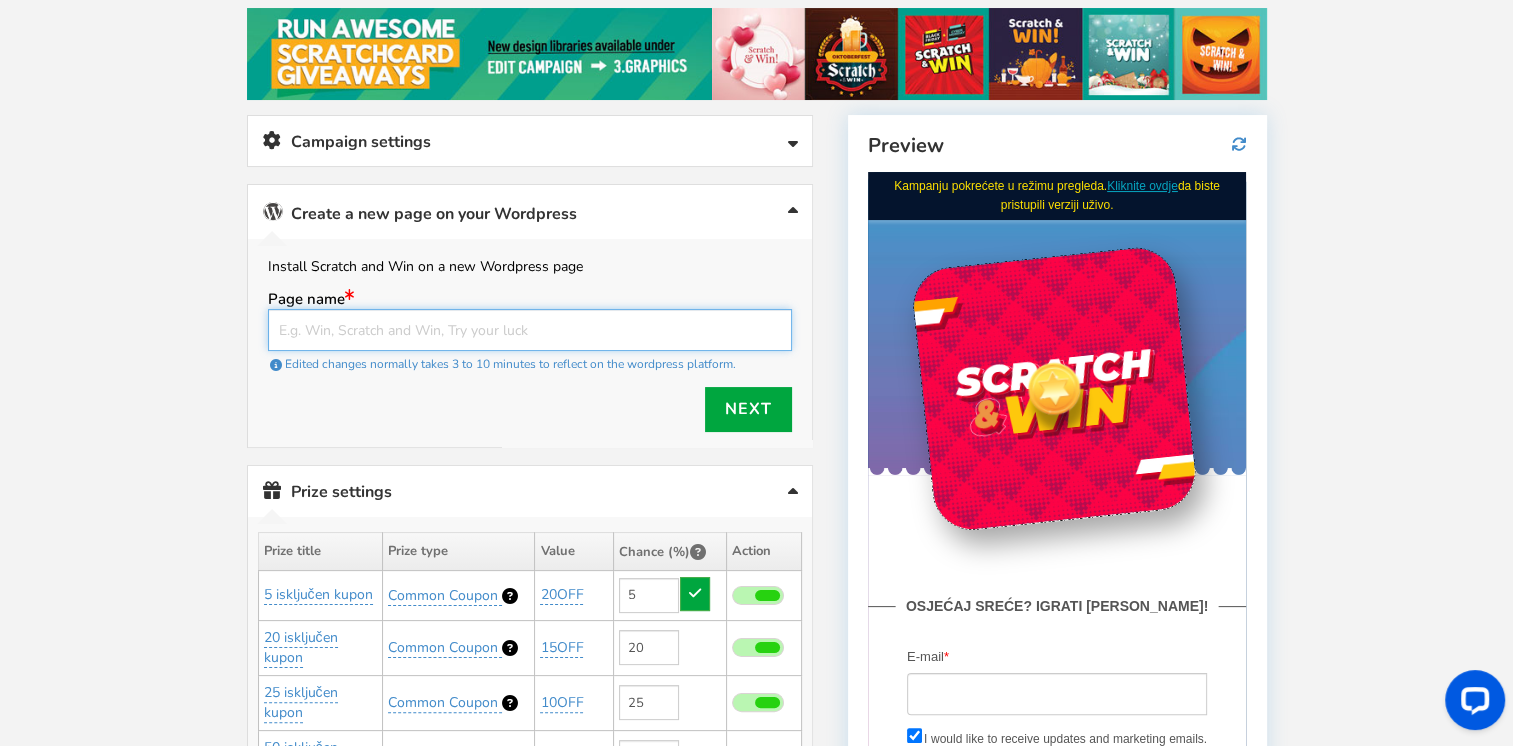 click at bounding box center [530, 330] 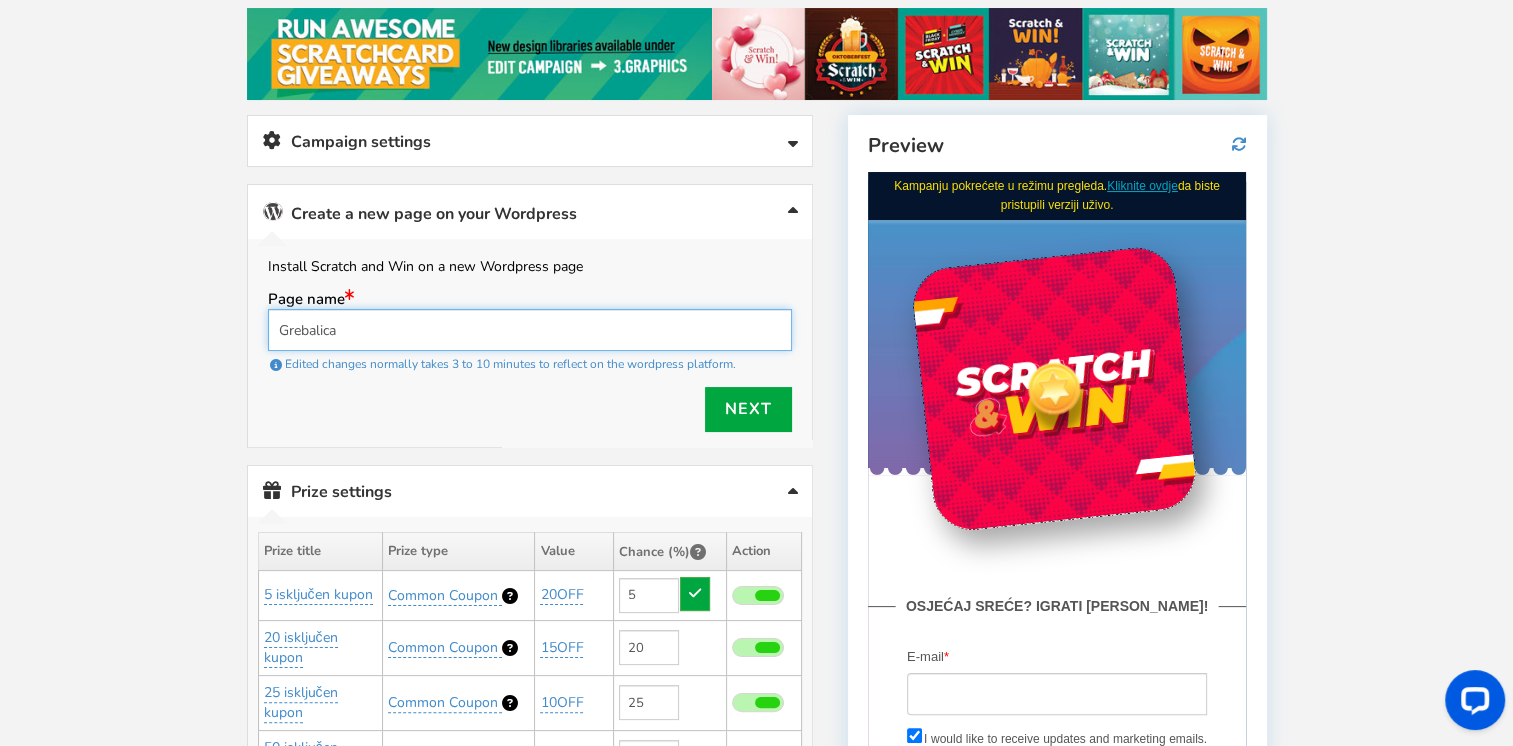 type on "Grebalica" 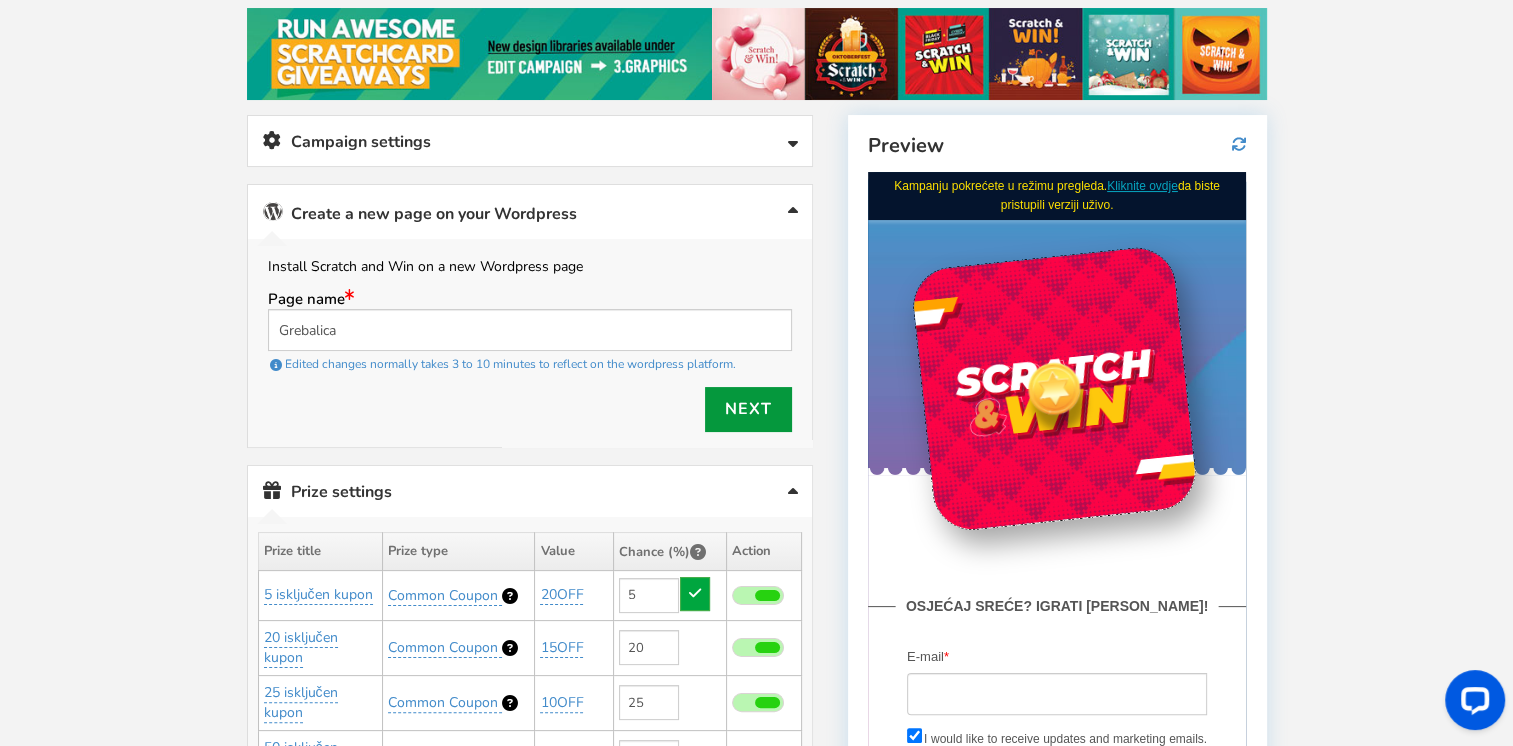 click on "Next" at bounding box center (748, 409) 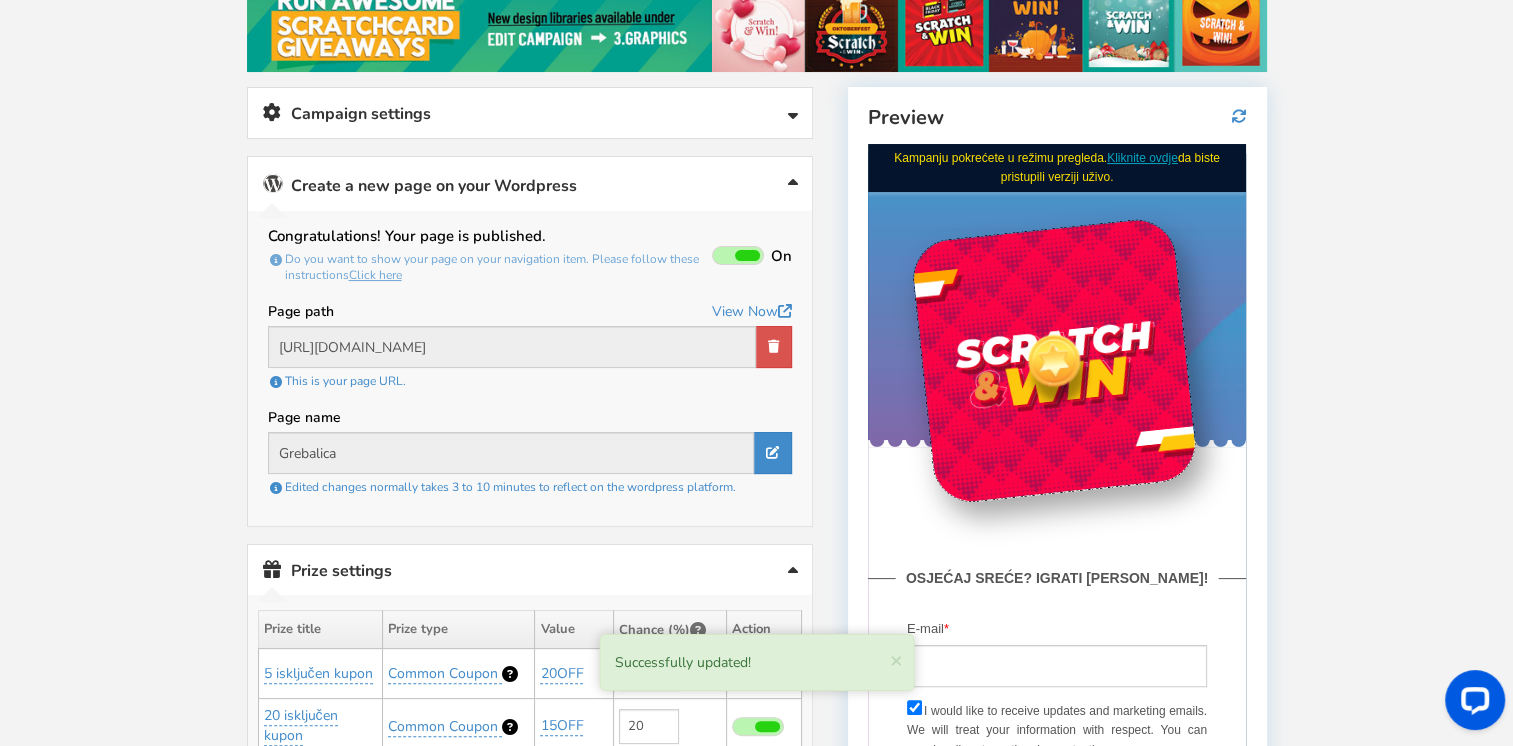 scroll, scrollTop: 248, scrollLeft: 0, axis: vertical 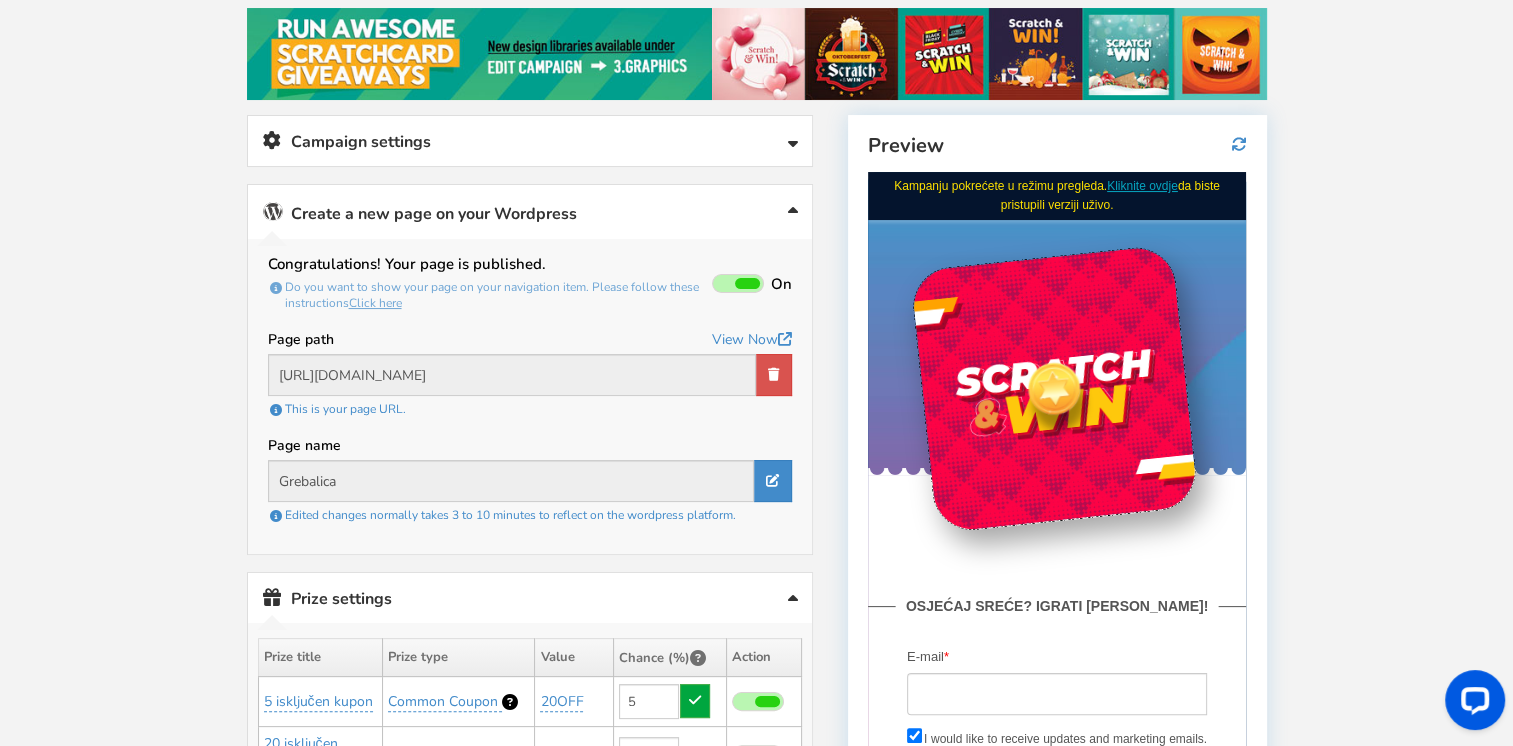 click on "This is your page URL." at bounding box center (530, 409) 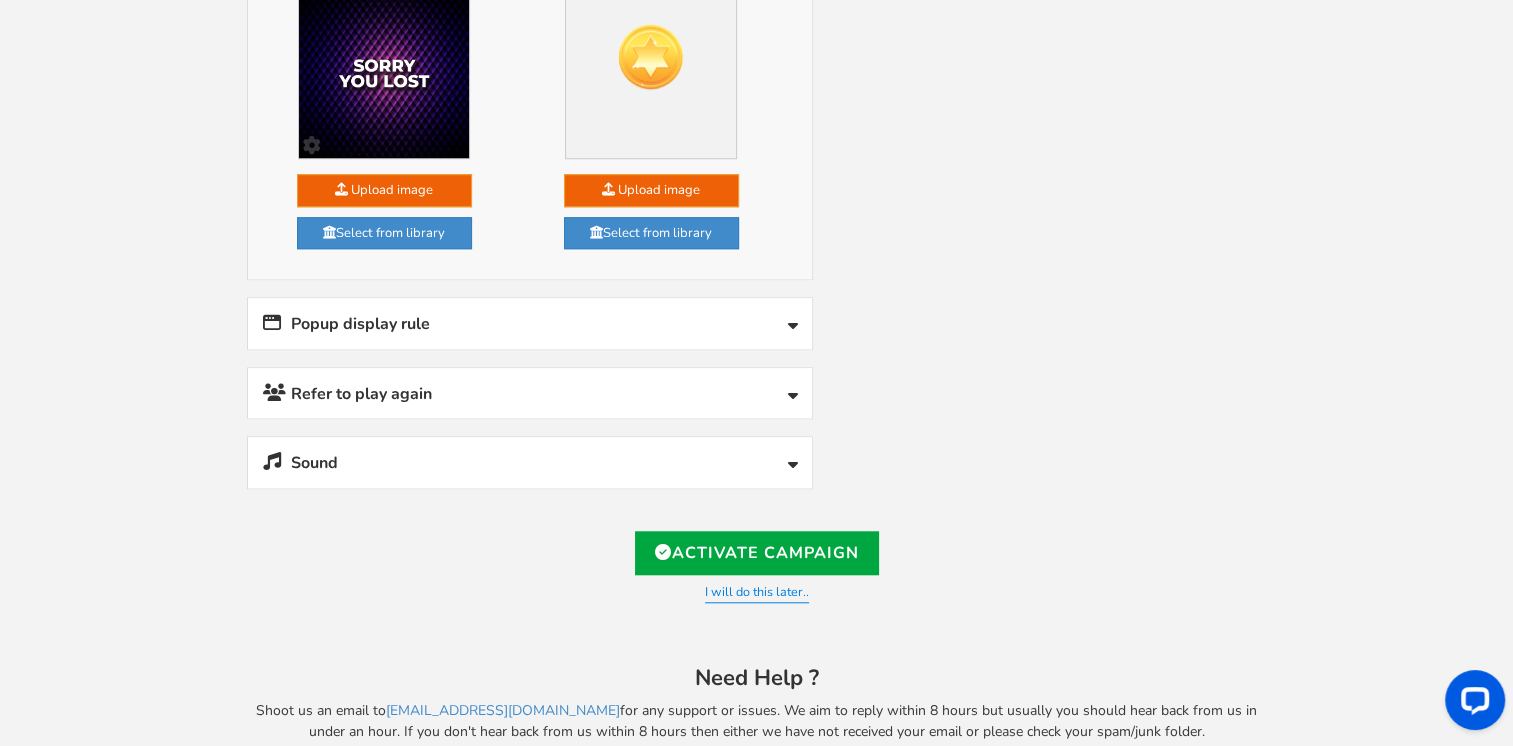 scroll, scrollTop: 1704, scrollLeft: 0, axis: vertical 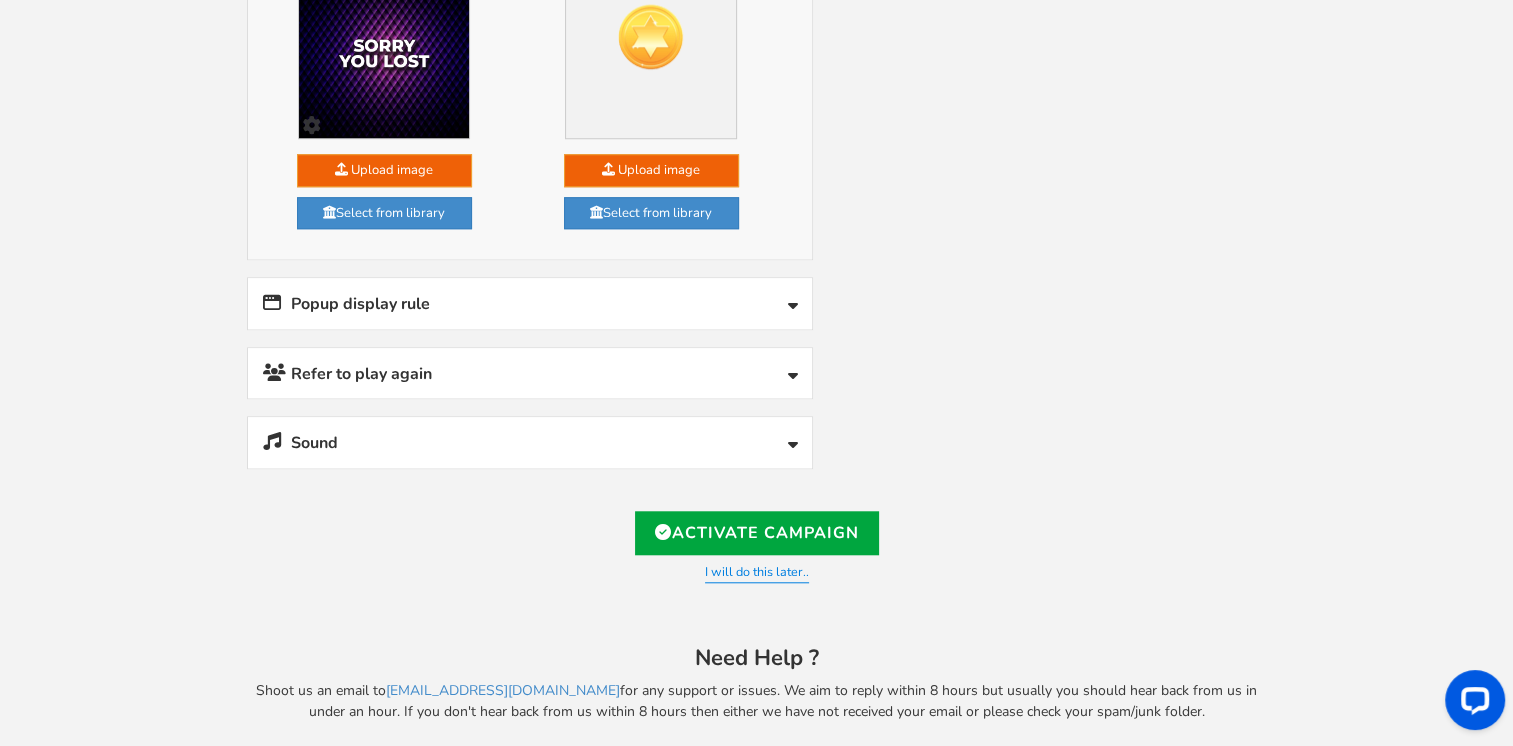 click on "Popup display rule" at bounding box center (530, 303) 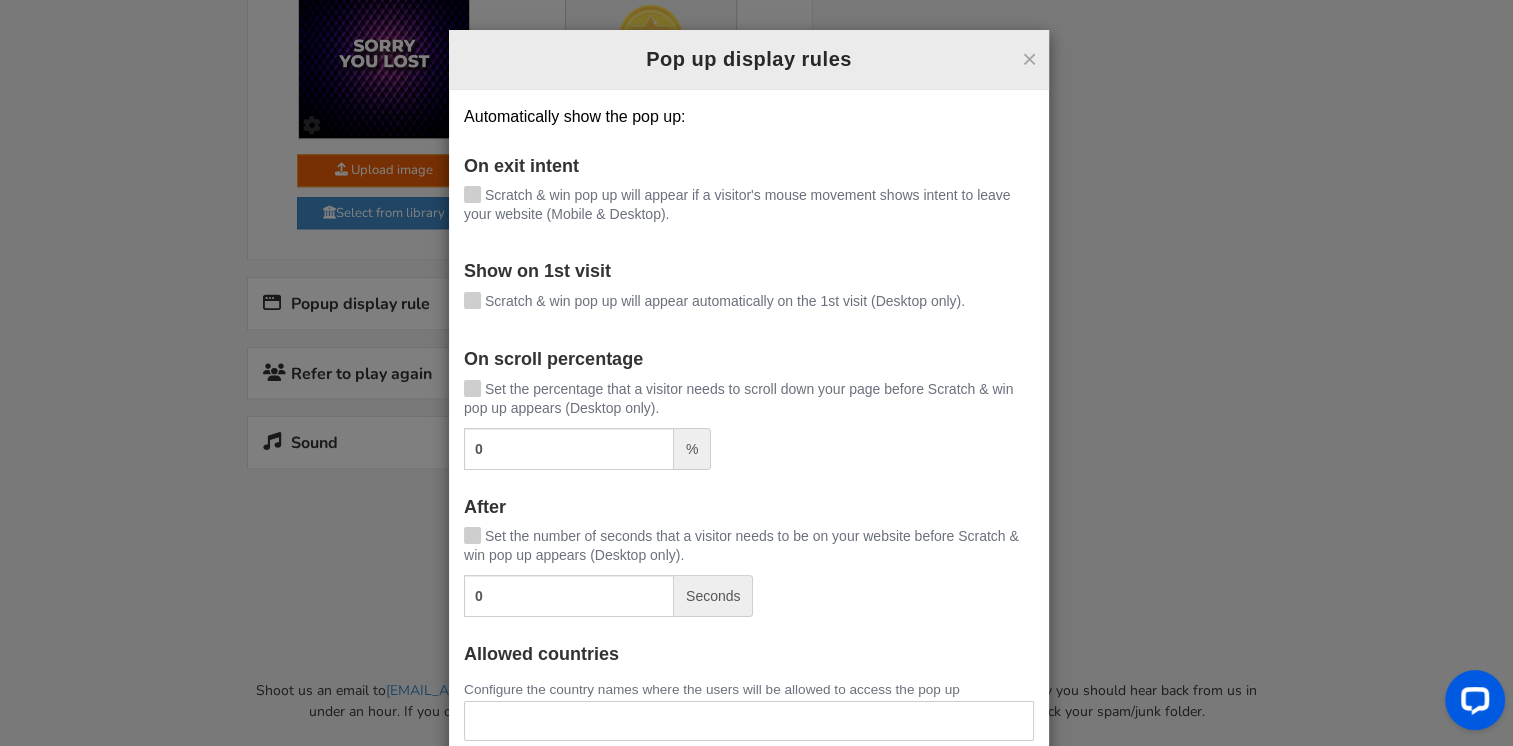 scroll, scrollTop: 112, scrollLeft: 0, axis: vertical 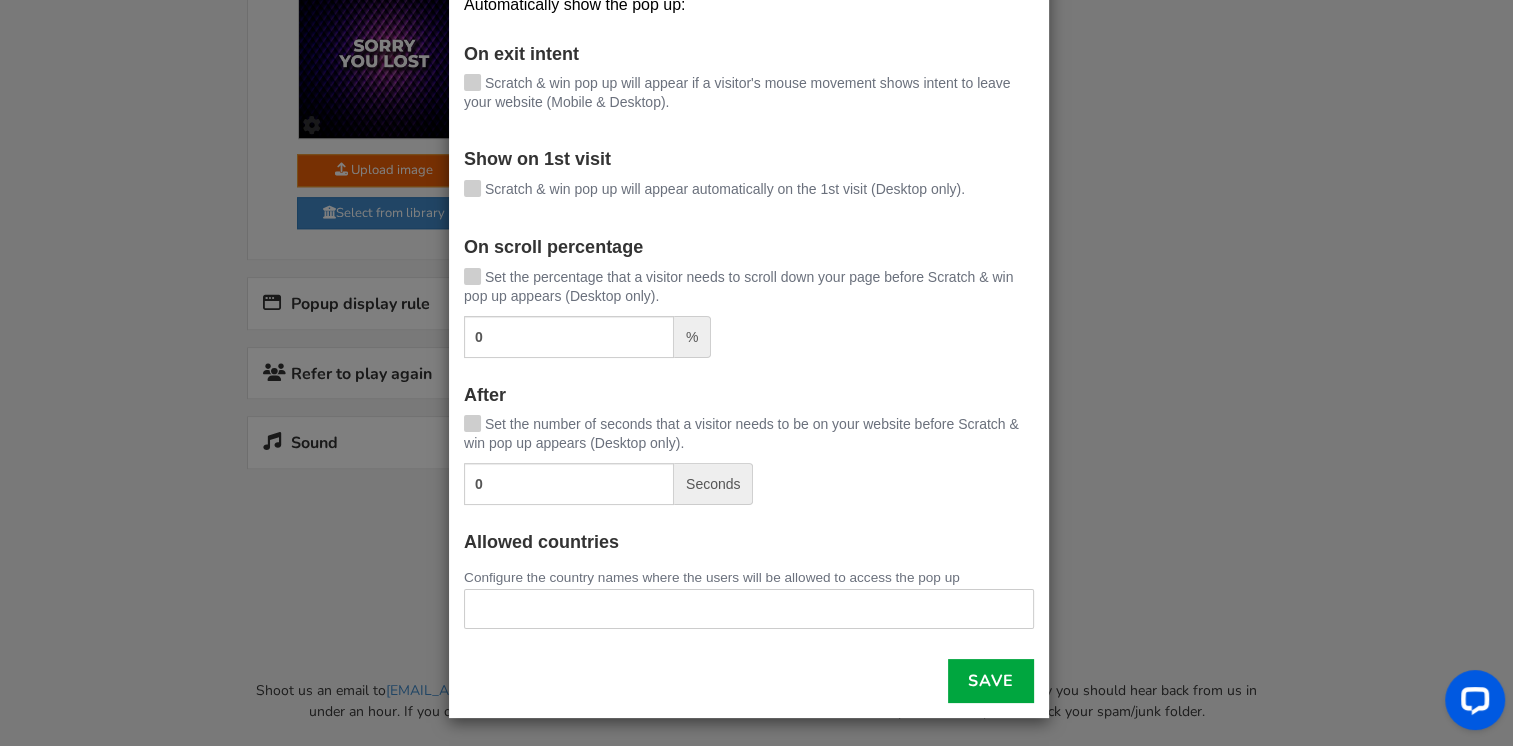 click on "×
Pop up display rules
Automatically show the pop up:
On exit intent
[PERSON_NAME] & win pop up will appear if a visitor's mouse movement shows intent to leave your website (Mobile & Desktop).
0 % After 0" at bounding box center [756, 373] 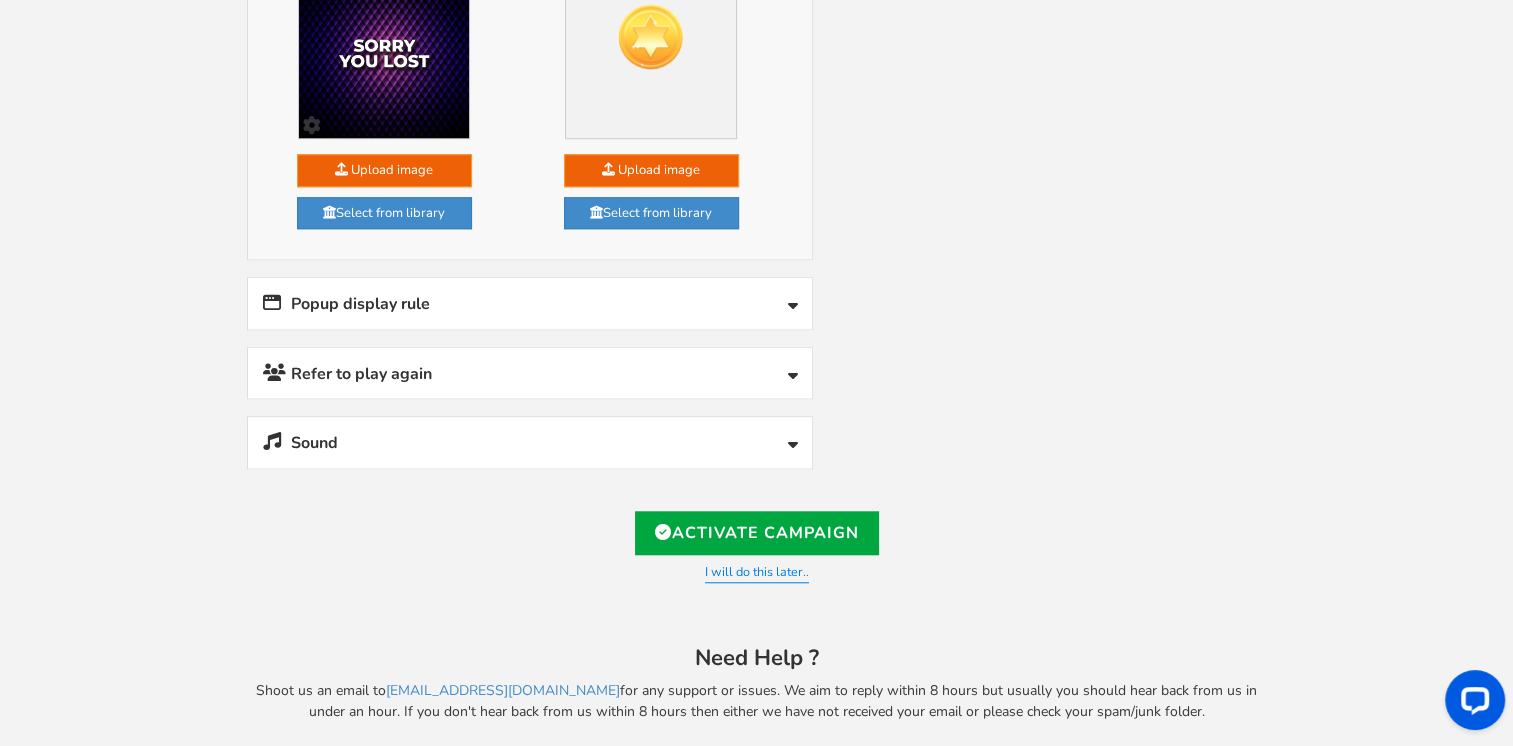 click on "Refer to play again" at bounding box center (530, 373) 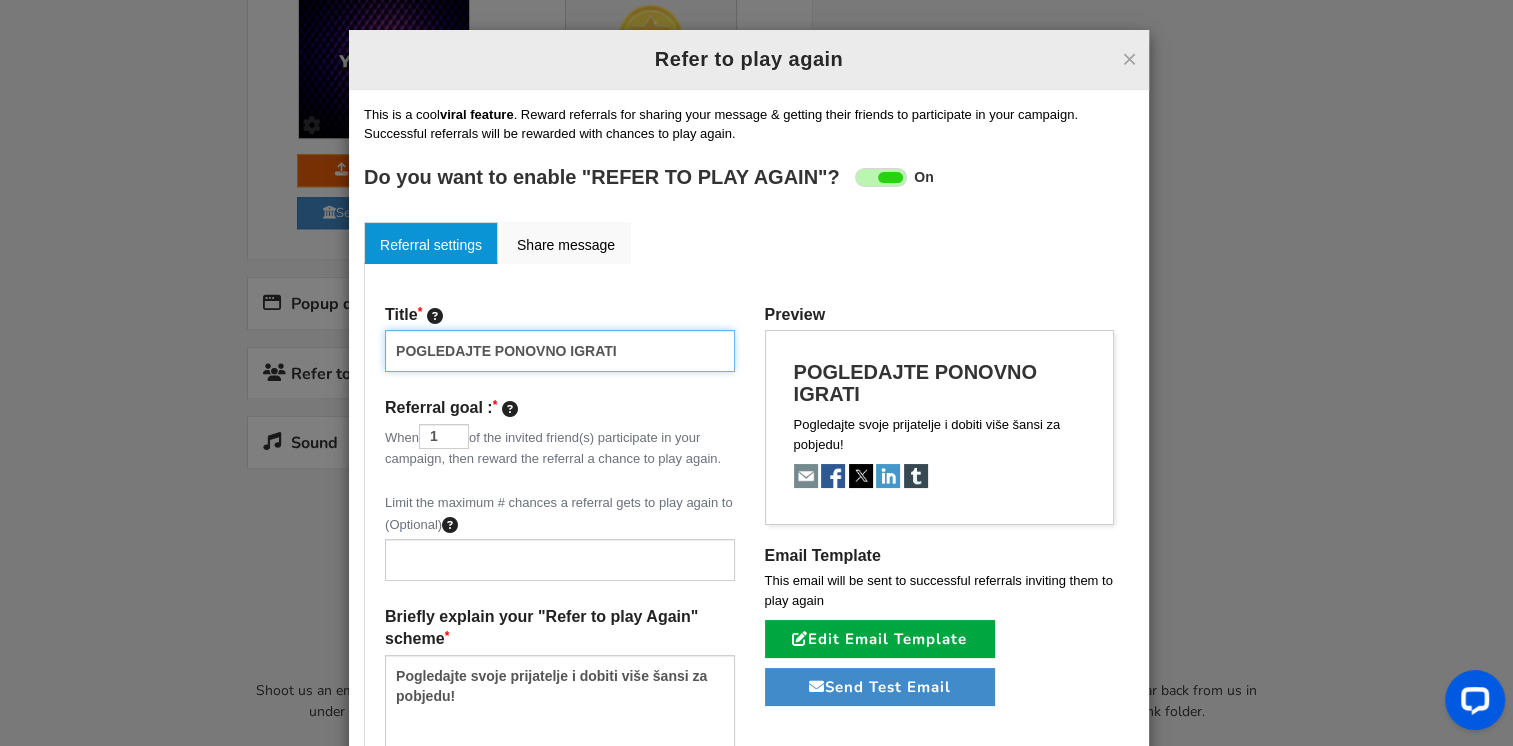 click on "POGLEDAJTE PONOVNO IGRATI" at bounding box center (560, 351) 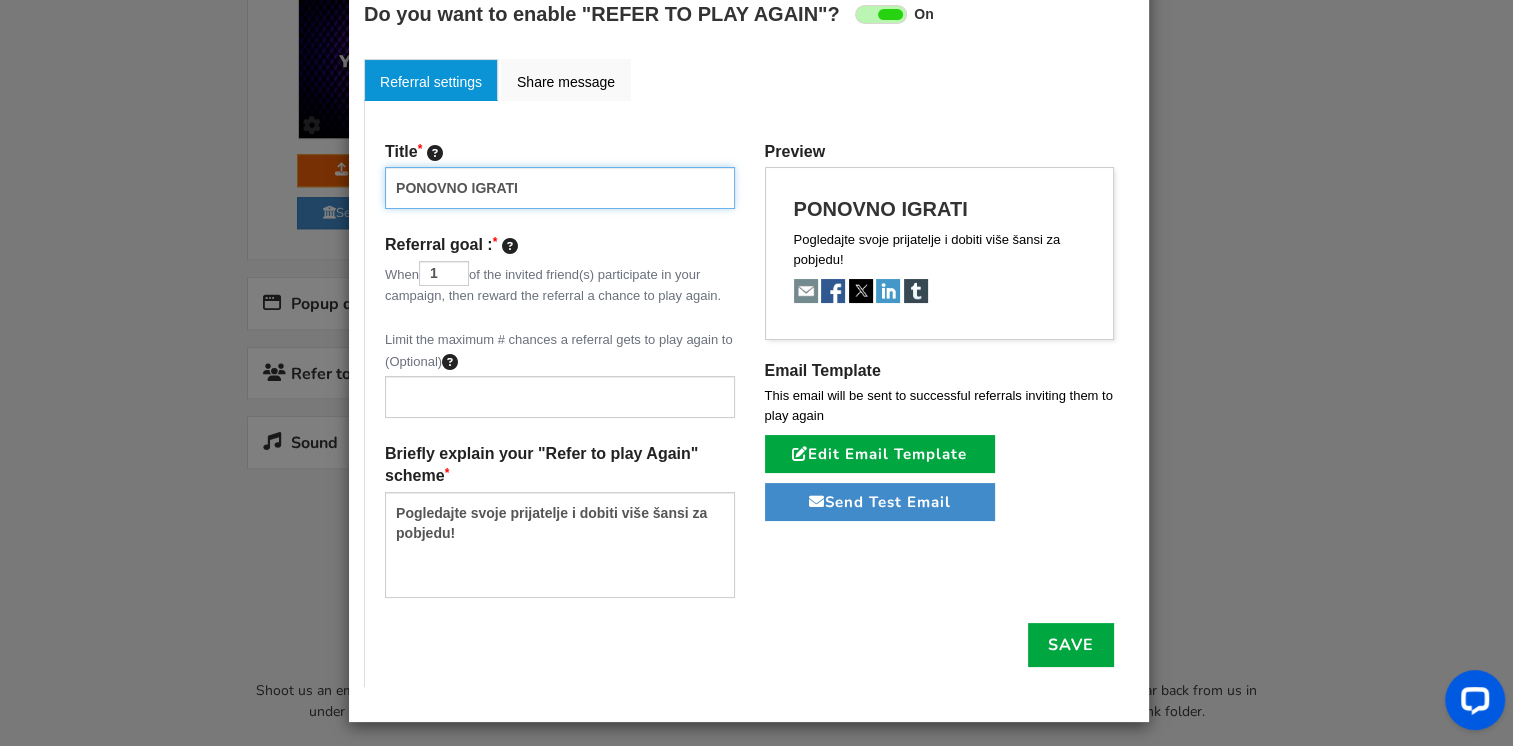 scroll, scrollTop: 168, scrollLeft: 0, axis: vertical 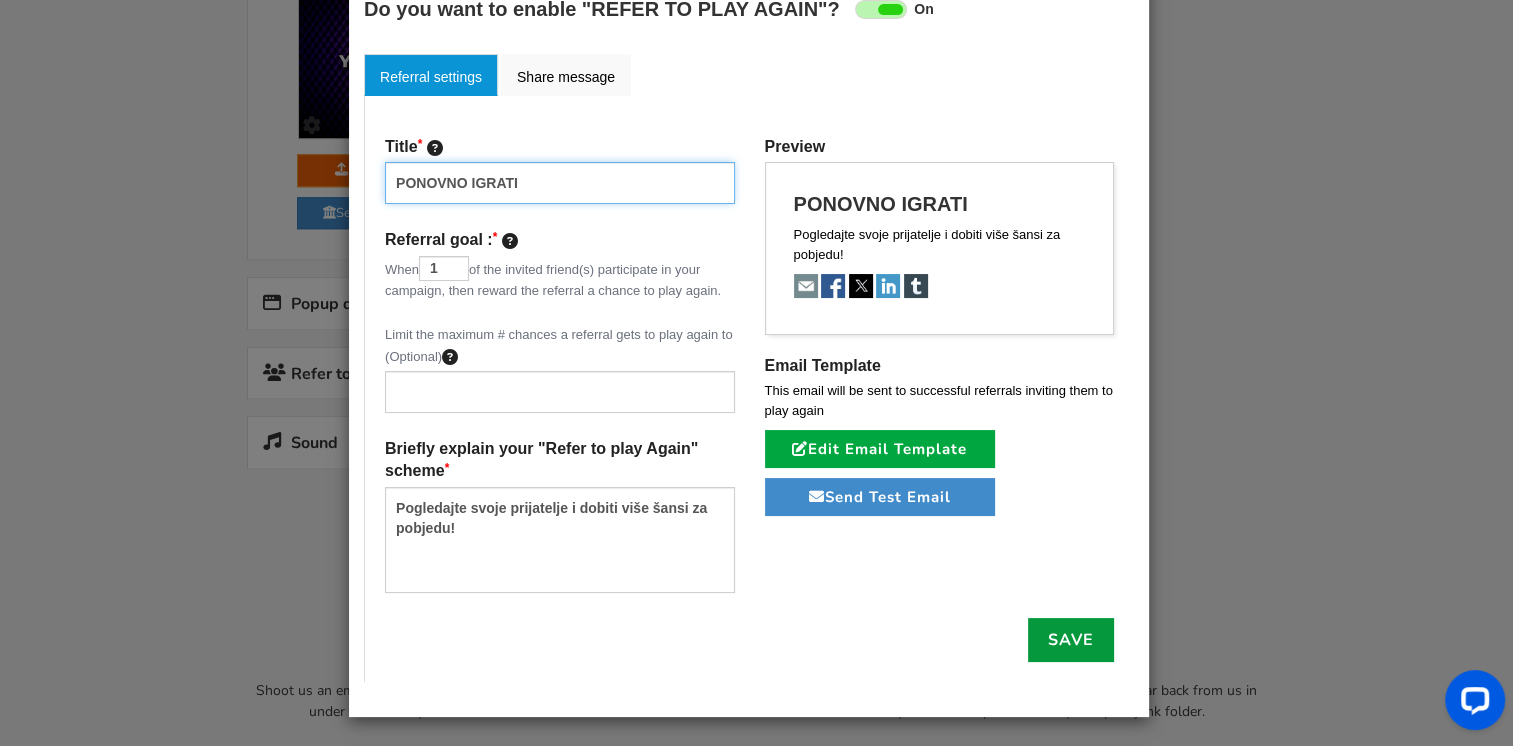 type on "PONOVNO IGRATI" 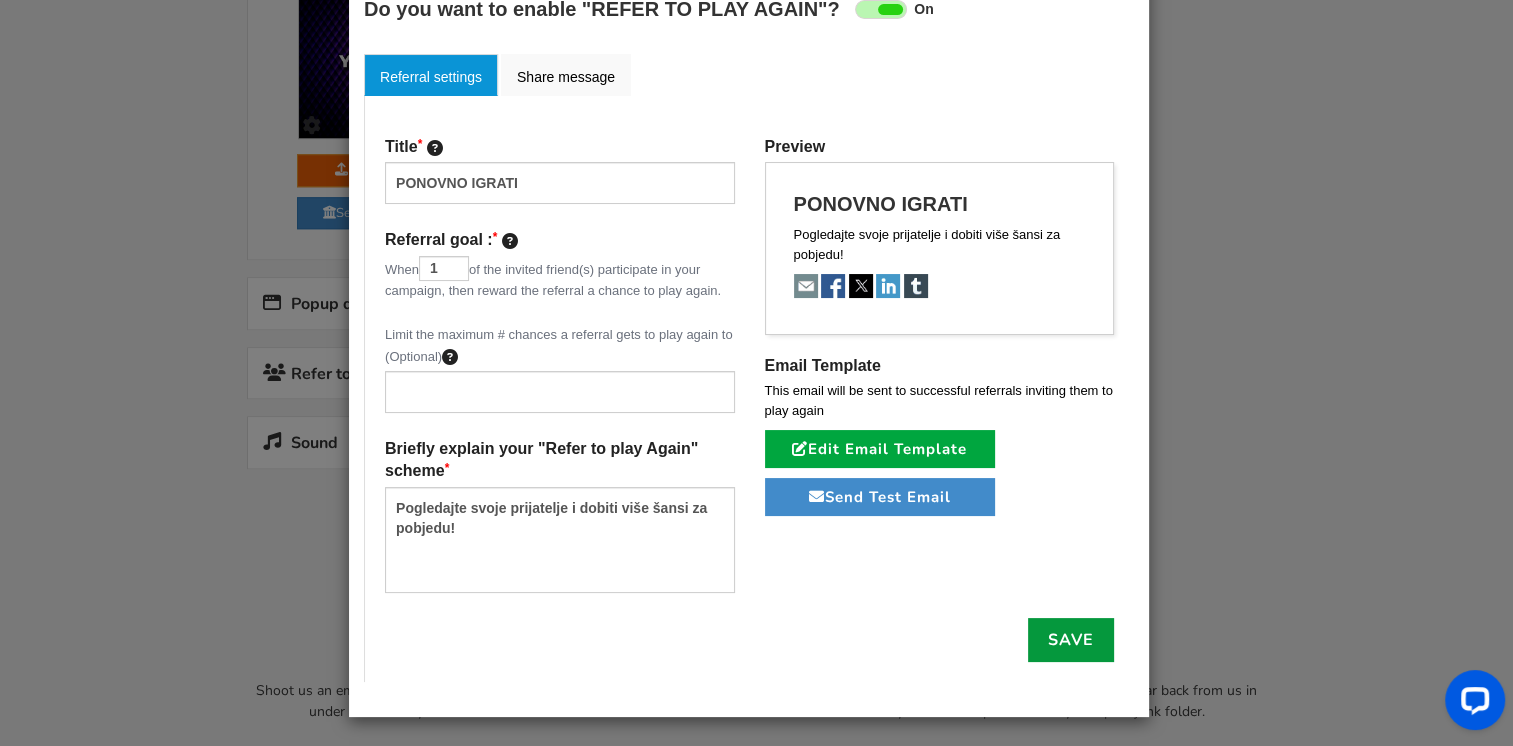 click on "Save" at bounding box center (1071, 640) 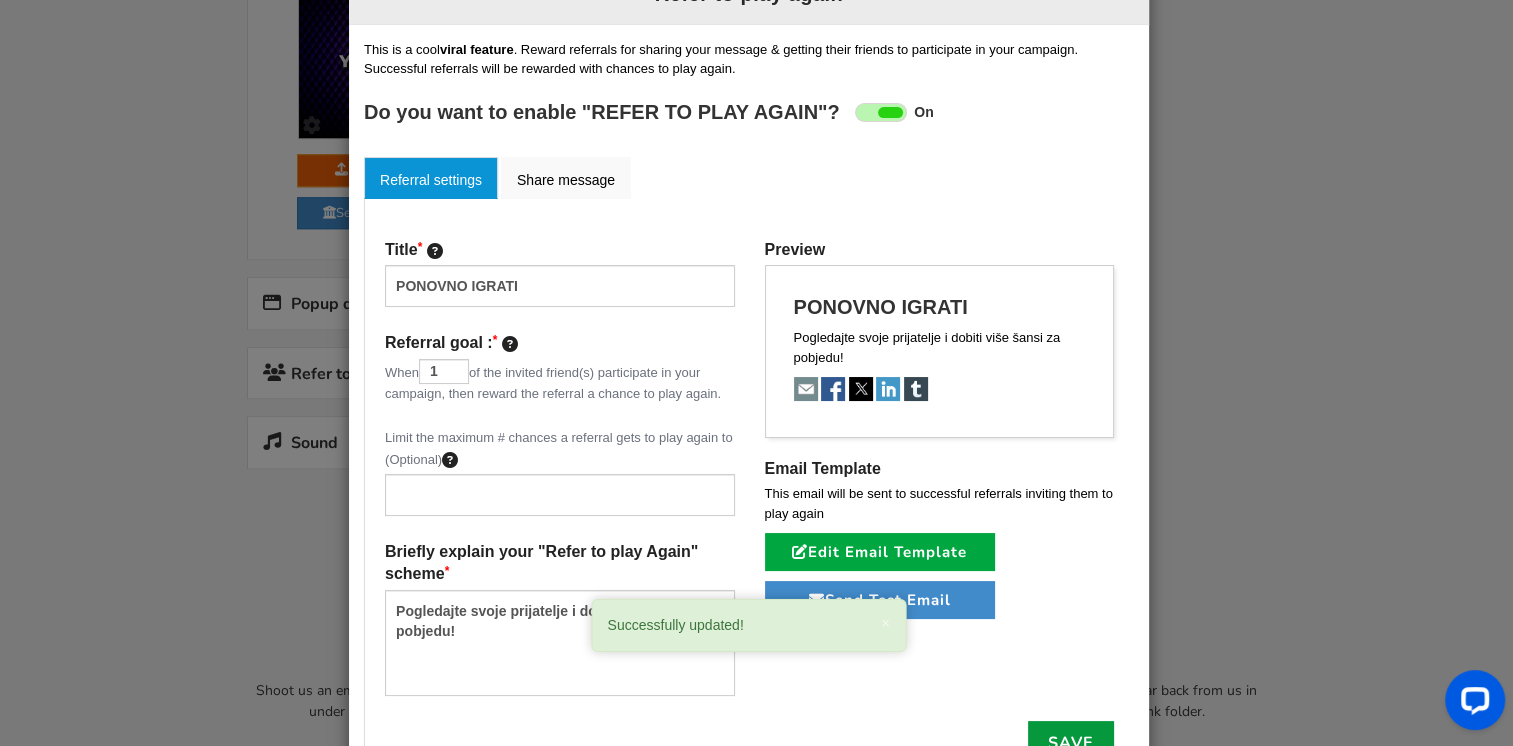 scroll, scrollTop: 0, scrollLeft: 0, axis: both 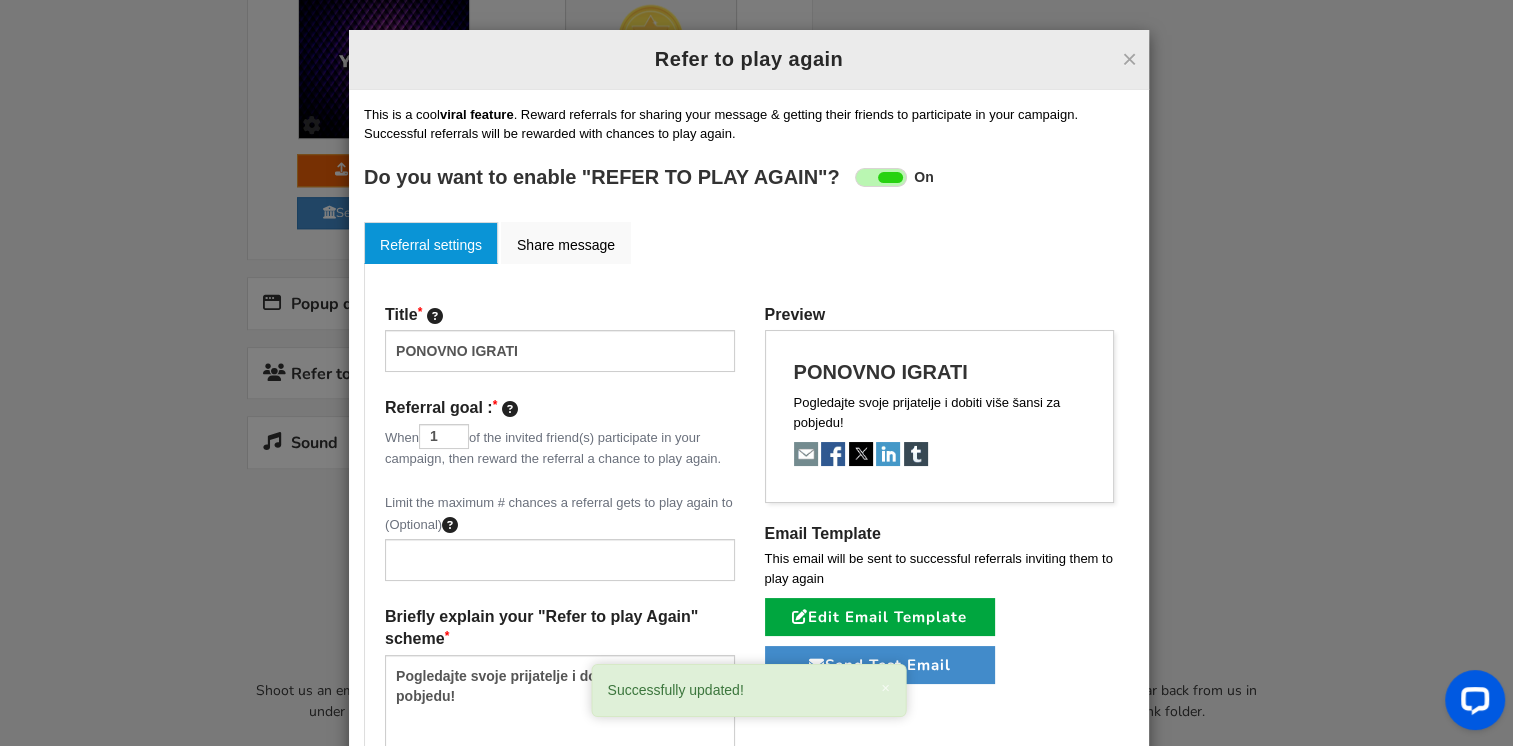 click on "×
Refer to play again" at bounding box center (749, 60) 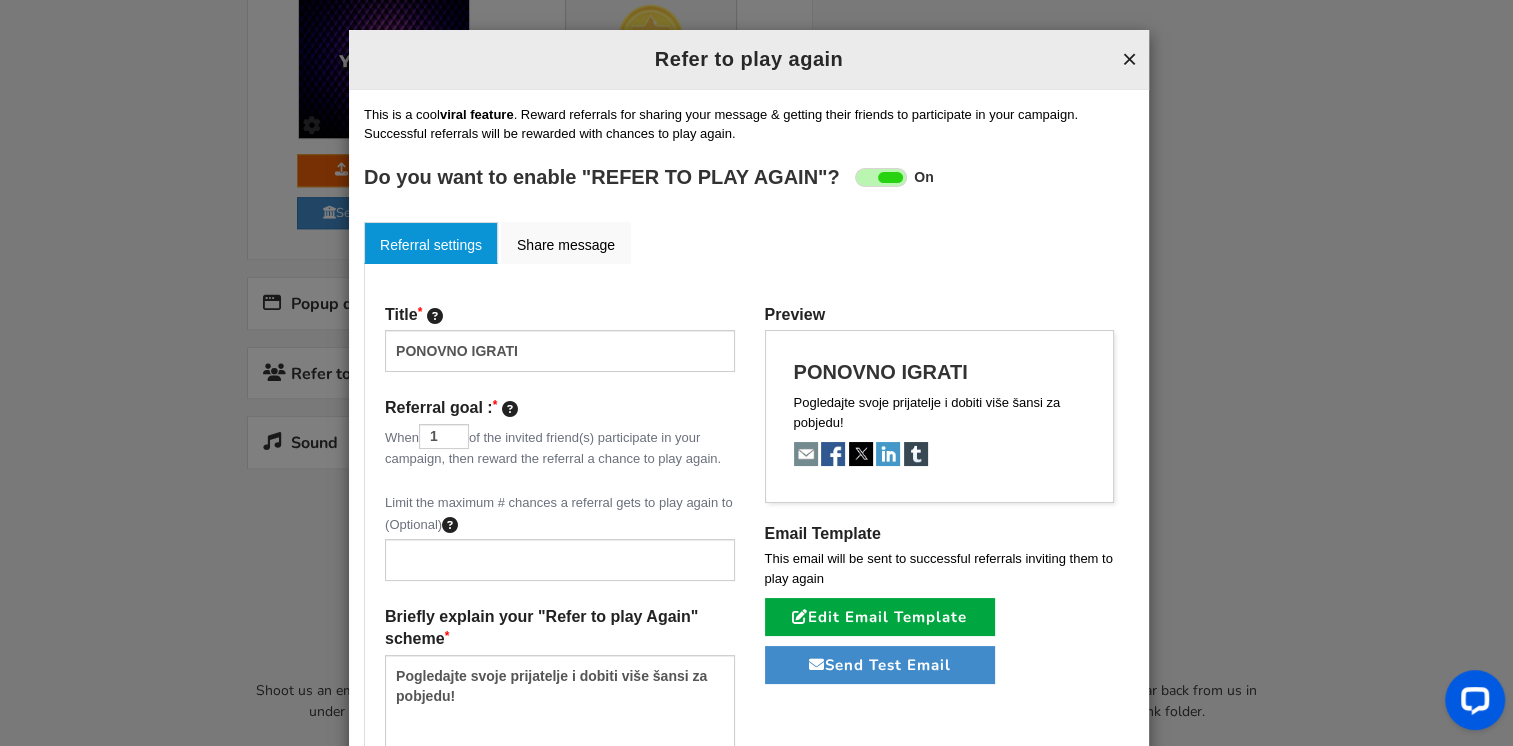 click on "×" at bounding box center (1129, 59) 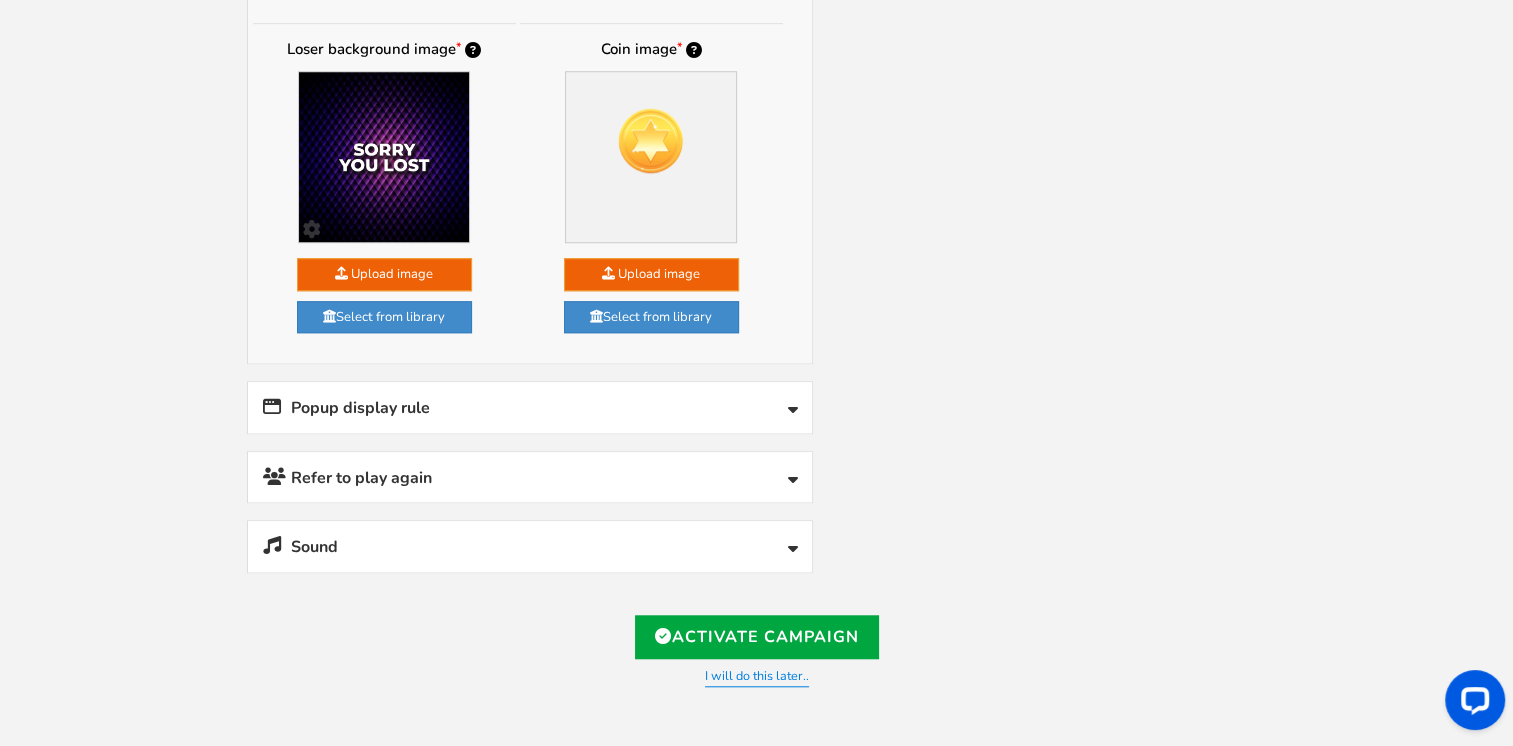 scroll, scrollTop: 1704, scrollLeft: 0, axis: vertical 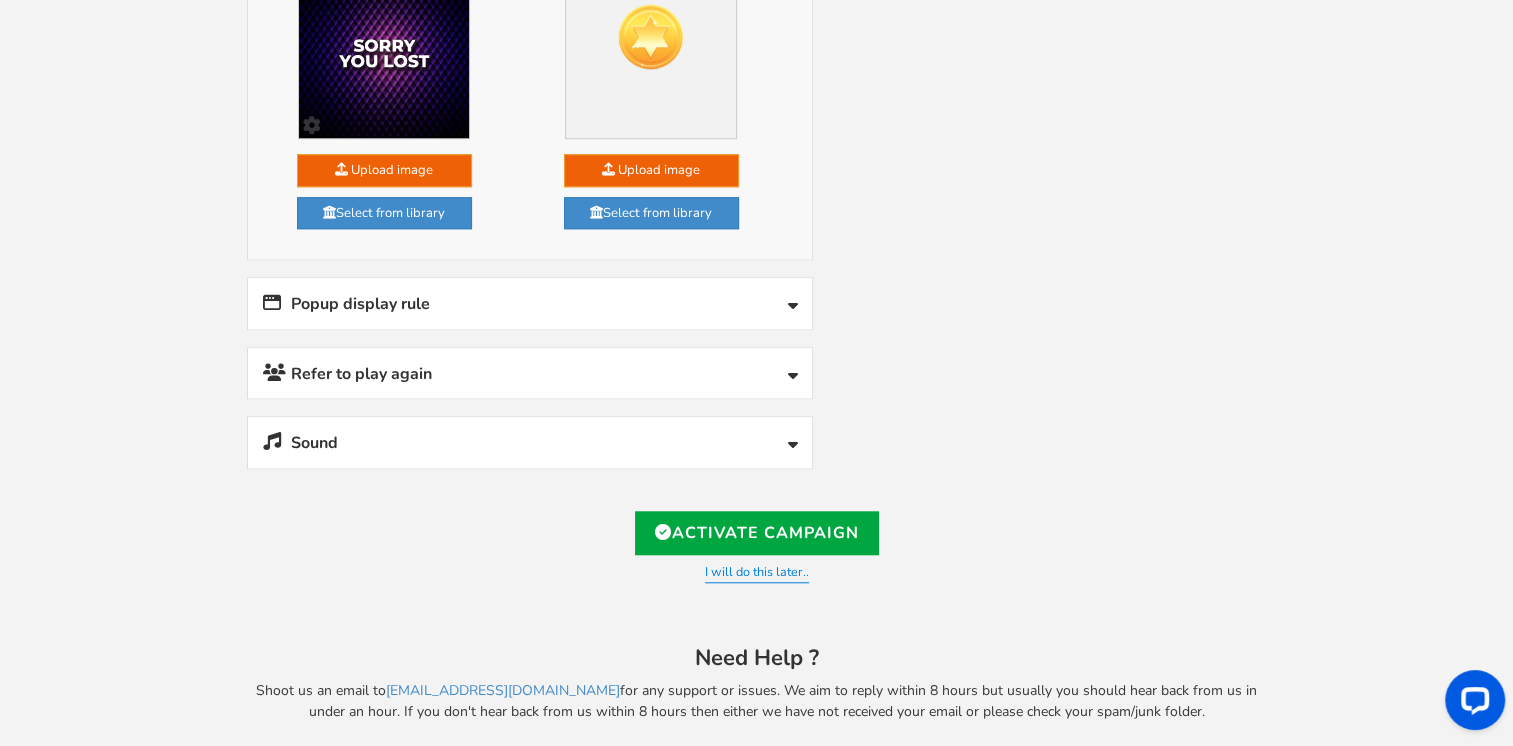 click on "Refer to play again" at bounding box center [530, 373] 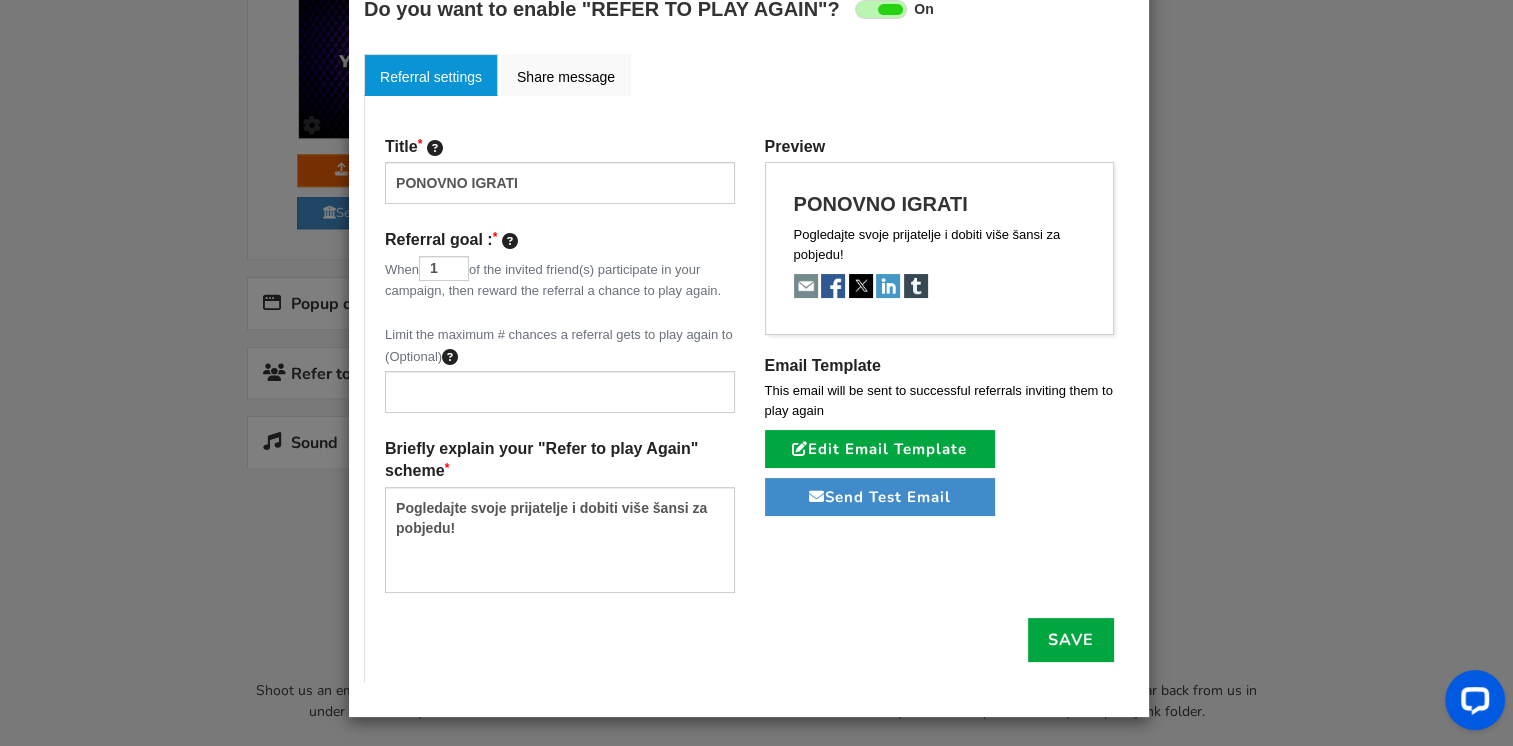 scroll, scrollTop: 0, scrollLeft: 0, axis: both 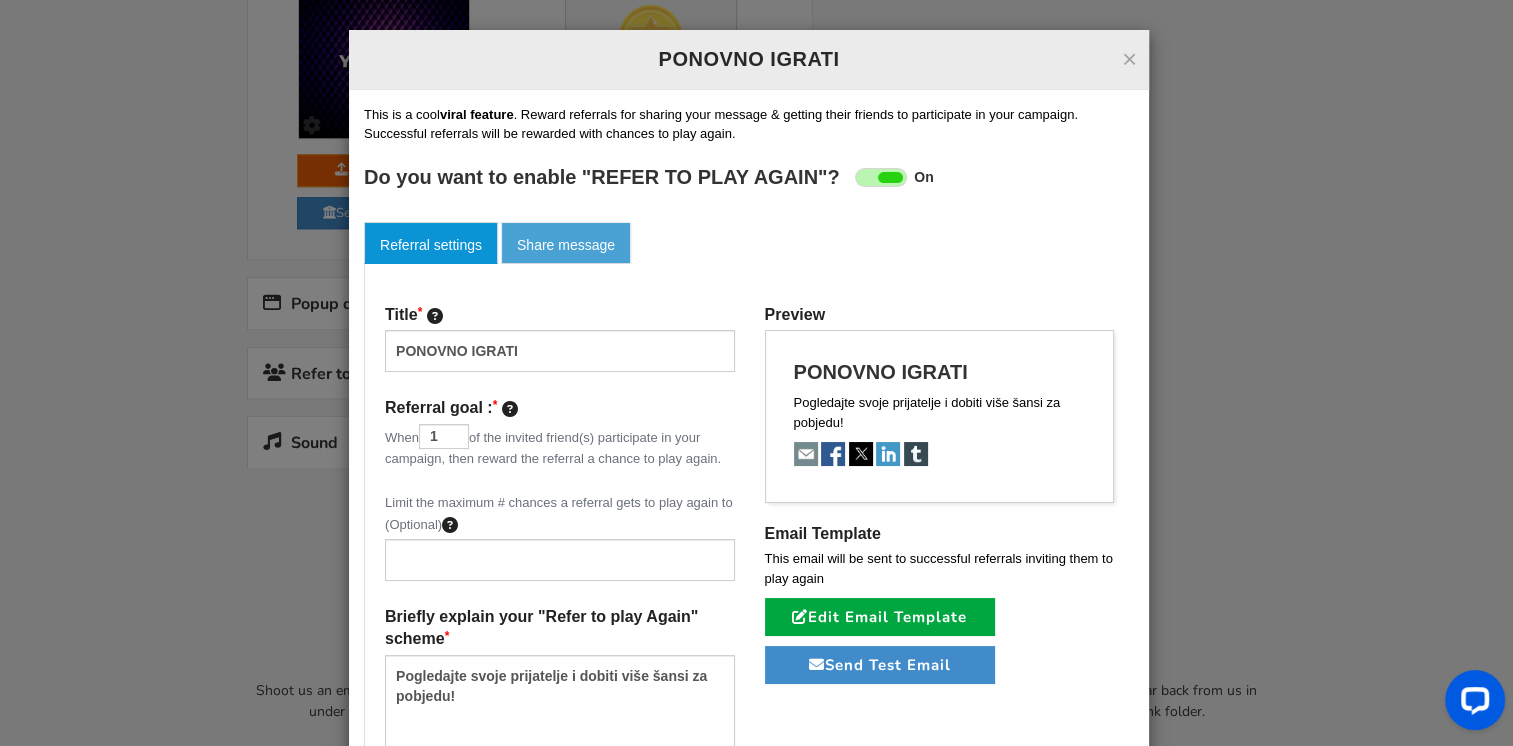 click on "Share message" at bounding box center [566, 243] 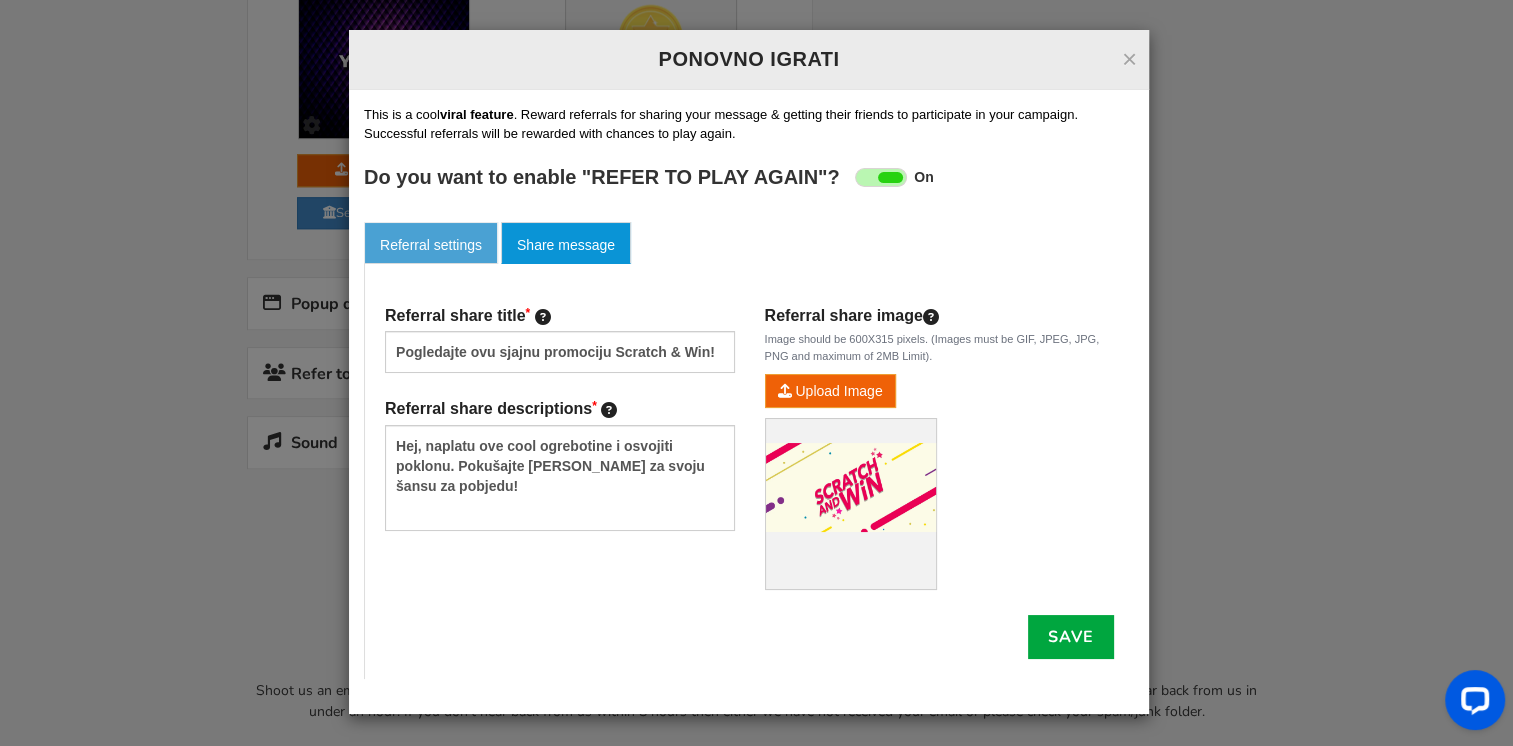 click on "Referral settings" at bounding box center (431, 243) 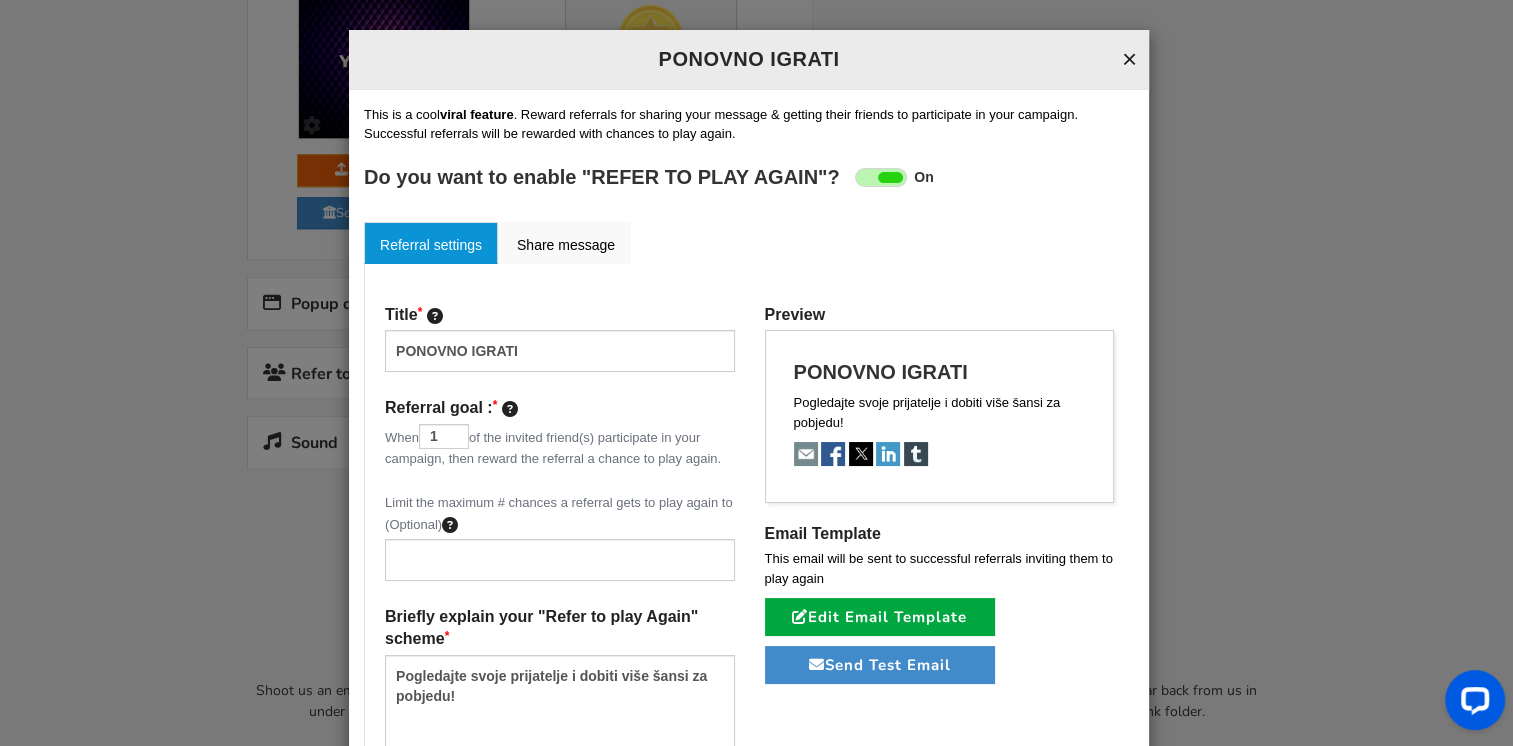 click on "×" at bounding box center (1129, 59) 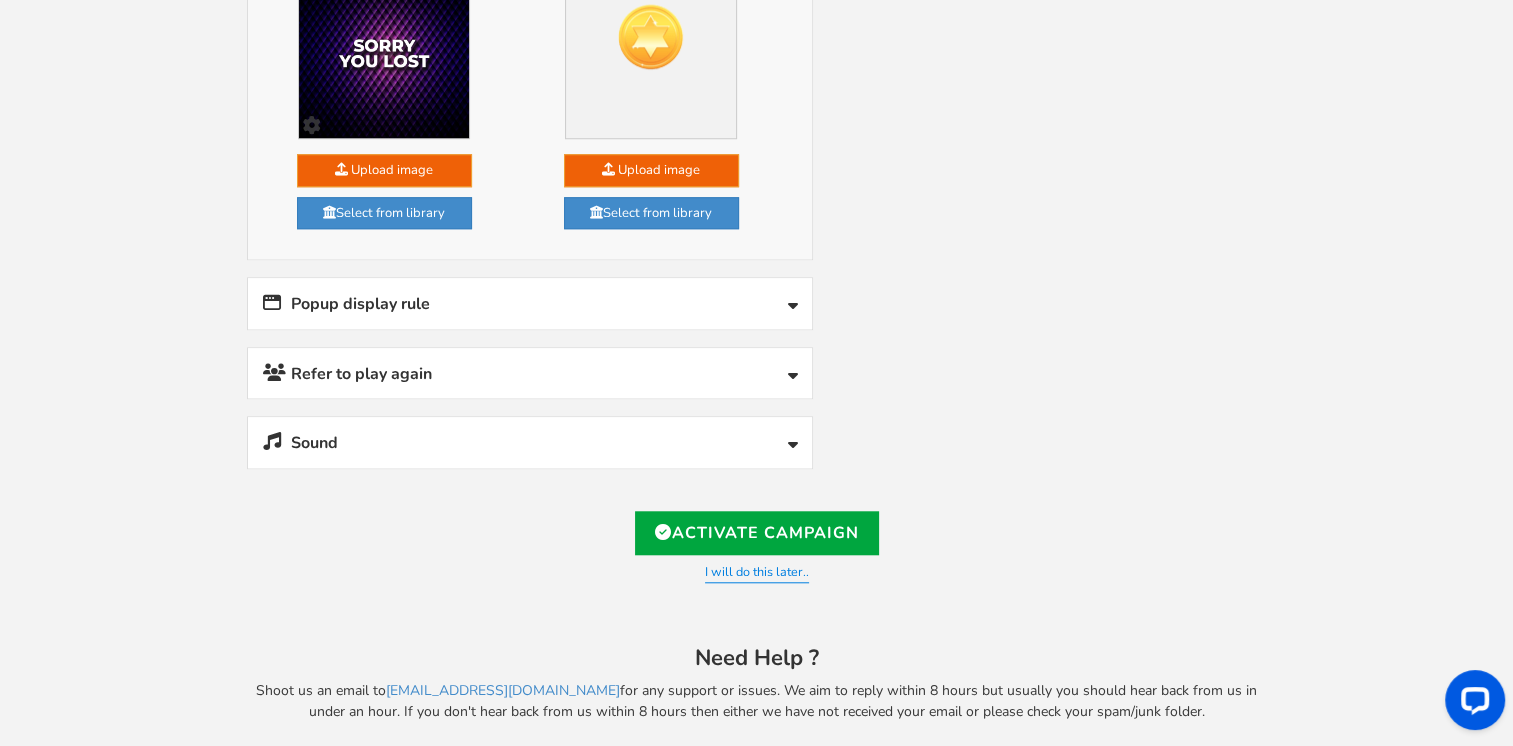 click on "Popup display rule" at bounding box center (530, 303) 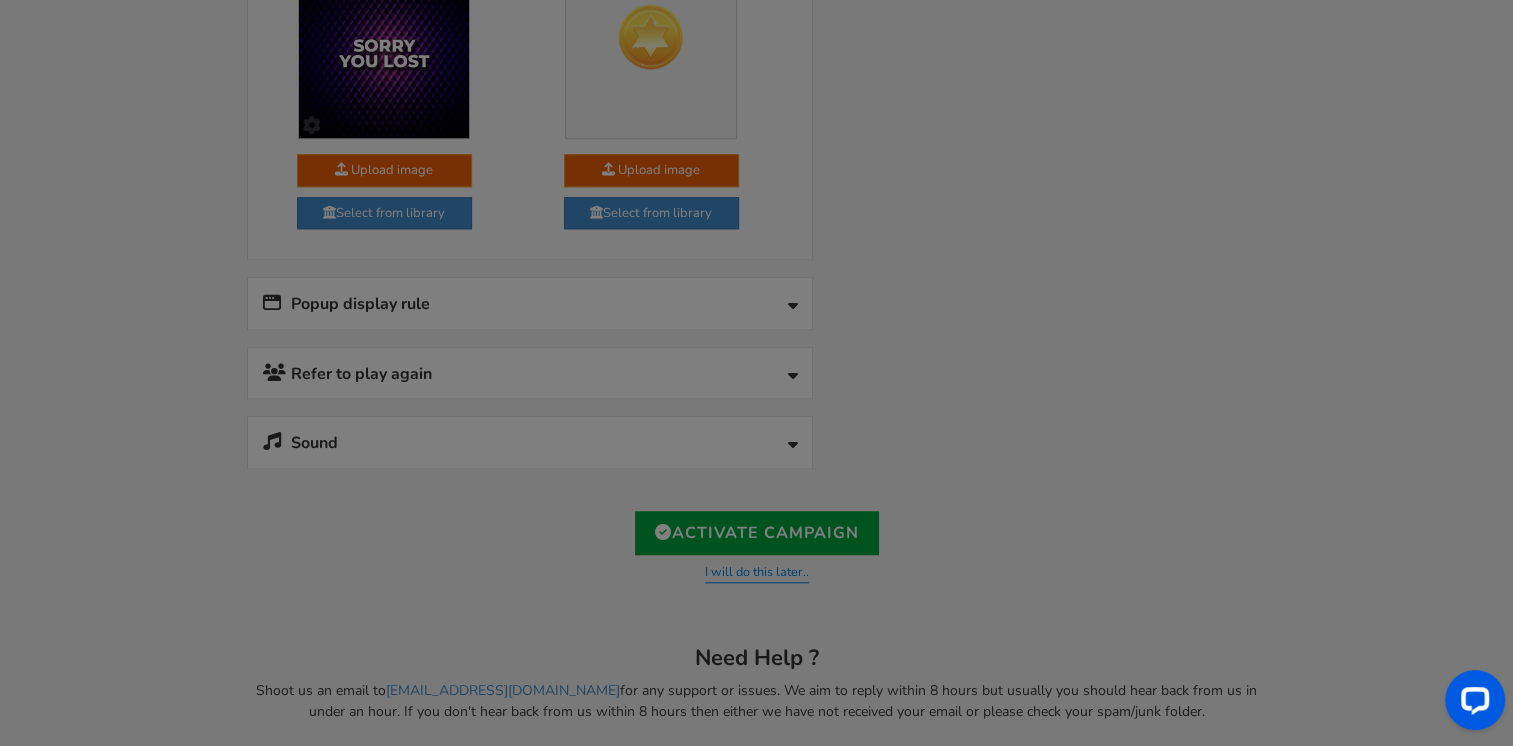 scroll, scrollTop: 0, scrollLeft: 0, axis: both 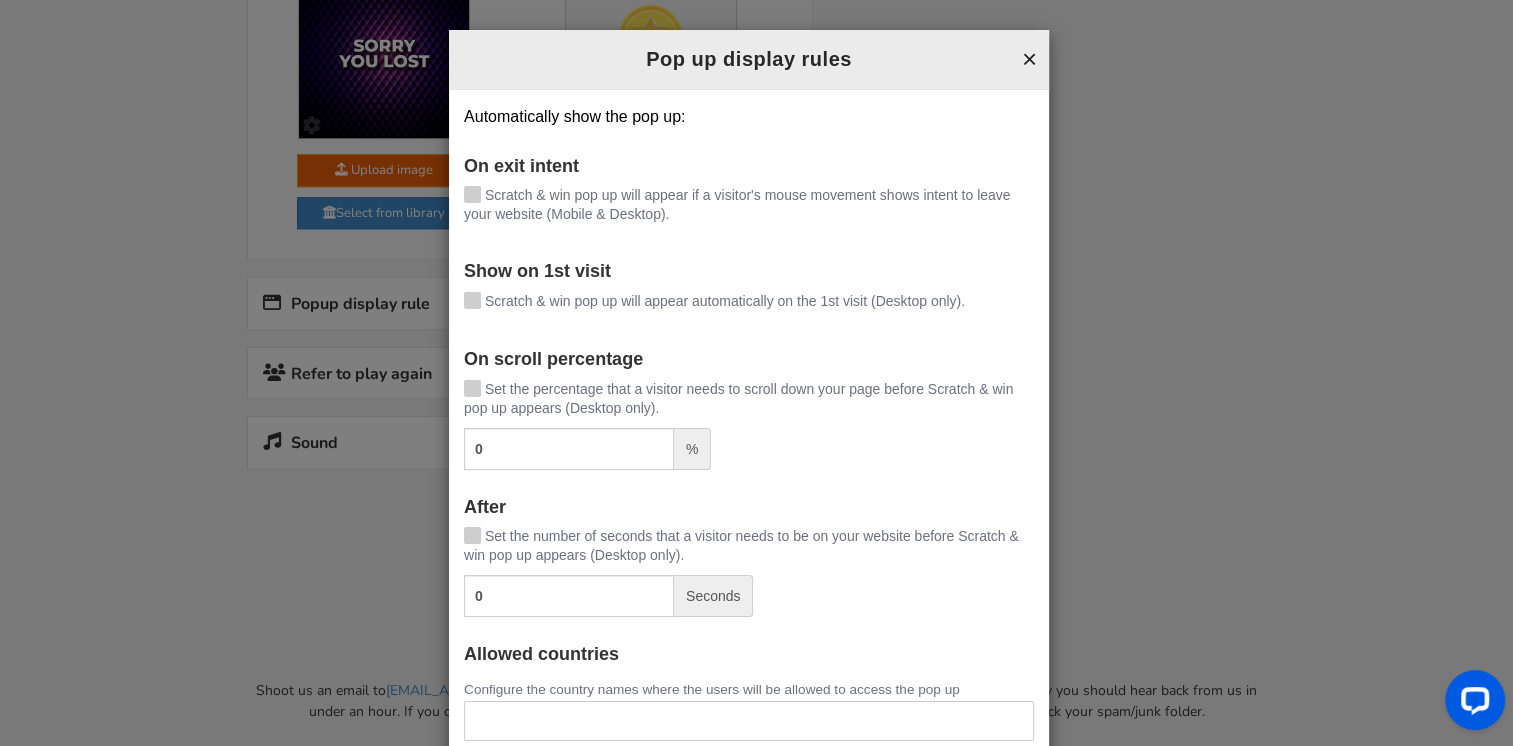 click on "×" at bounding box center (1029, 59) 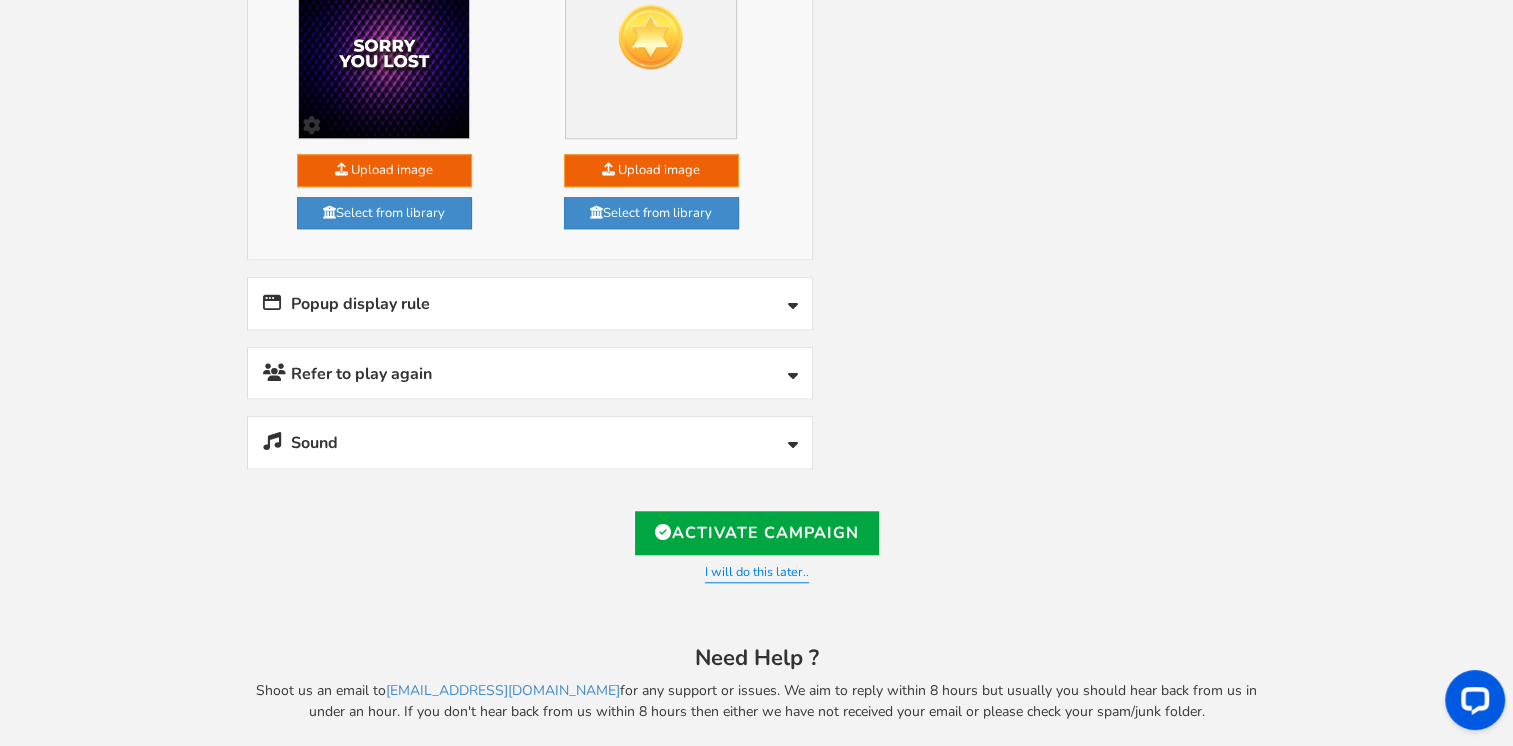 click on "Sound" at bounding box center (530, 442) 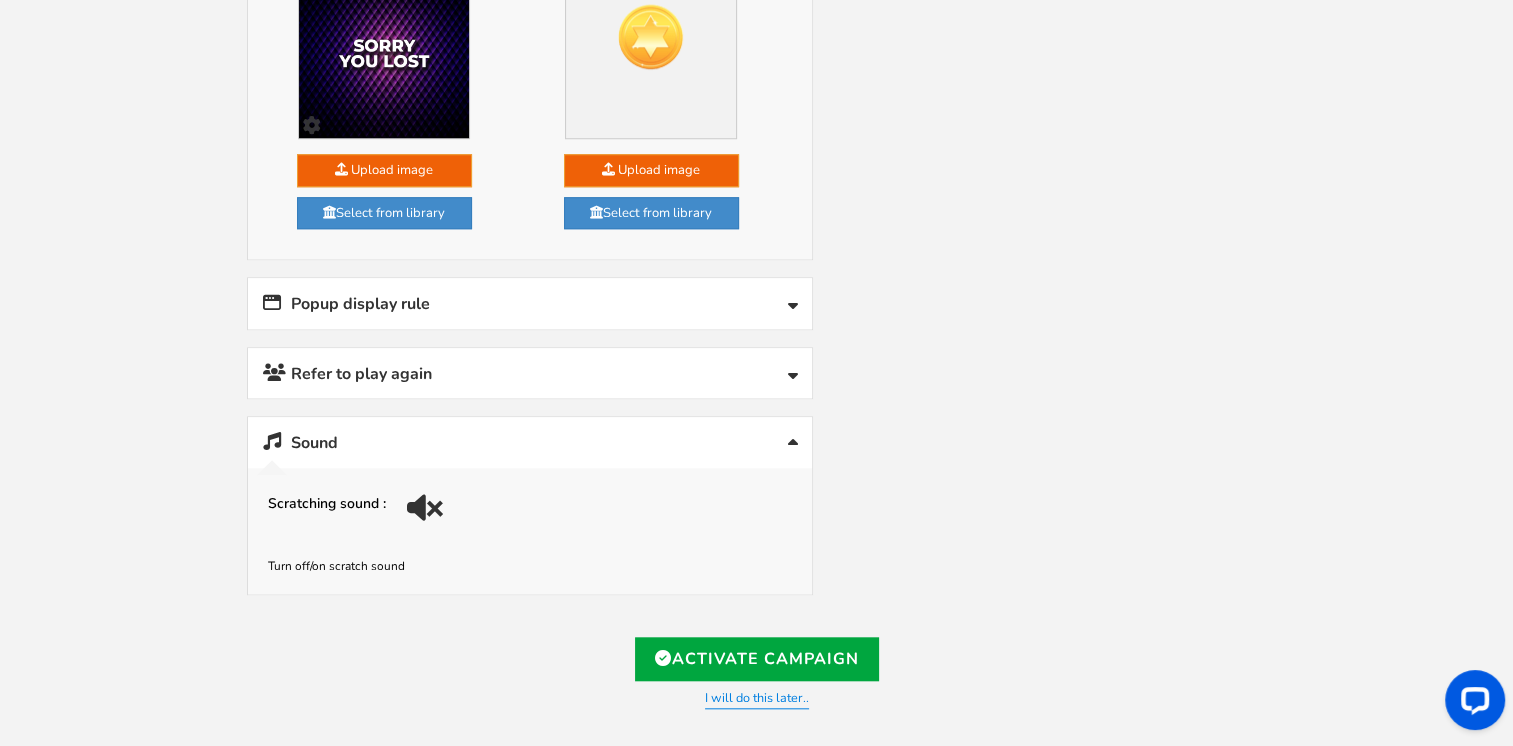 click on "Sound" at bounding box center [530, 442] 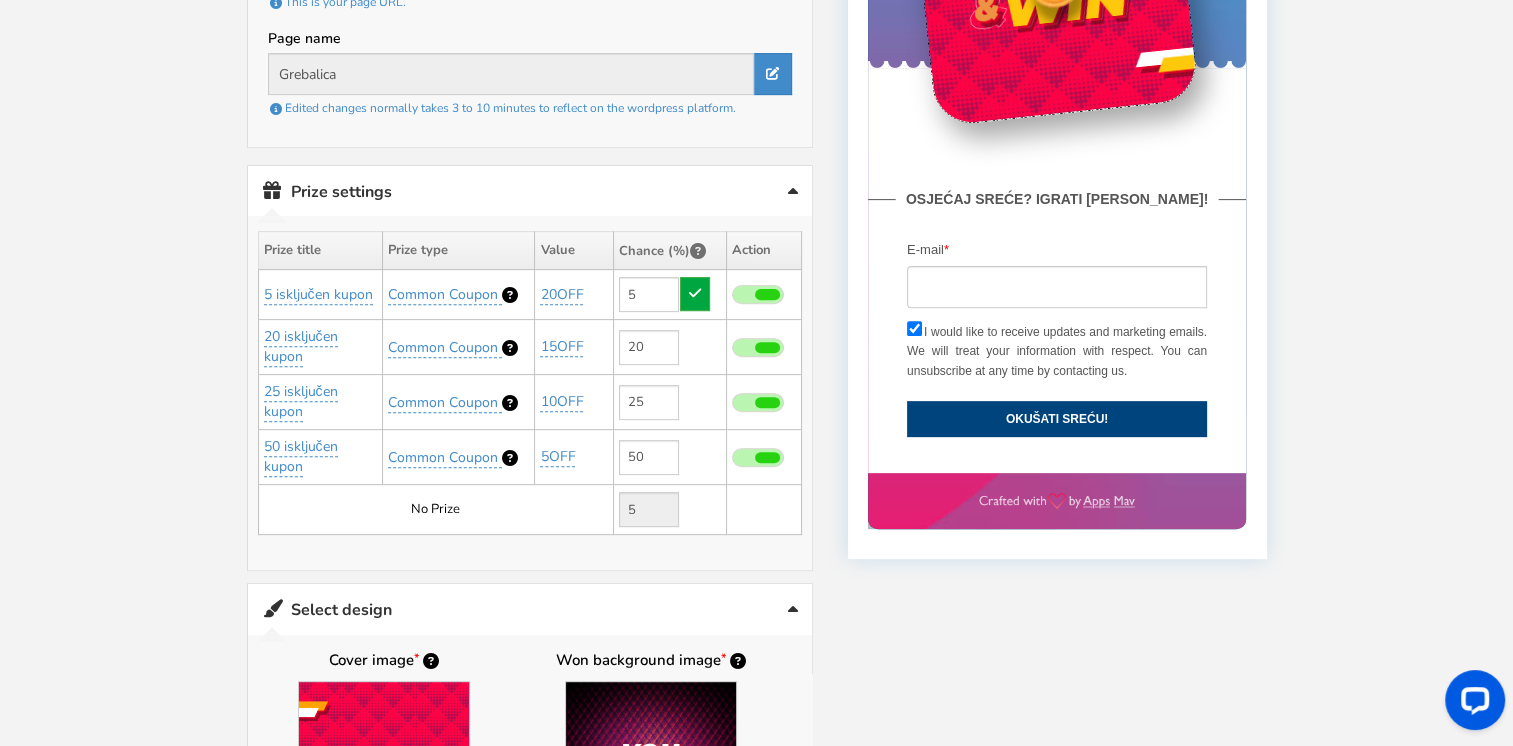 scroll, scrollTop: 504, scrollLeft: 0, axis: vertical 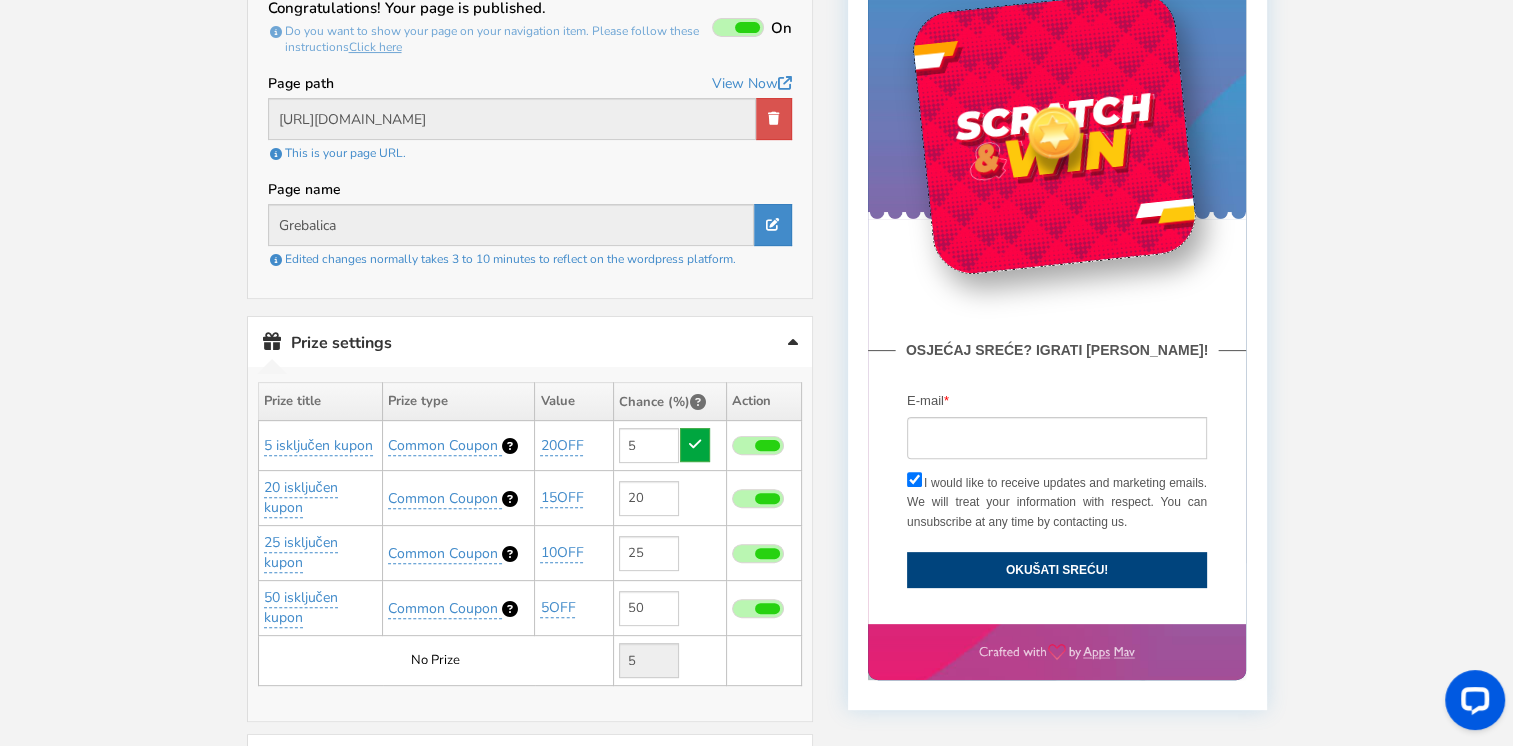 click at bounding box center (1057, 438) 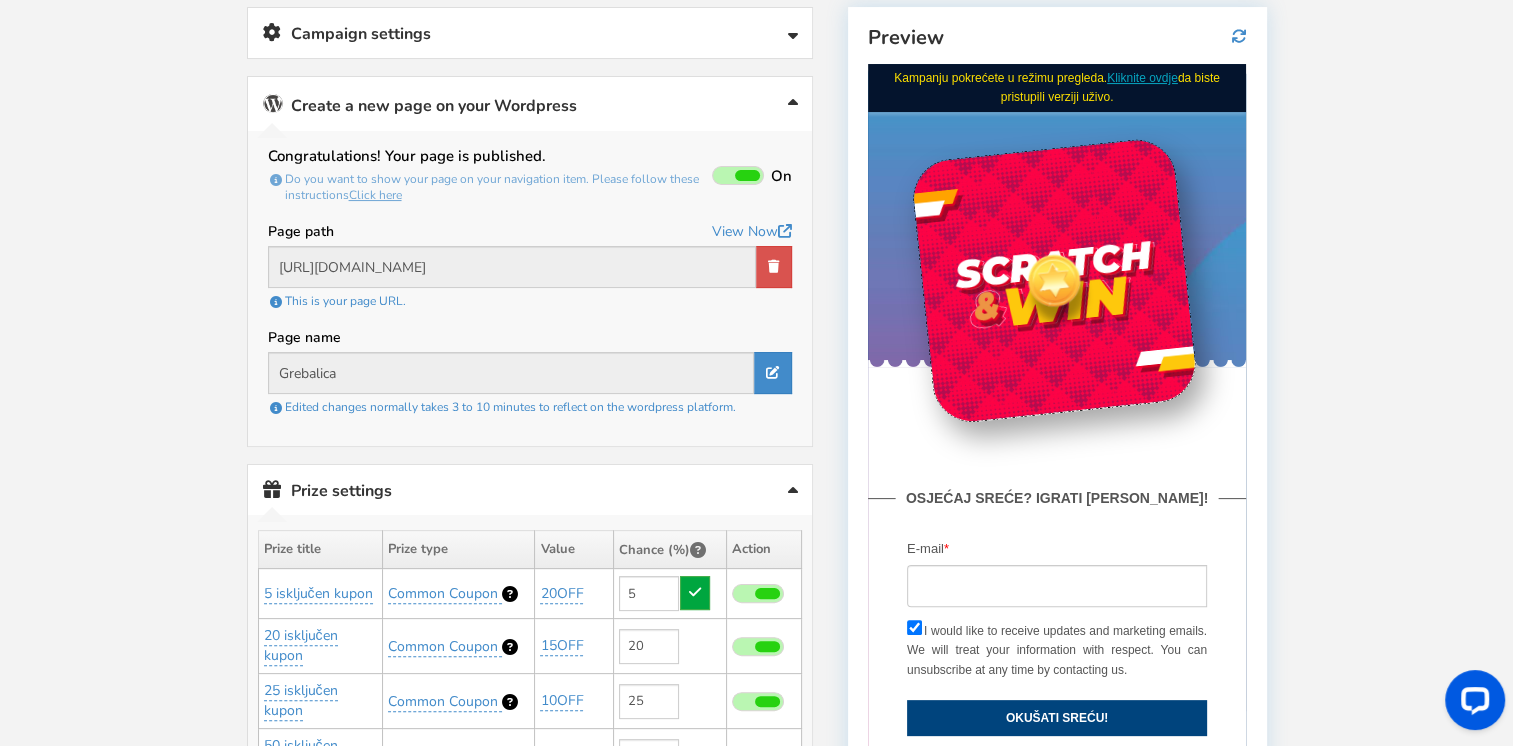 scroll, scrollTop: 204, scrollLeft: 0, axis: vertical 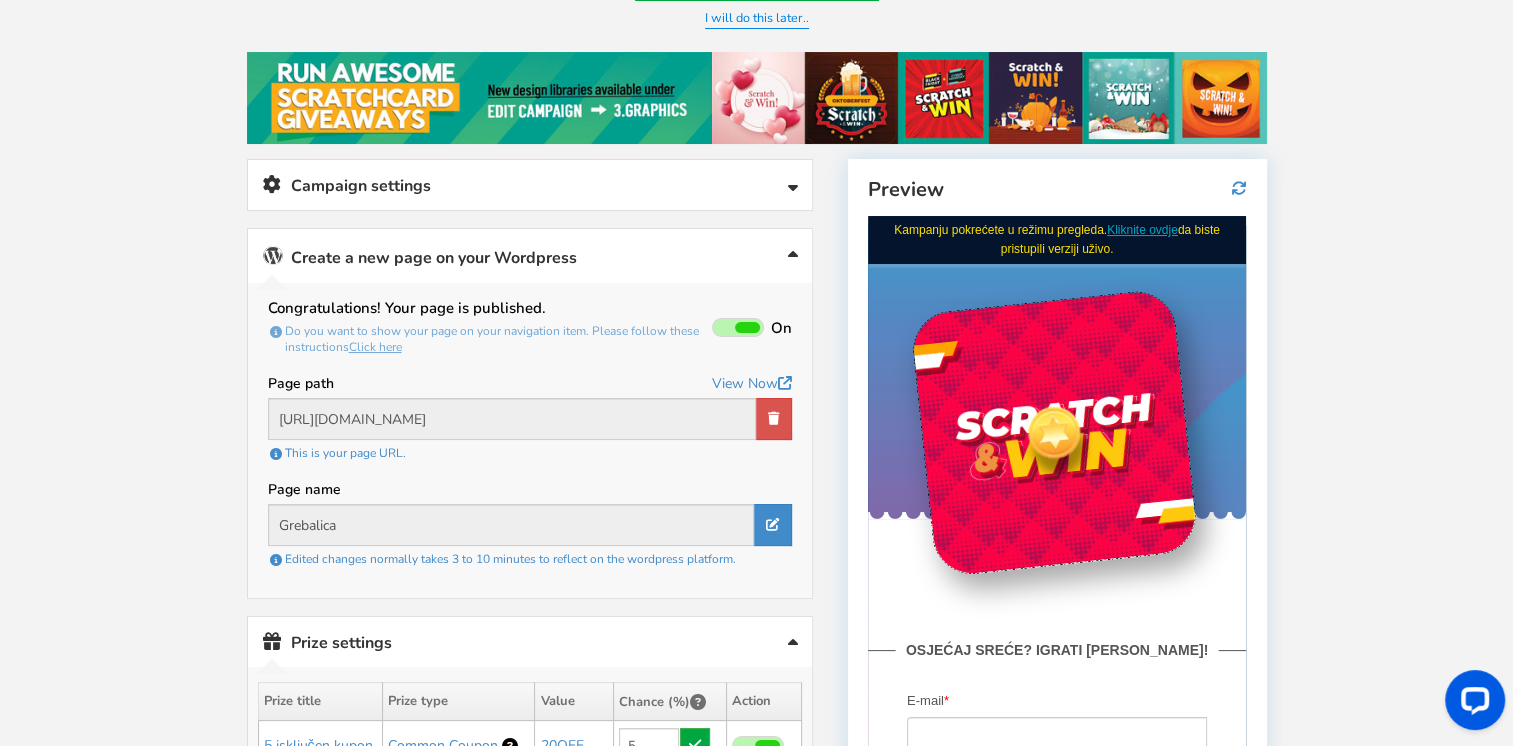 click on "Preview" at bounding box center (1057, 584) 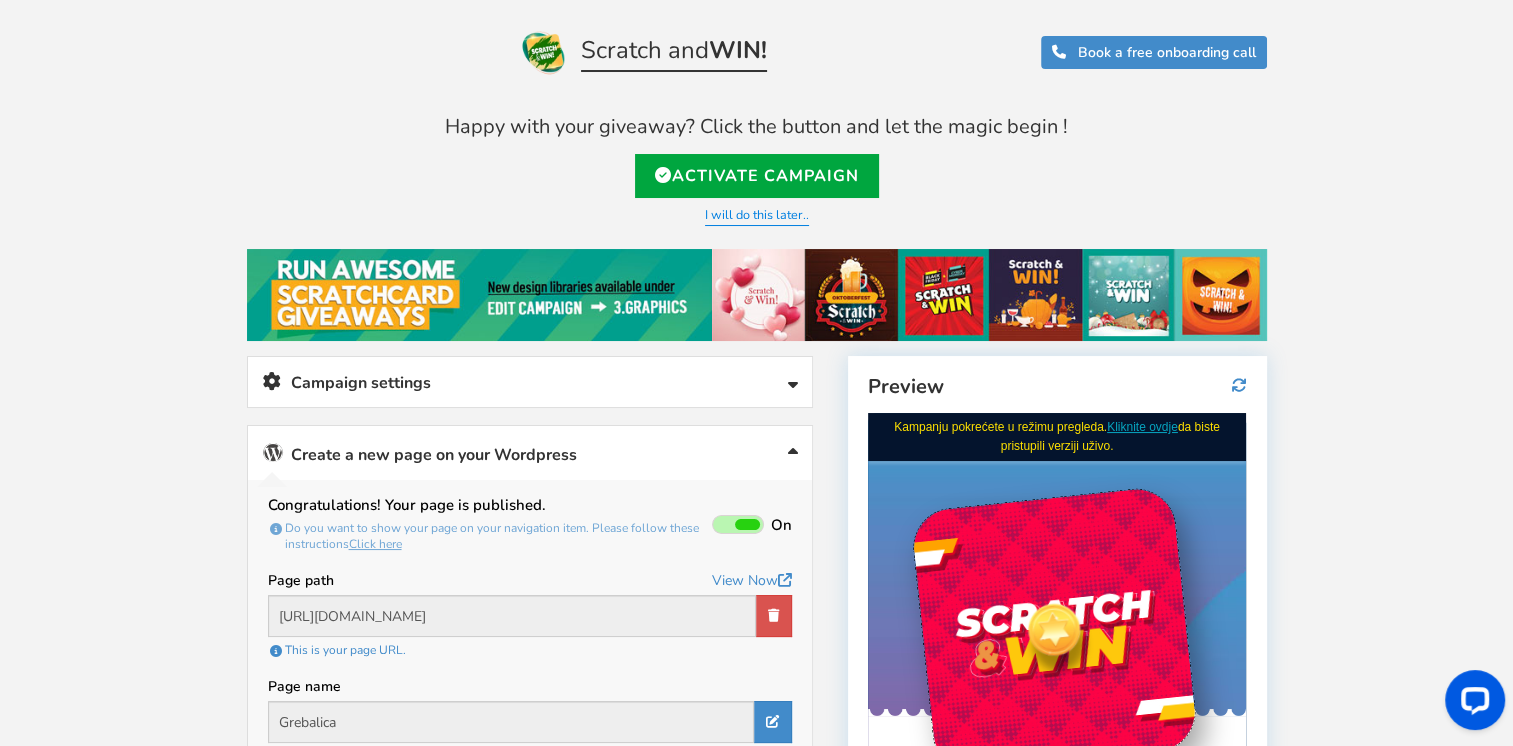 click on "Campaign settings" at bounding box center (530, 382) 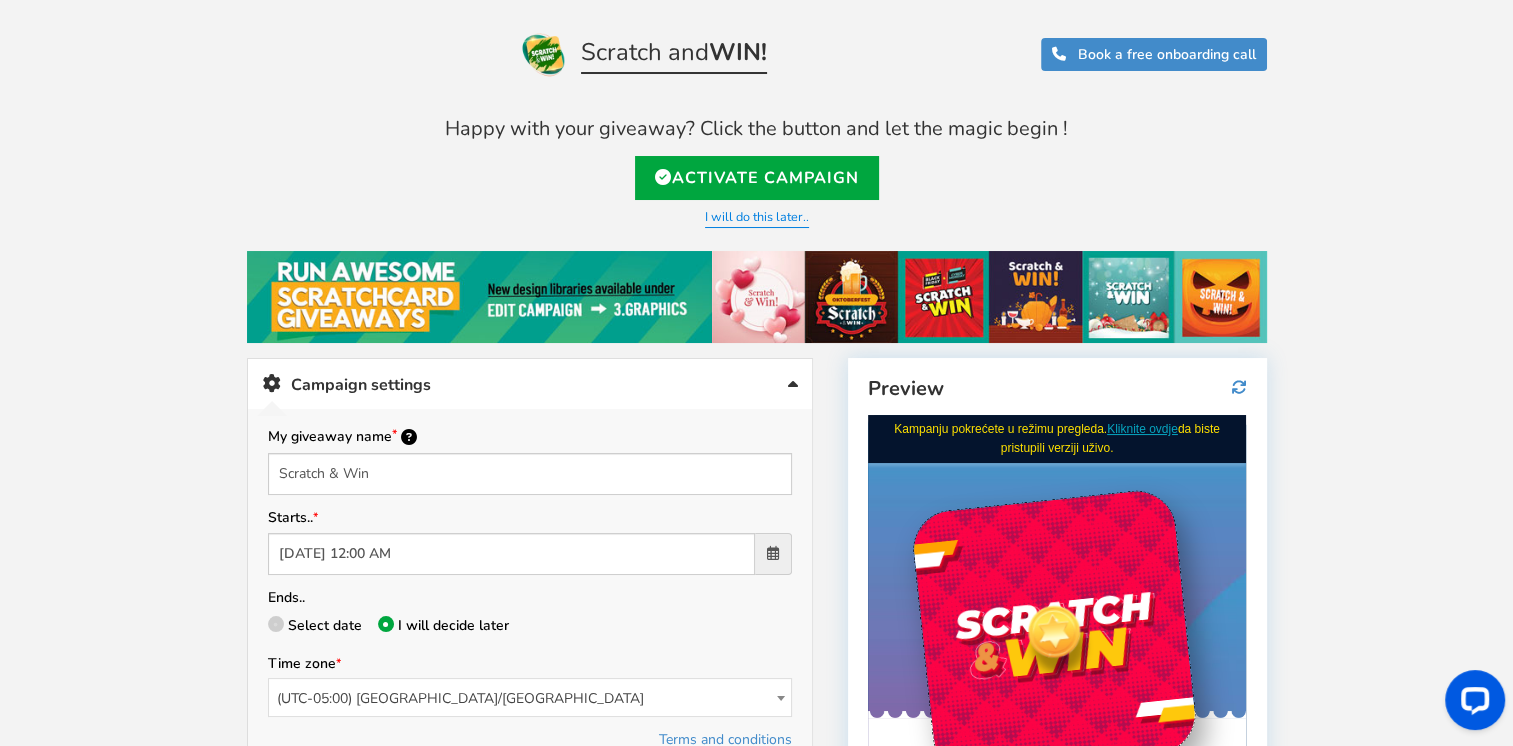 scroll, scrollTop: 0, scrollLeft: 0, axis: both 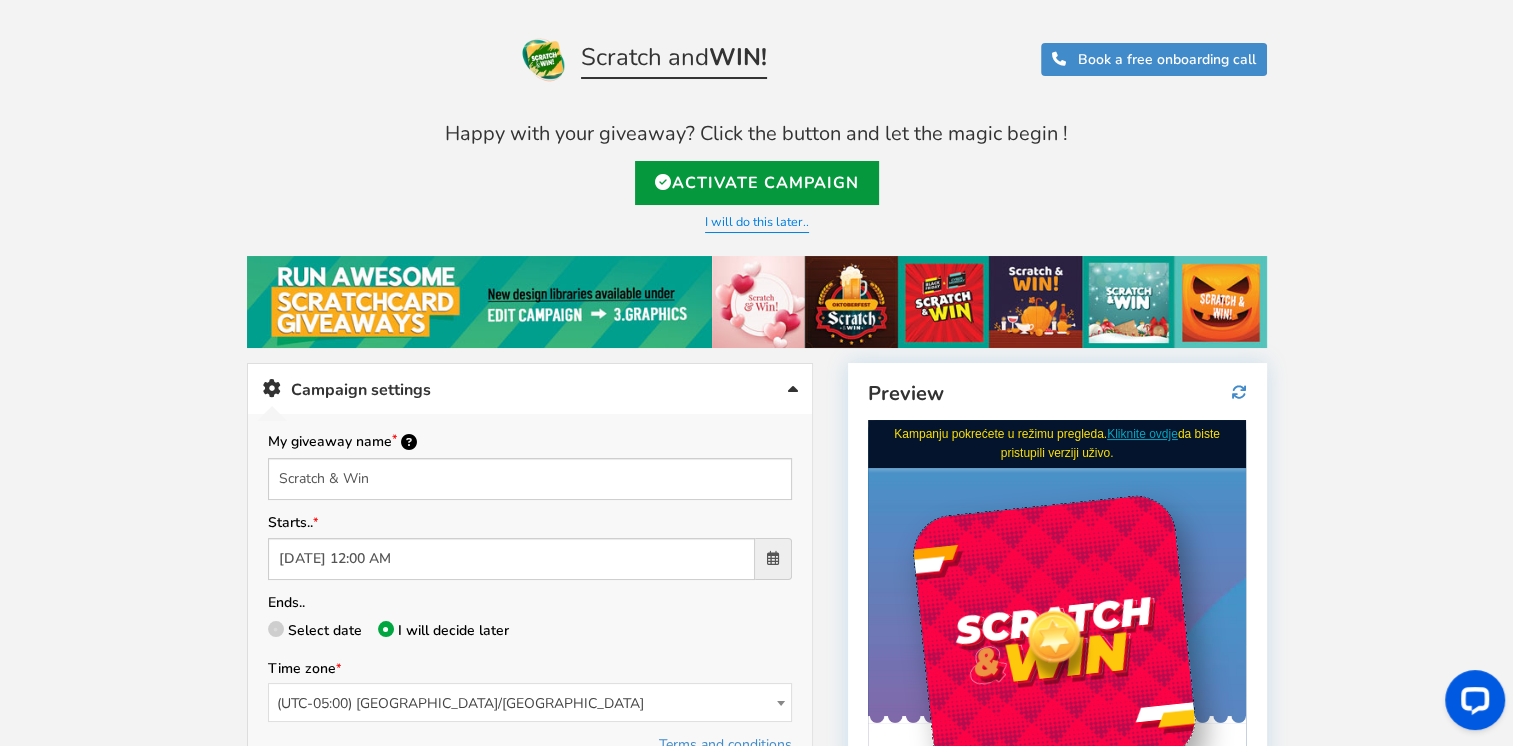 click on "Activate Campaign" at bounding box center [757, 183] 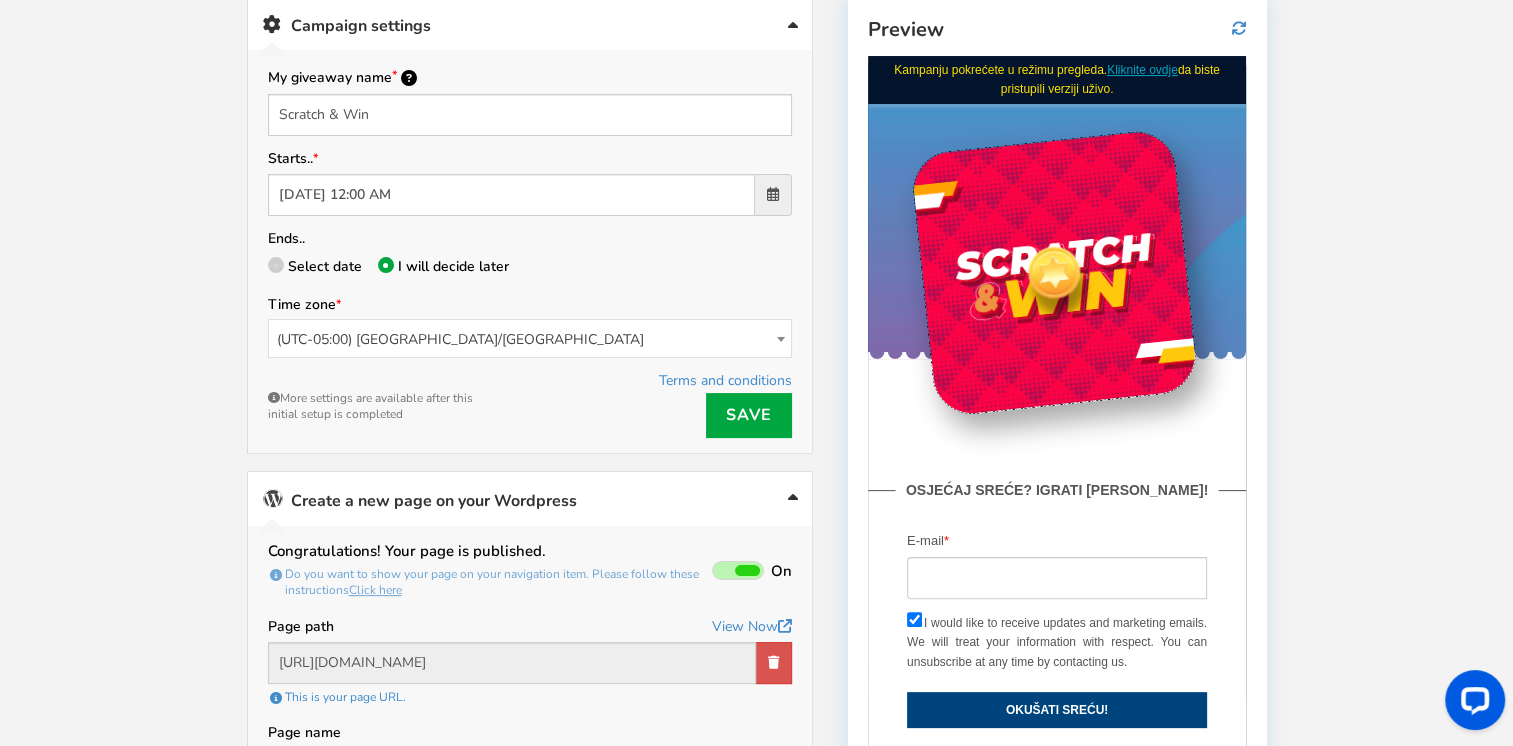 scroll, scrollTop: 400, scrollLeft: 0, axis: vertical 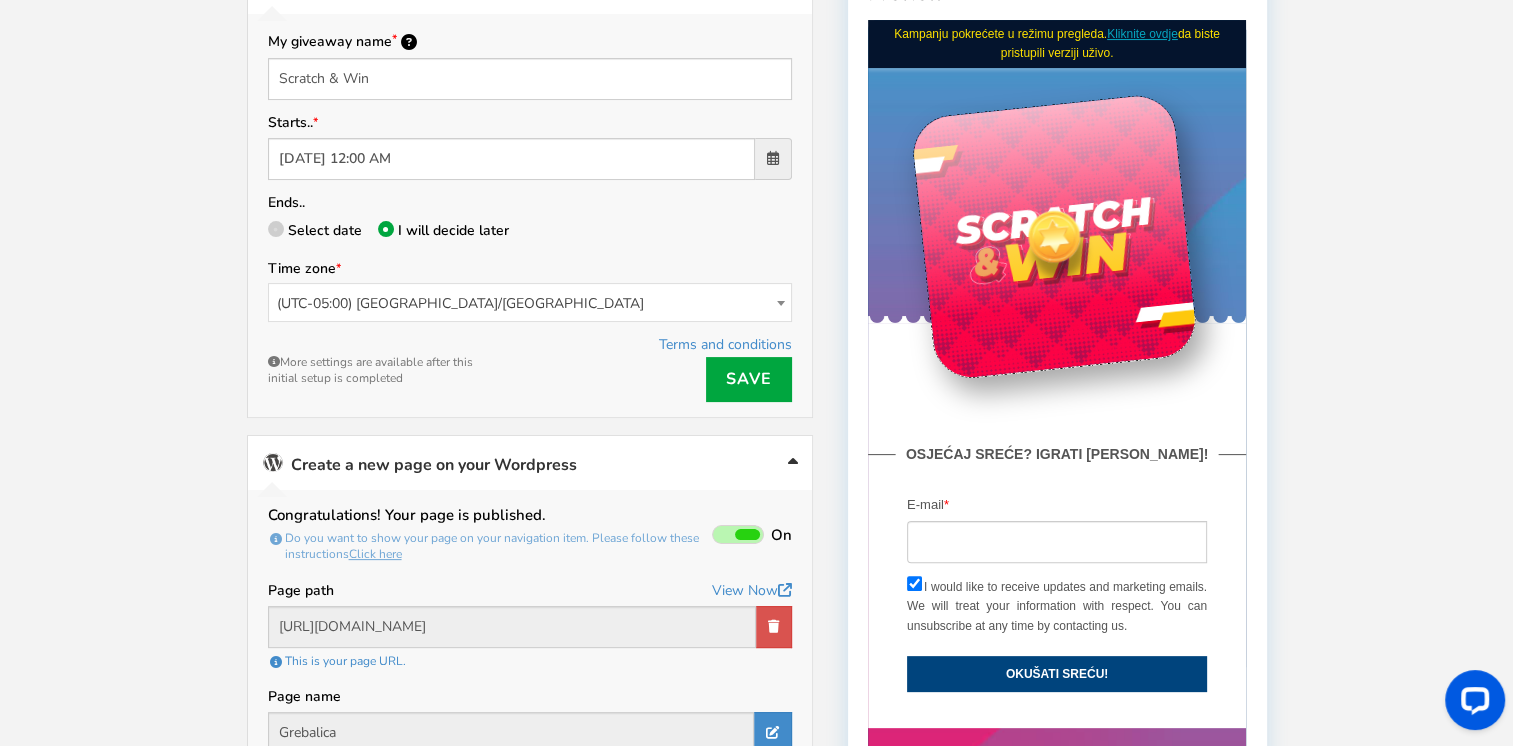 click at bounding box center (1054, 236) 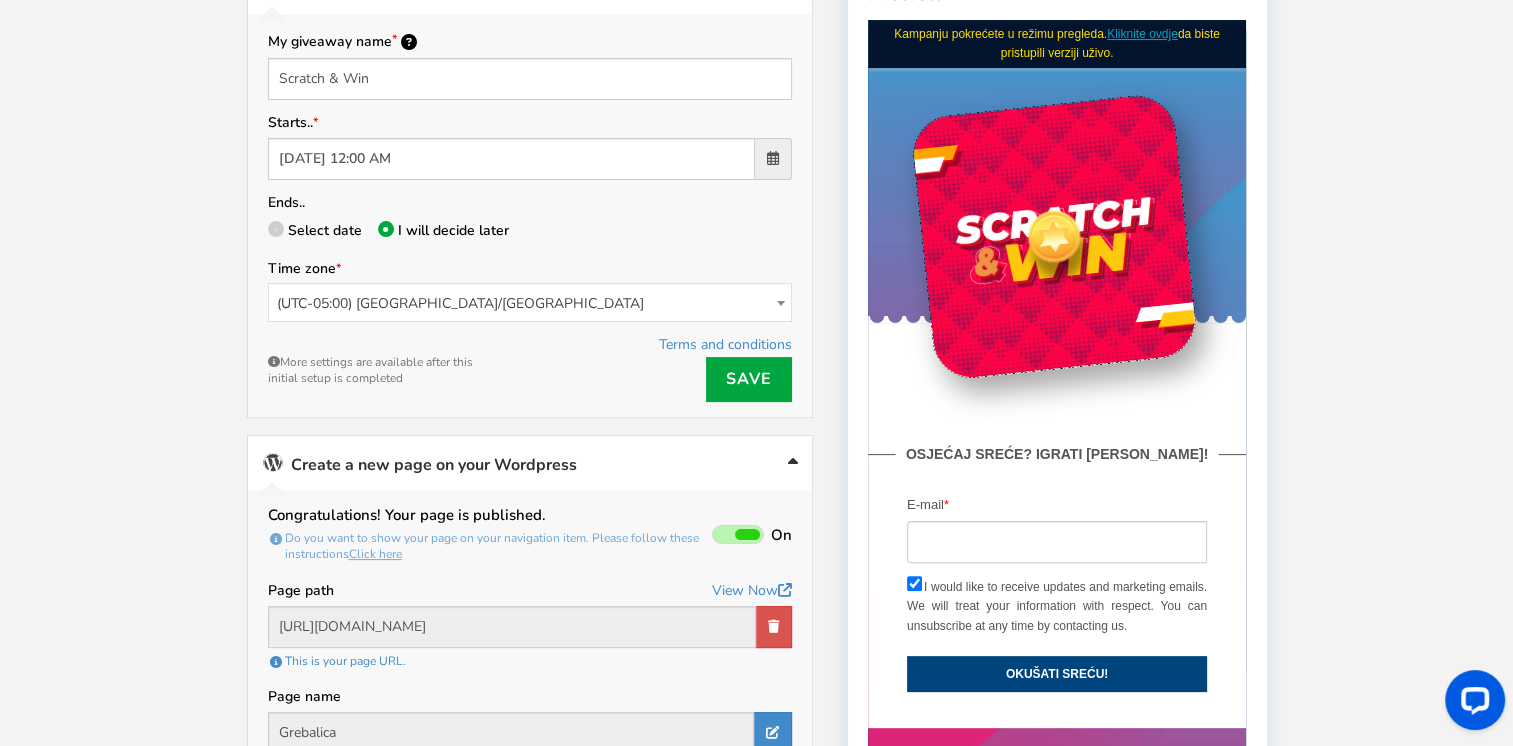 type on "[URL][DOMAIN_NAME]" 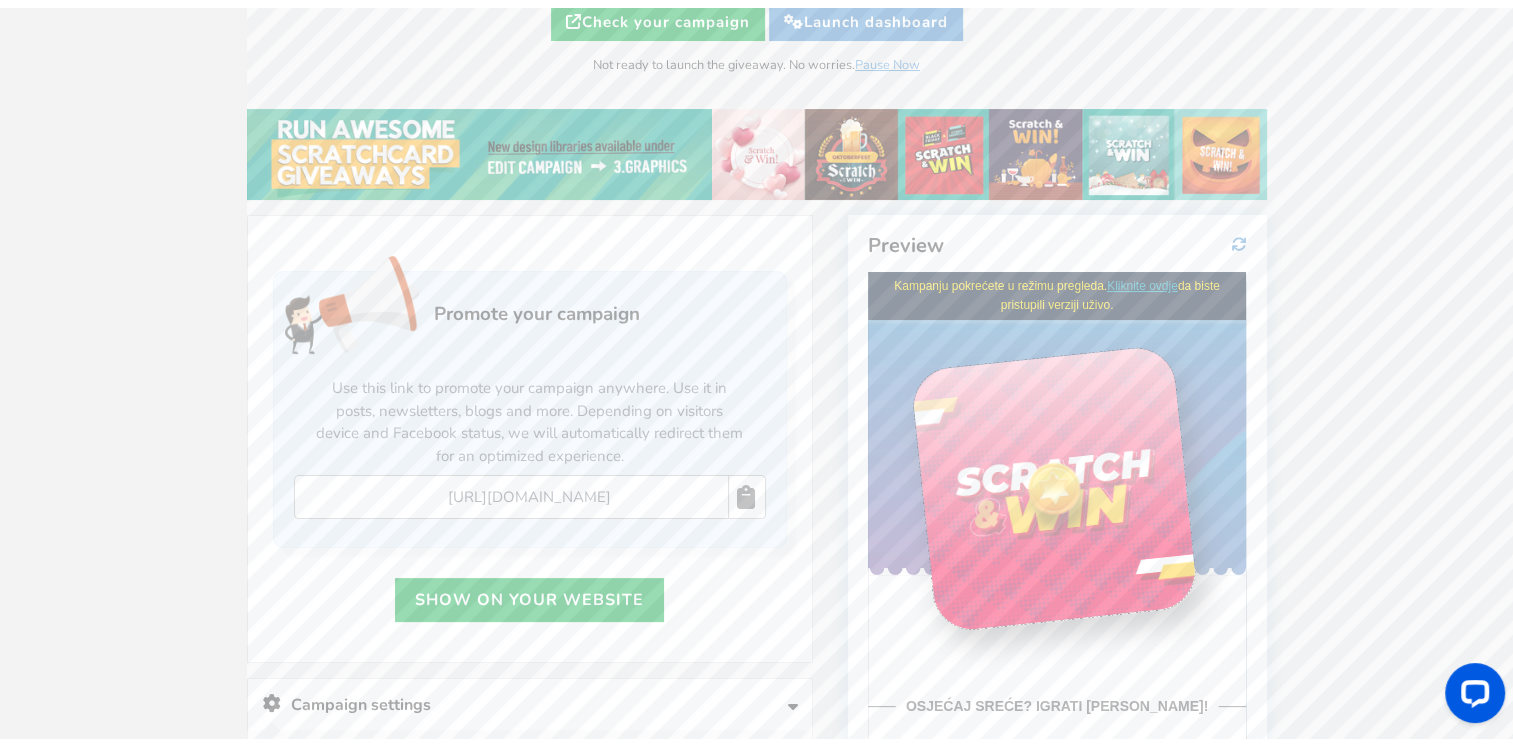 scroll, scrollTop: 590, scrollLeft: 0, axis: vertical 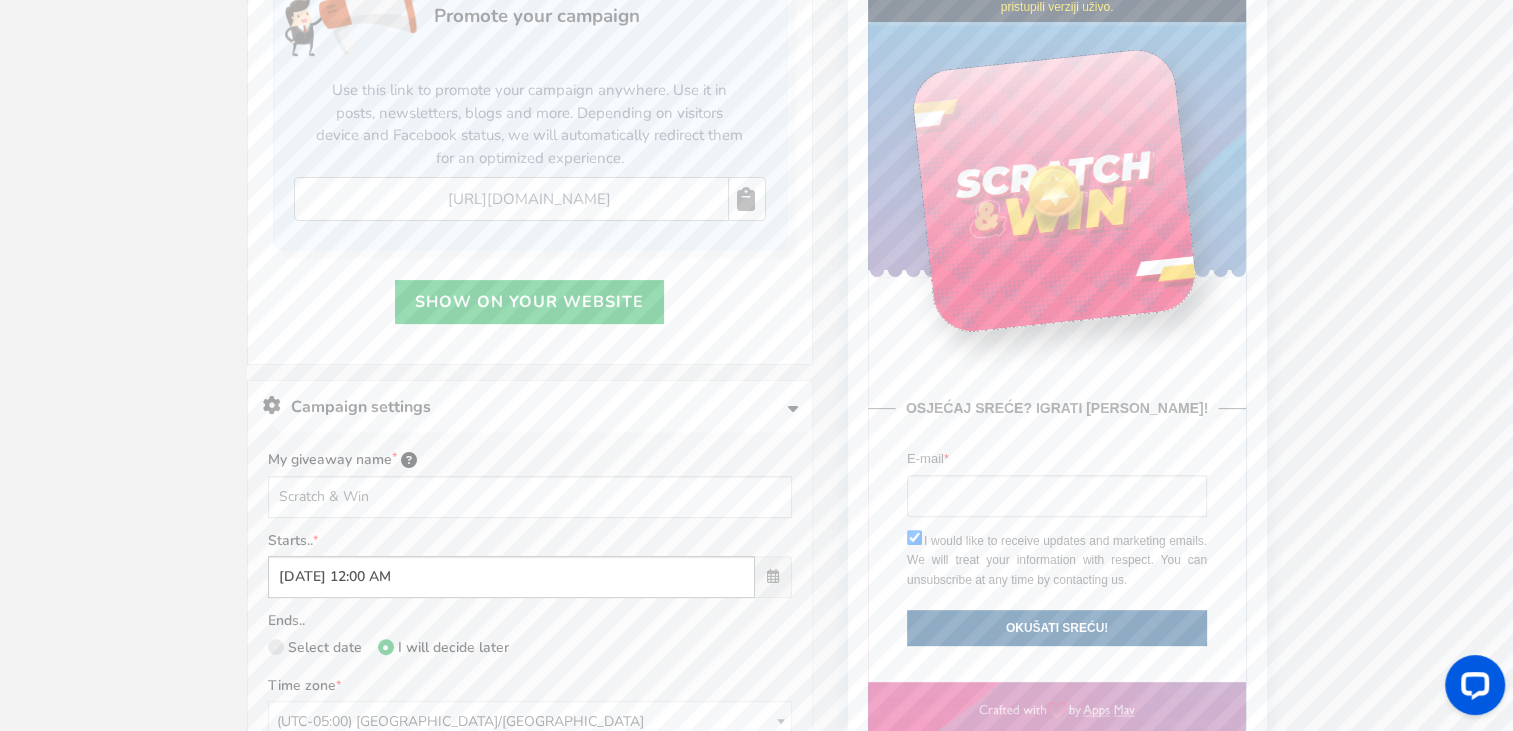 click at bounding box center [1054, 192] 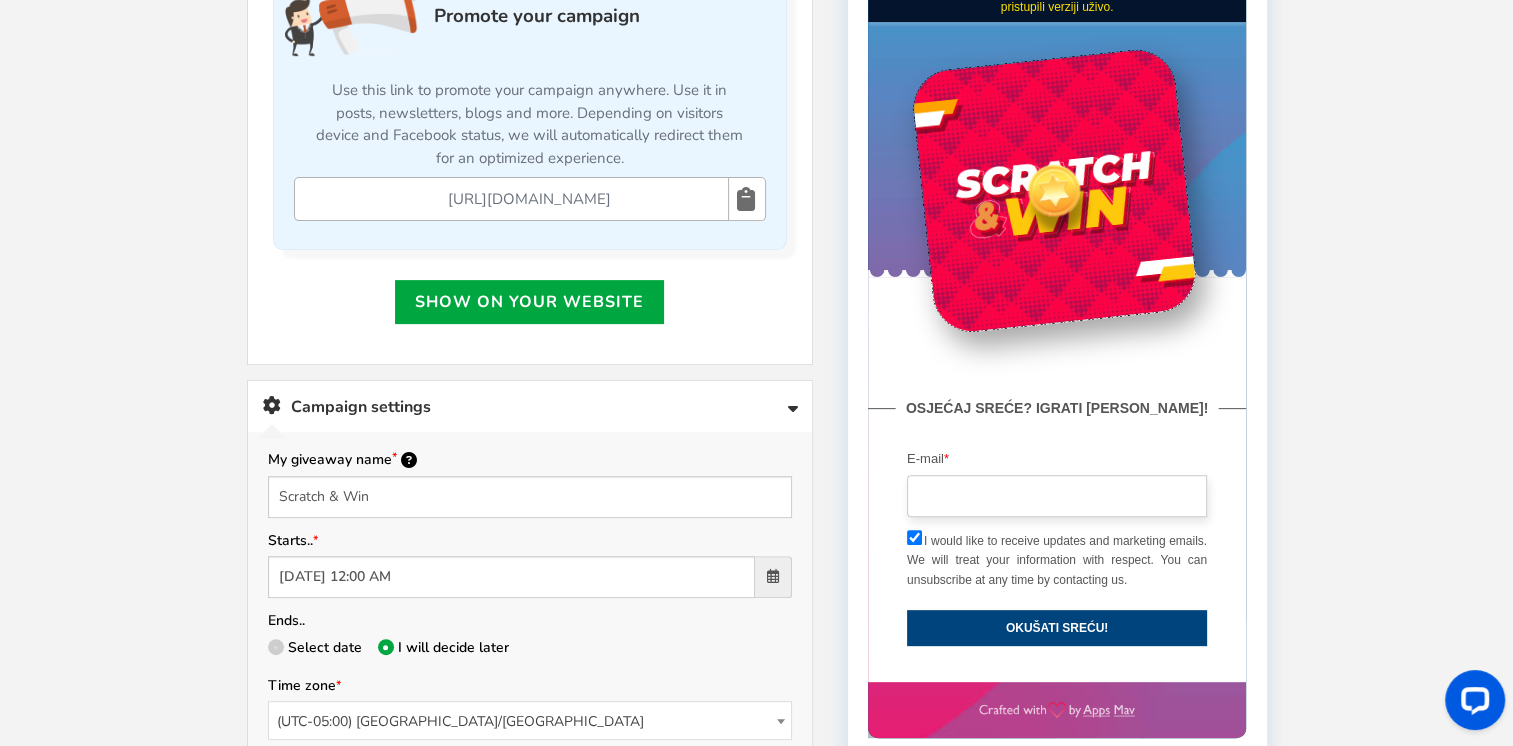 click at bounding box center (1057, 497) 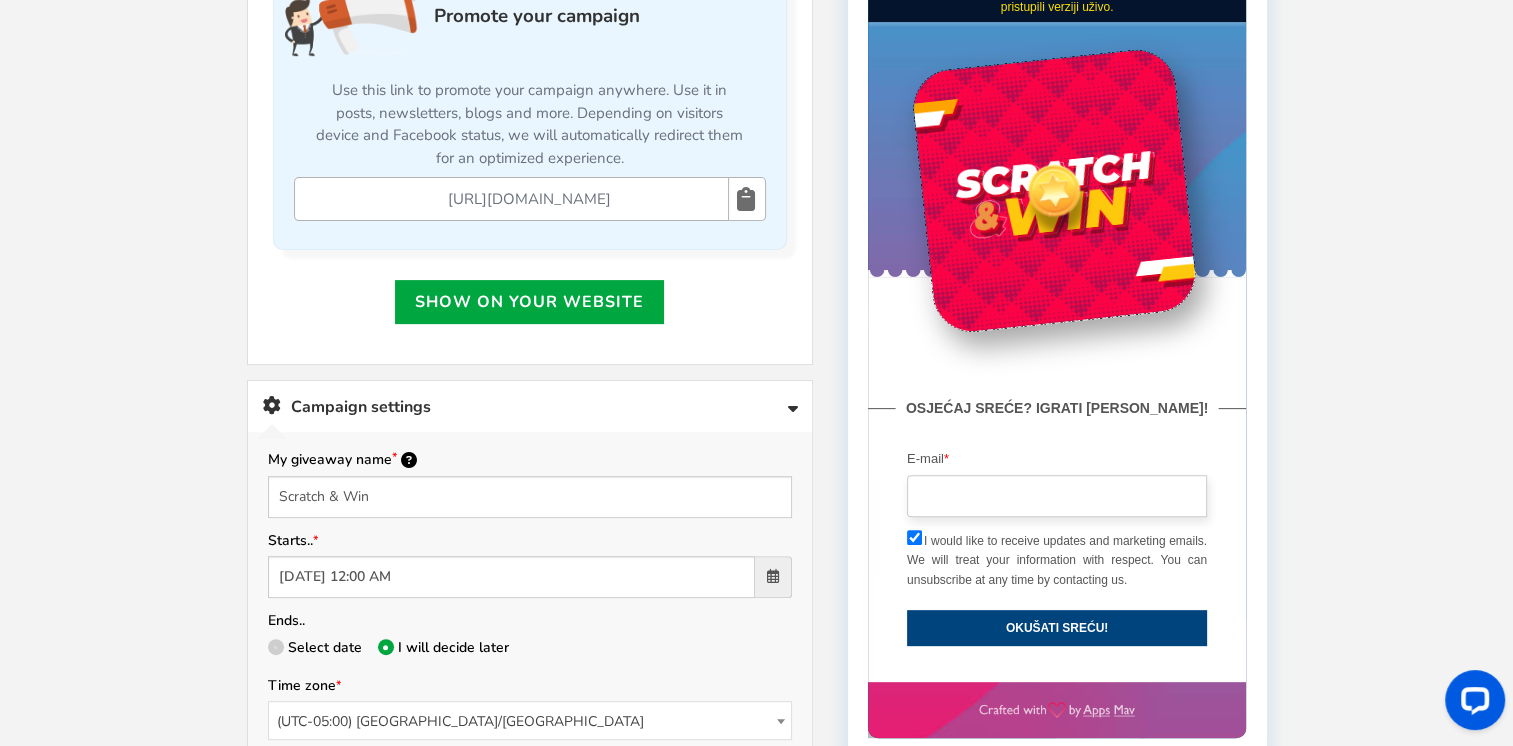type on "[EMAIL_ADDRESS][DOMAIN_NAME]" 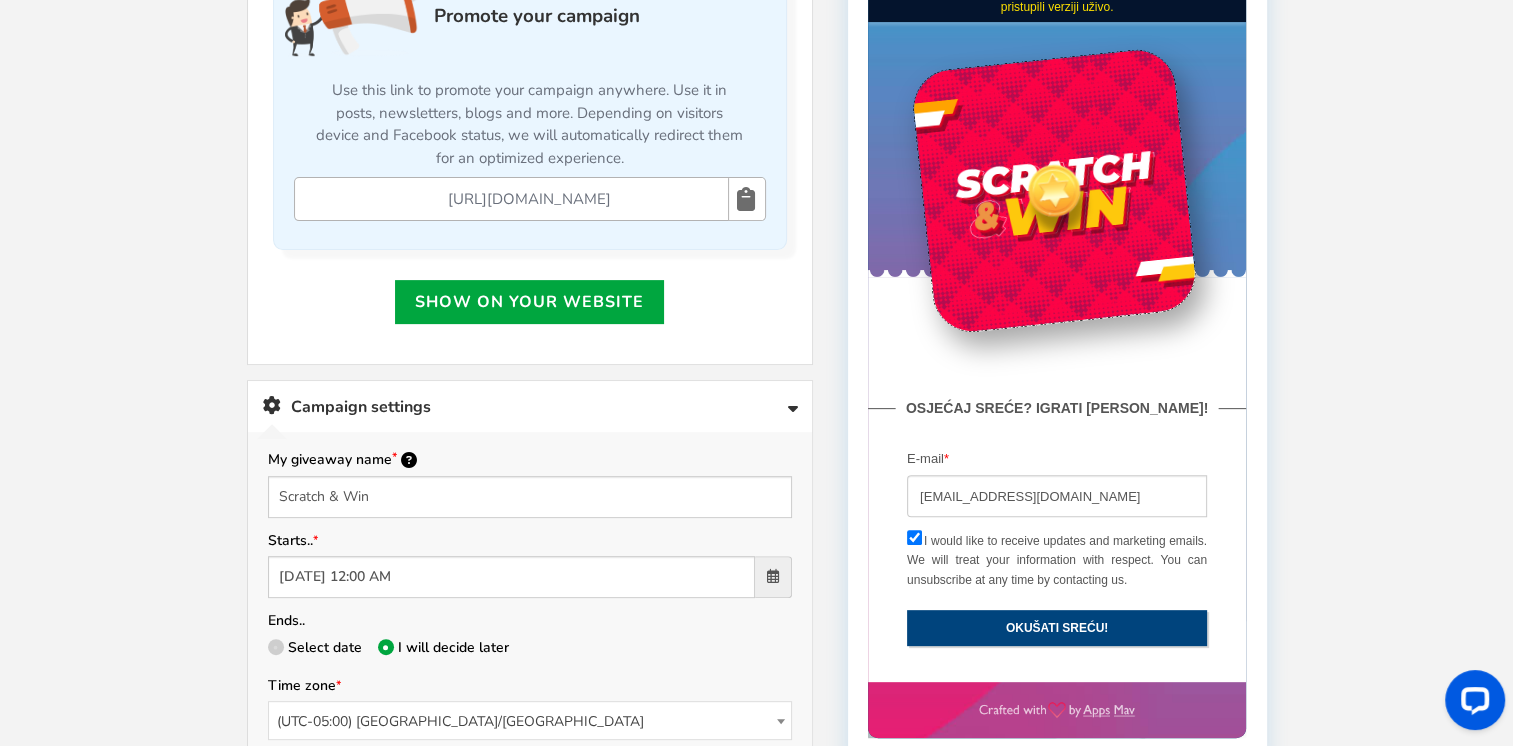 click on "OKUŠATI SREĆU!" at bounding box center [1057, 629] 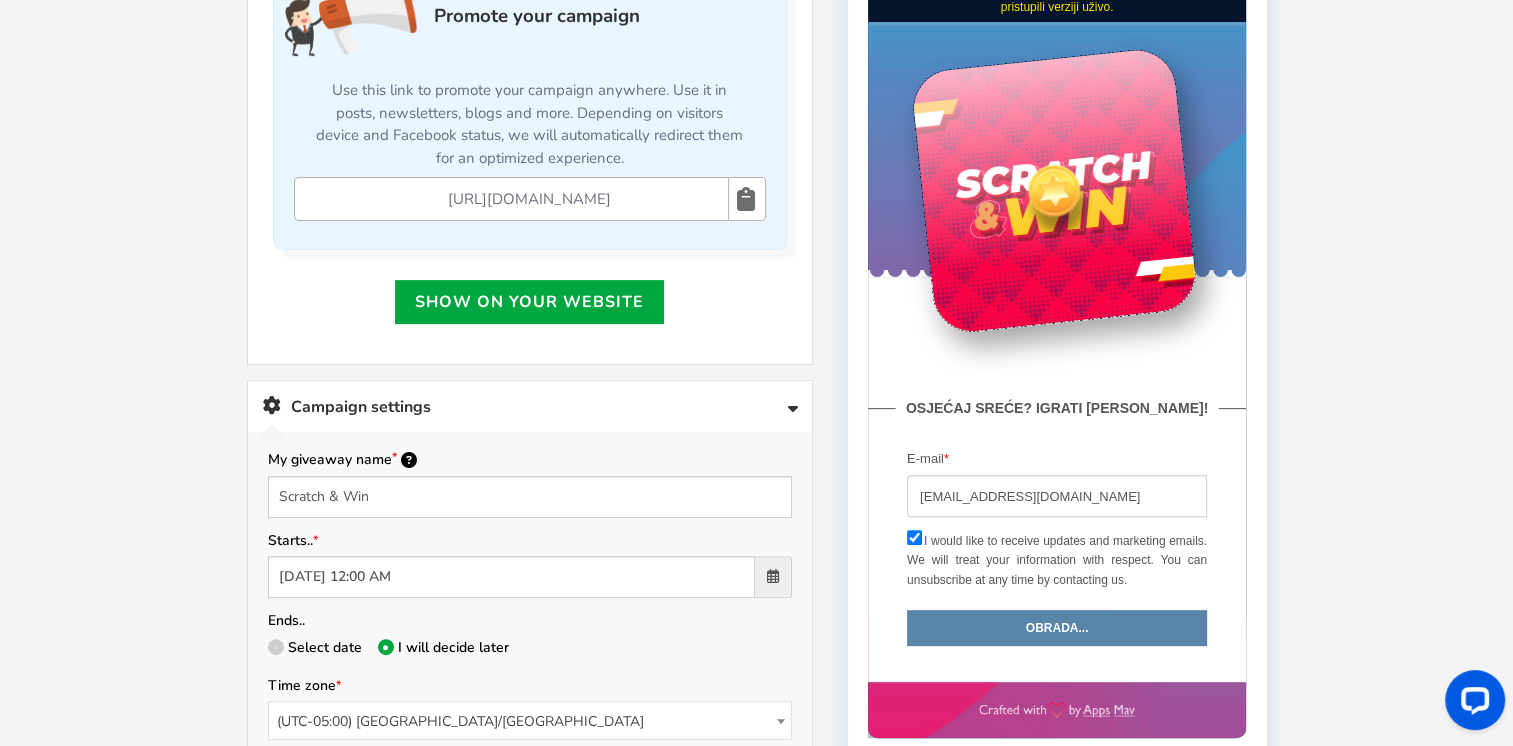 click at bounding box center (1054, 192) 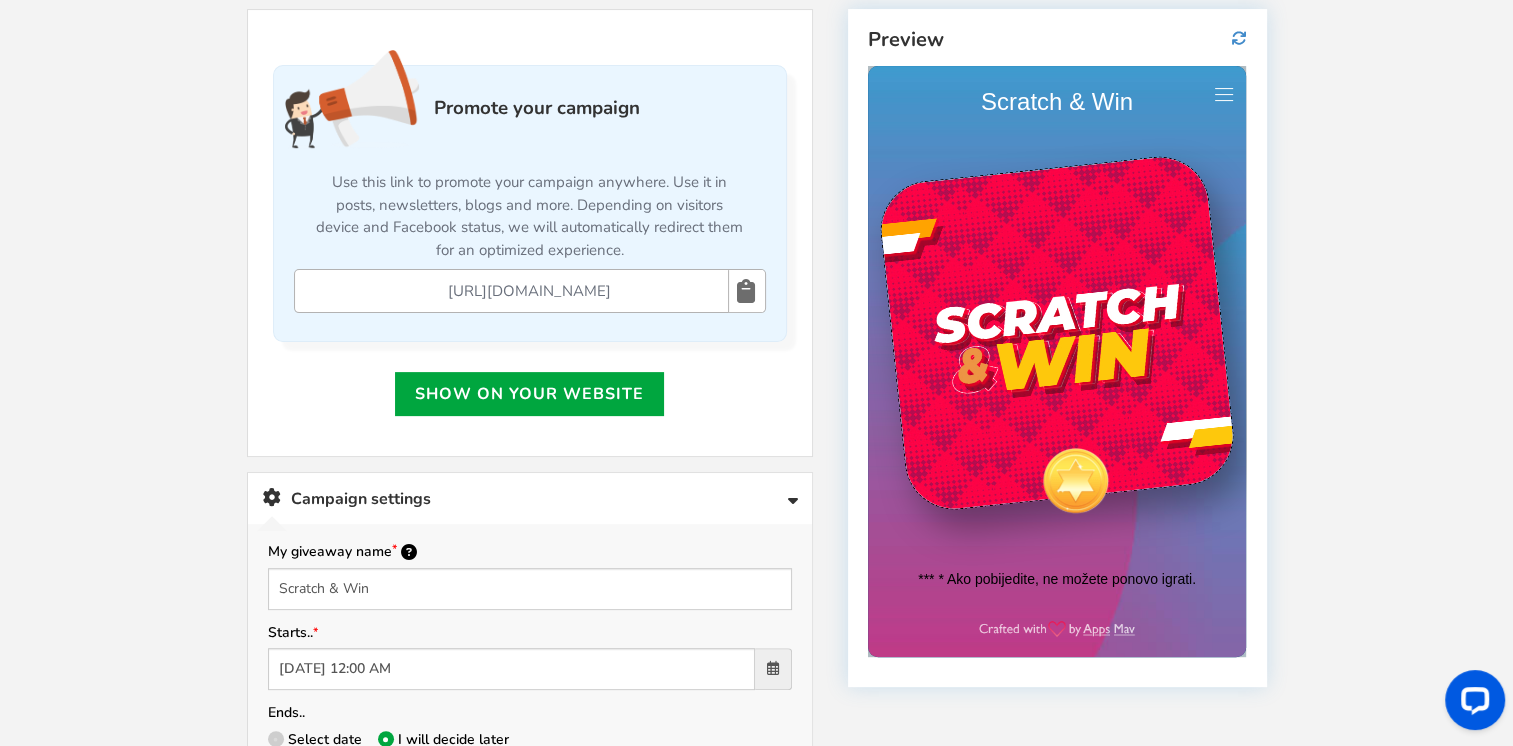 scroll, scrollTop: 496, scrollLeft: 0, axis: vertical 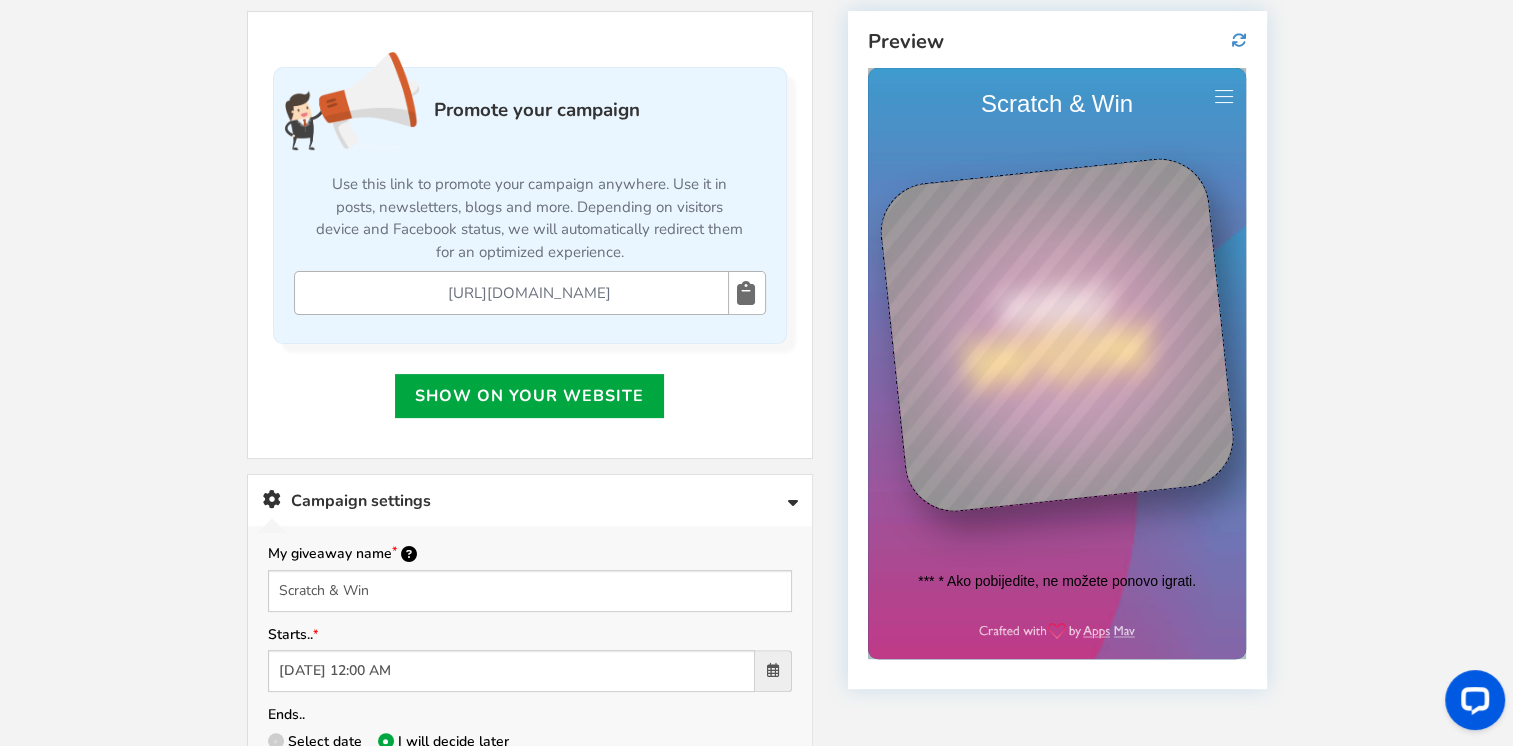 click at bounding box center [1057, 335] 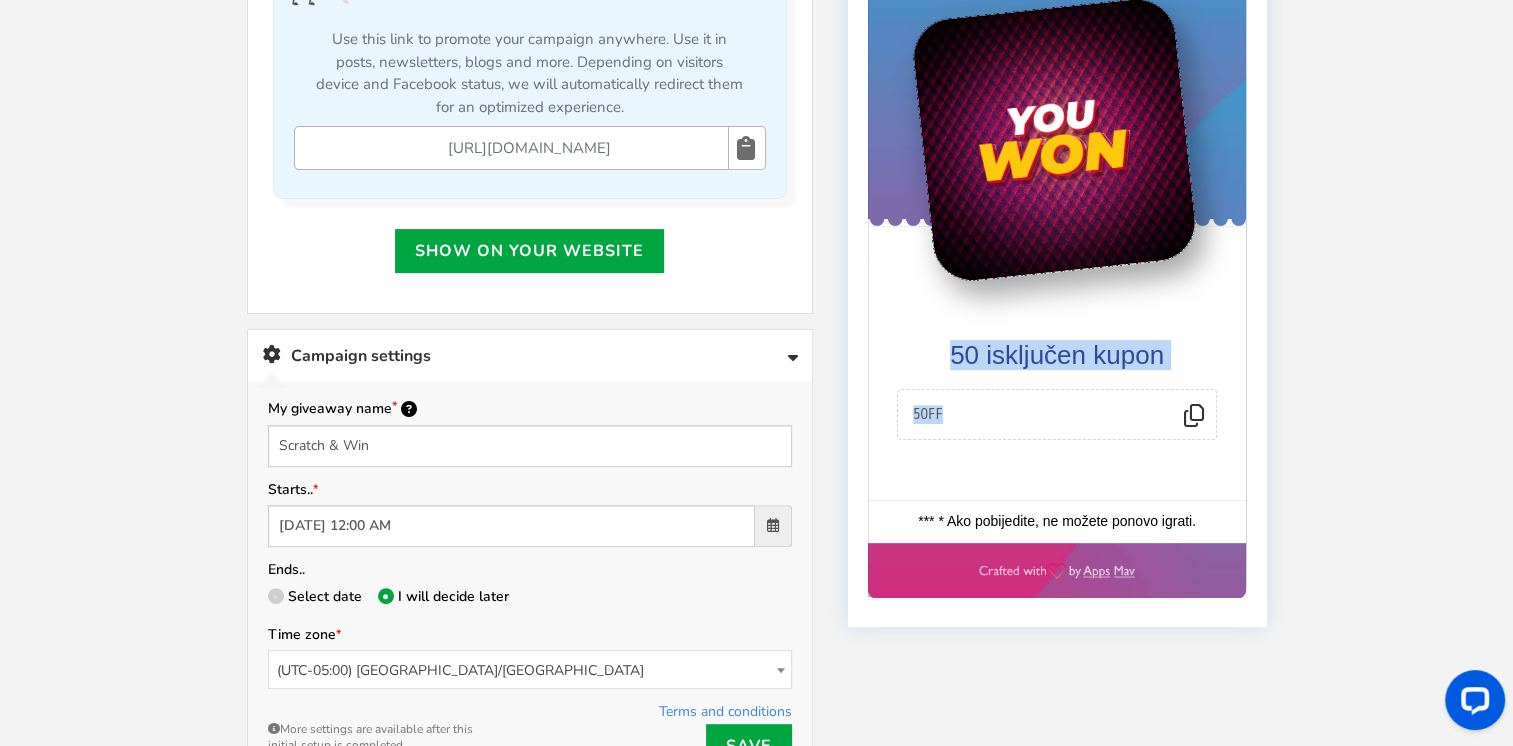 scroll, scrollTop: 472, scrollLeft: 0, axis: vertical 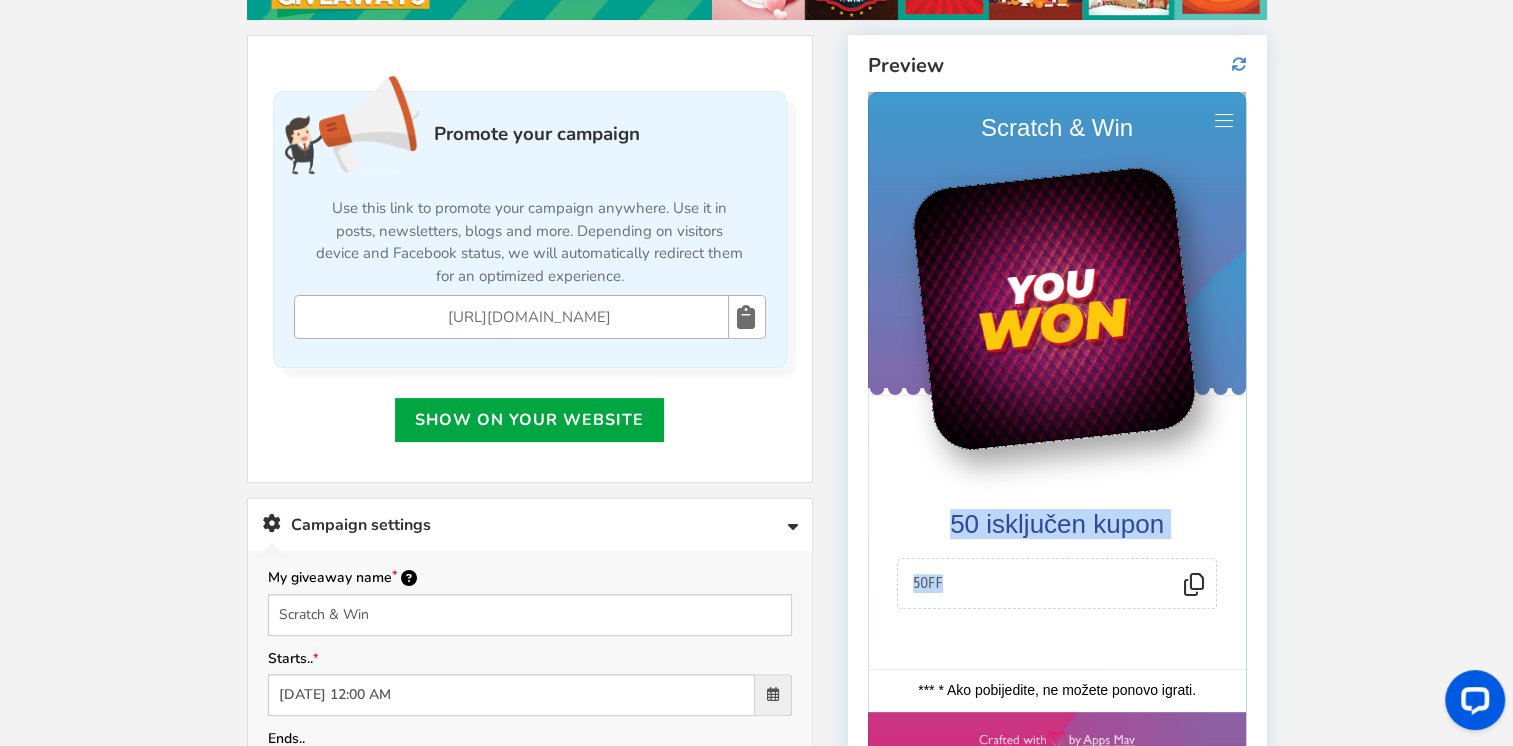 click at bounding box center [1054, 309] 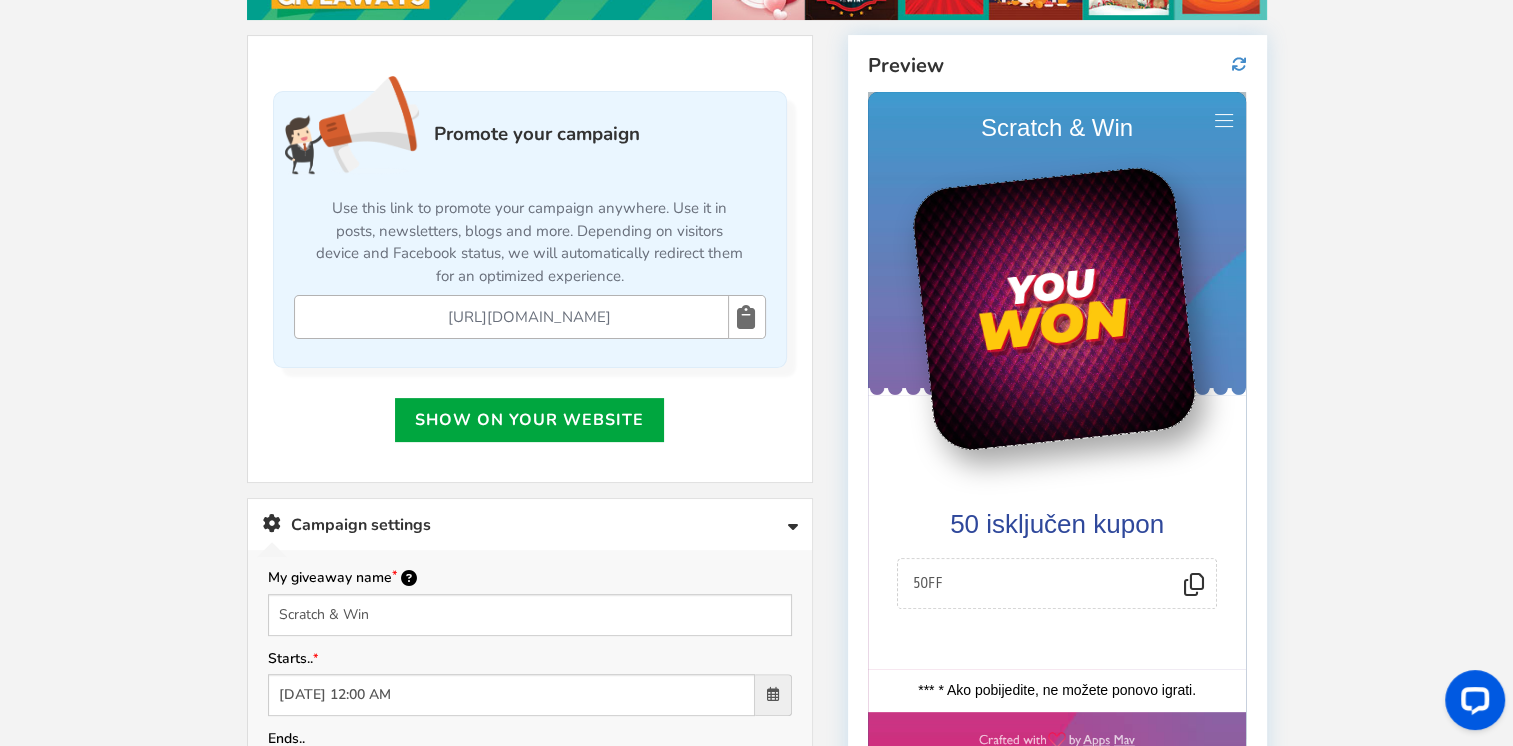 click on "5OFF" at bounding box center [1057, 583] 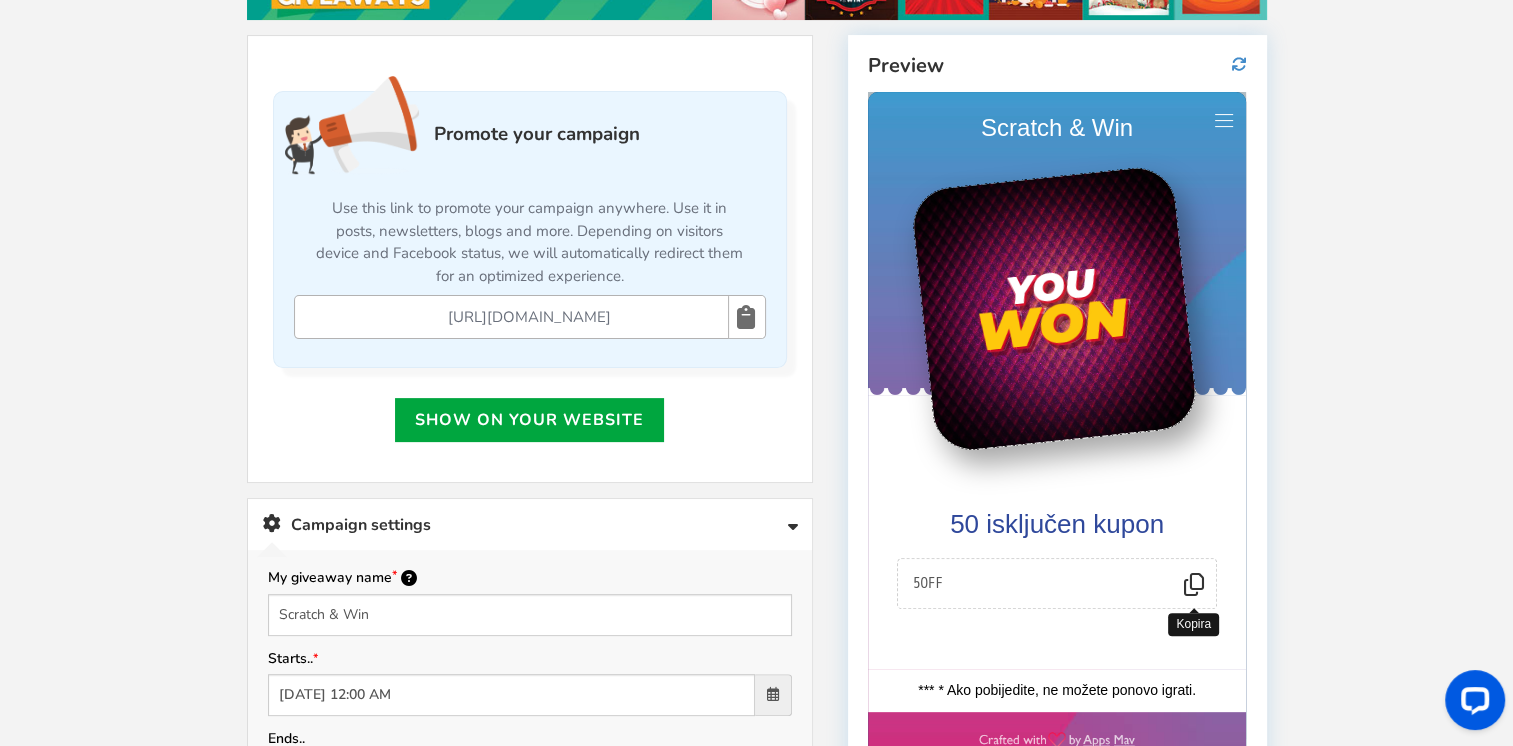 click at bounding box center (1194, 583) 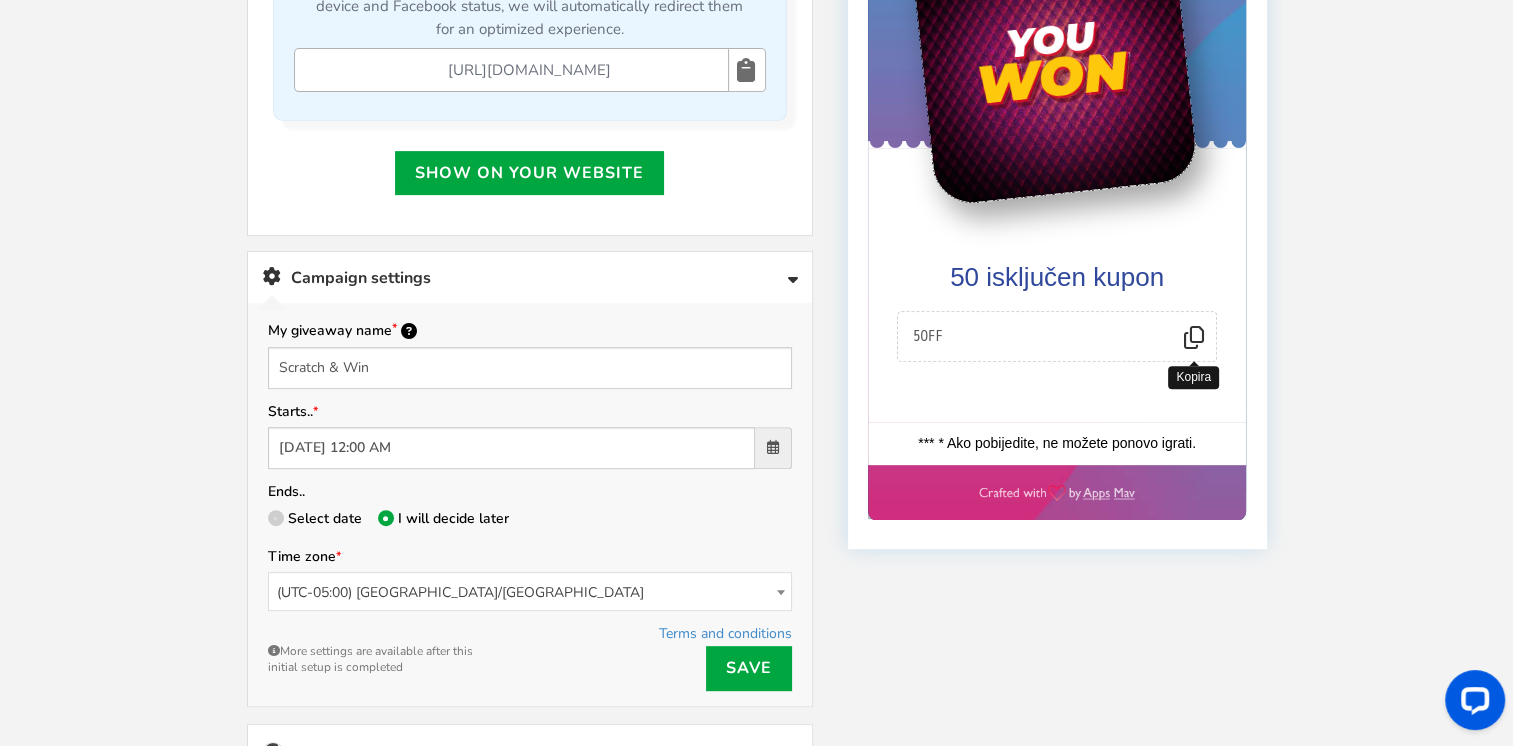 scroll, scrollTop: 604, scrollLeft: 0, axis: vertical 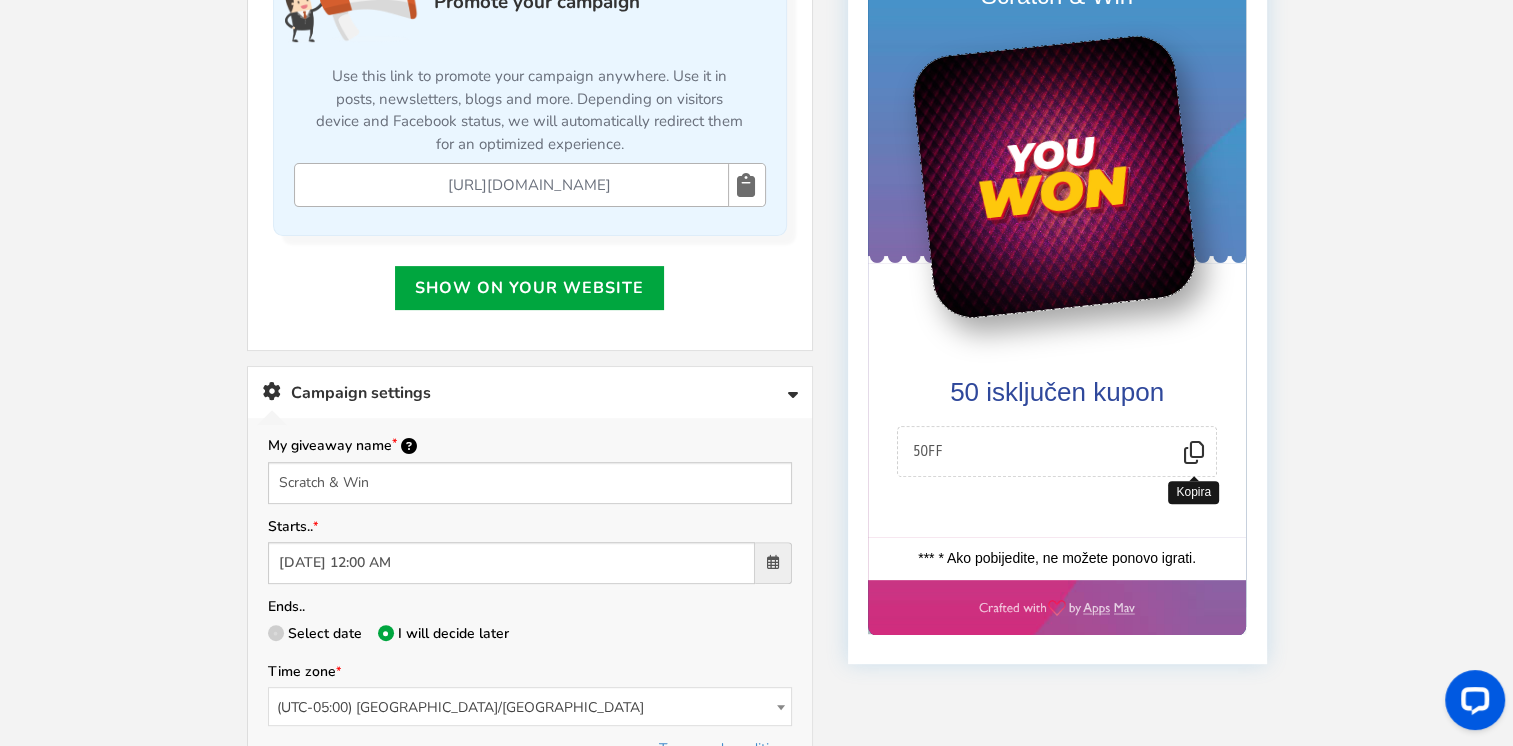 click on "*** * Ako pobijedite, ne možete ponovo igrati." at bounding box center [1057, 559] 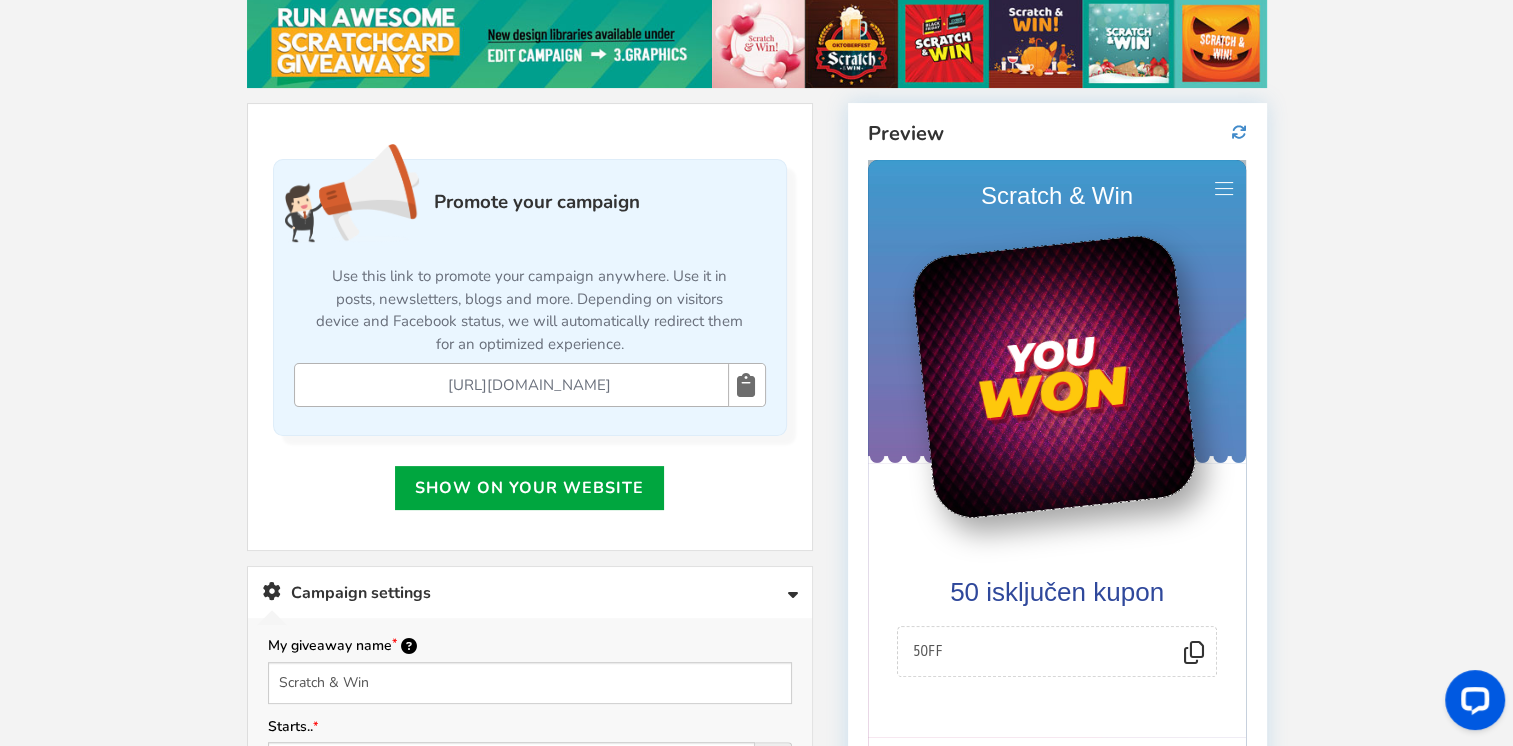 drag, startPoint x: 1075, startPoint y: 377, endPoint x: 1119, endPoint y: 385, distance: 44.72136 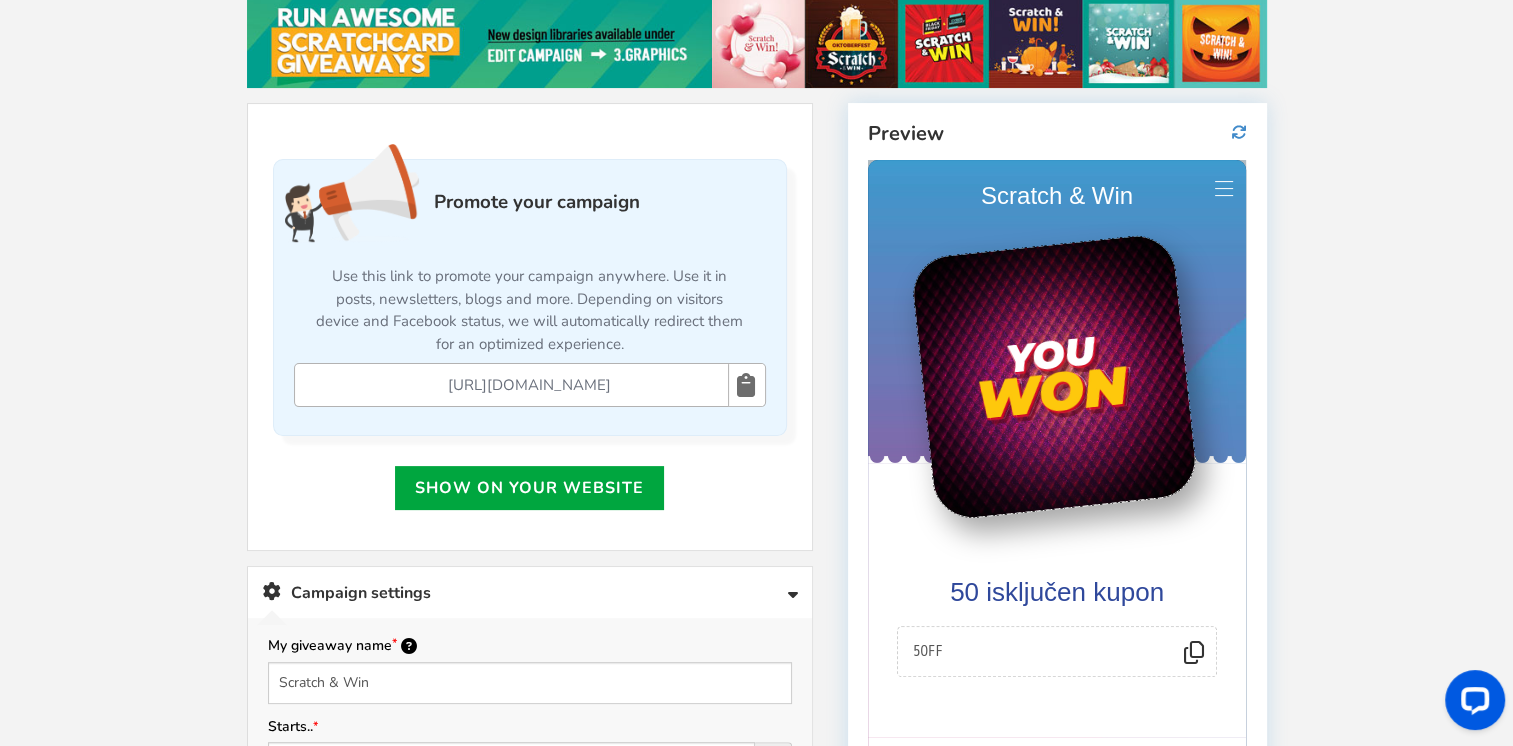click at bounding box center (1224, 188) 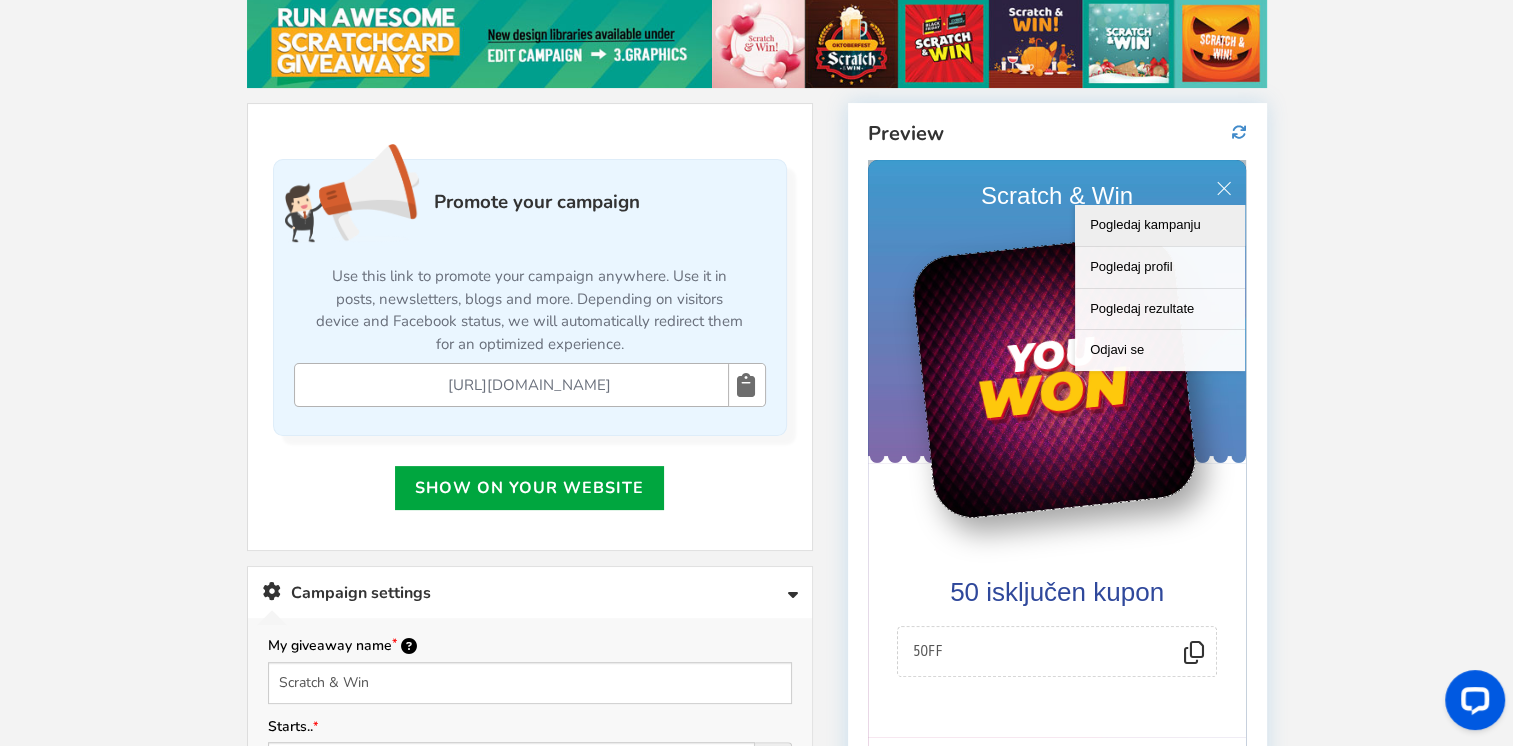 click at bounding box center [1057, 498] 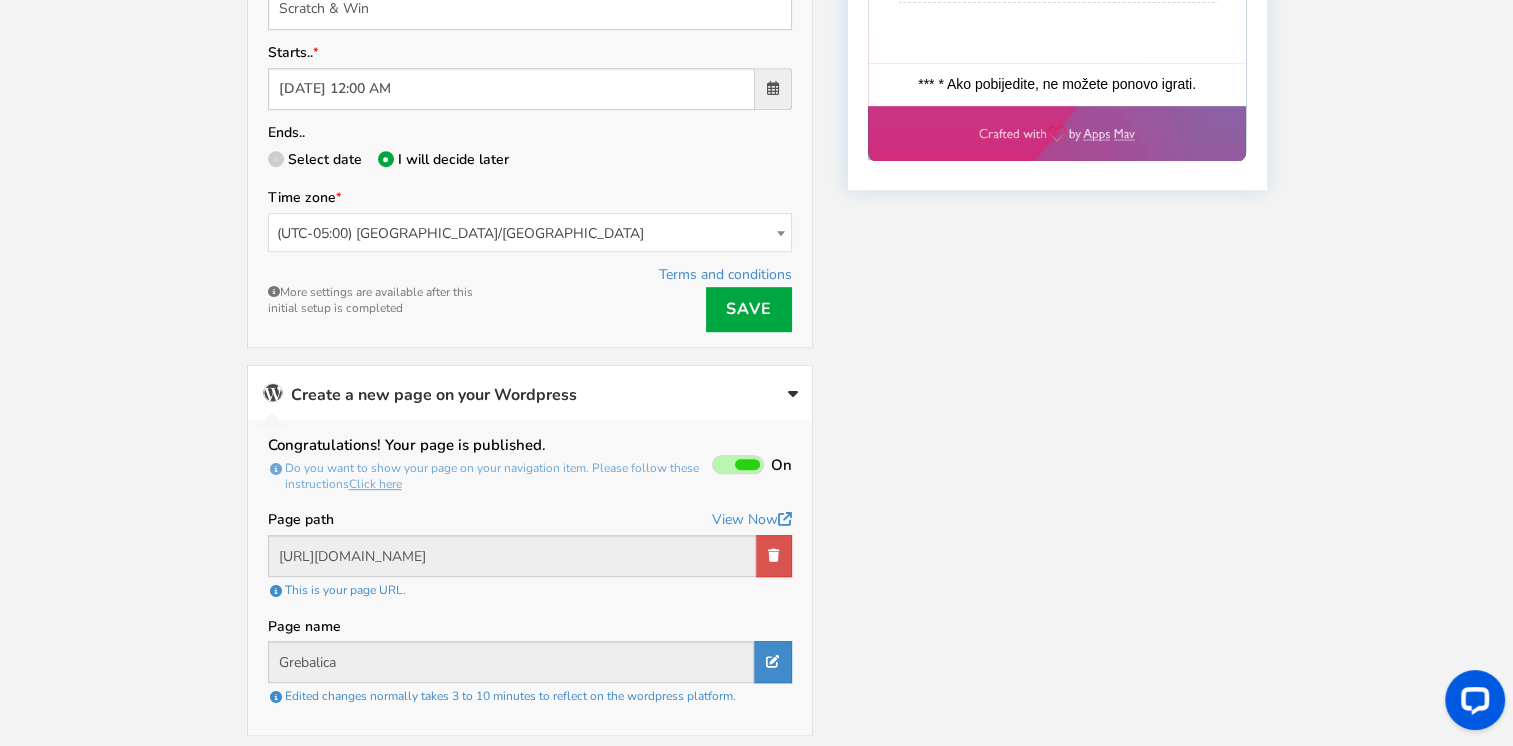 scroll, scrollTop: 1004, scrollLeft: 0, axis: vertical 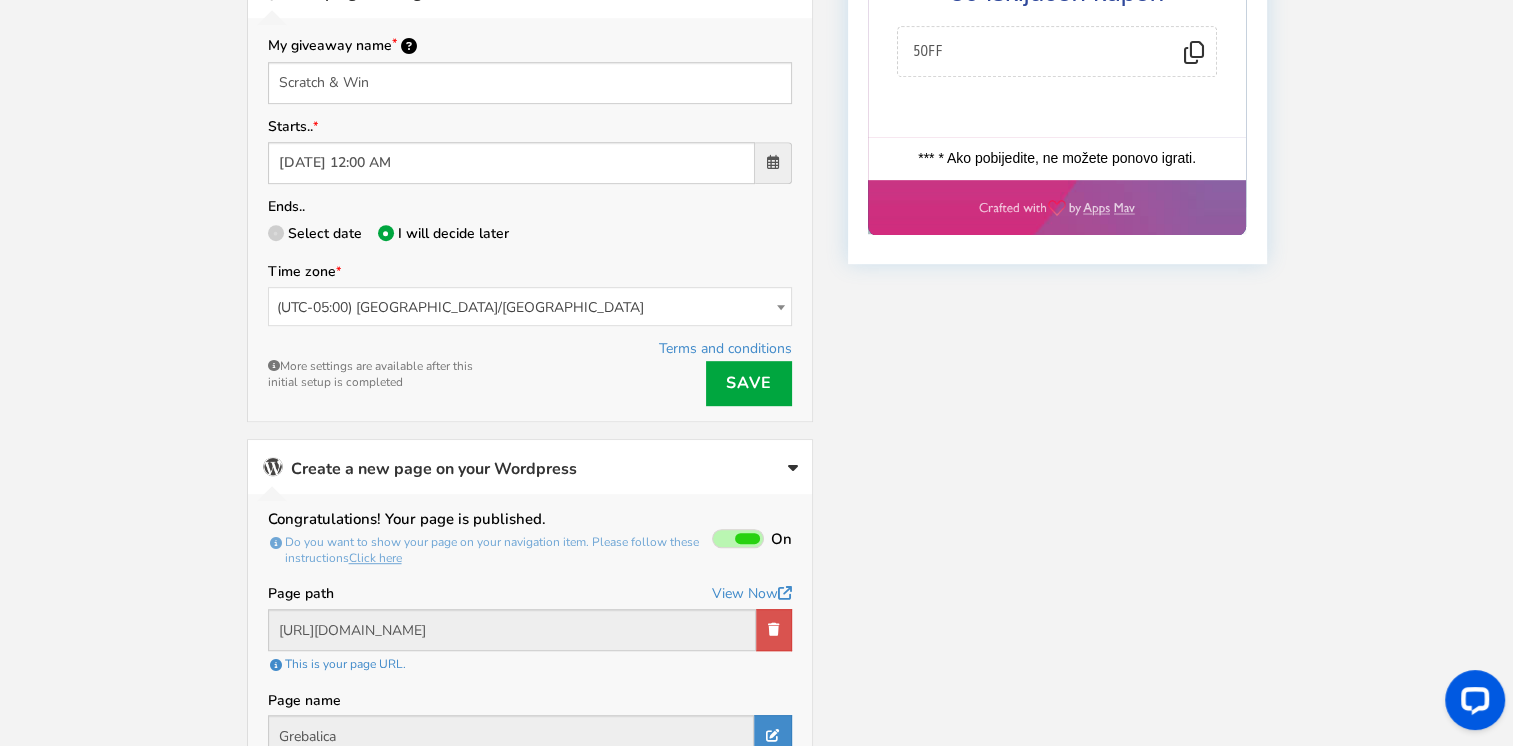 click on "Select date" at bounding box center [325, 233] 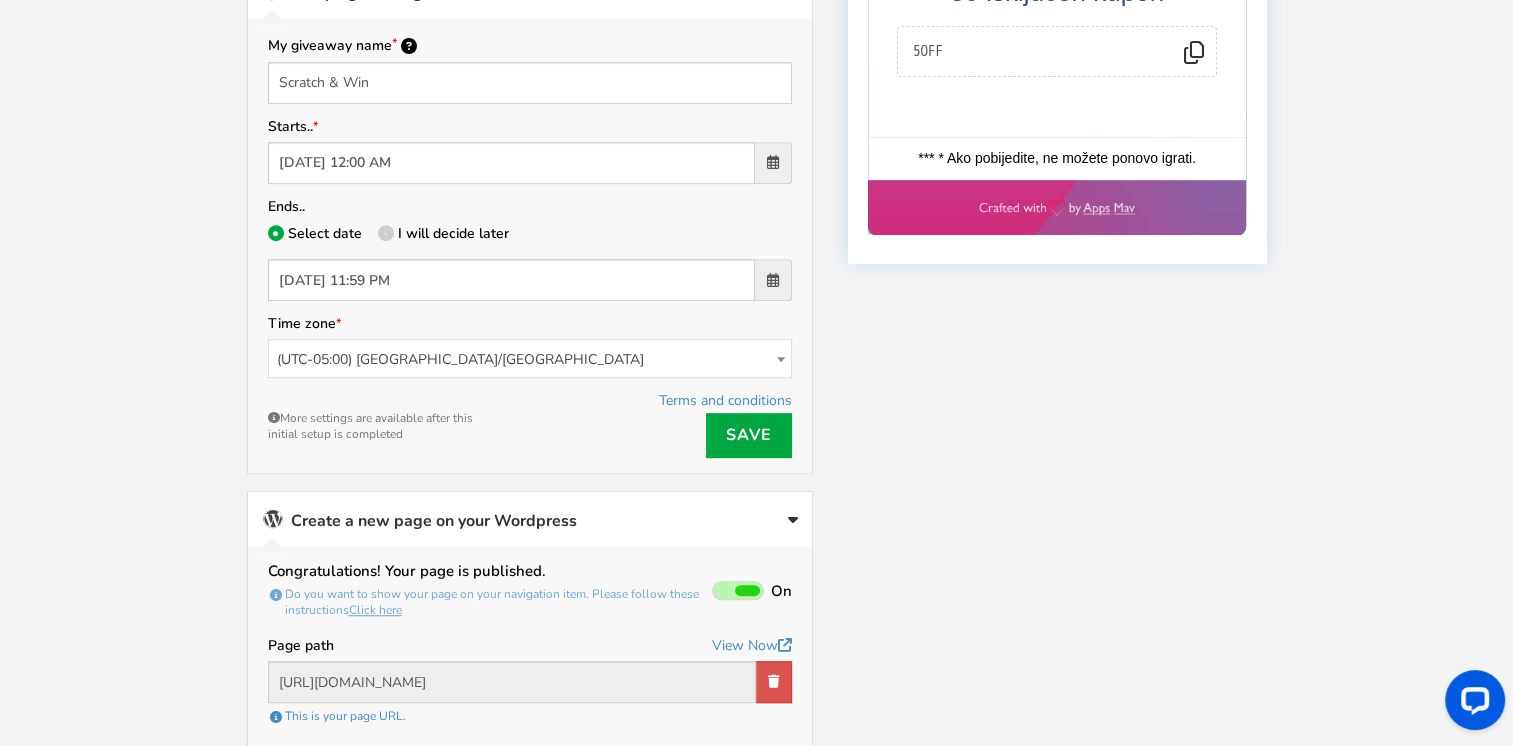 click on "I will decide later" at bounding box center (453, 233) 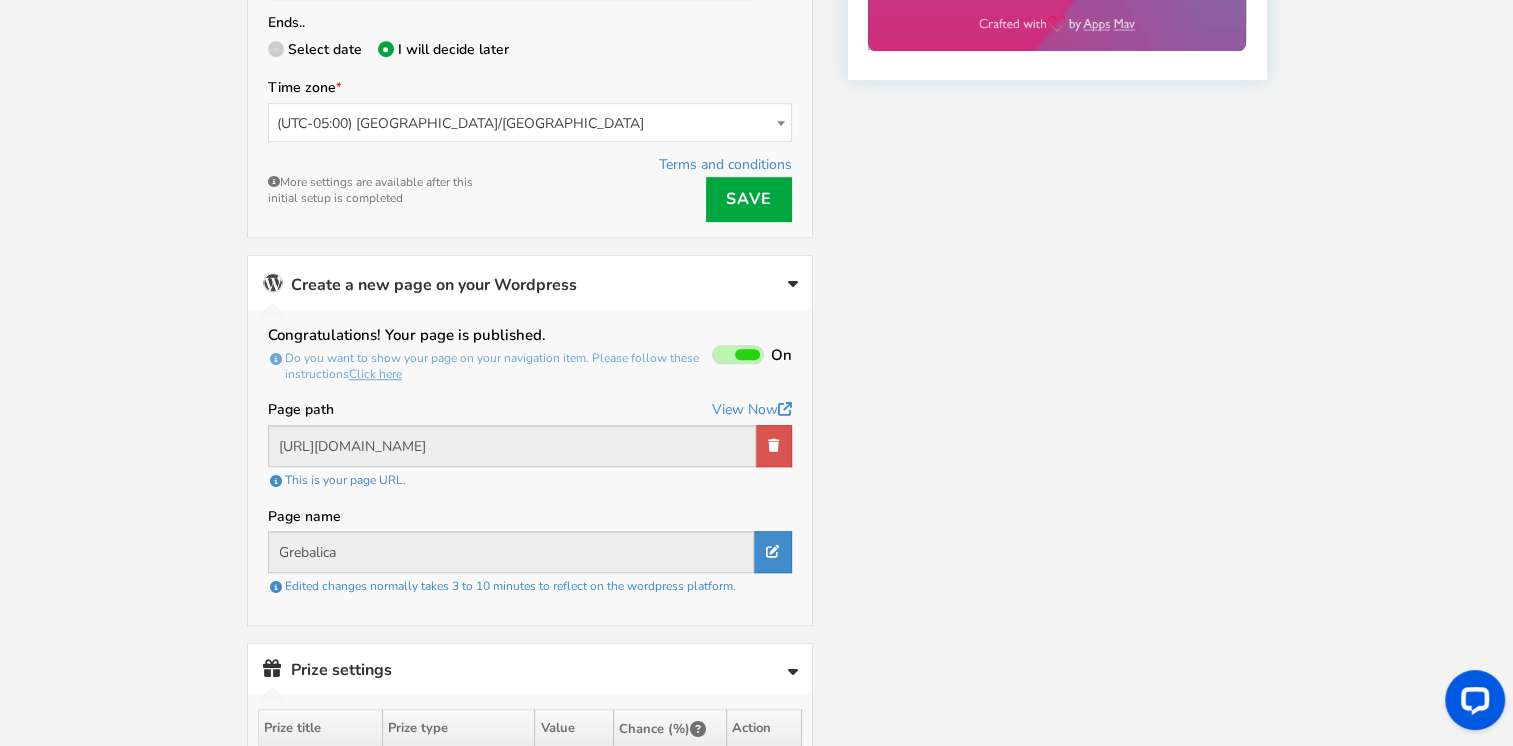 scroll, scrollTop: 1304, scrollLeft: 0, axis: vertical 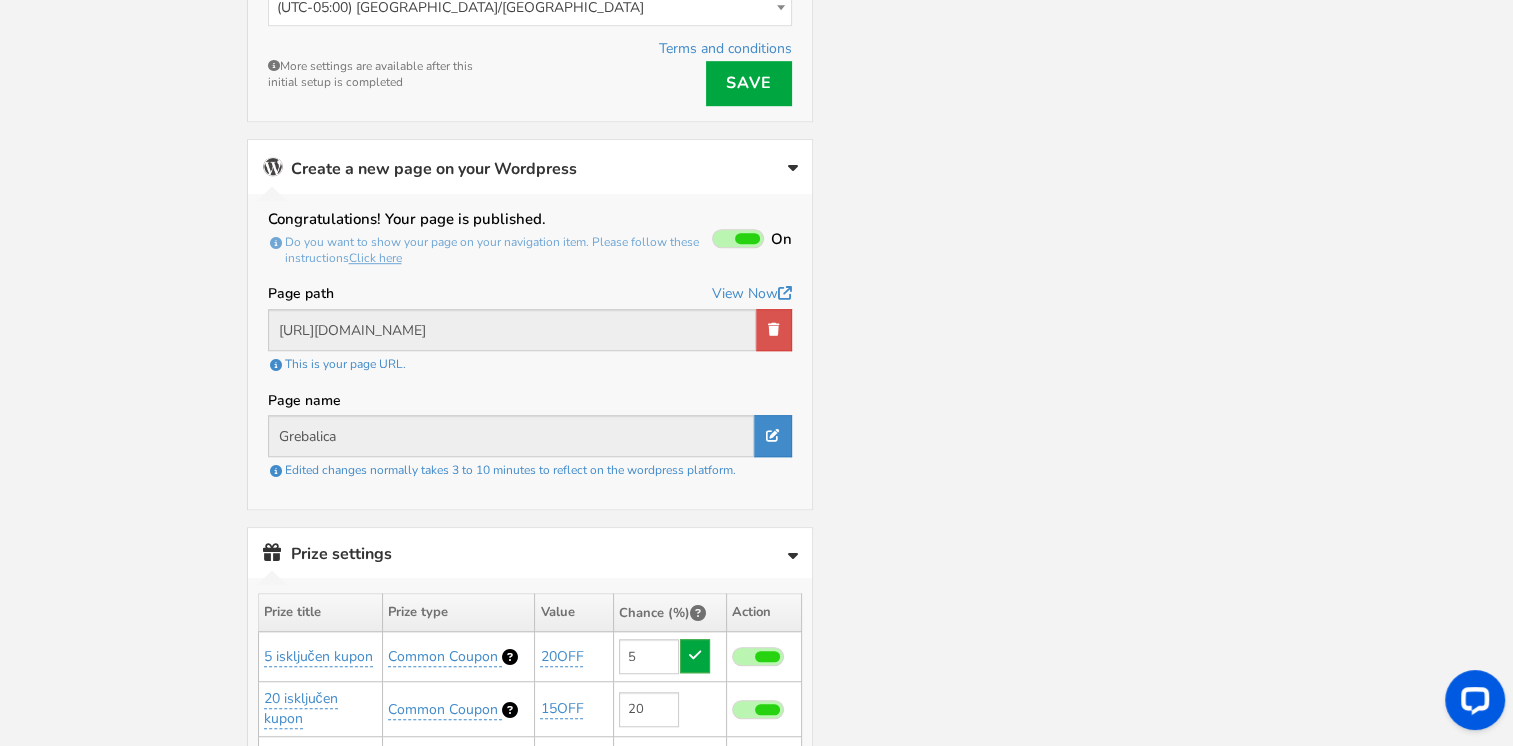click at bounding box center [738, 238] 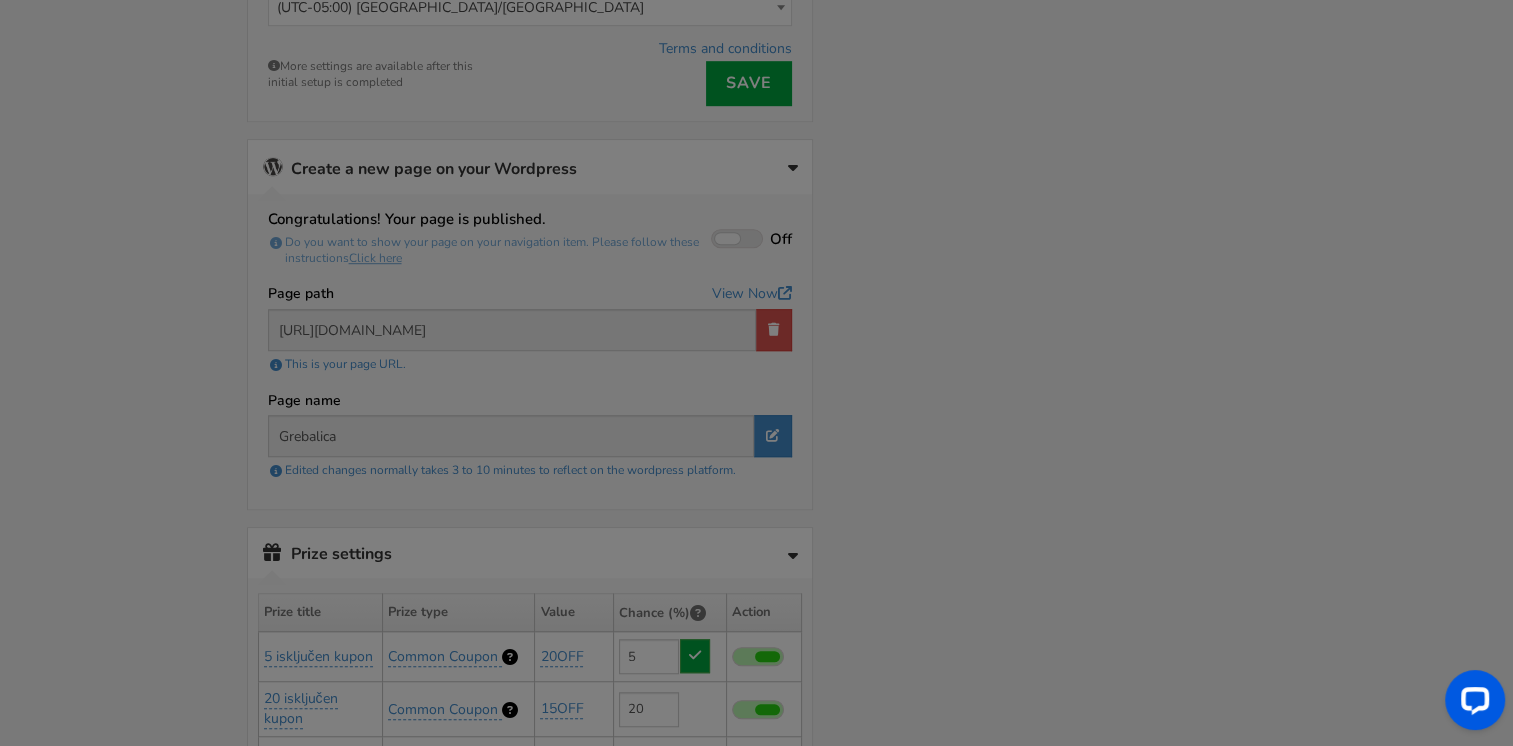 click on "●
●
●
●
●
●" at bounding box center (756, 373) 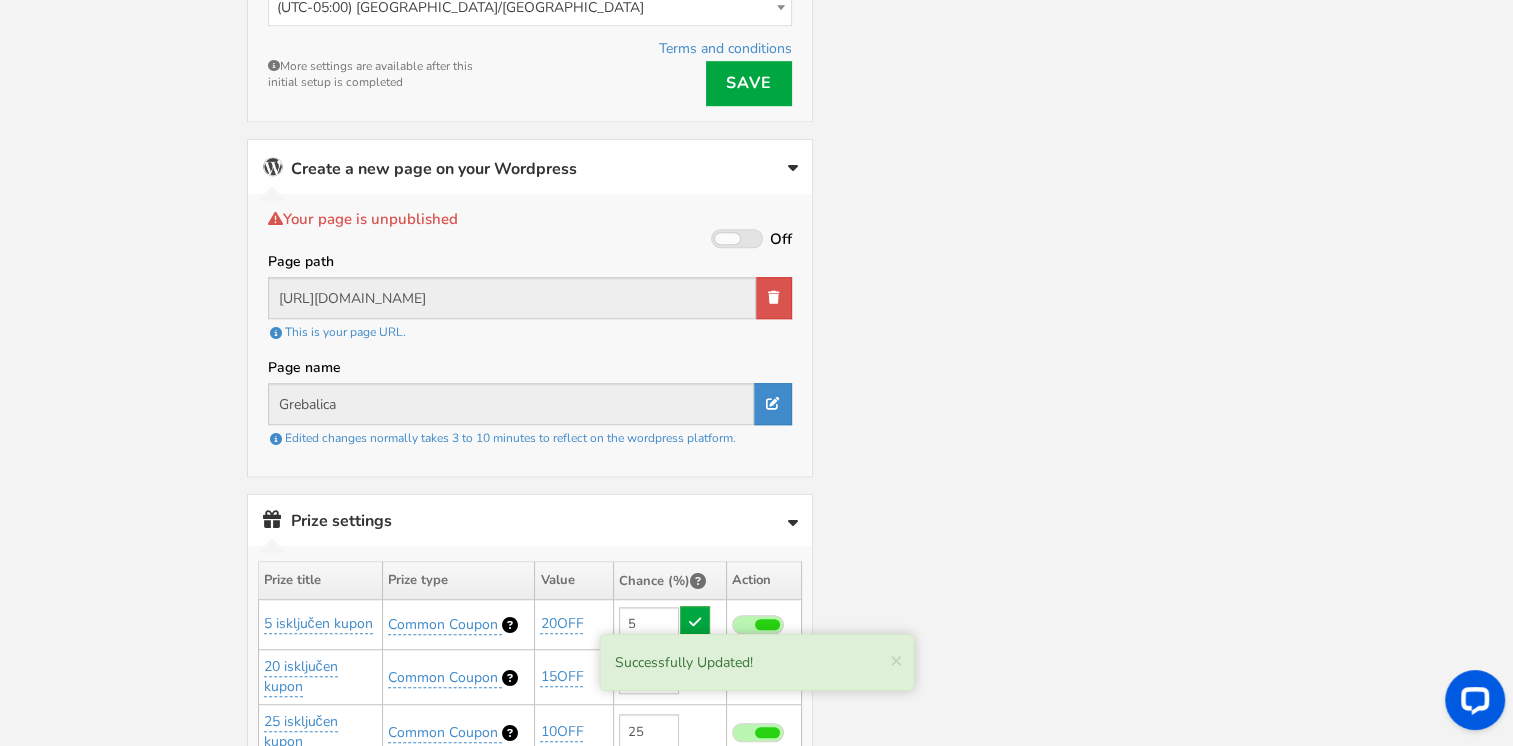 click at bounding box center (727, 238) 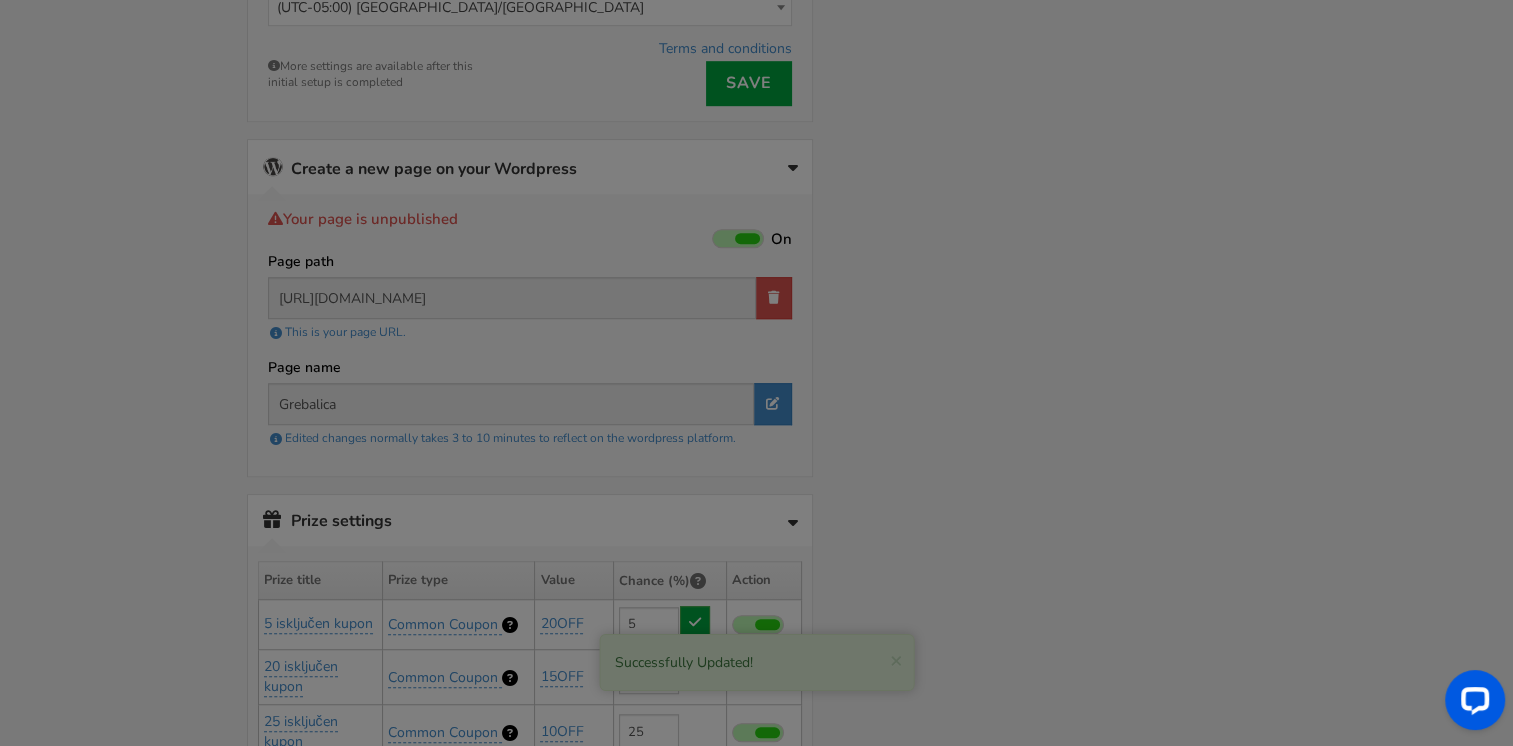 type on "[URL][DOMAIN_NAME]" 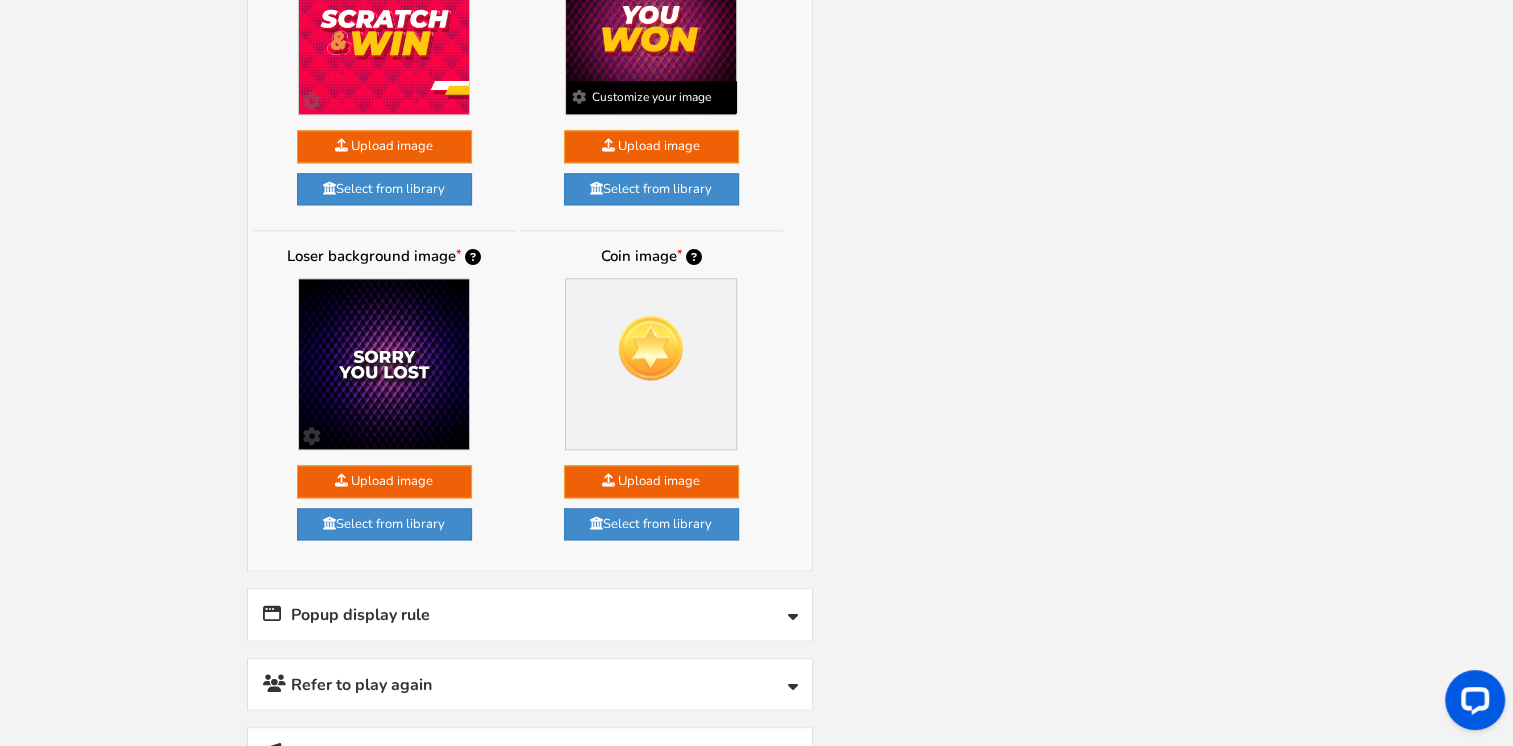 scroll, scrollTop: 2630, scrollLeft: 0, axis: vertical 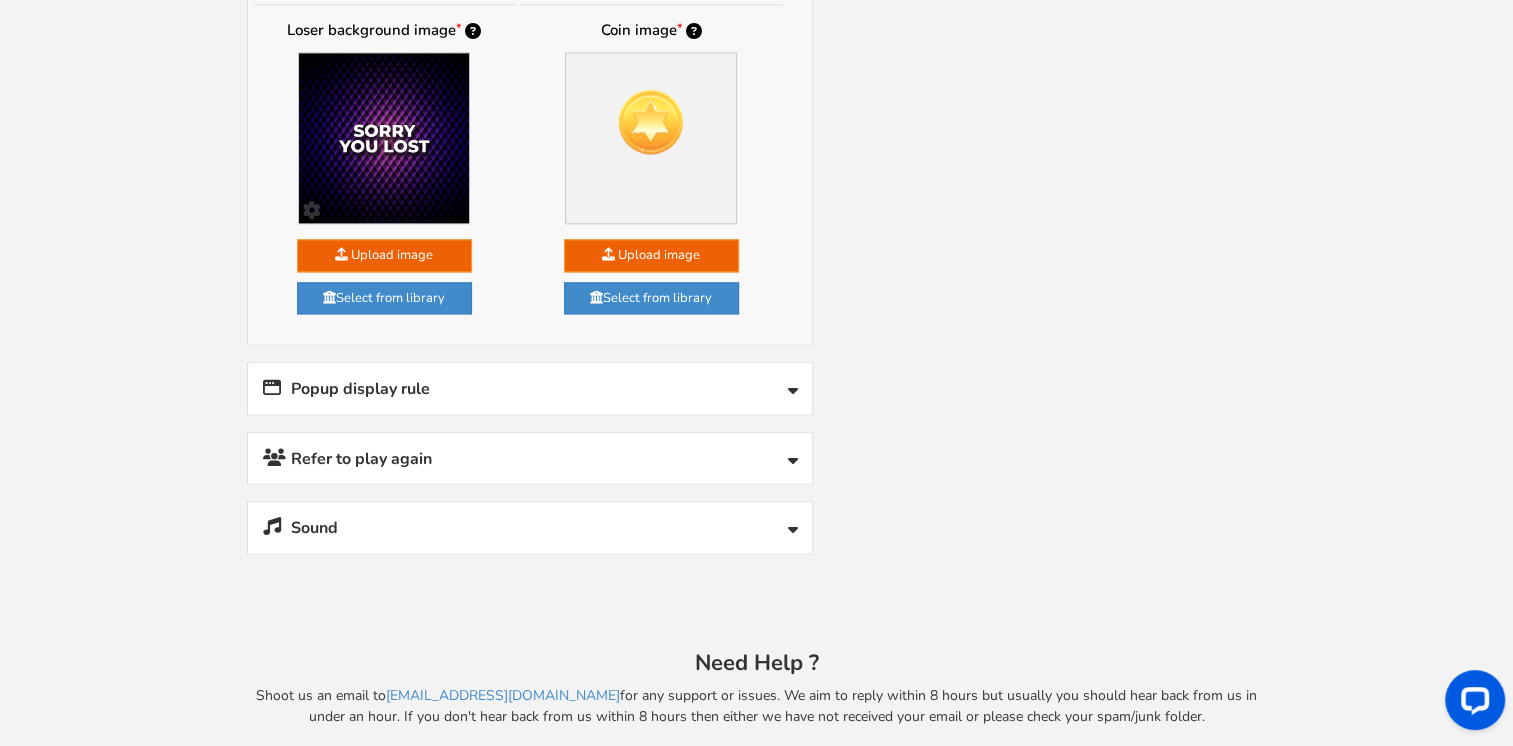 click on "Refer to play again" at bounding box center [530, 458] 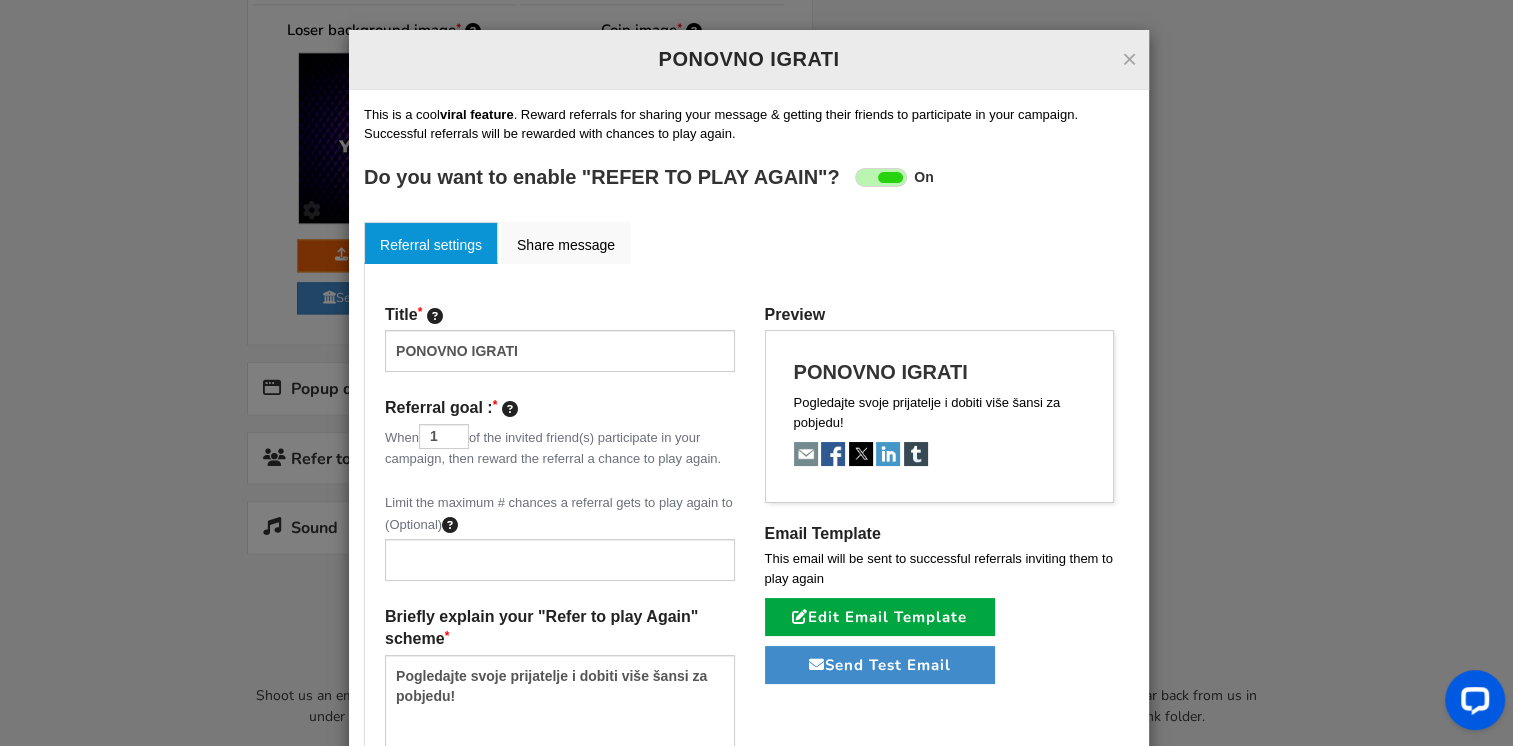 click at bounding box center [890, 177] 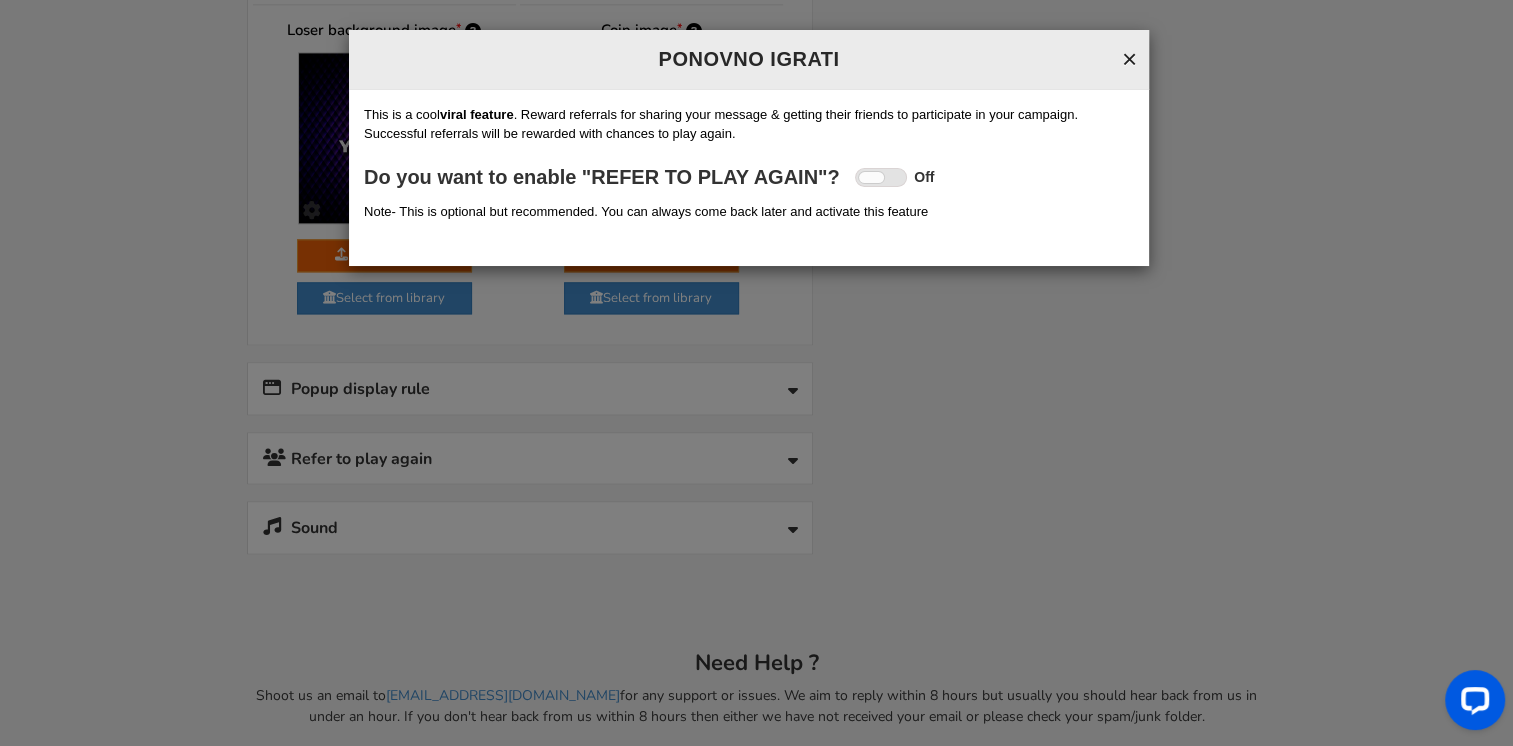 click on "×" at bounding box center [1129, 59] 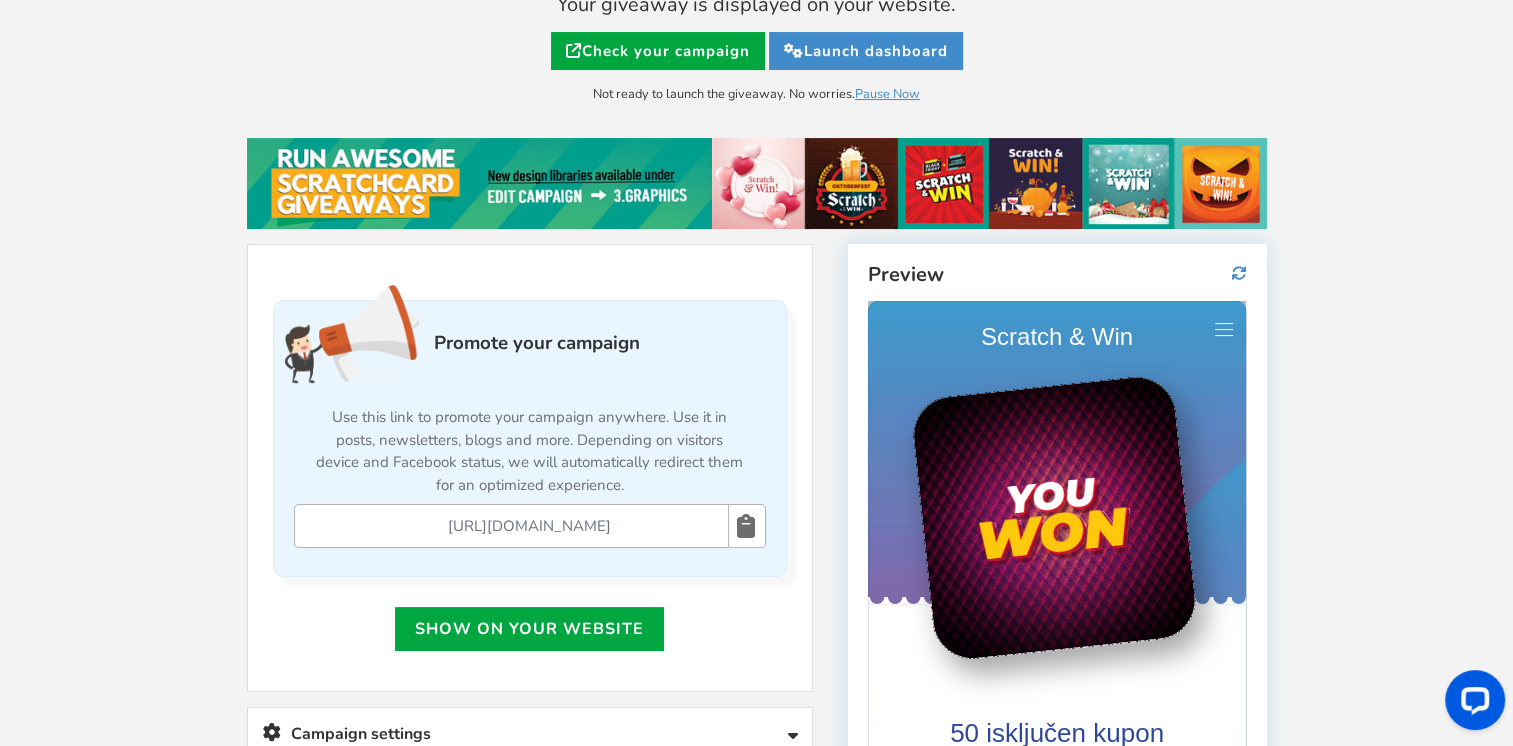 scroll, scrollTop: 130, scrollLeft: 0, axis: vertical 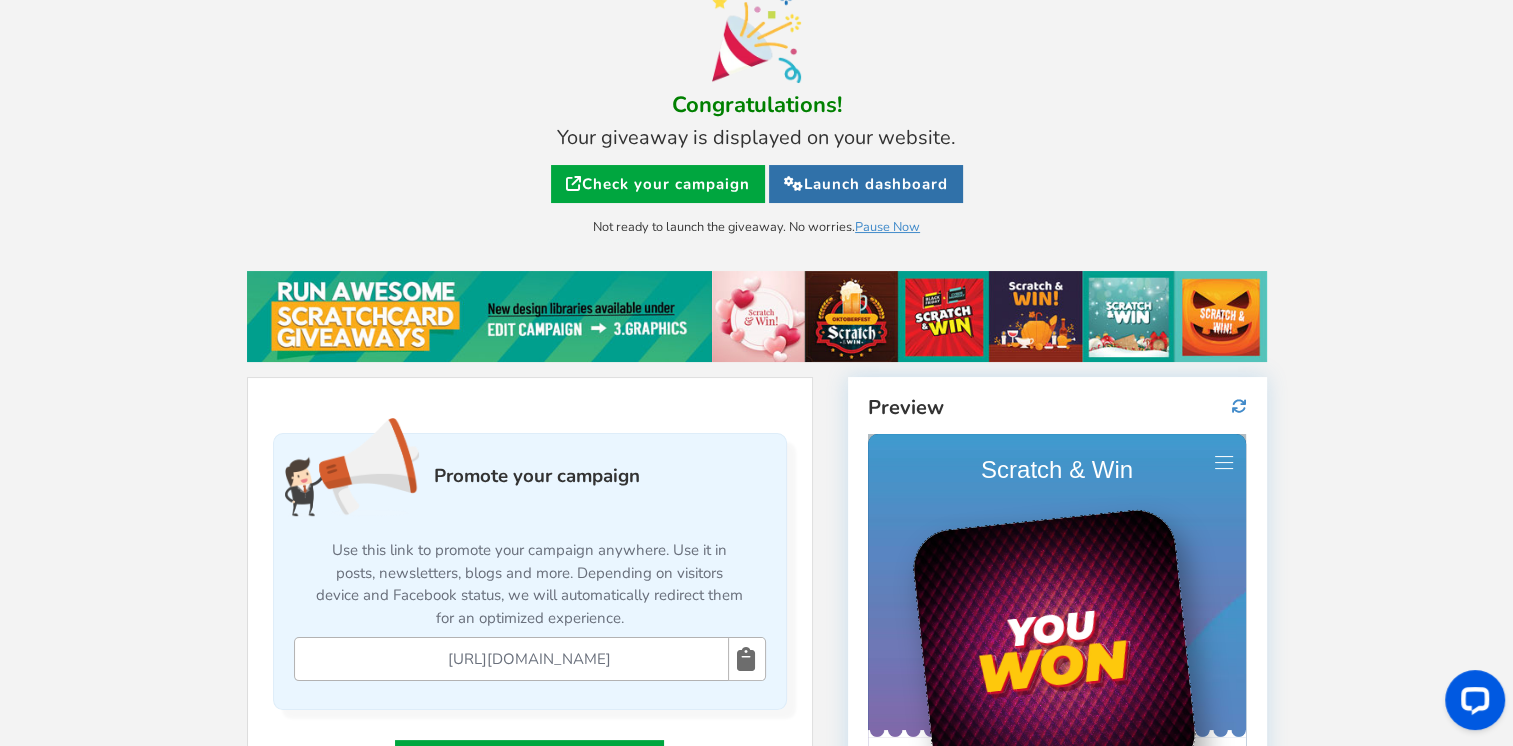 click on "Launch dashboard" at bounding box center (866, 184) 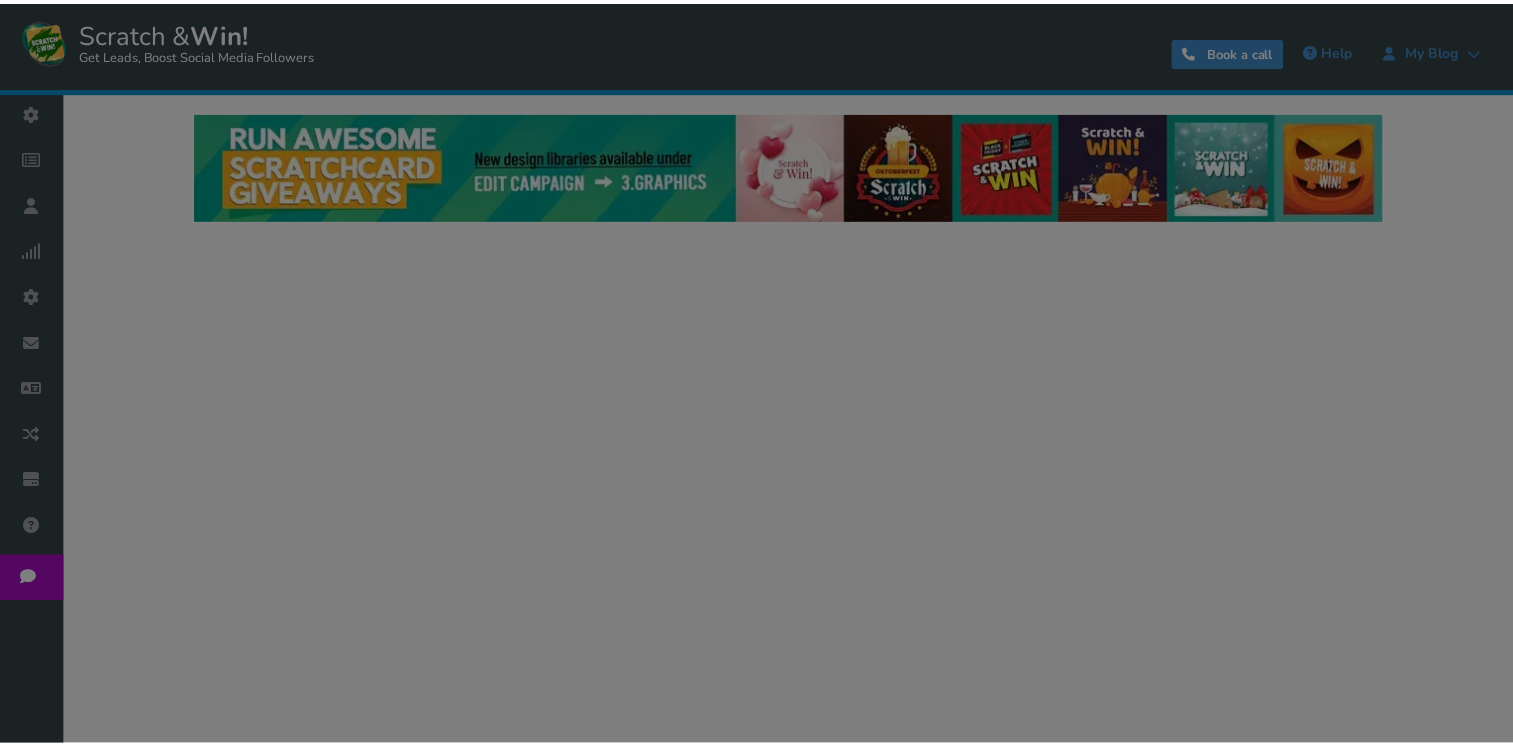 scroll, scrollTop: 0, scrollLeft: 0, axis: both 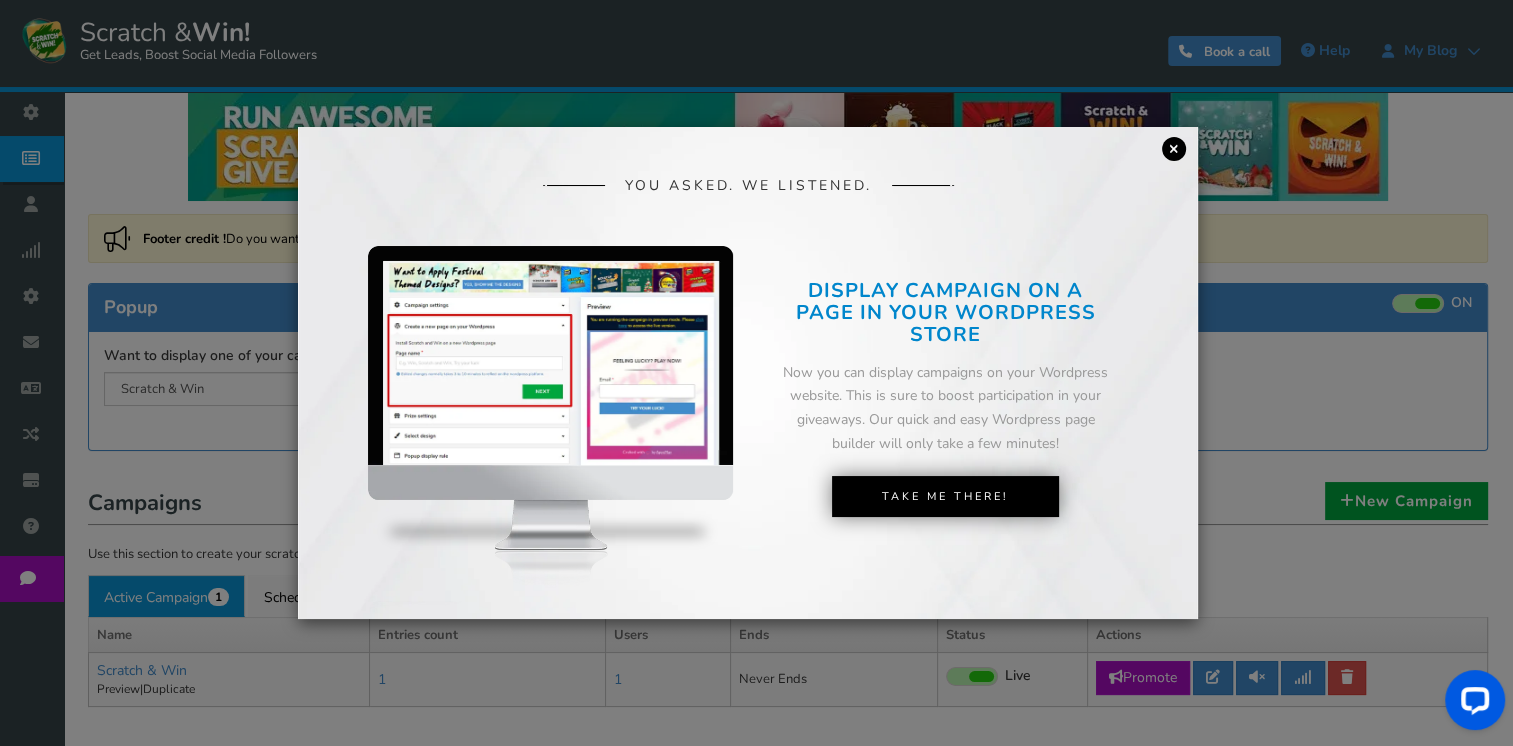 click on "×" at bounding box center (1174, 149) 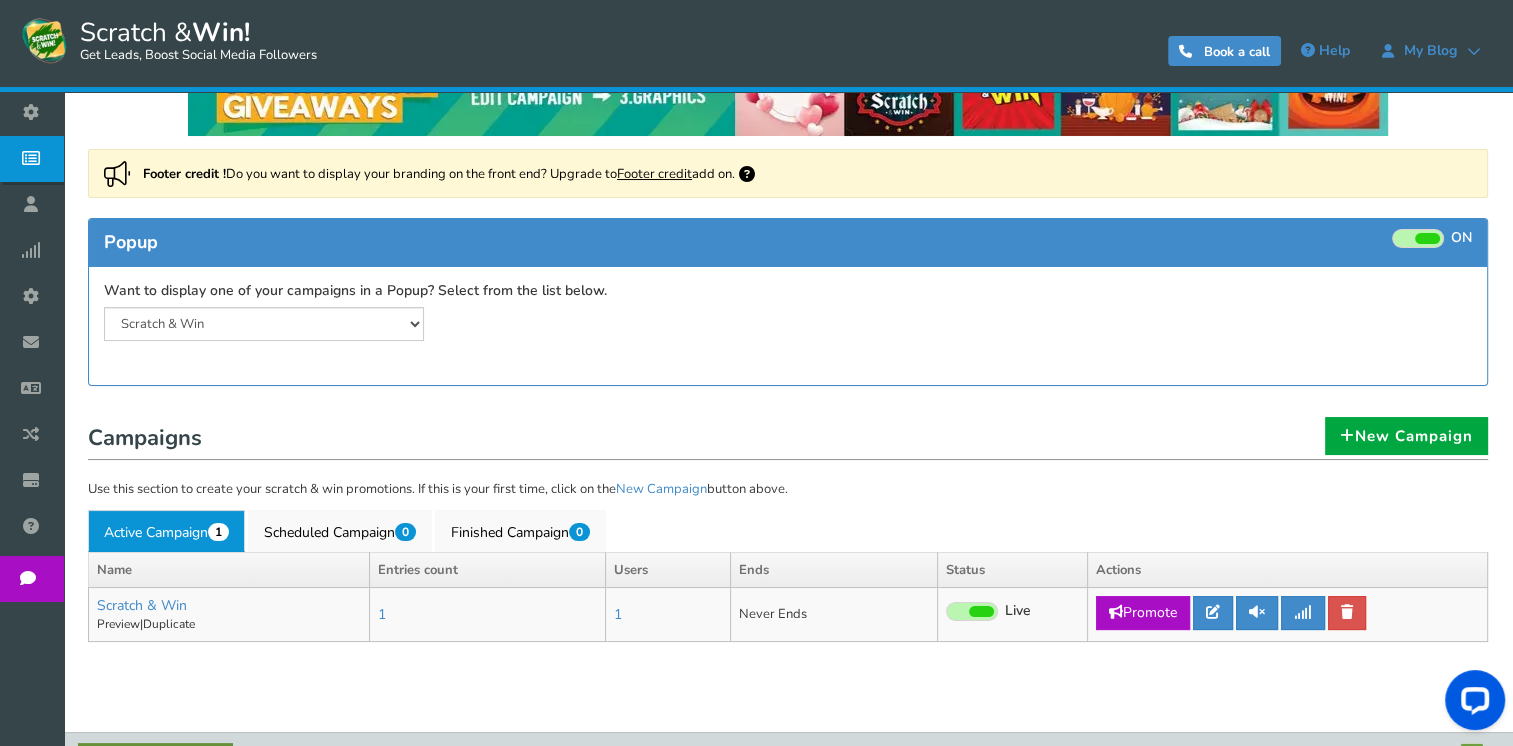 scroll, scrollTop: 119, scrollLeft: 0, axis: vertical 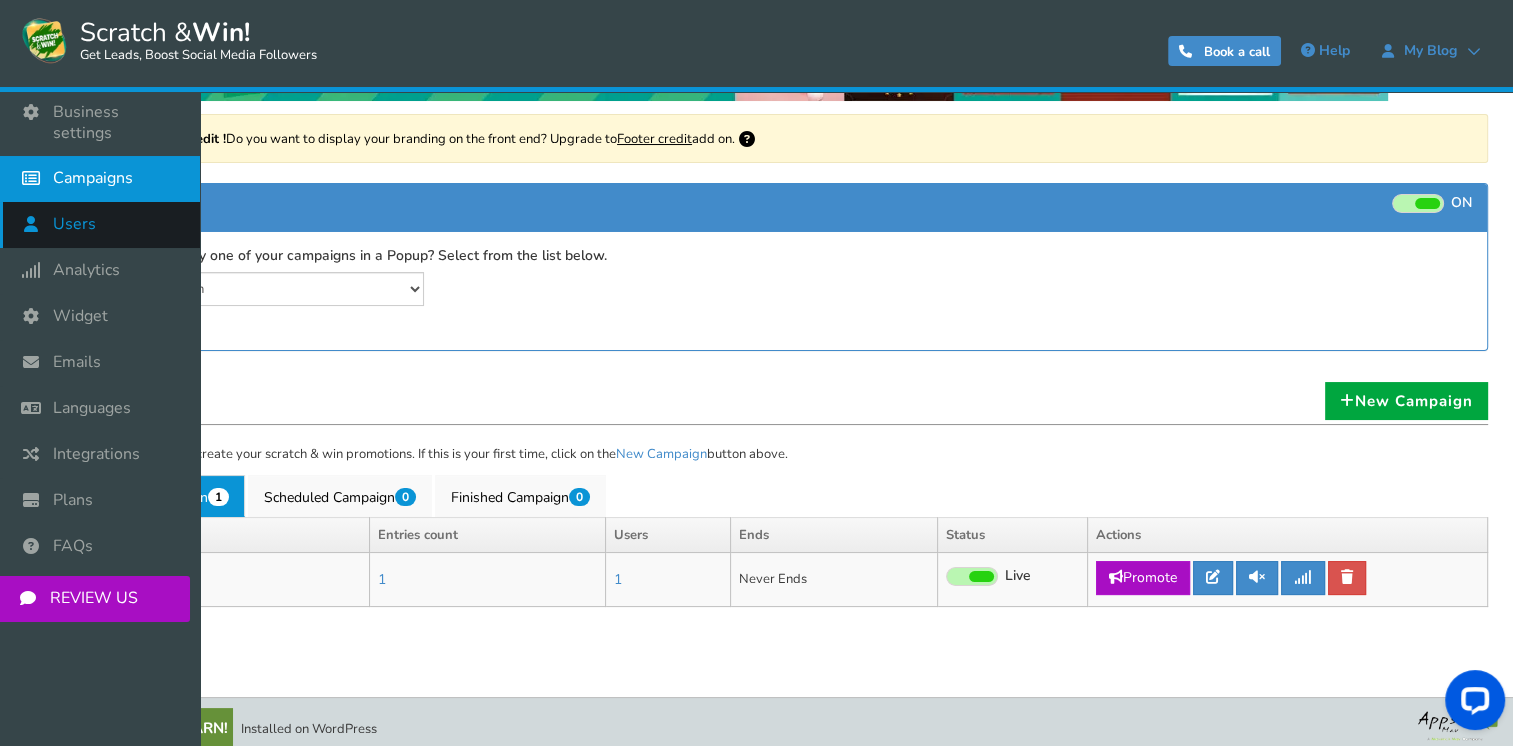 click at bounding box center [36, 224] 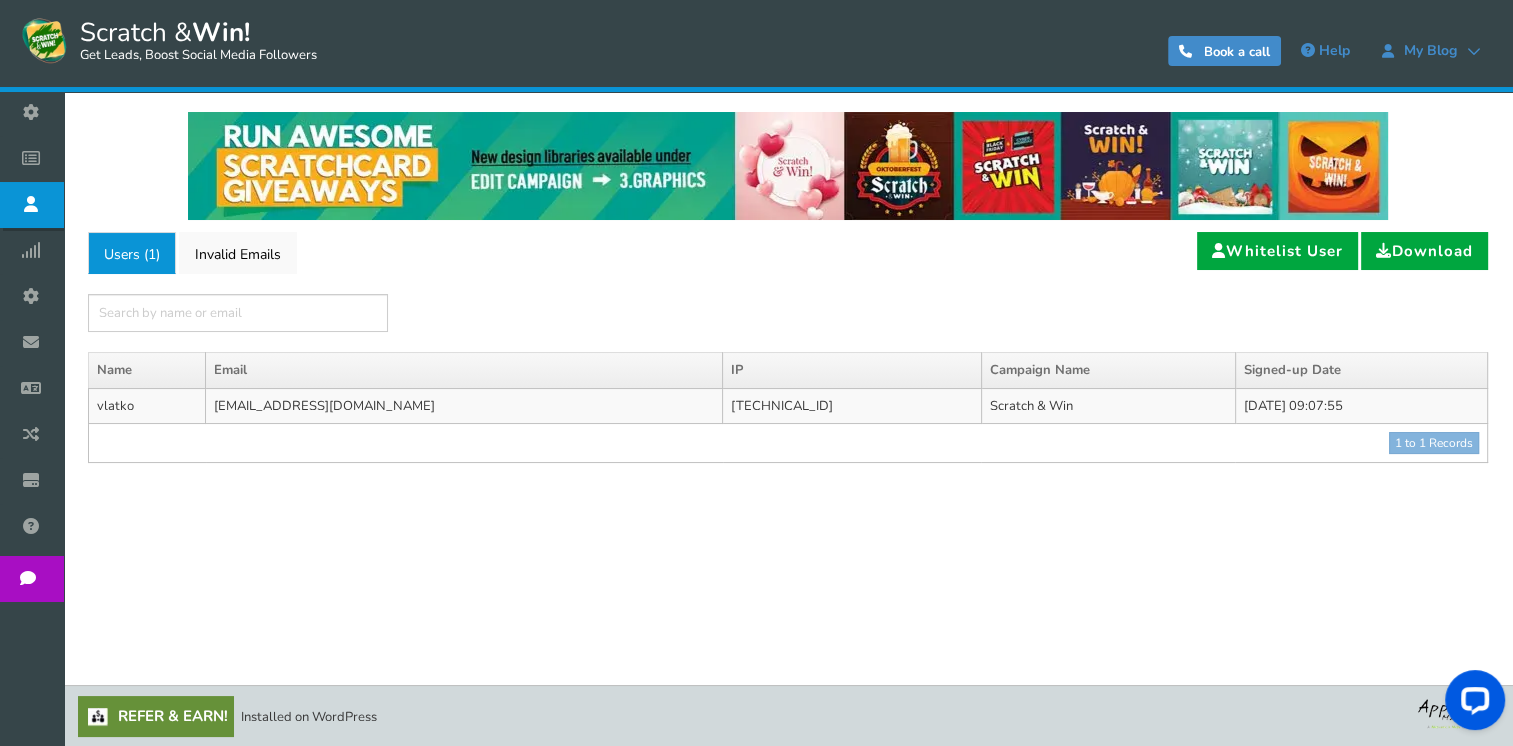 scroll, scrollTop: 0, scrollLeft: 0, axis: both 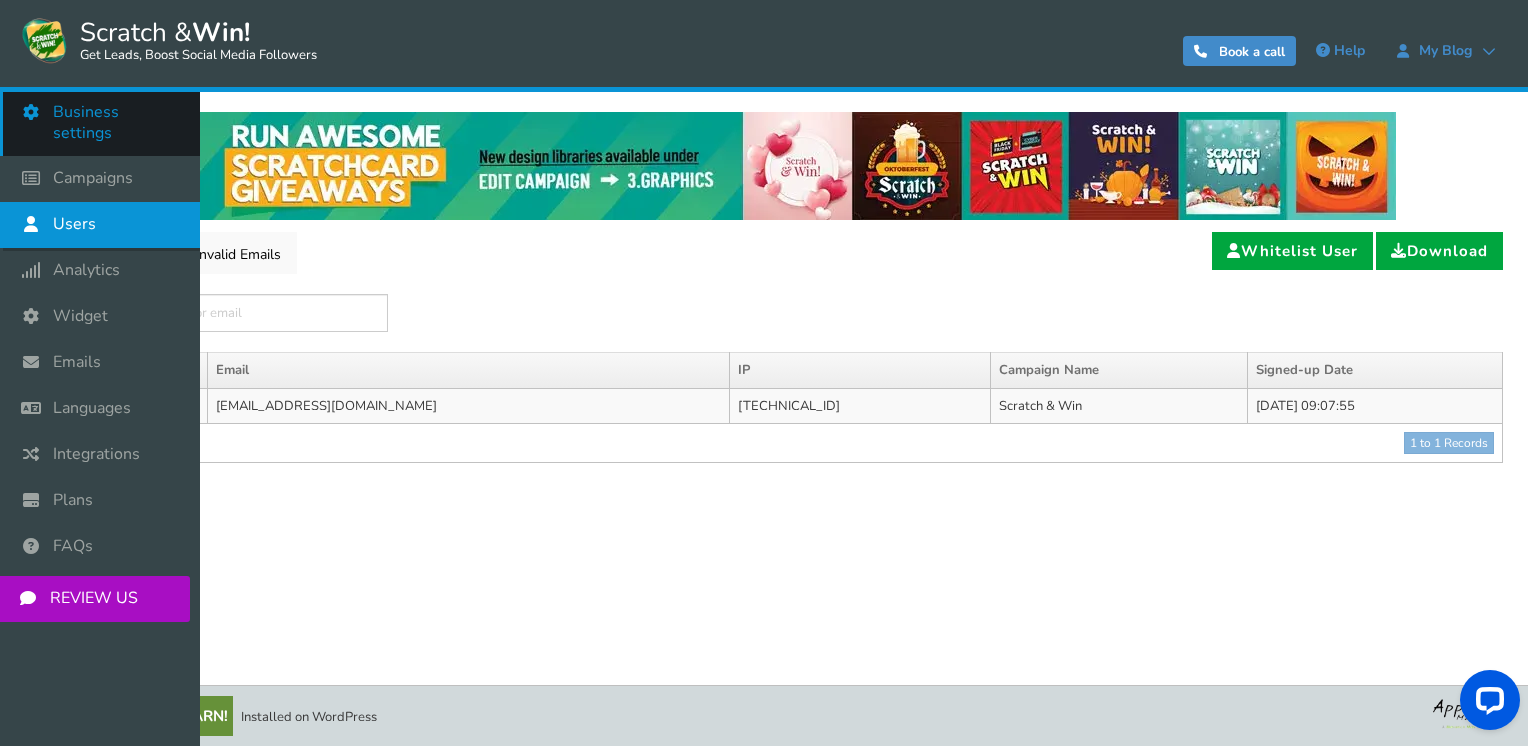 click at bounding box center (36, 112) 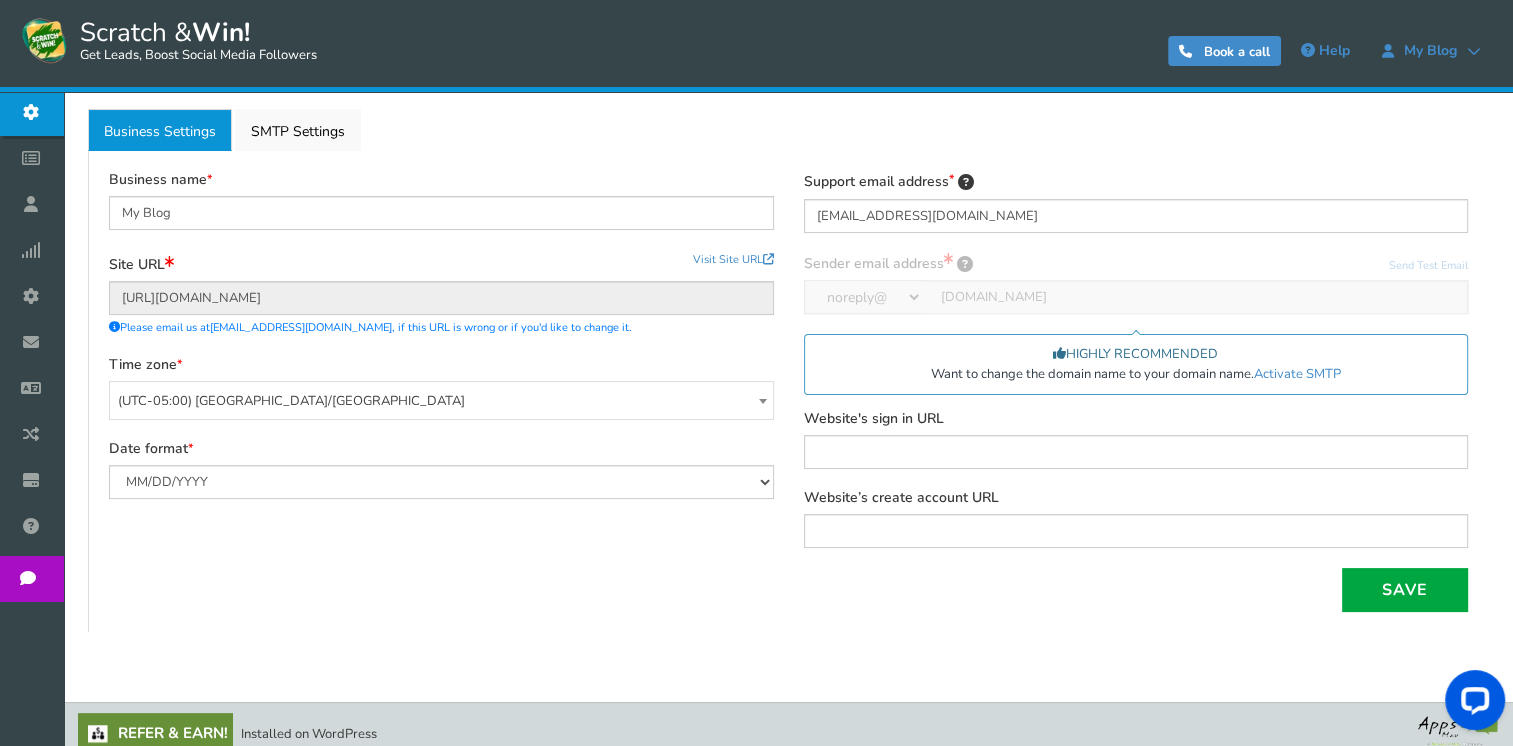 scroll, scrollTop: 288, scrollLeft: 0, axis: vertical 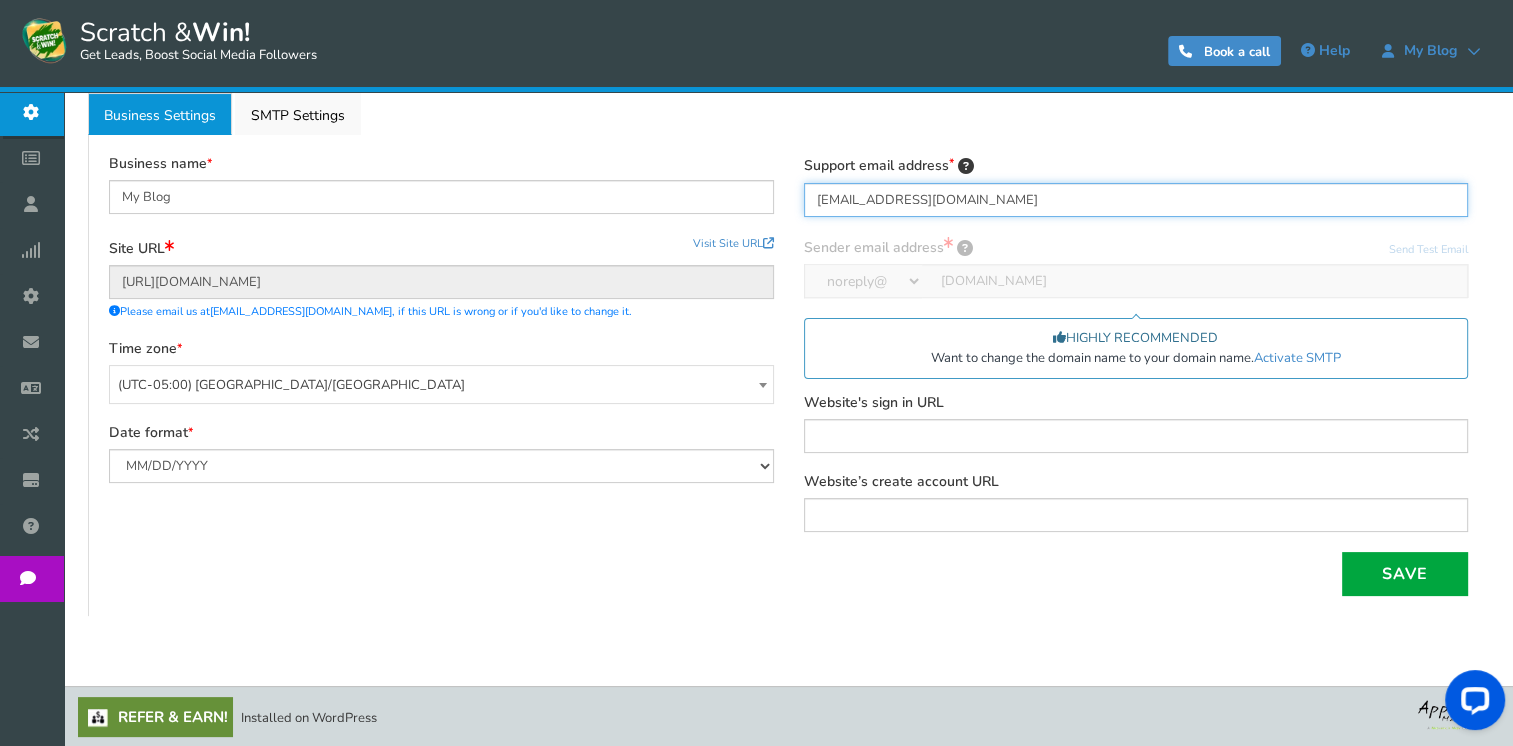 click on "[EMAIL_ADDRESS][DOMAIN_NAME]" at bounding box center (1136, 200) 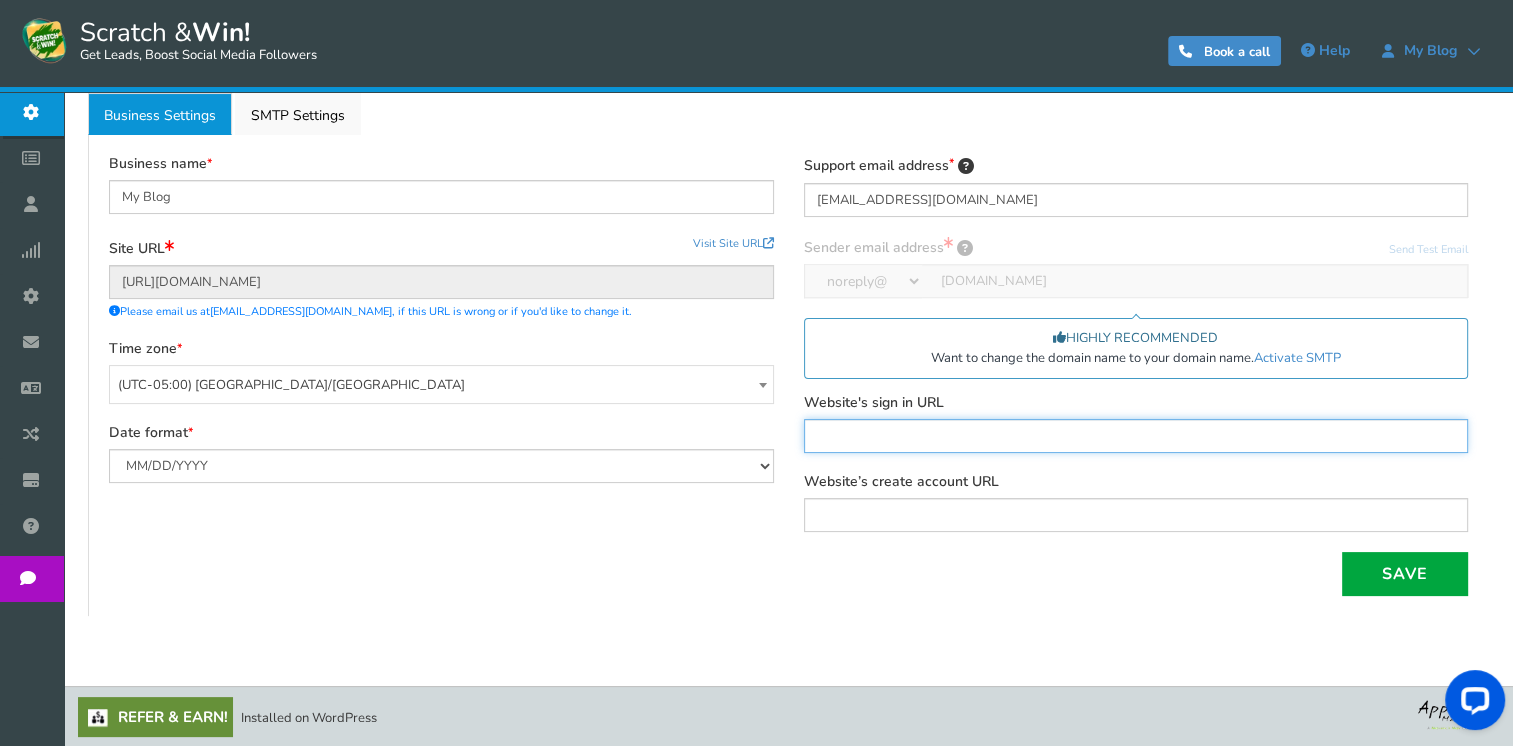click at bounding box center [1136, 436] 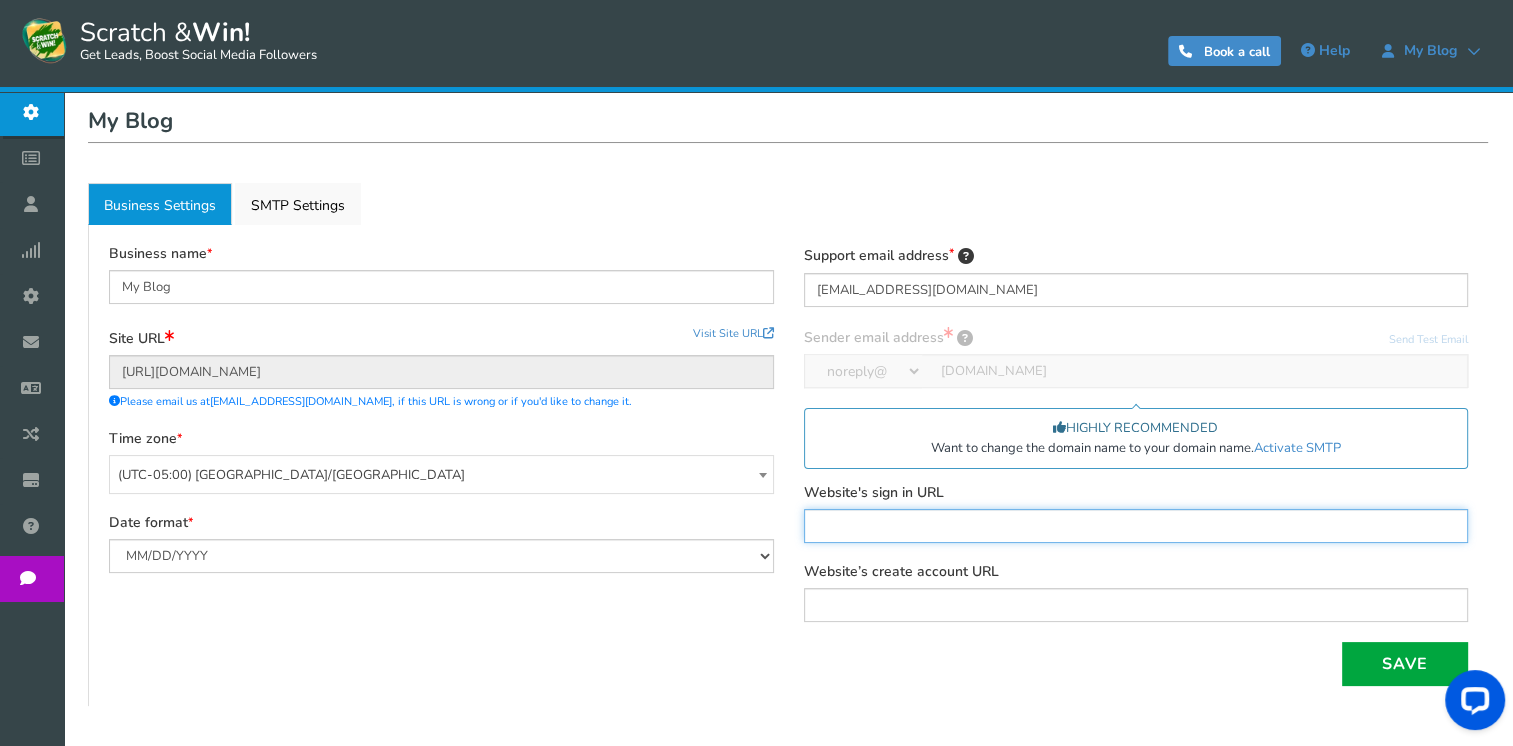 scroll, scrollTop: 88, scrollLeft: 0, axis: vertical 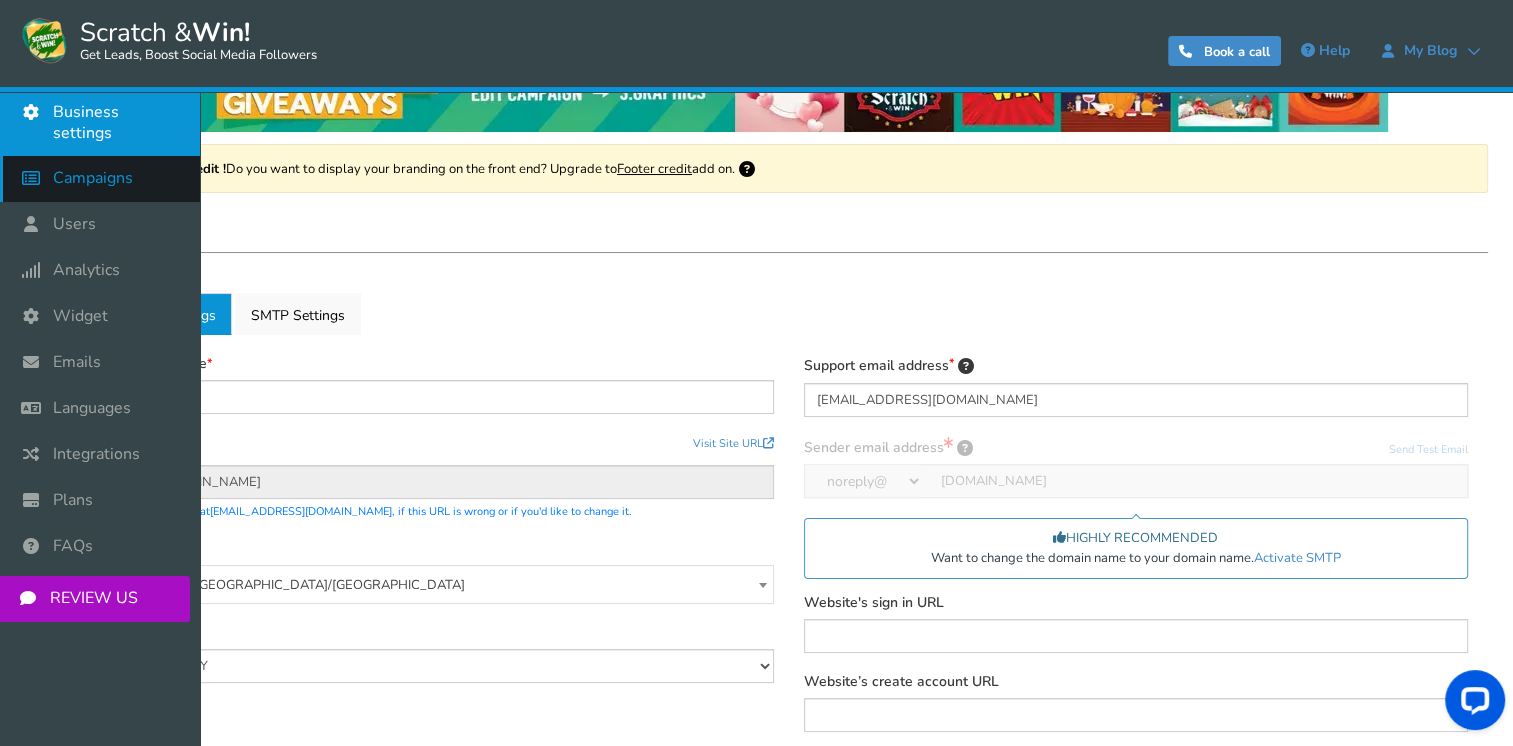click at bounding box center (36, 178) 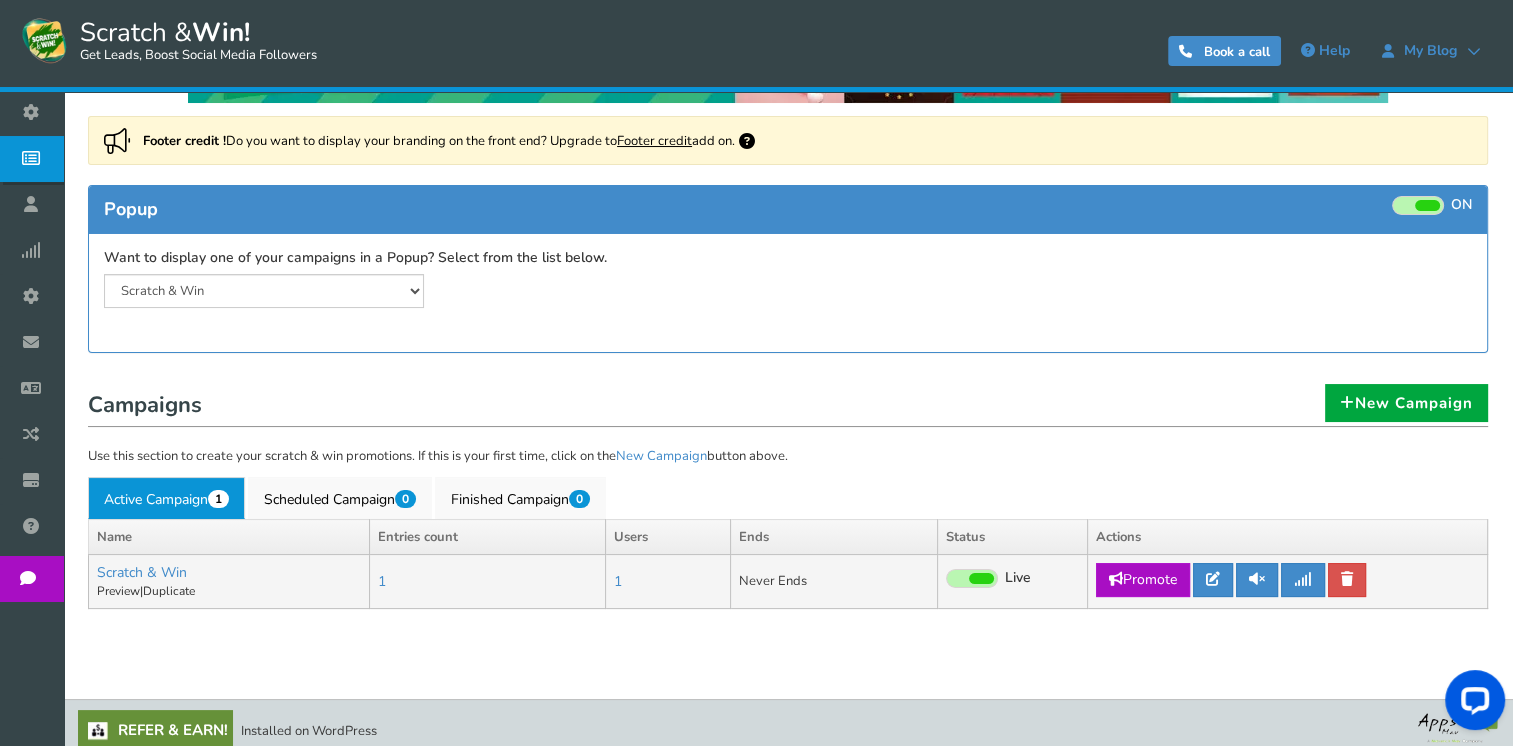 scroll, scrollTop: 131, scrollLeft: 0, axis: vertical 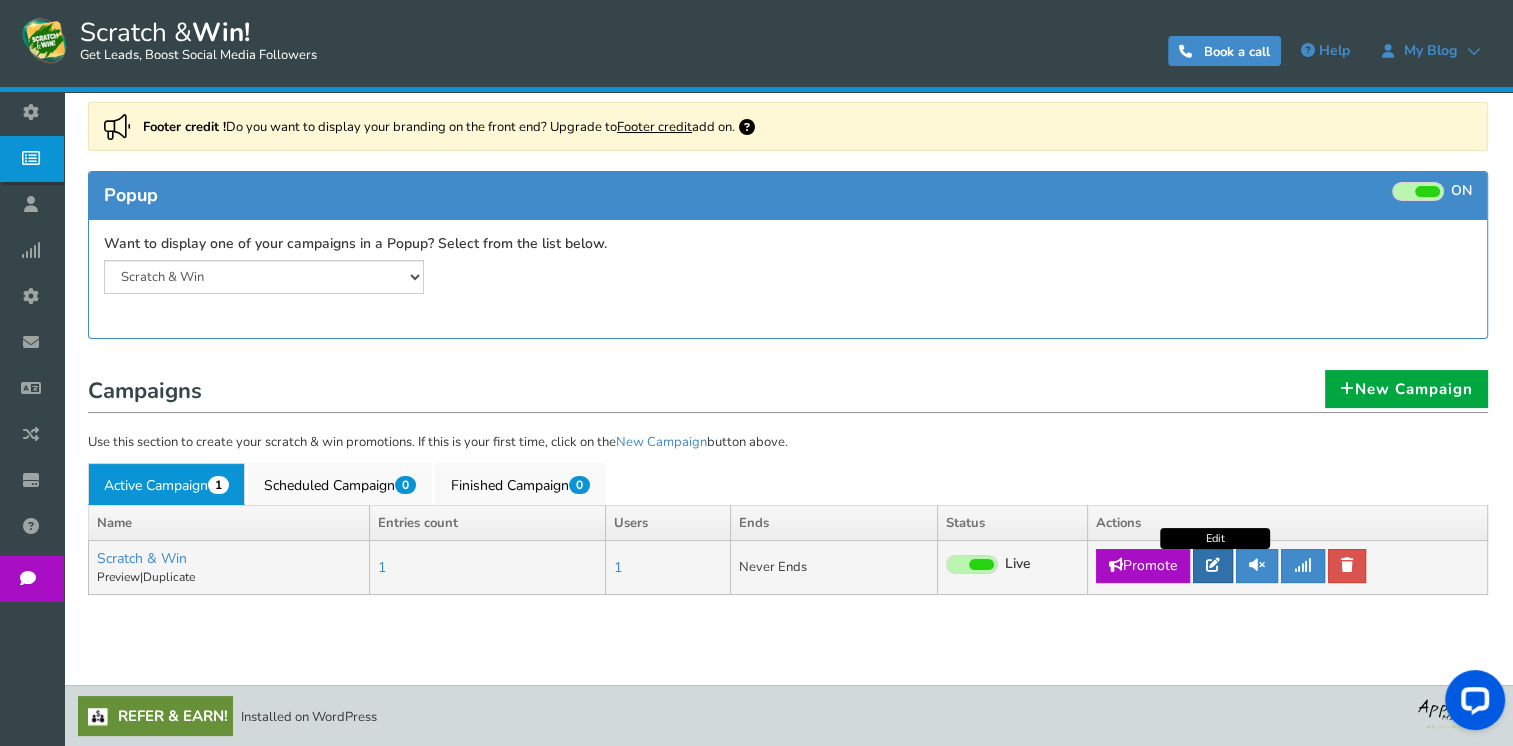 click at bounding box center (1213, 565) 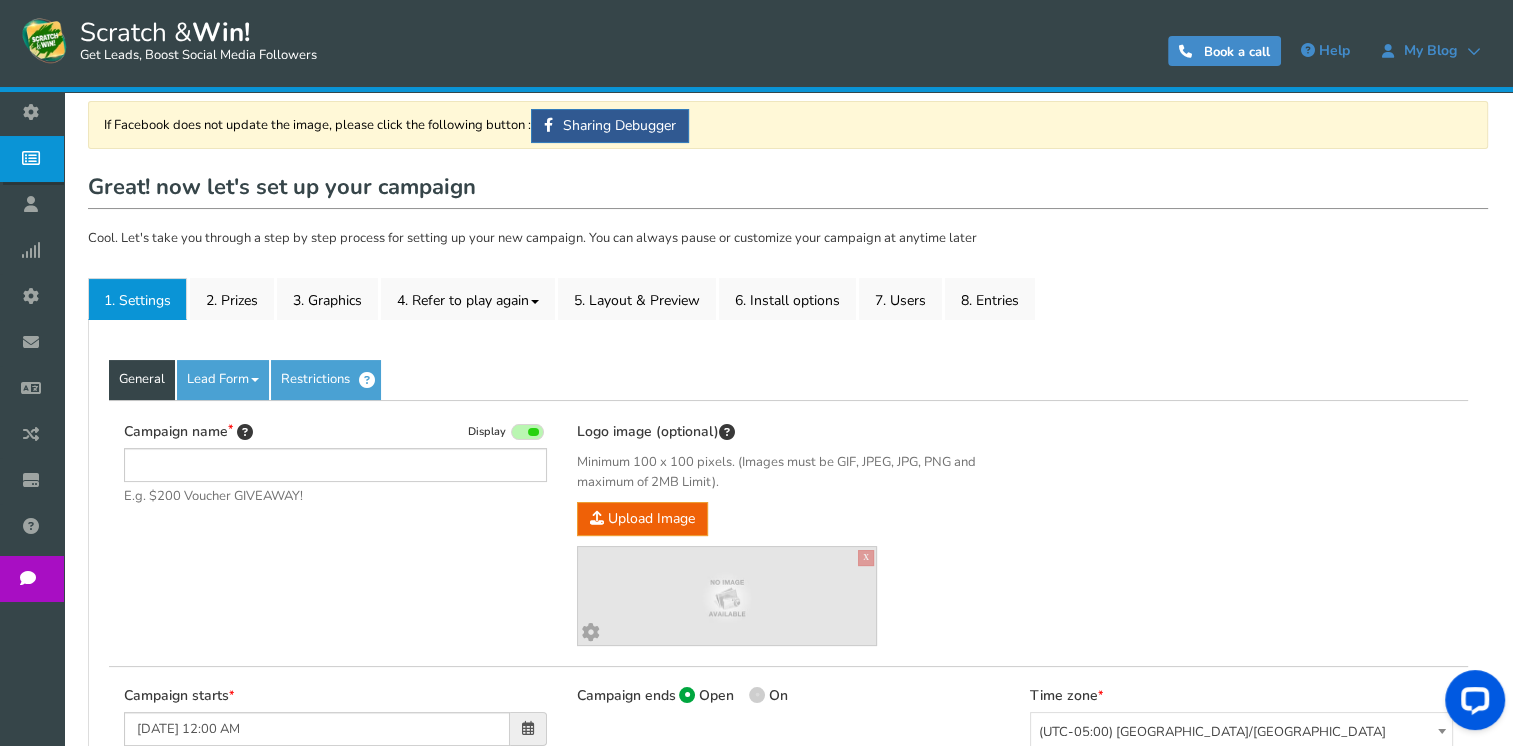 scroll, scrollTop: 0, scrollLeft: 0, axis: both 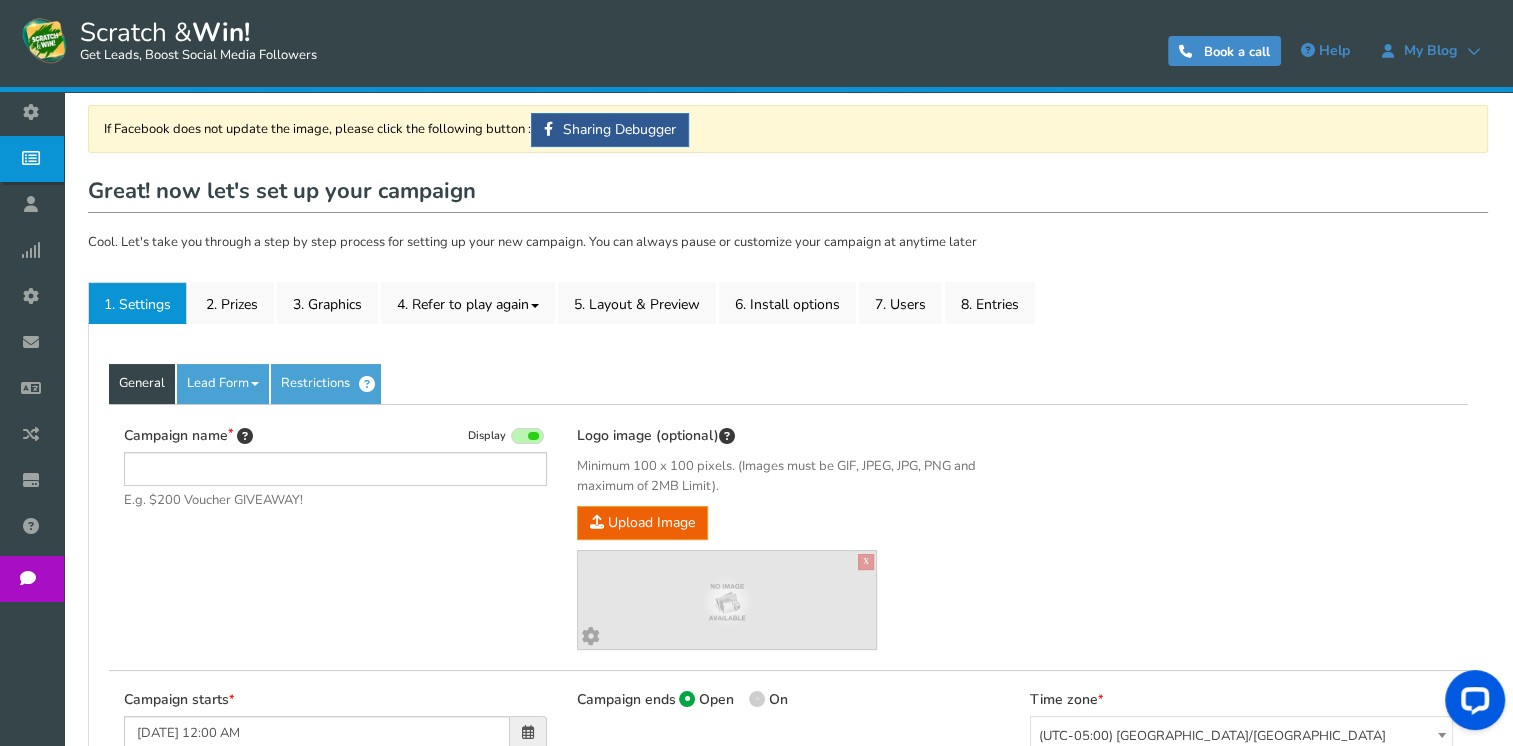 type on "Scratch & Win" 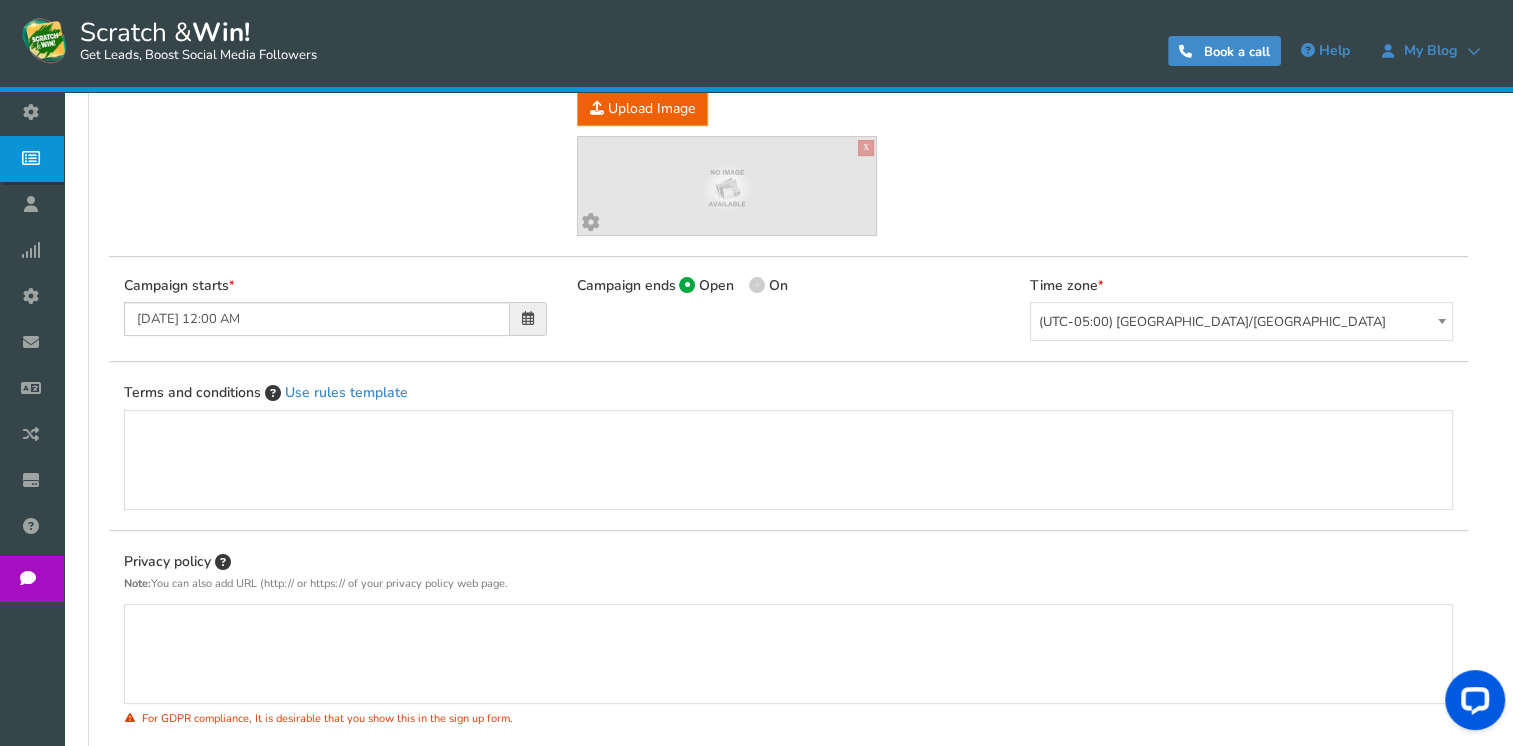 scroll, scrollTop: 241, scrollLeft: 0, axis: vertical 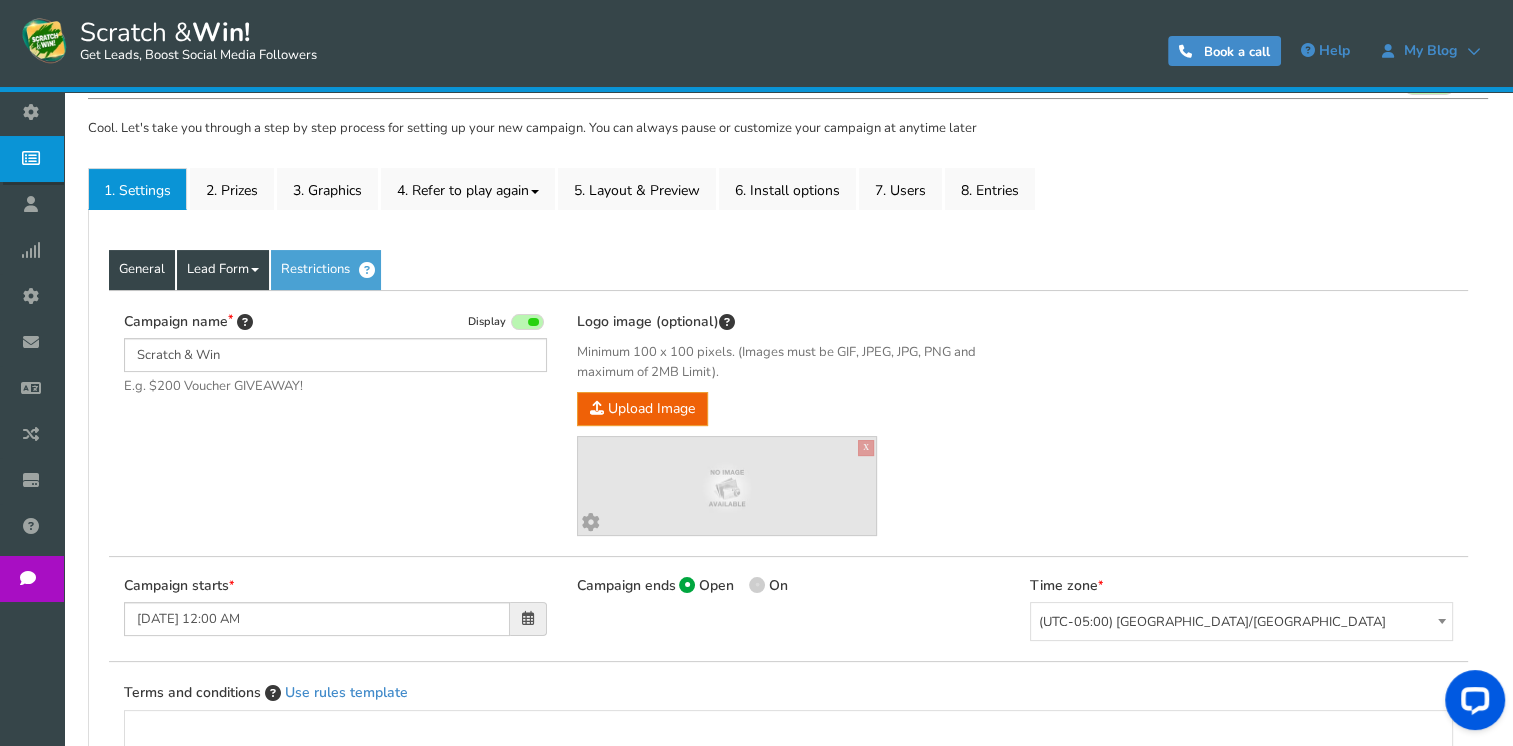 click on "Lead Form" at bounding box center [223, 270] 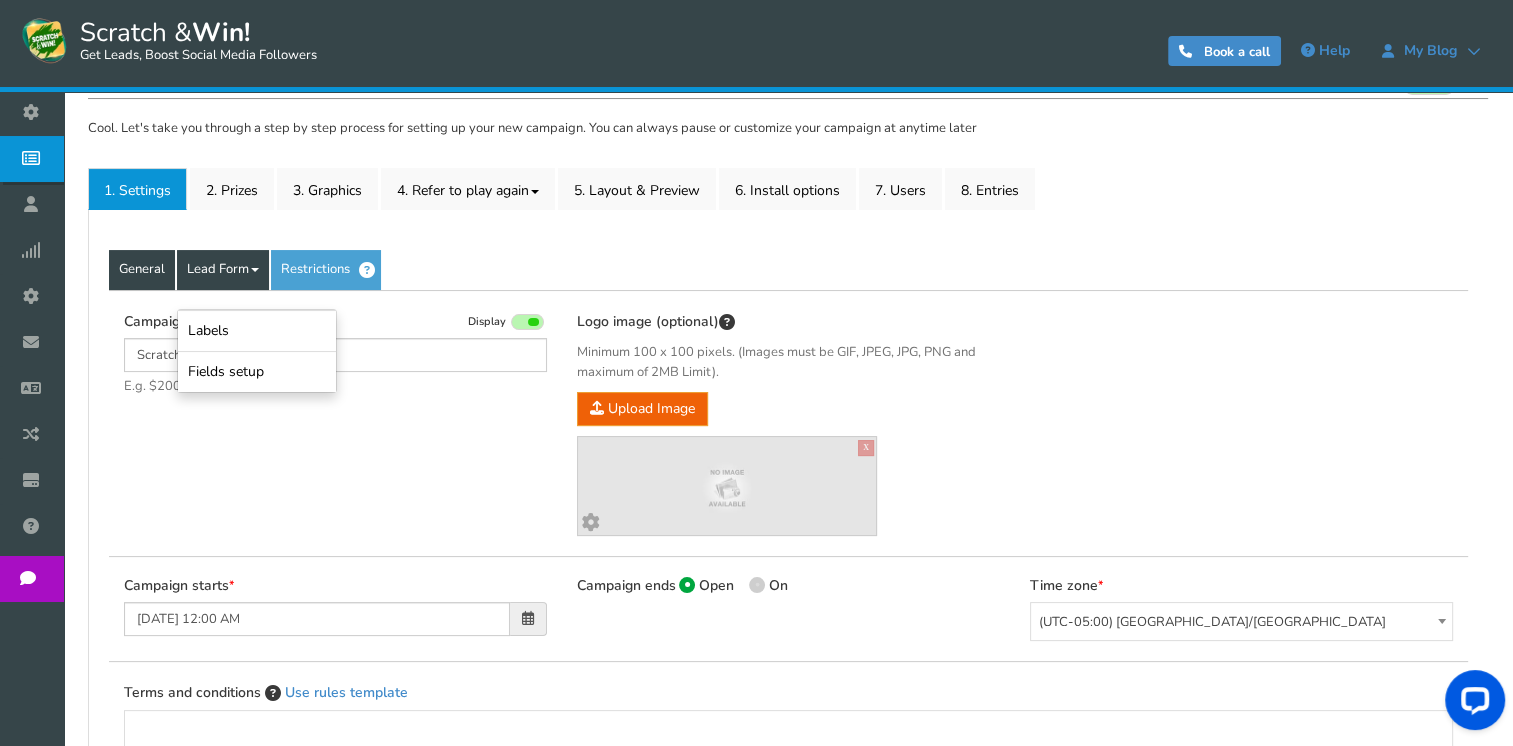click on "Lead Form" at bounding box center [223, 270] 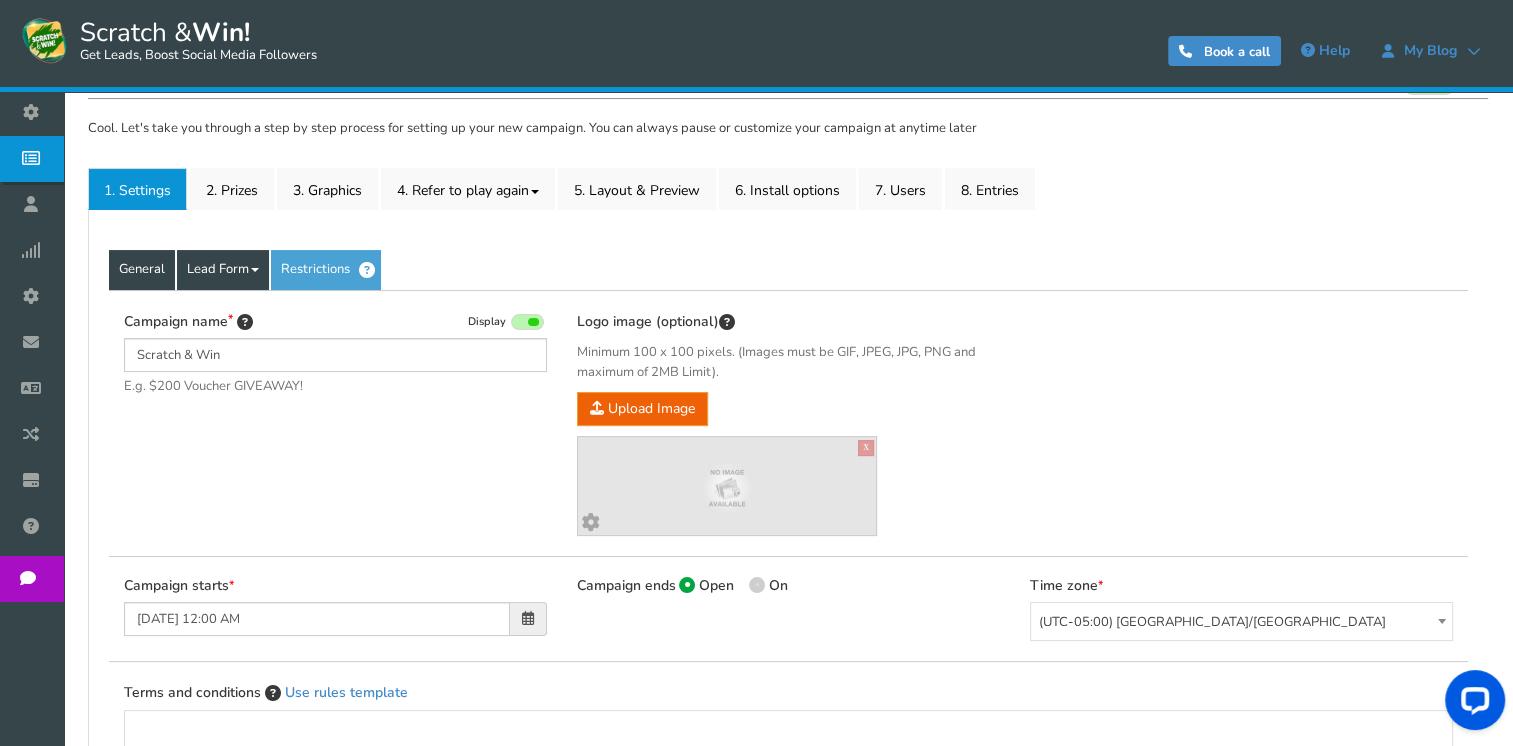 click on "Lead Form" at bounding box center (223, 270) 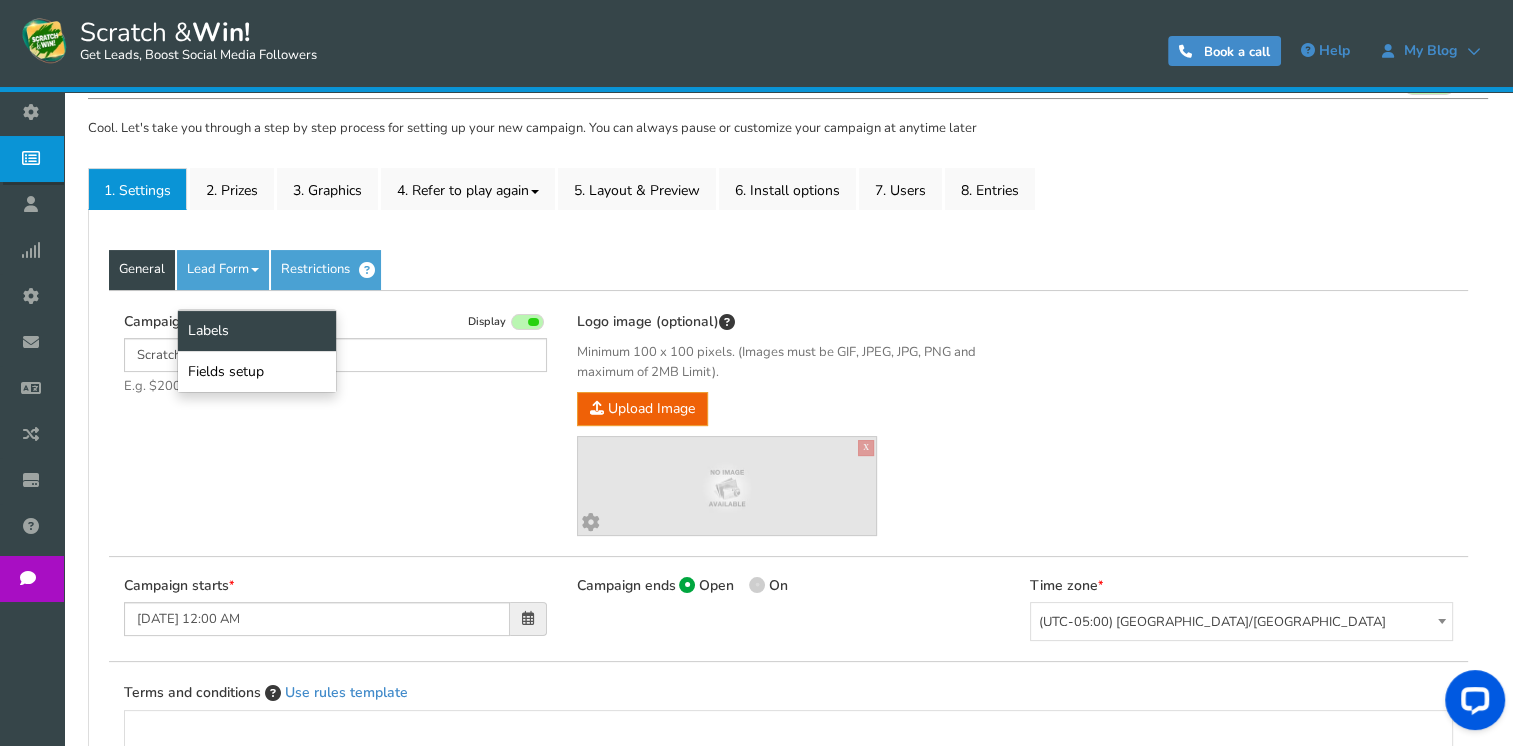 click on "Labels" at bounding box center (257, 330) 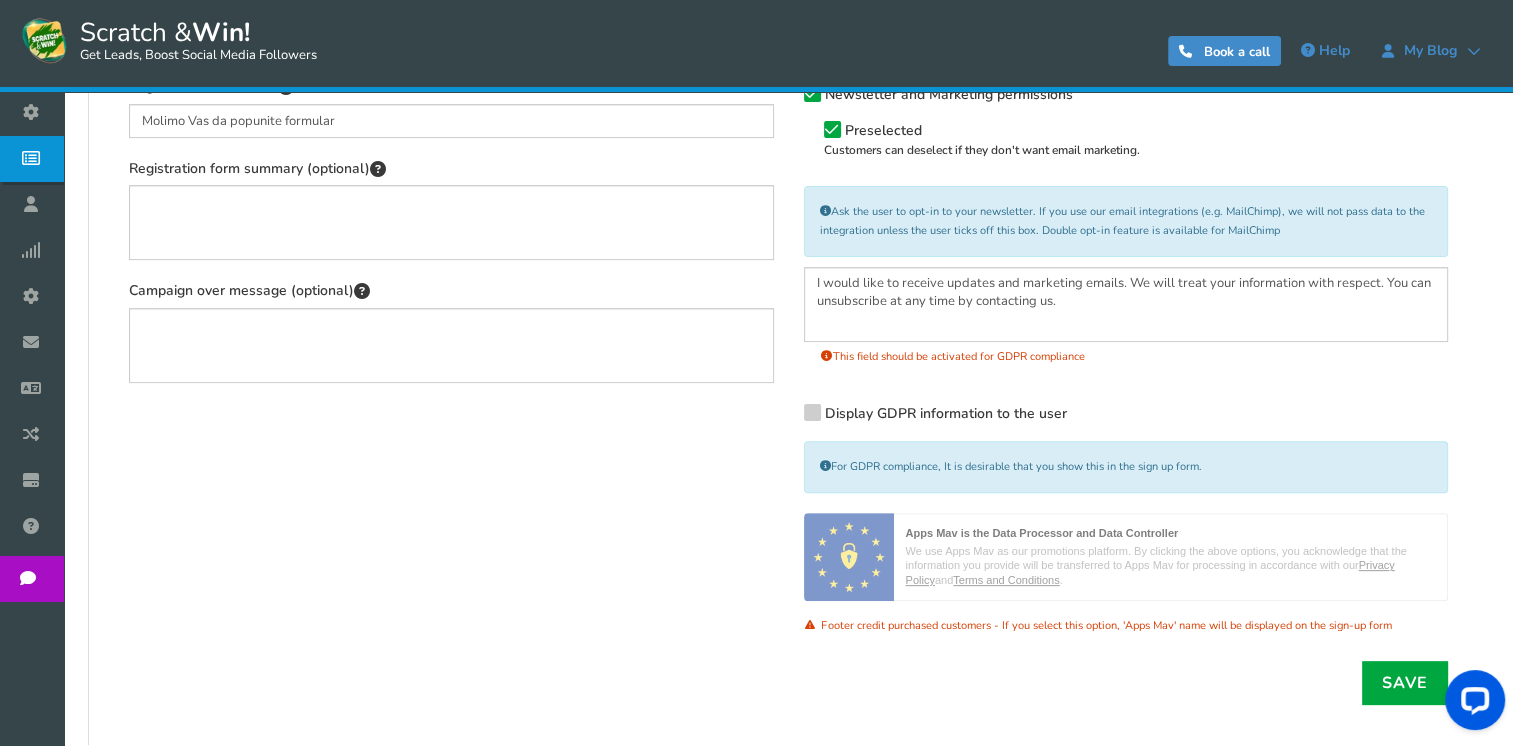 scroll, scrollTop: 232, scrollLeft: 0, axis: vertical 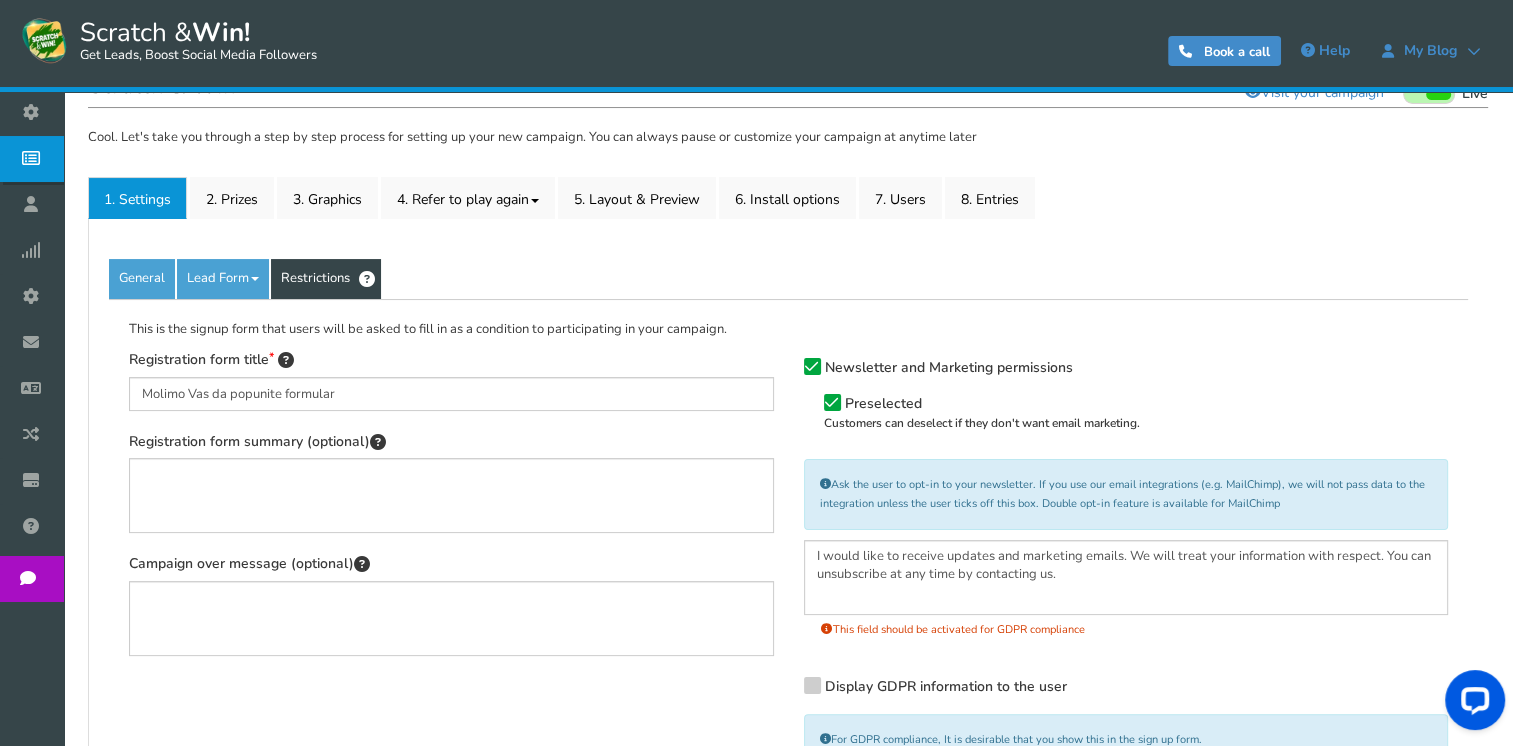 click on "Restrictions" at bounding box center [326, 279] 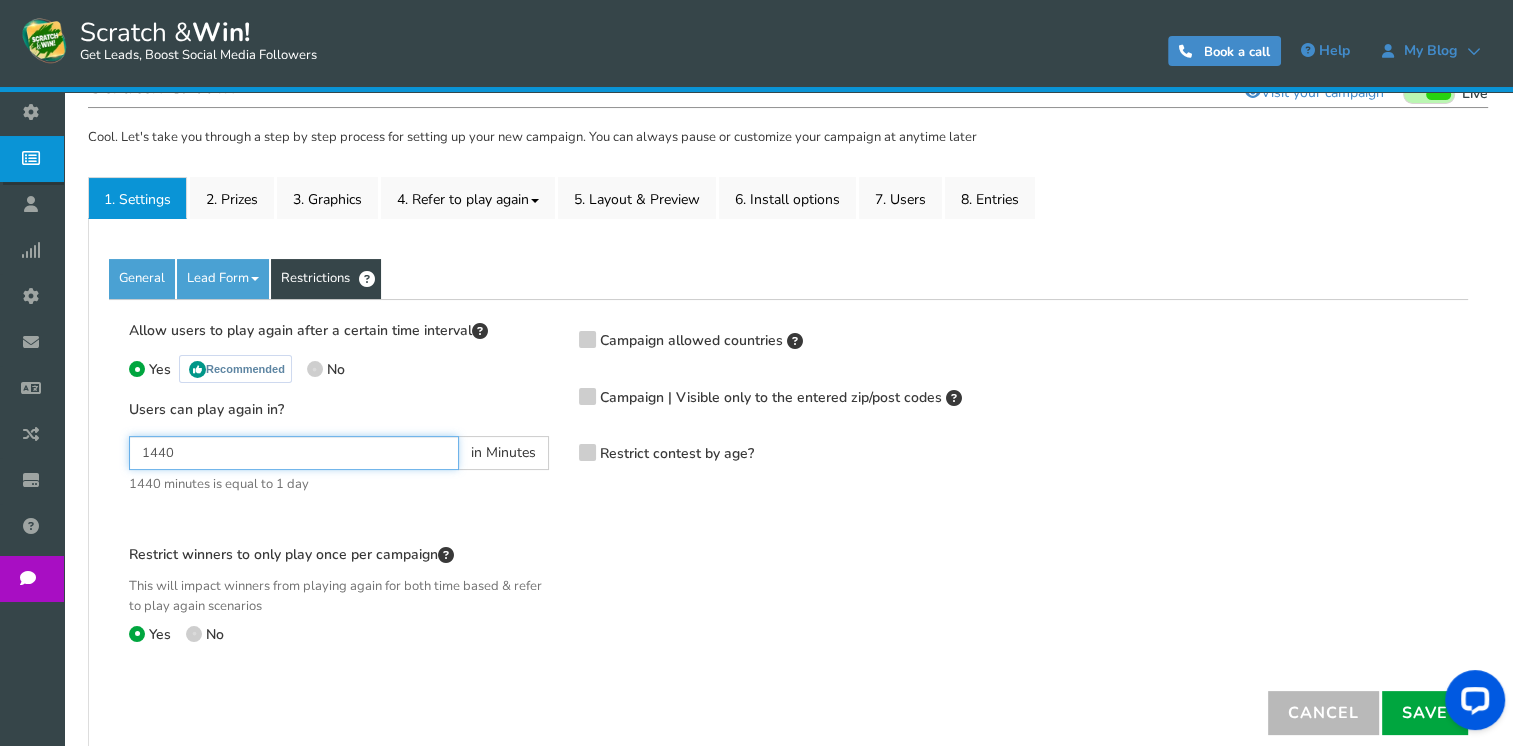 click on "1440" at bounding box center [294, 453] 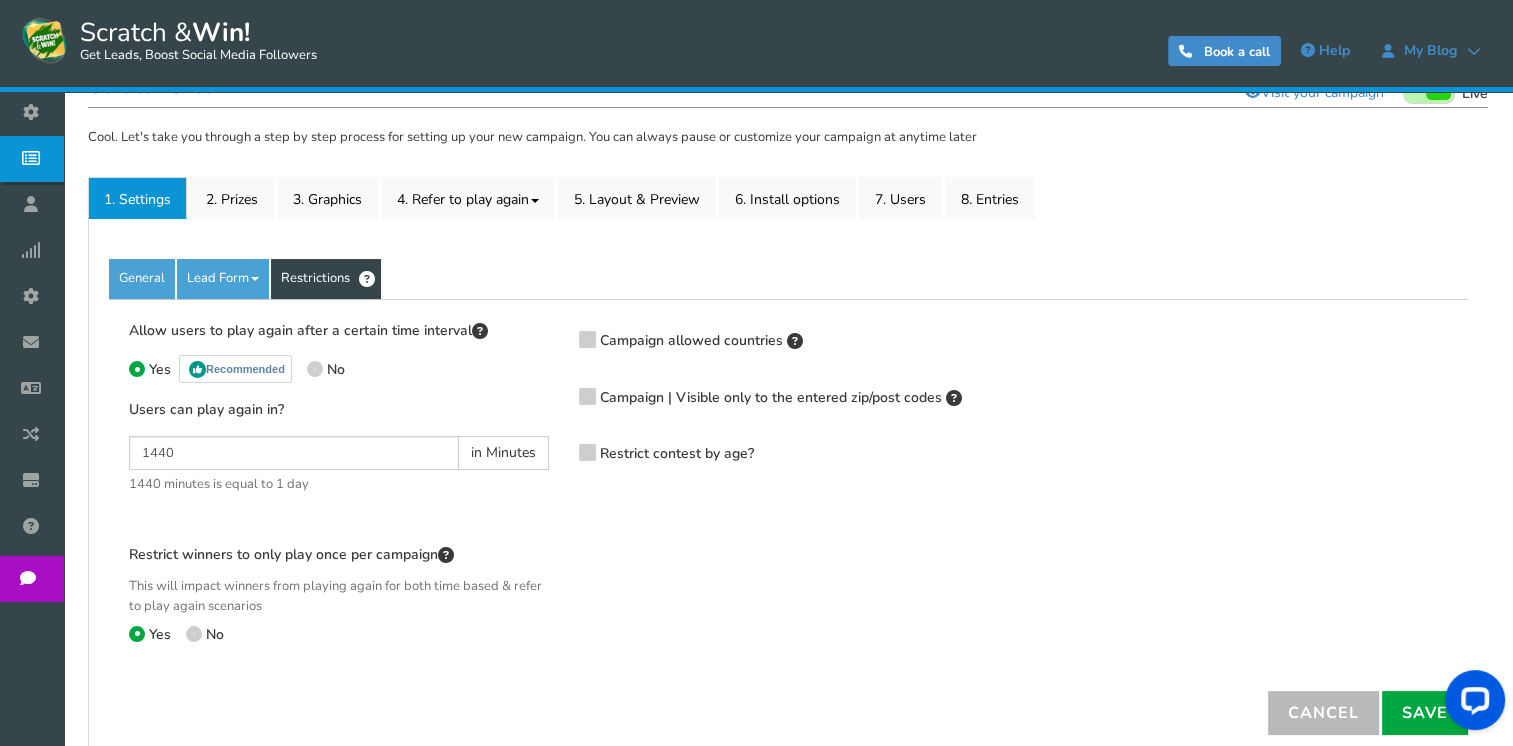 click at bounding box center (587, 395) 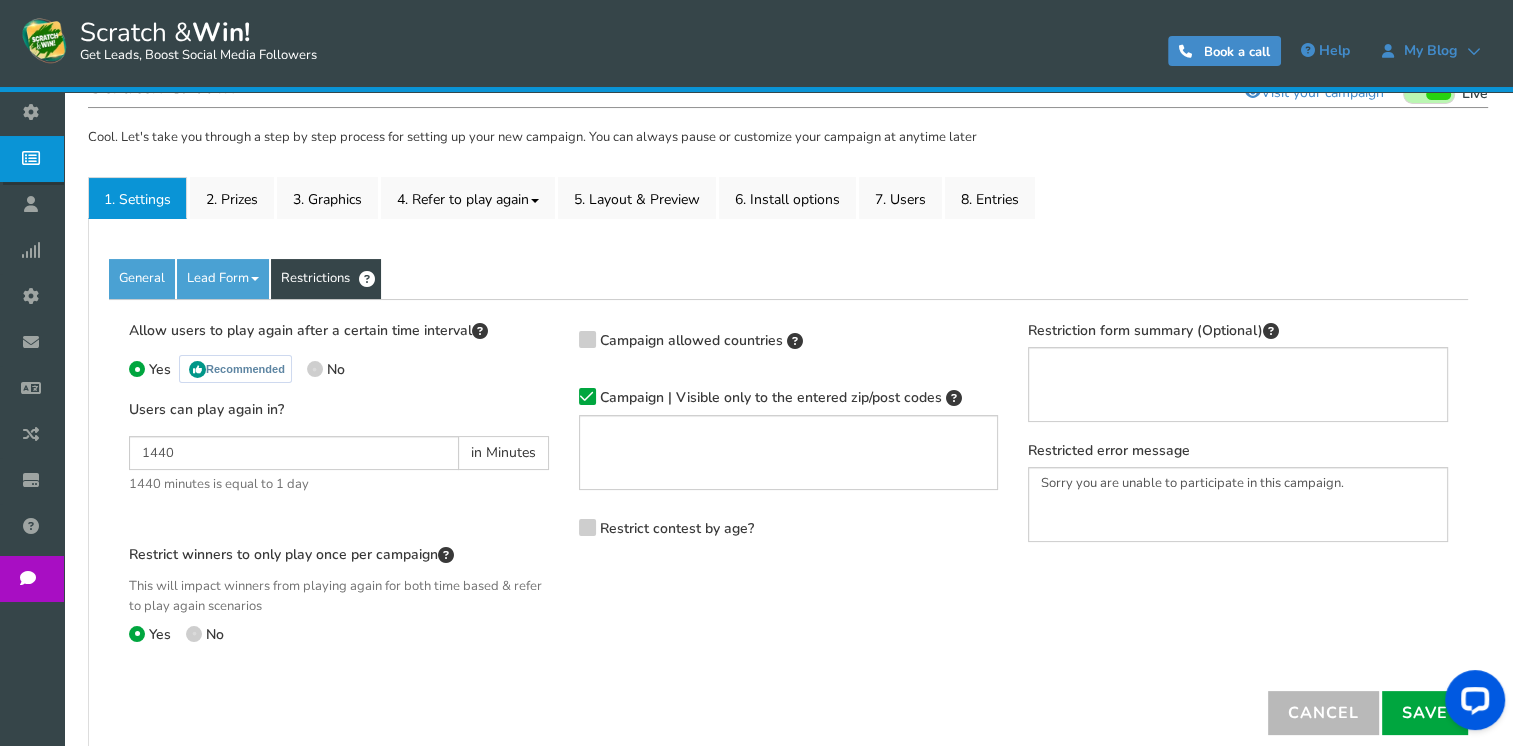 click at bounding box center [587, 397] 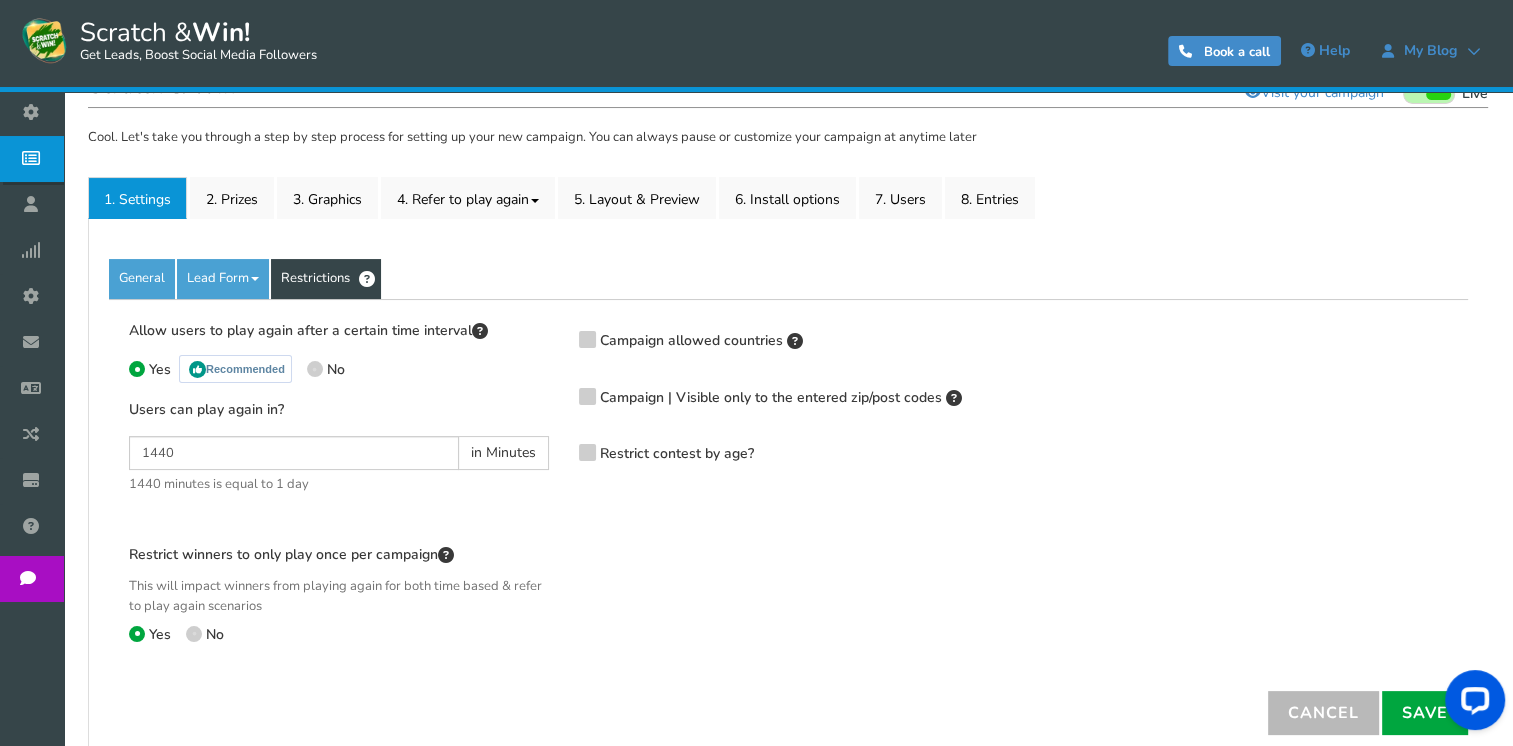 click at bounding box center (587, 395) 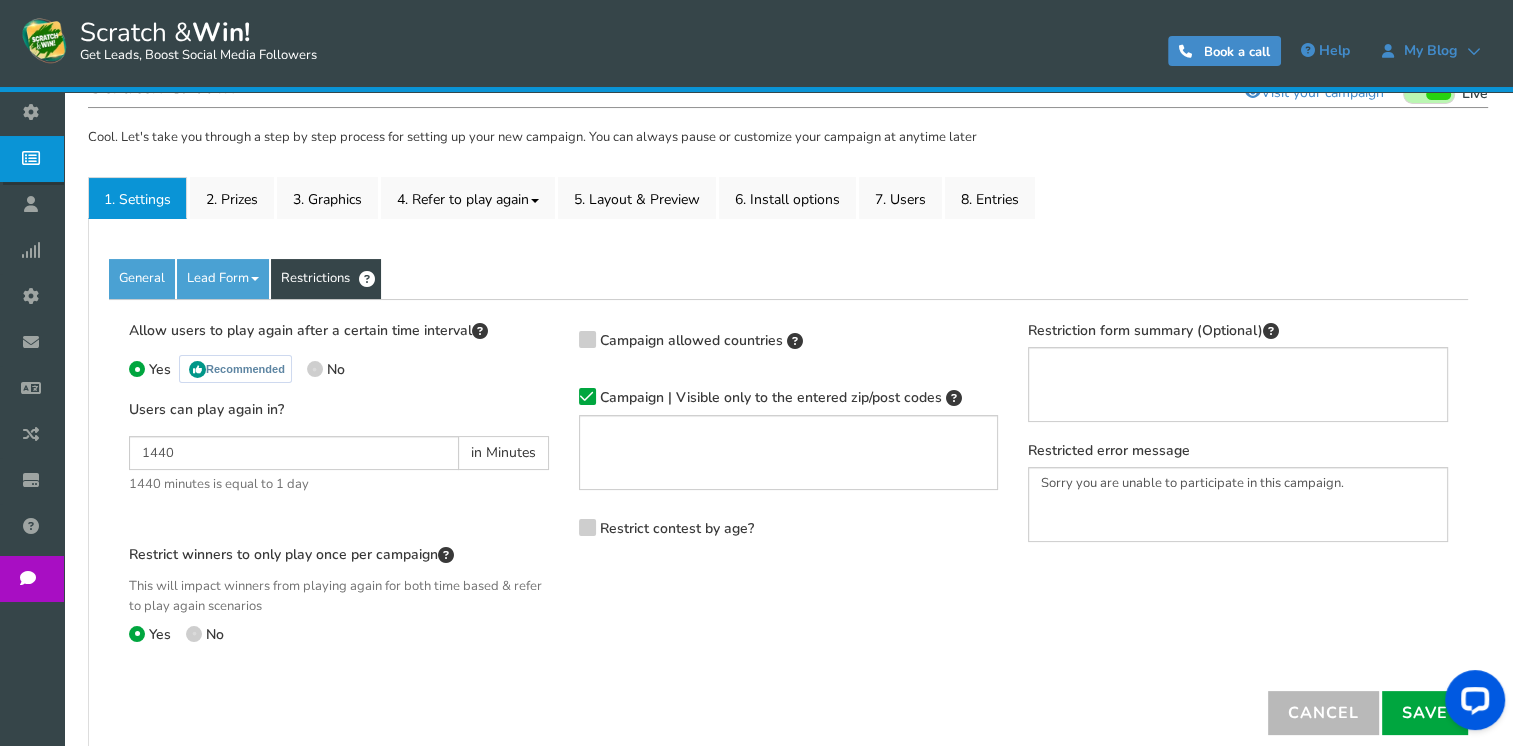 click at bounding box center (587, 397) 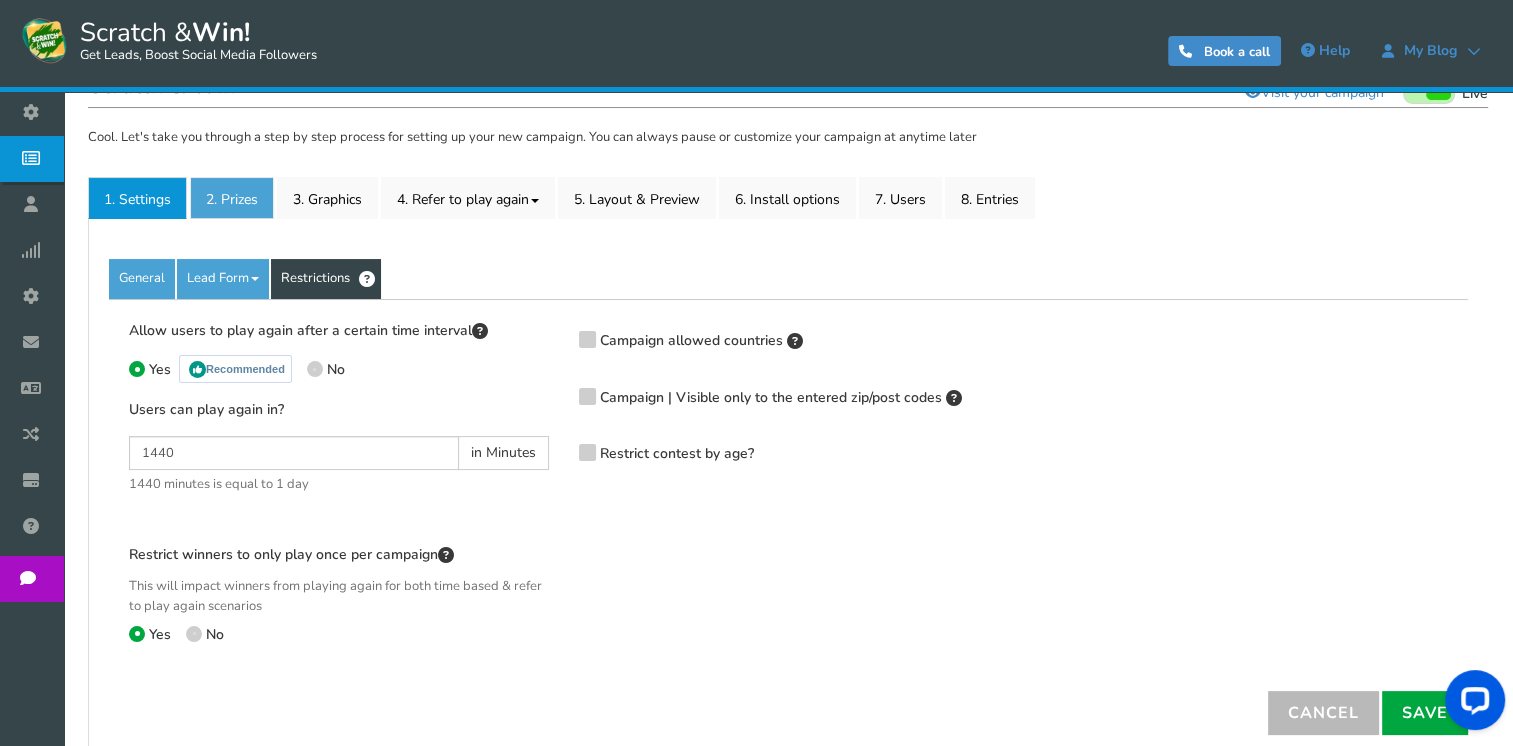click on "2. Prizes" at bounding box center (232, 198) 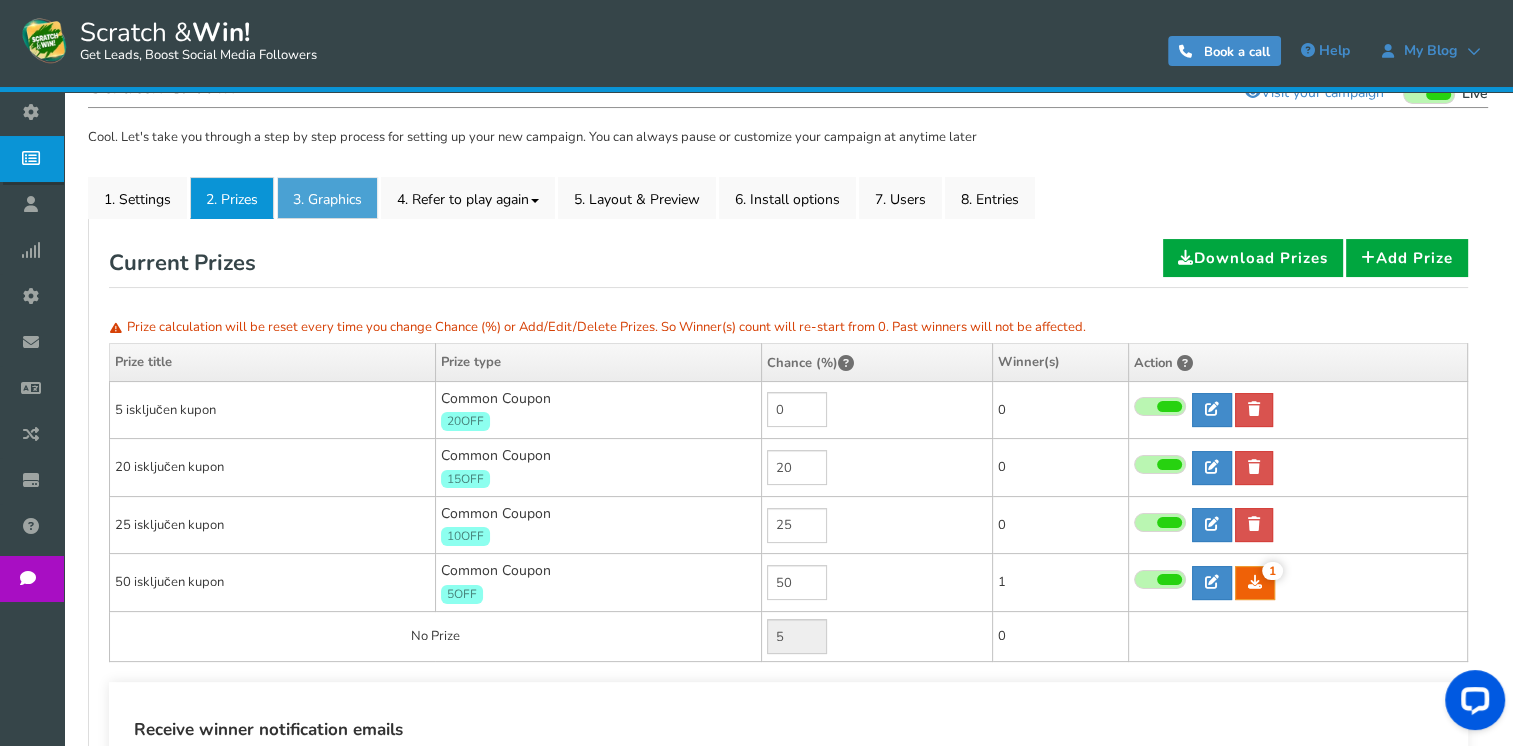 click on "3. Graphics" at bounding box center (327, 198) 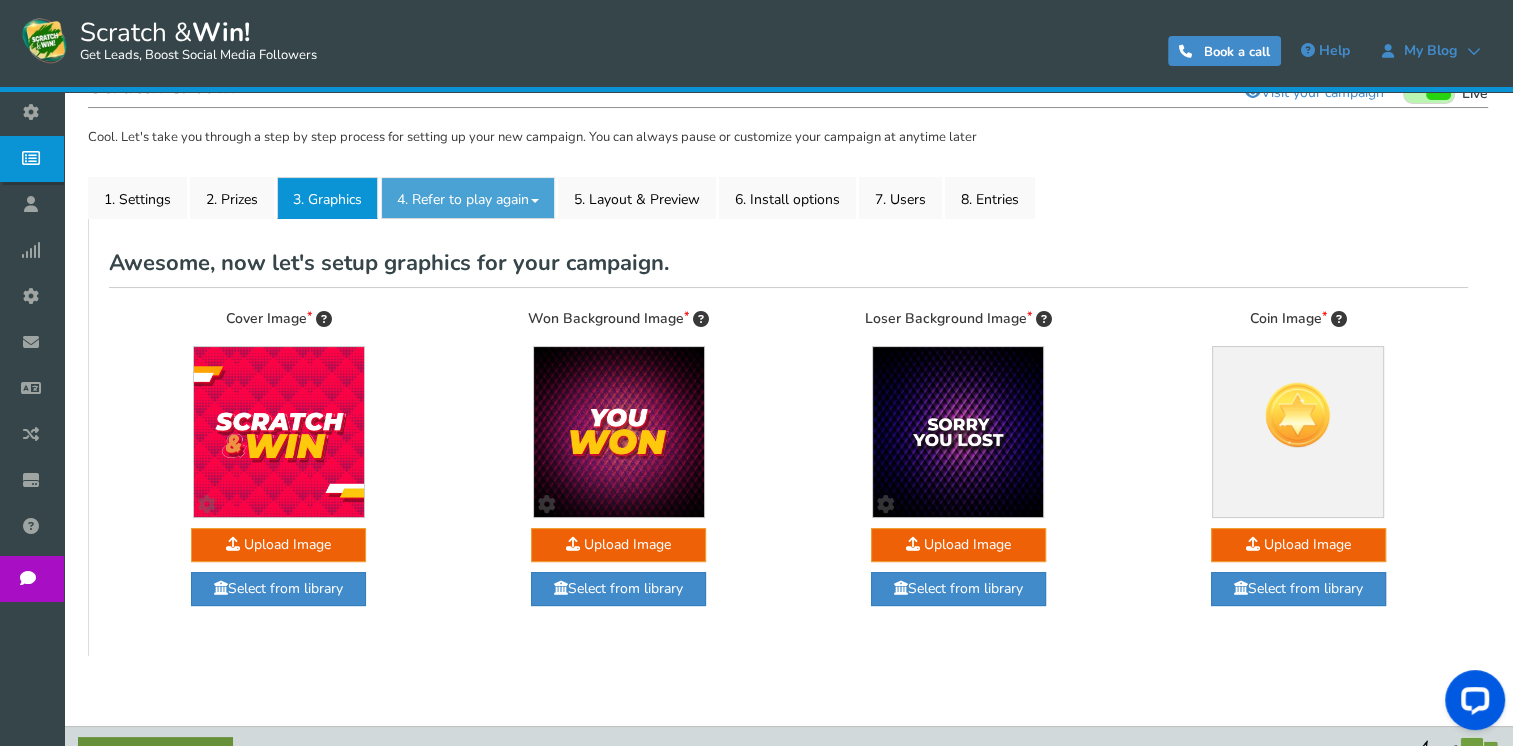 click on "4. Refer to play again" at bounding box center [468, 198] 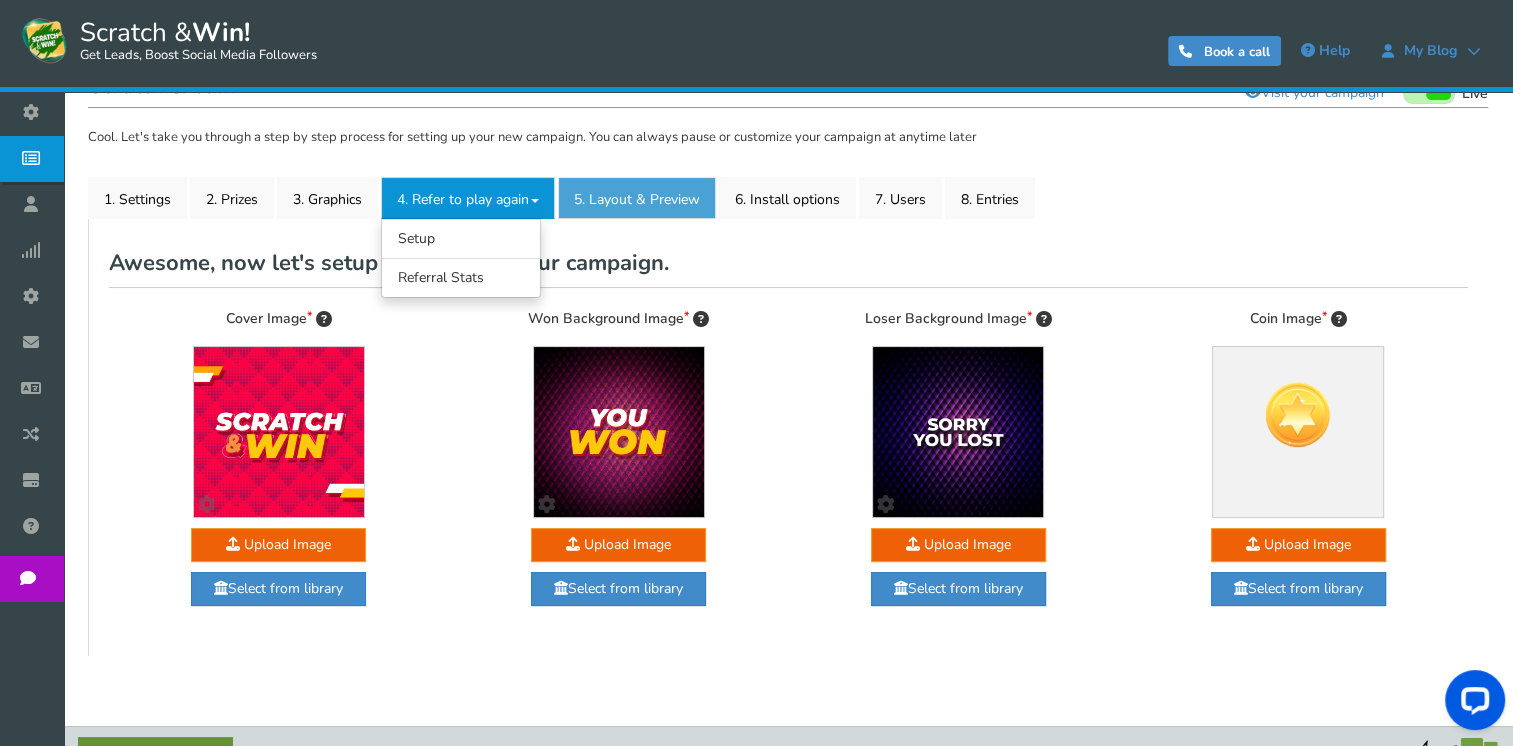 click on "5. Layout & Preview" at bounding box center (637, 198) 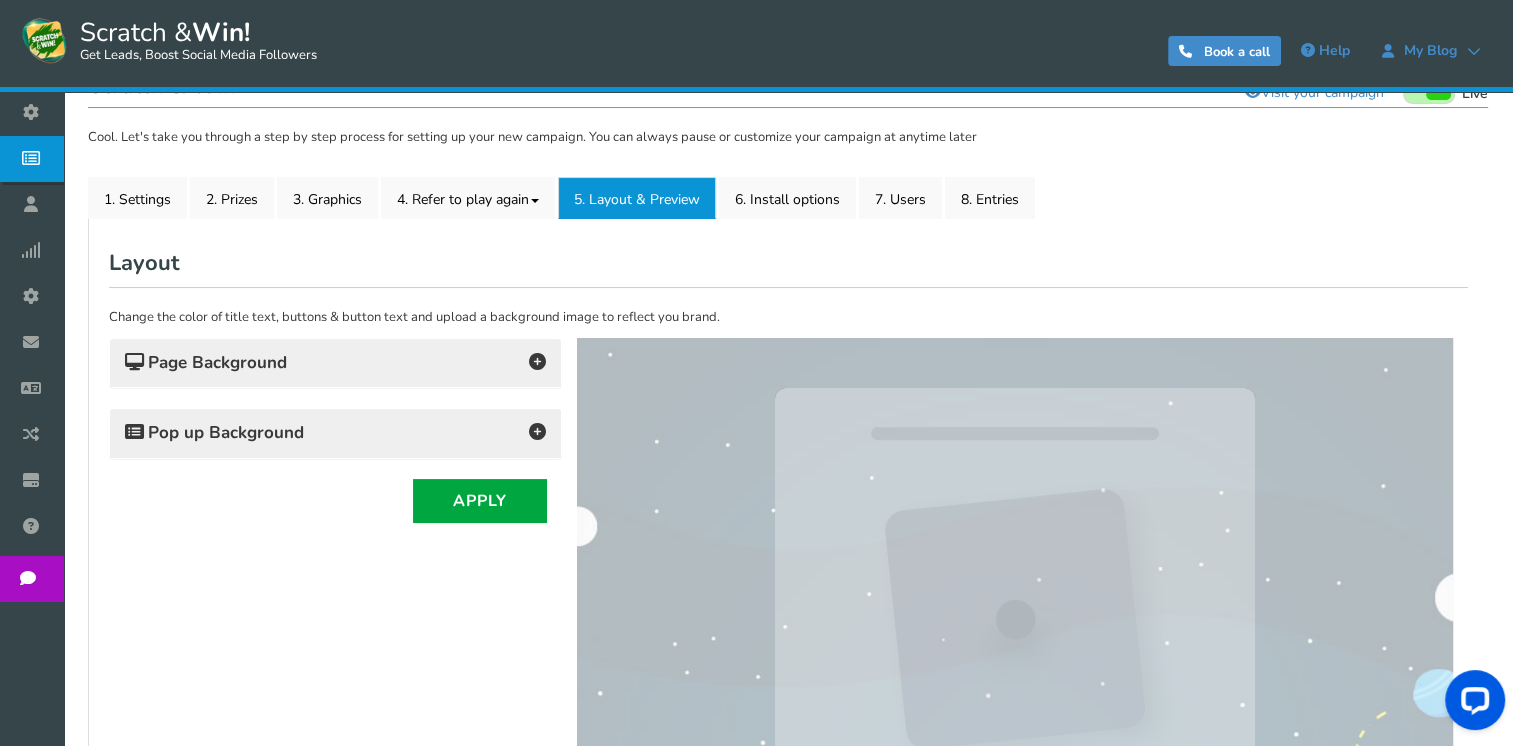 scroll, scrollTop: 0, scrollLeft: 0, axis: both 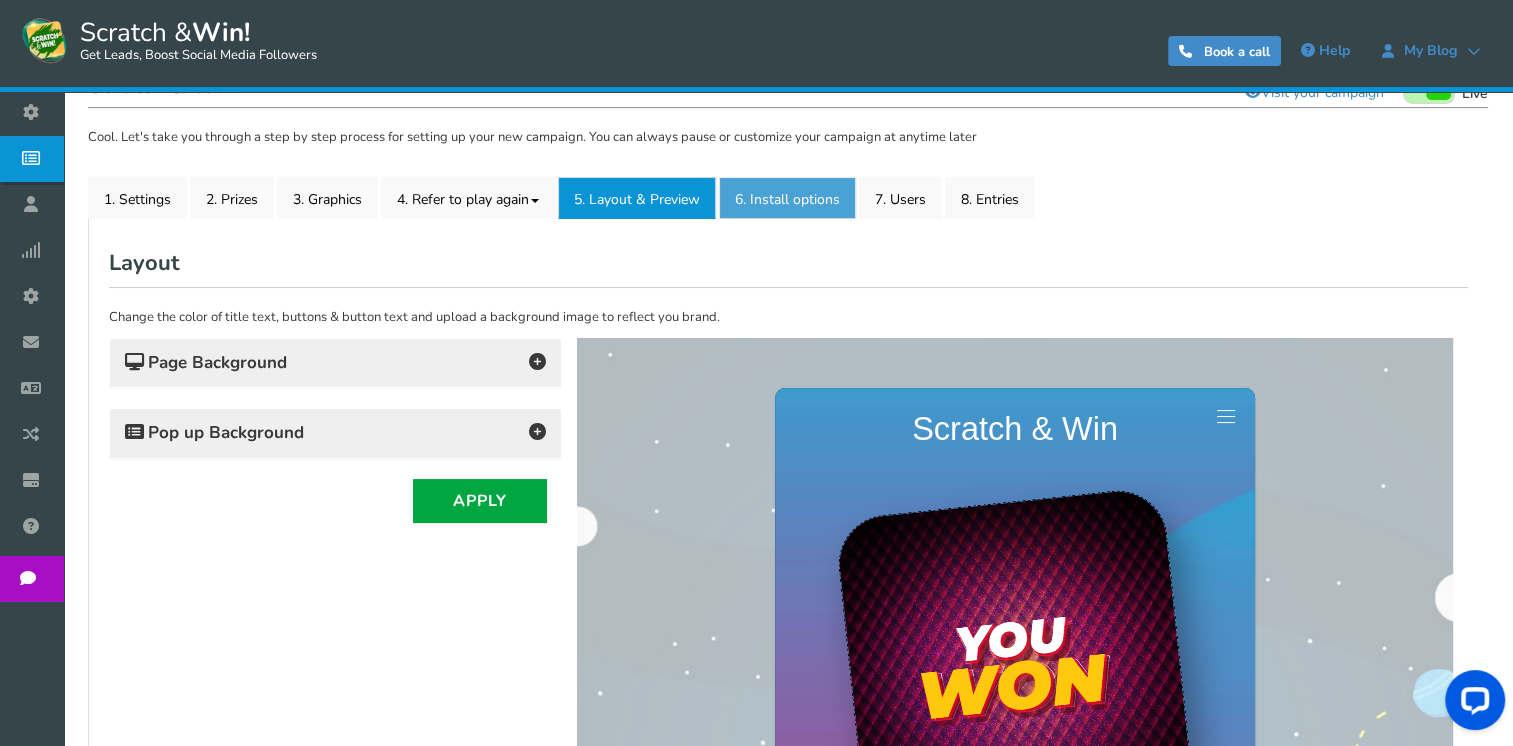 click on "6. Install options  New" at bounding box center (787, 198) 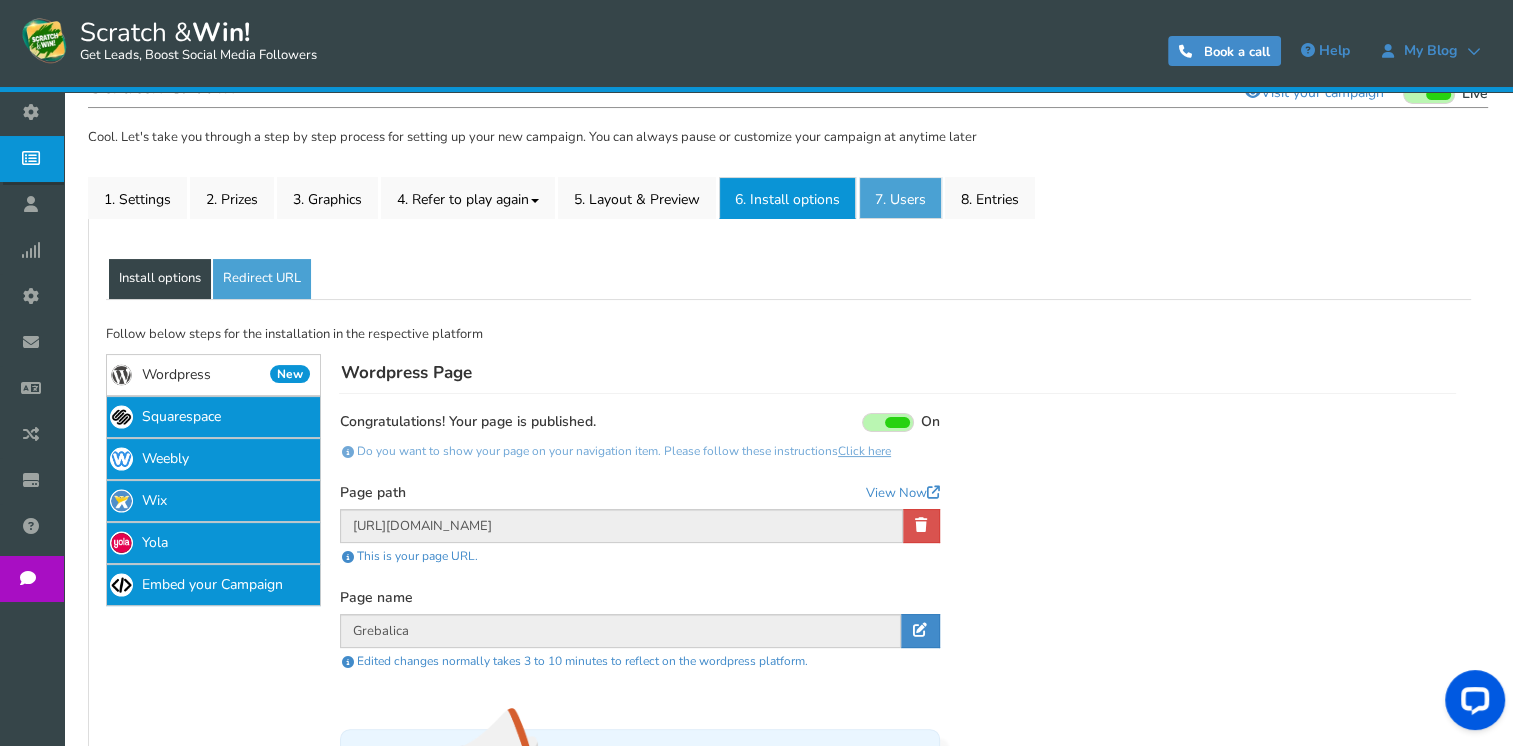 click on "7. Users" at bounding box center [900, 198] 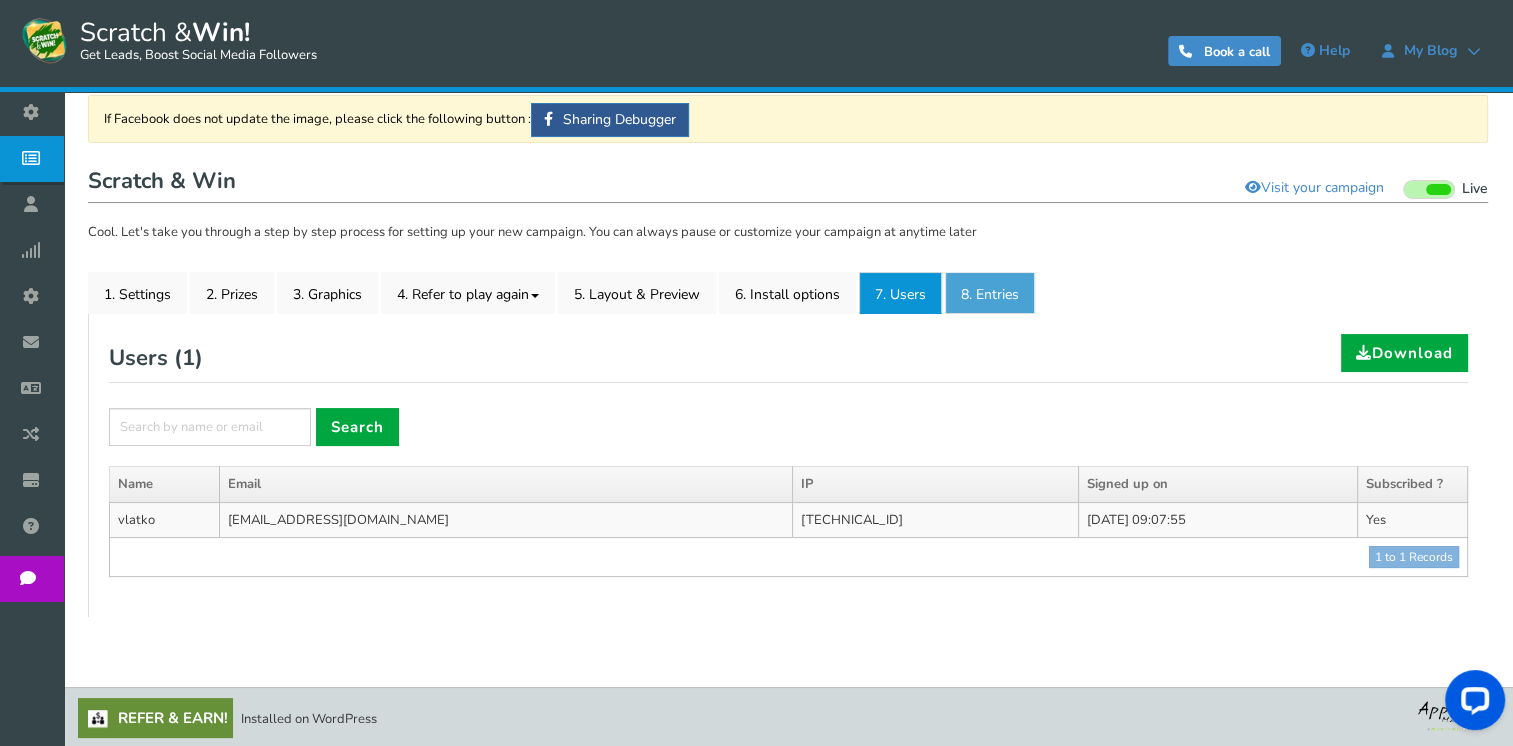 click on "8. Entries" at bounding box center (990, 293) 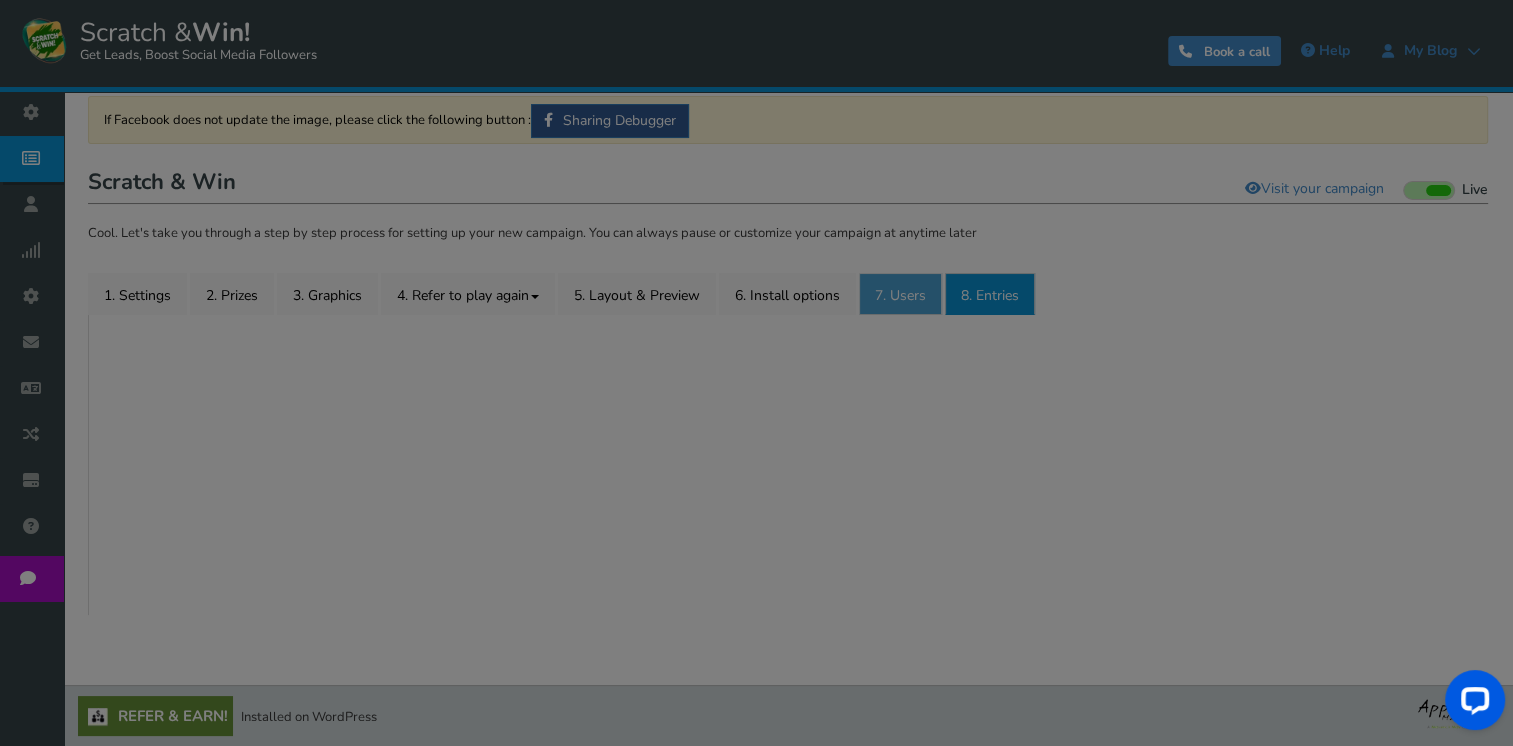 scroll, scrollTop: 137, scrollLeft: 0, axis: vertical 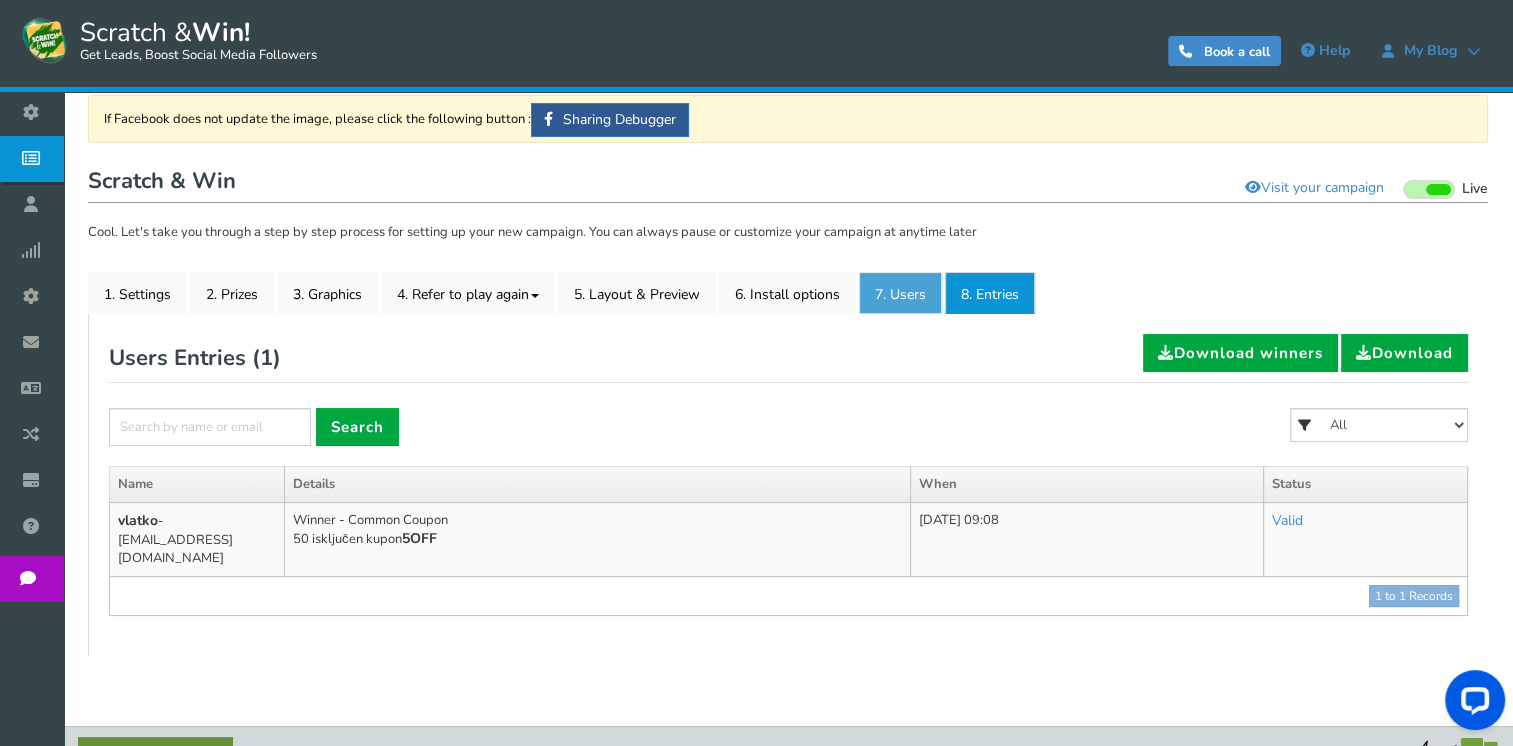 click on "7. Users" at bounding box center [900, 293] 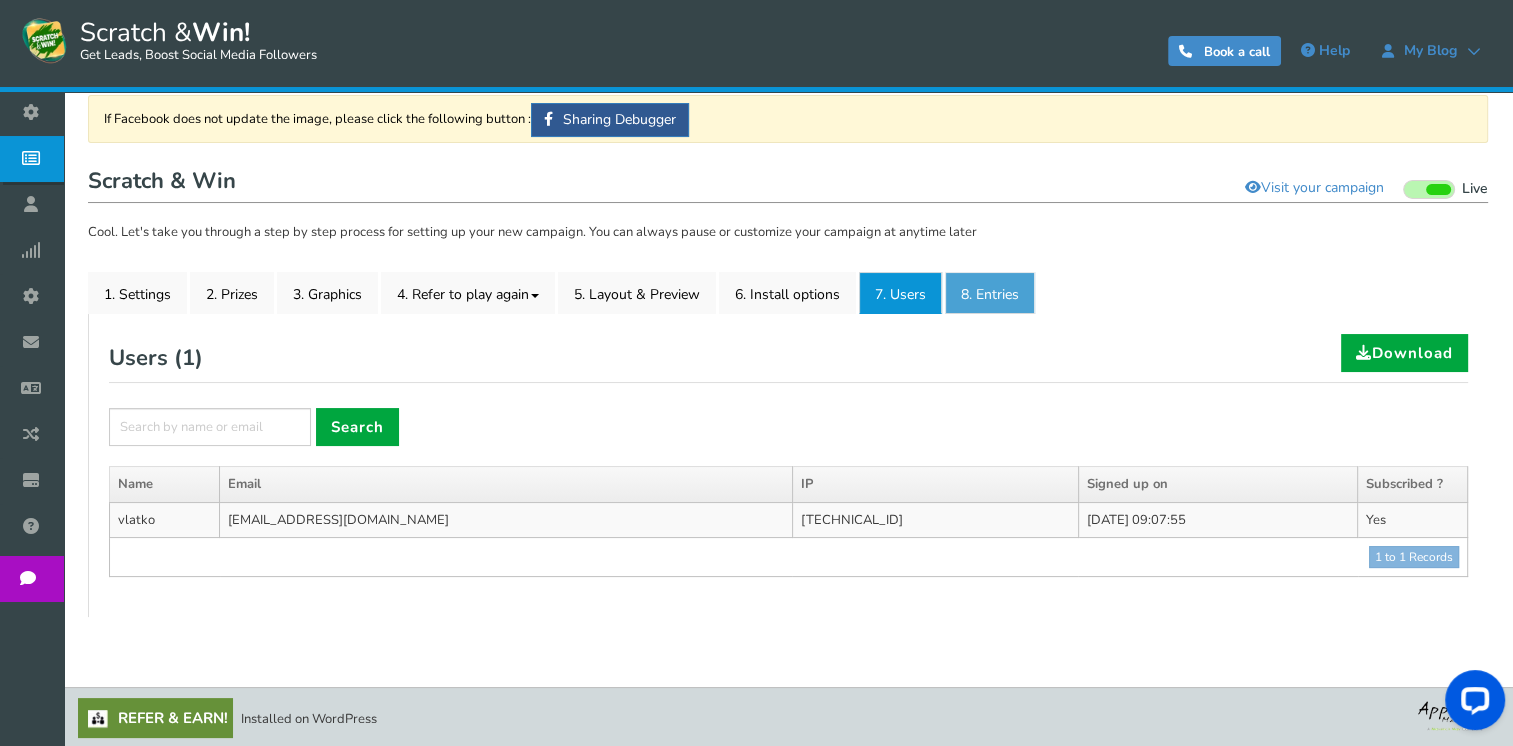 click on "8. Entries" at bounding box center [990, 293] 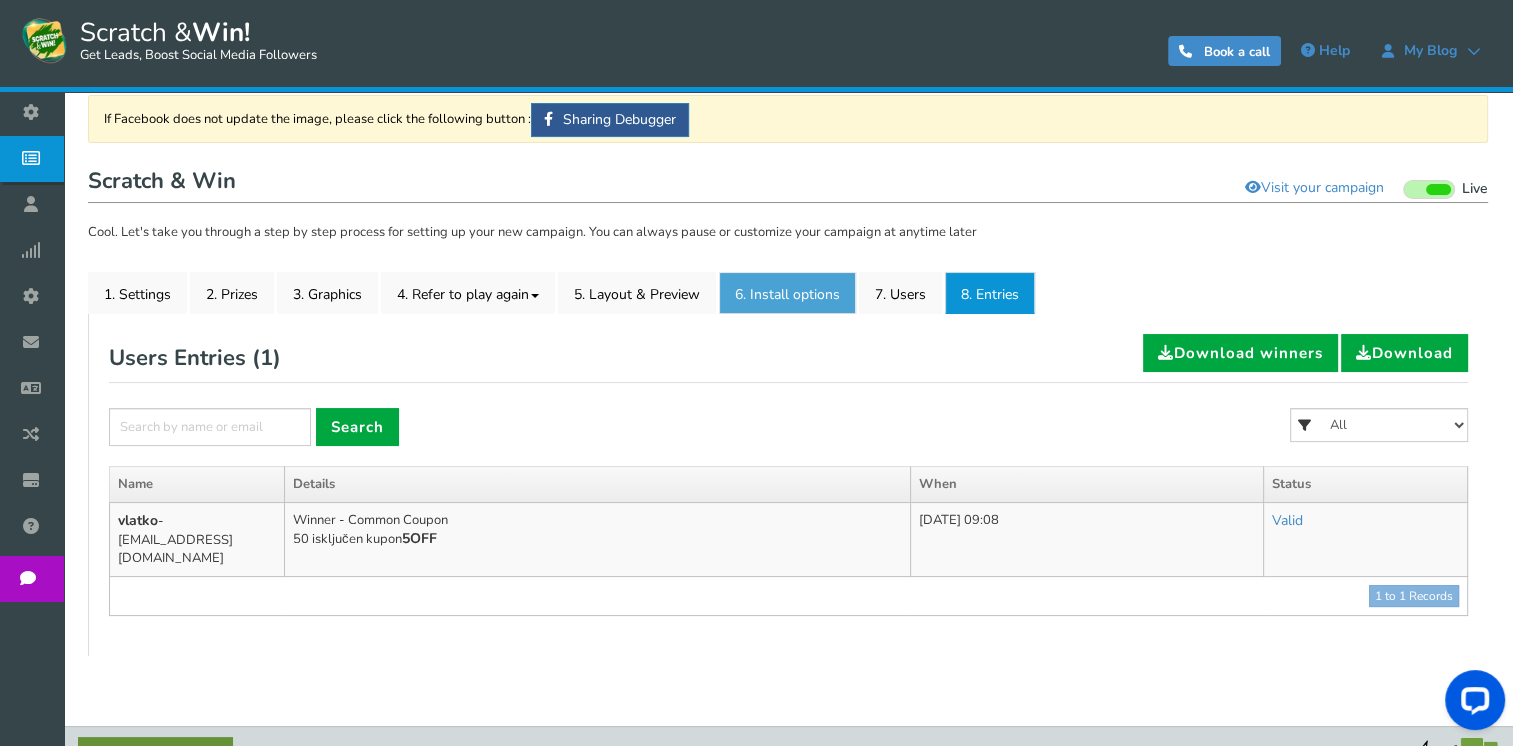 click on "6. Install options  New" at bounding box center (787, 293) 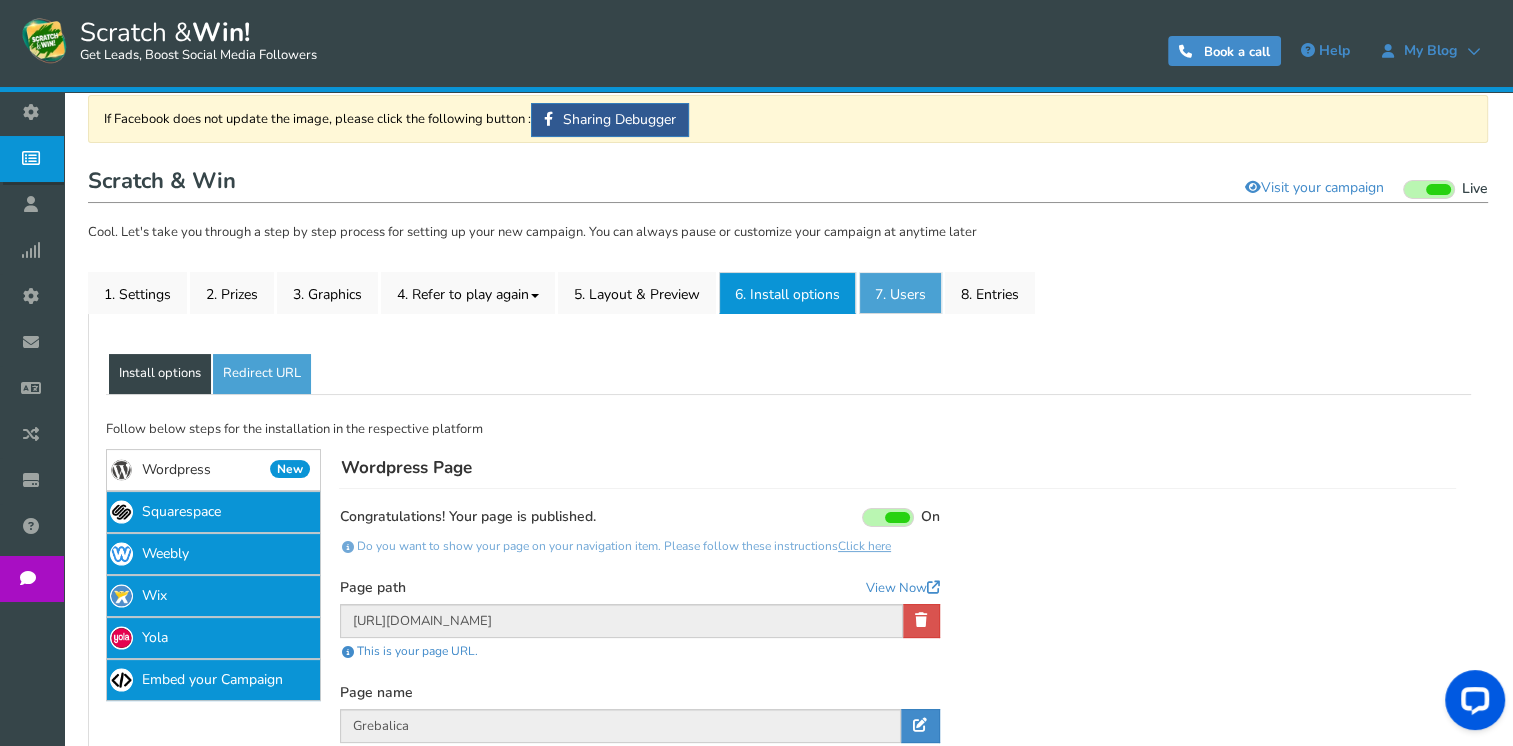 click on "7. Users" at bounding box center [900, 293] 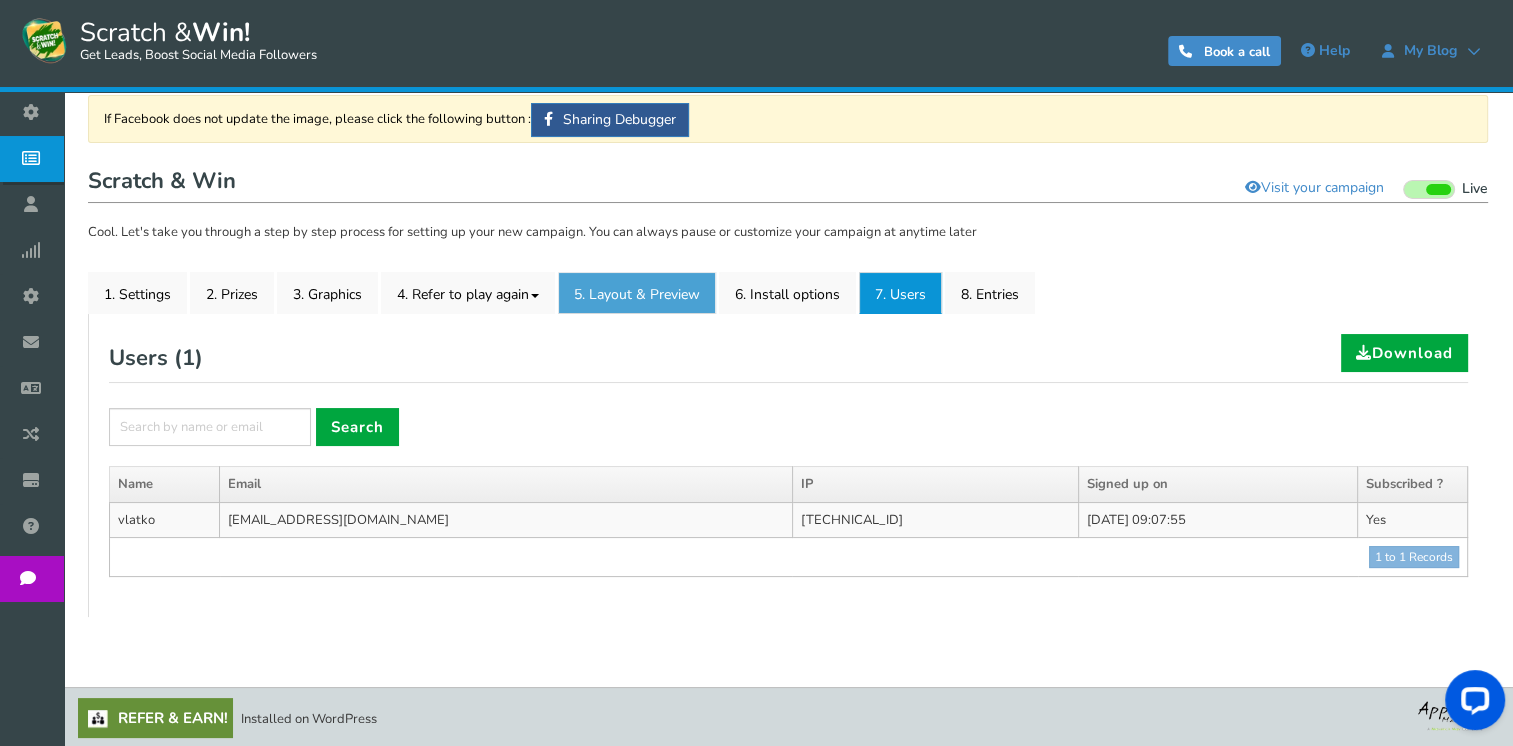 click on "5. Layout & Preview" at bounding box center (637, 293) 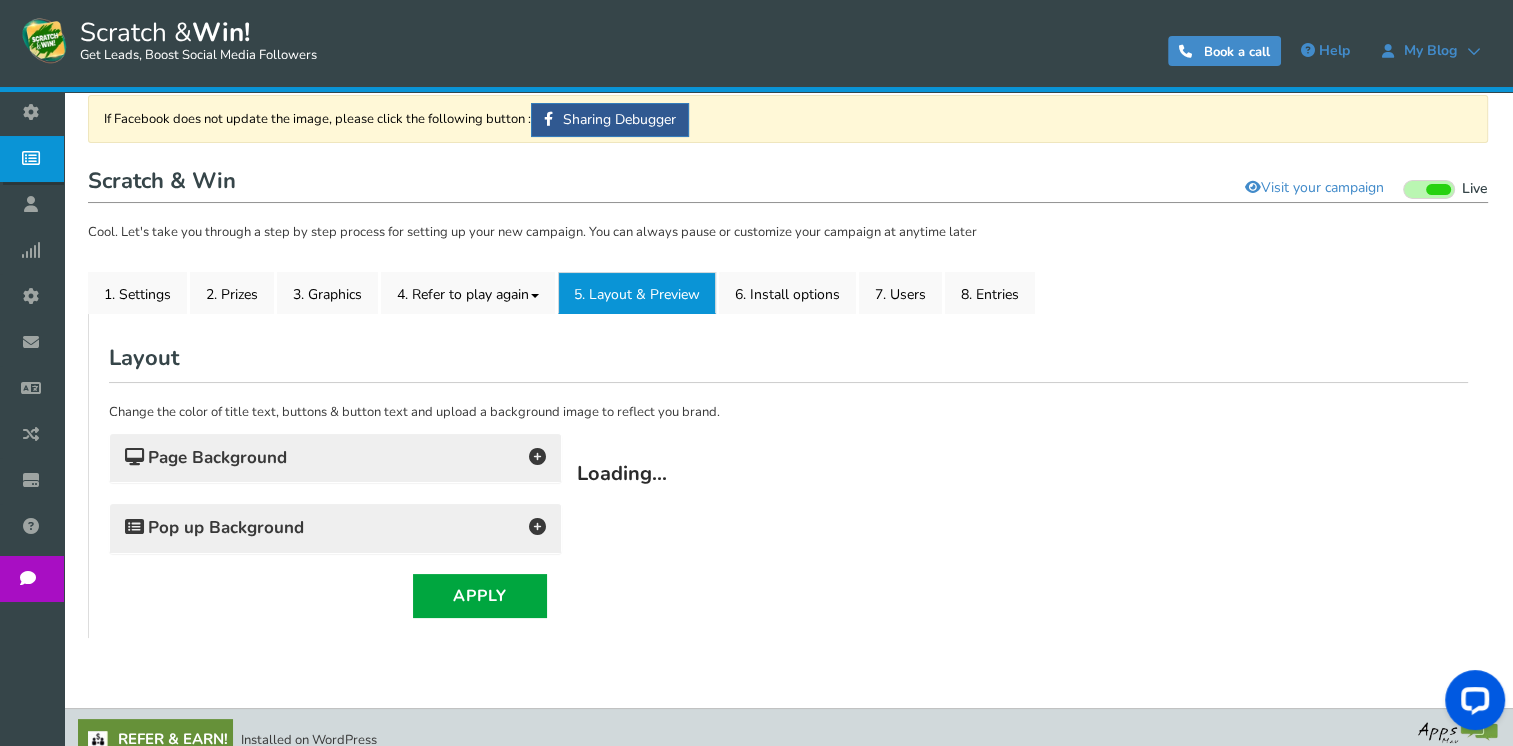 scroll, scrollTop: 0, scrollLeft: 0, axis: both 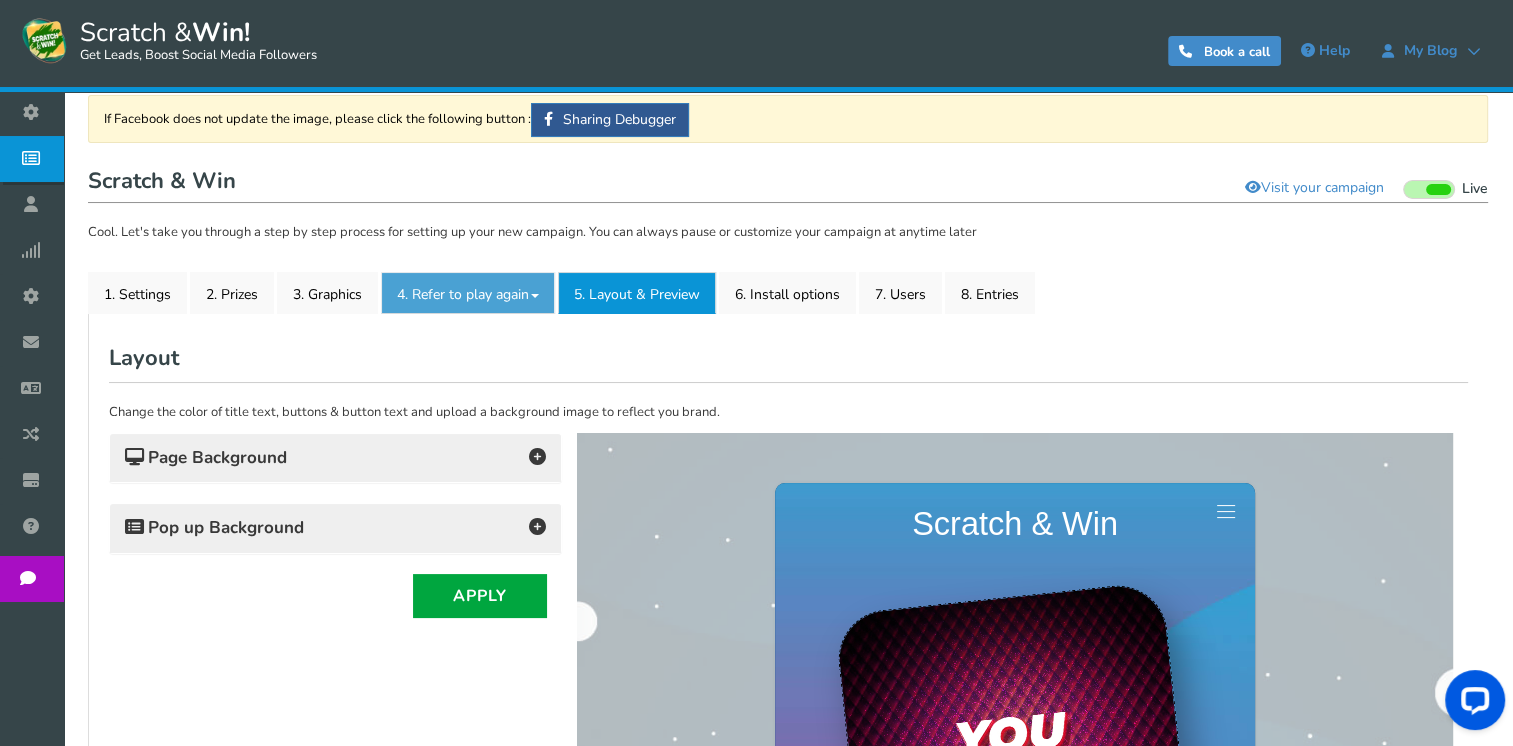click on "4. Refer to play again" at bounding box center (468, 293) 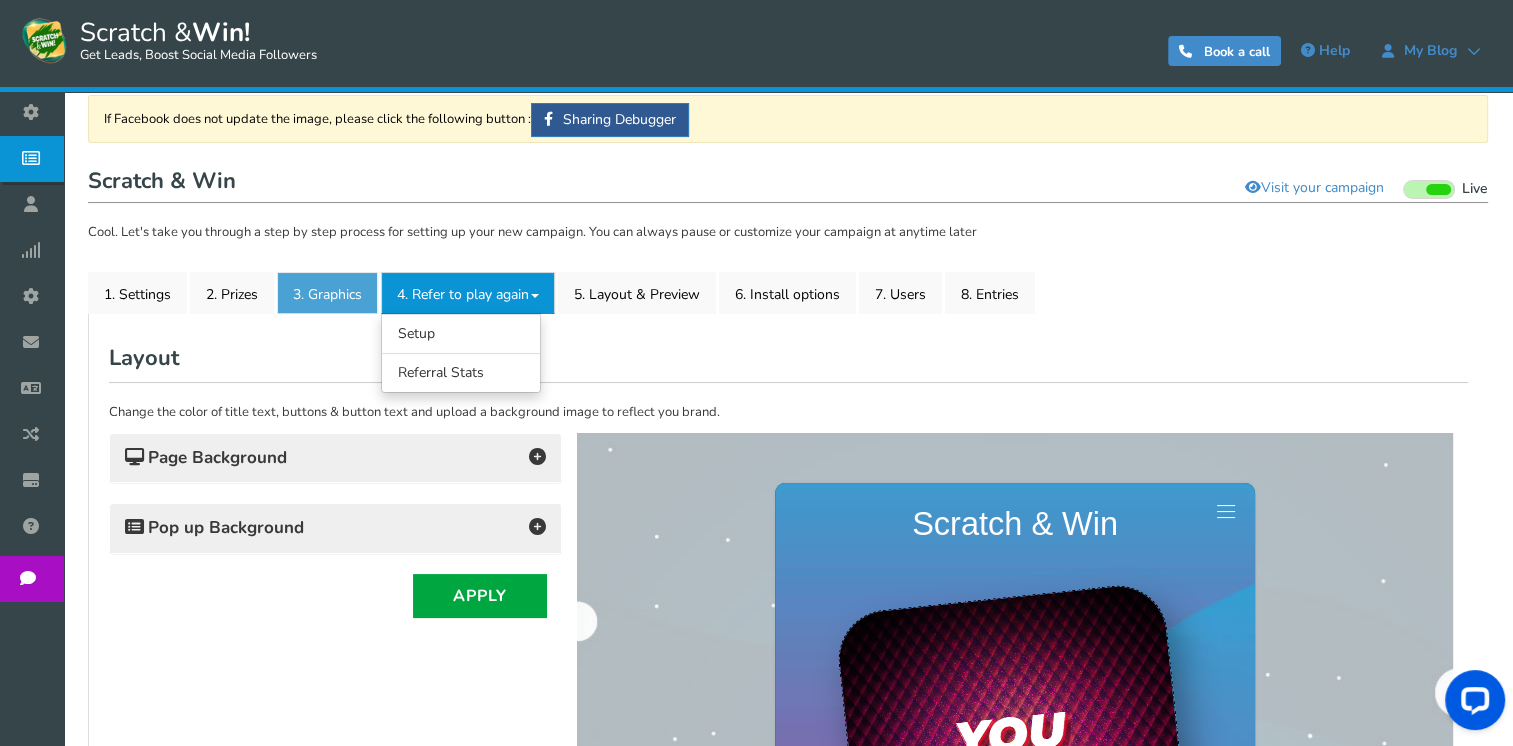 click on "3. Graphics" at bounding box center (327, 293) 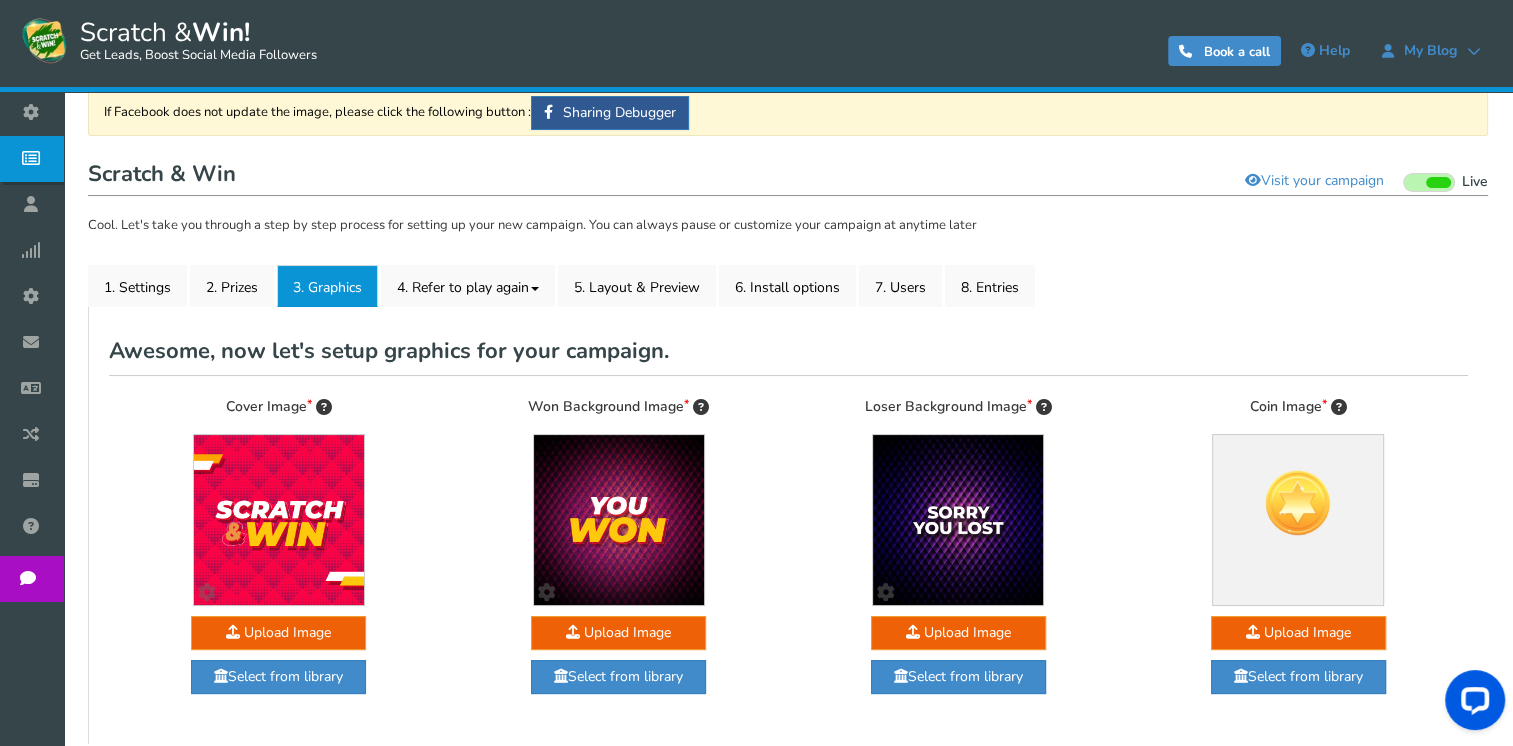 scroll, scrollTop: 272, scrollLeft: 0, axis: vertical 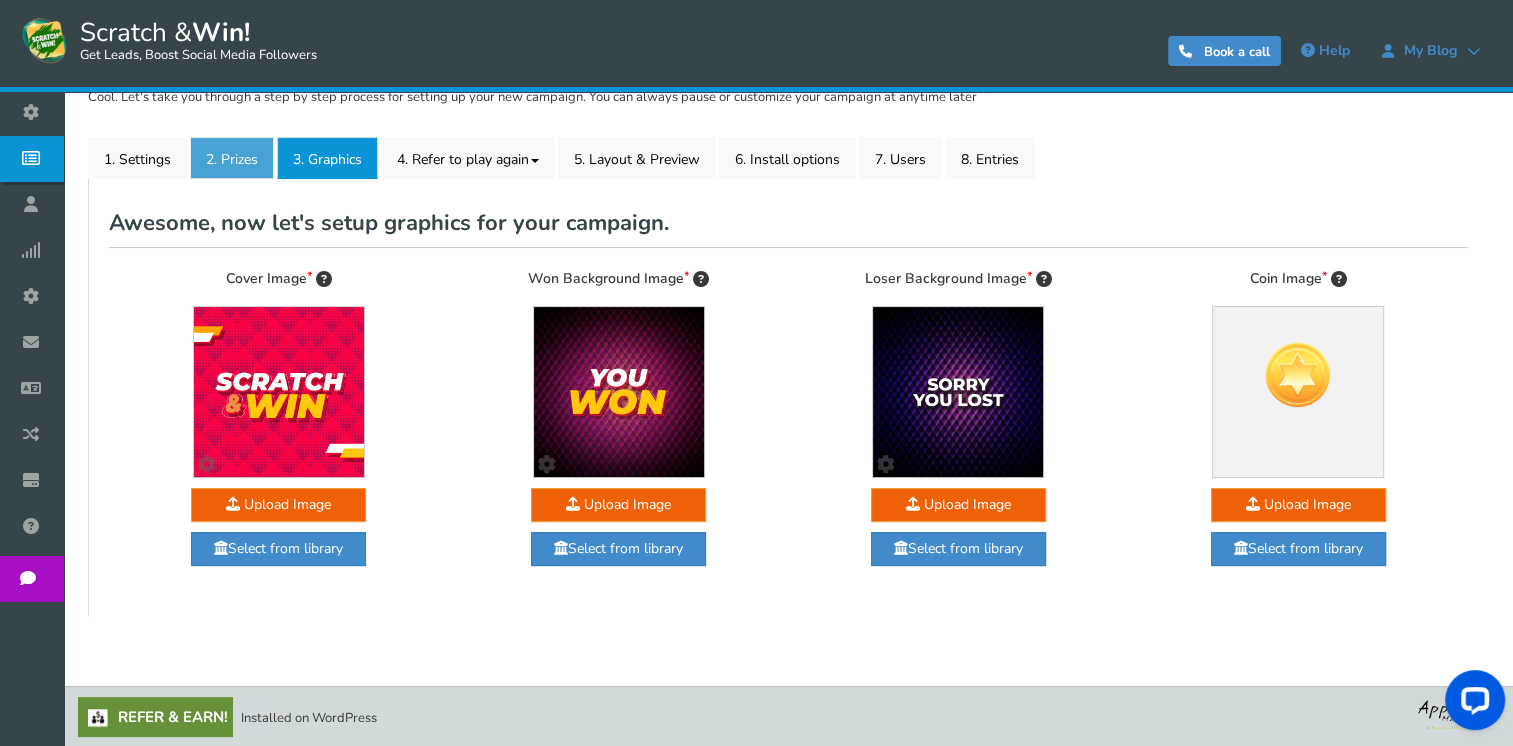 click on "2. Prizes" at bounding box center [232, 158] 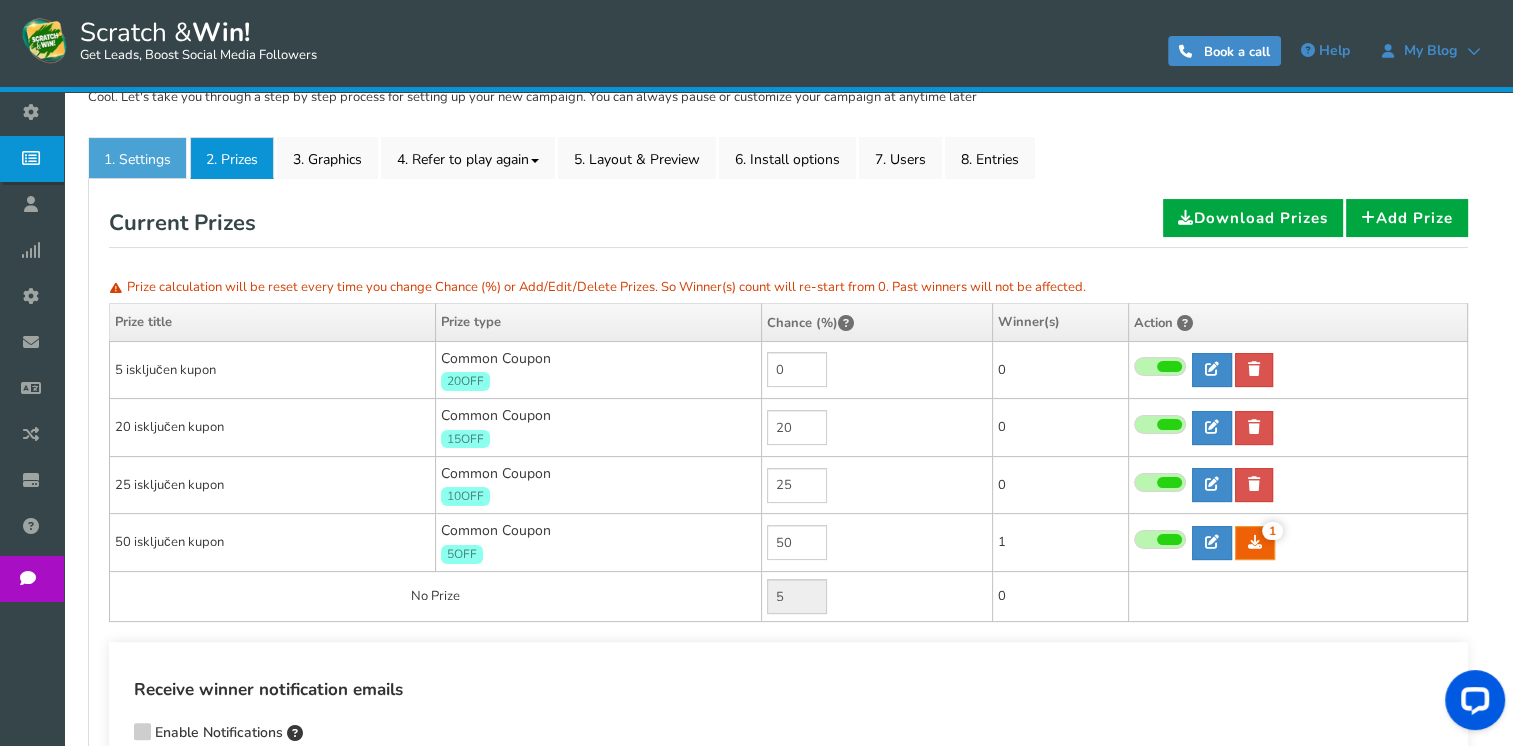click on "1. Settings" at bounding box center (137, 158) 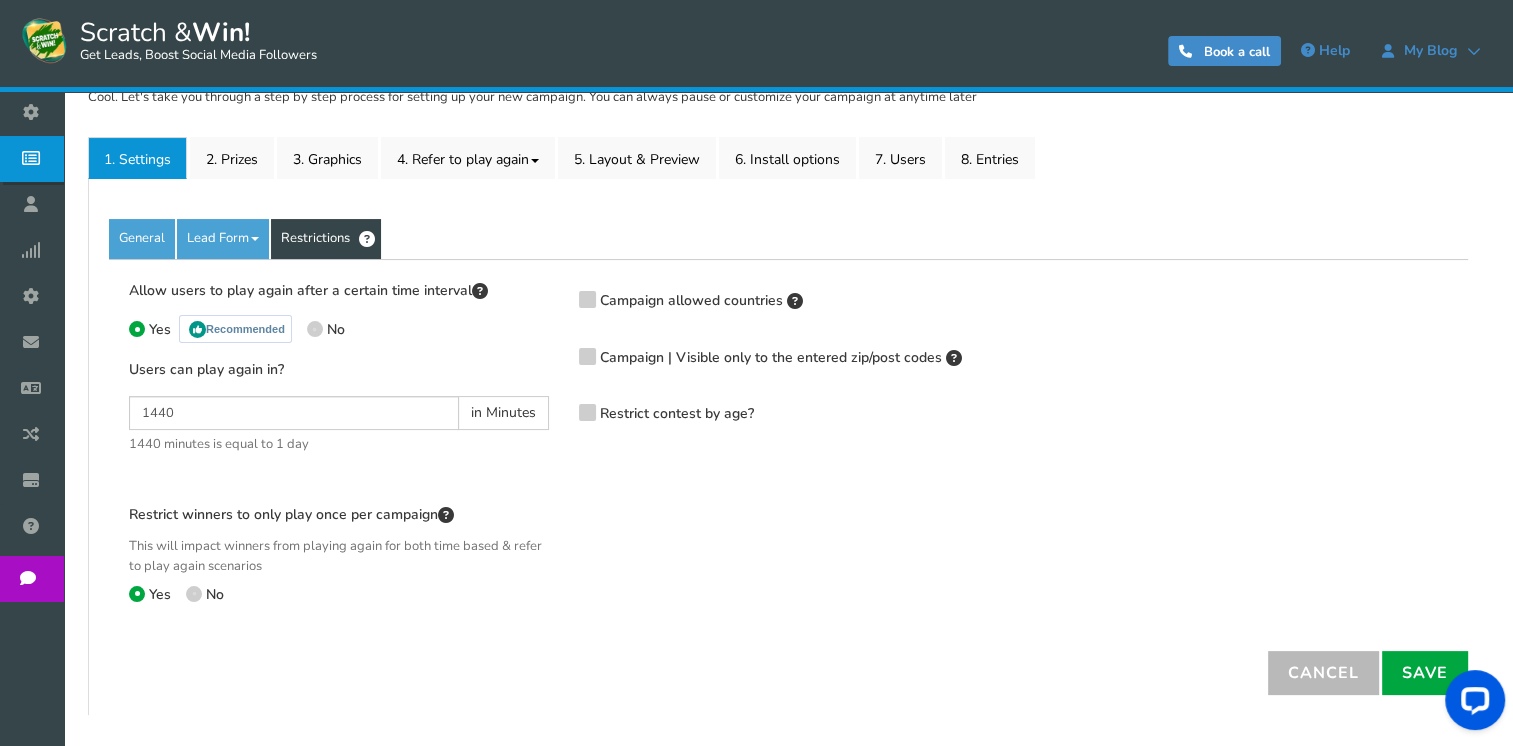 click at bounding box center (194, 594) 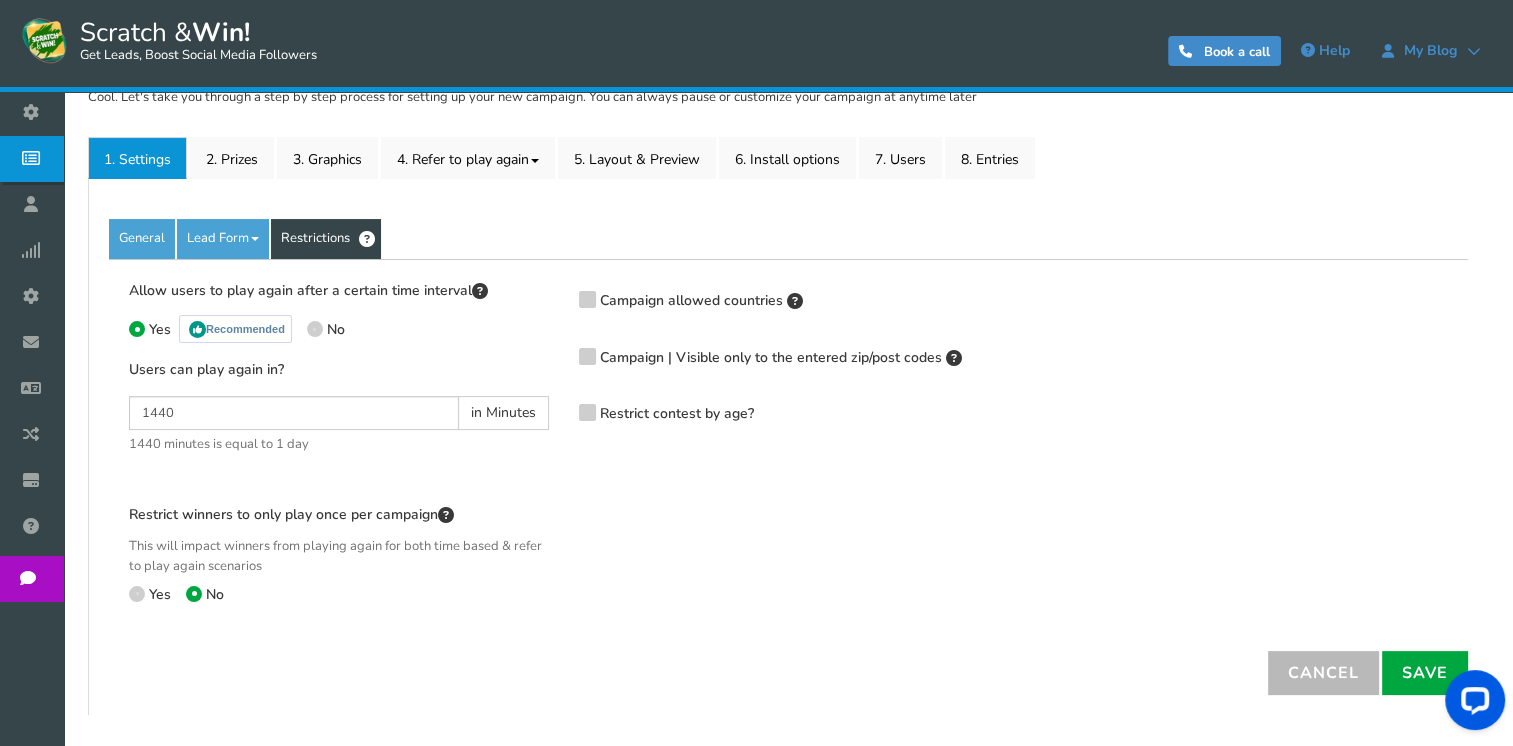 click at bounding box center [137, 594] 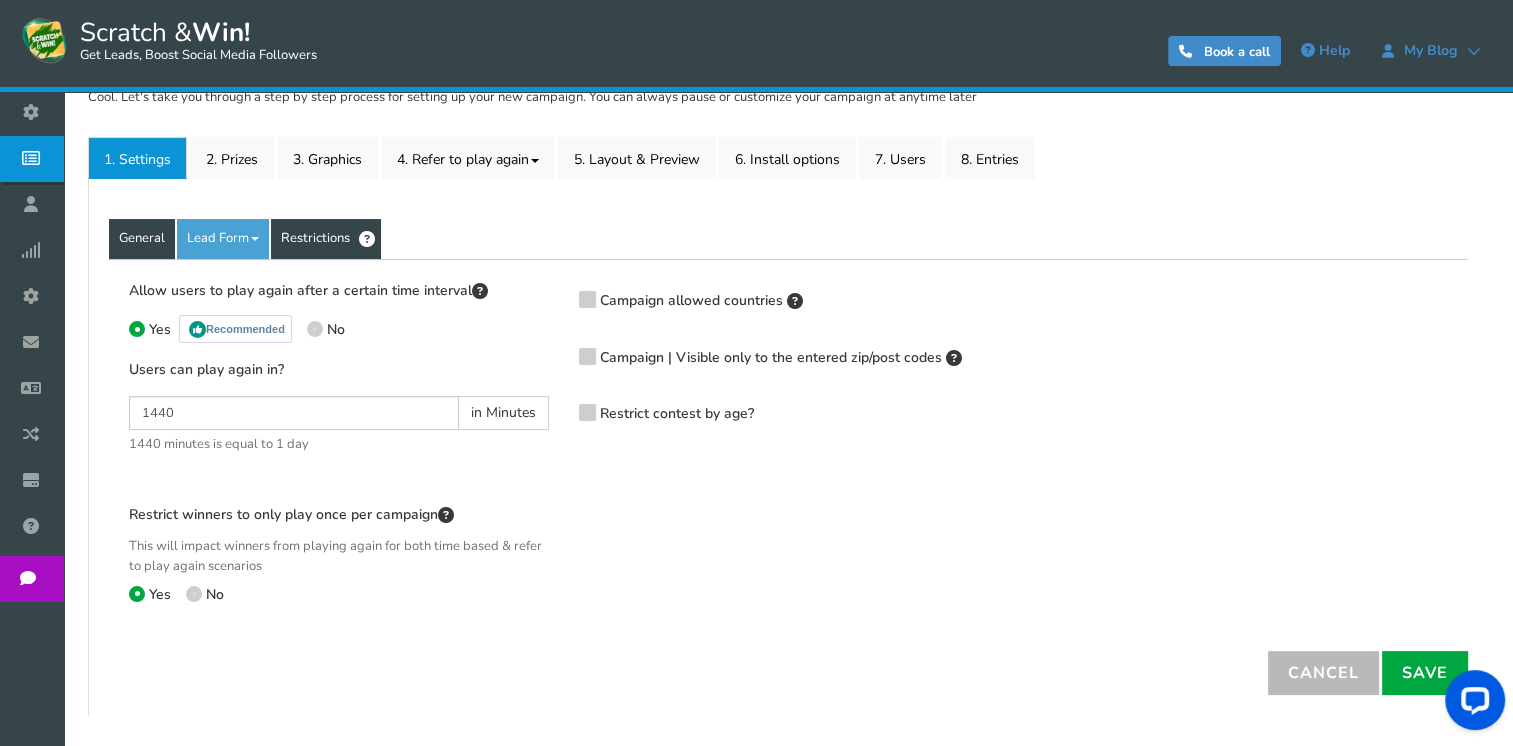 click on "General" at bounding box center (142, 239) 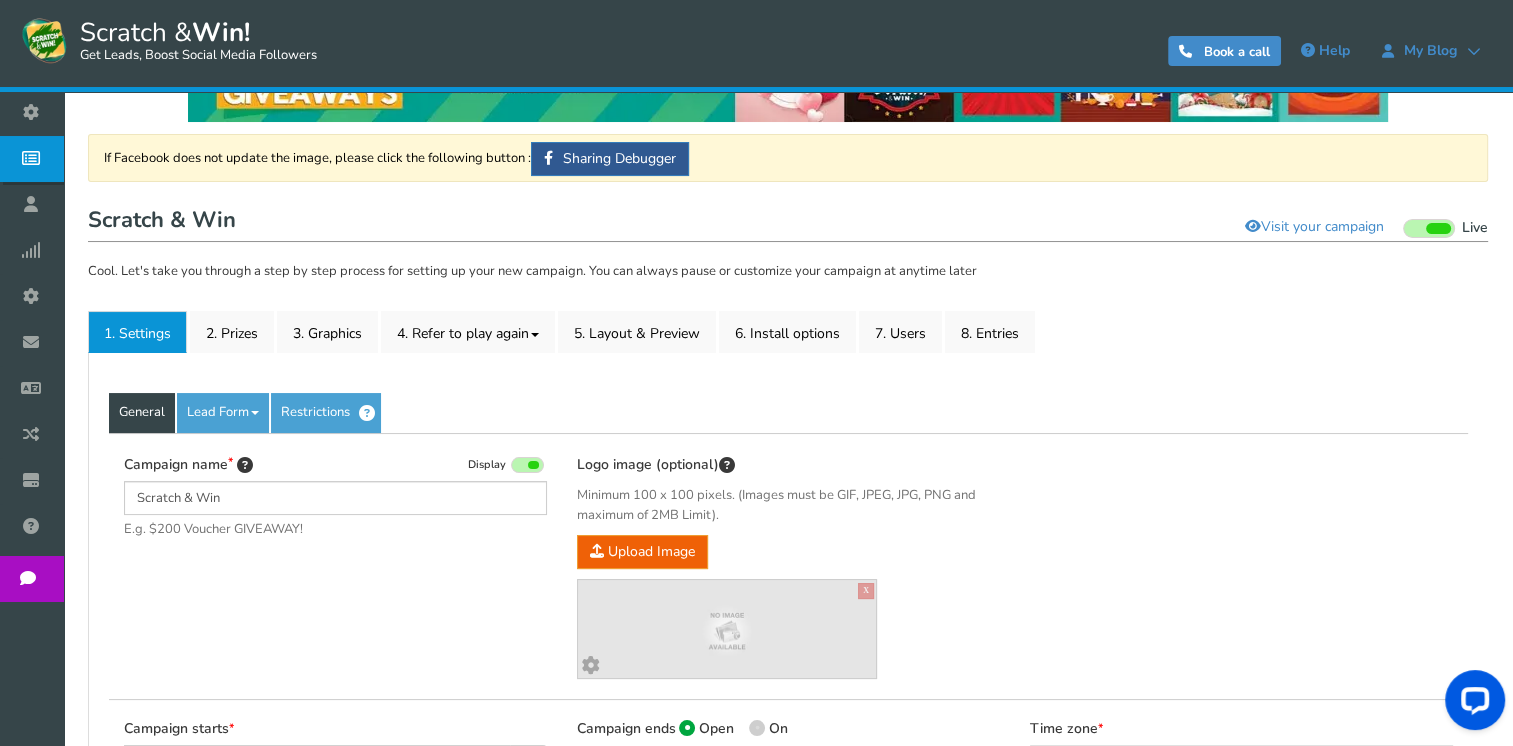 scroll, scrollTop: 241, scrollLeft: 0, axis: vertical 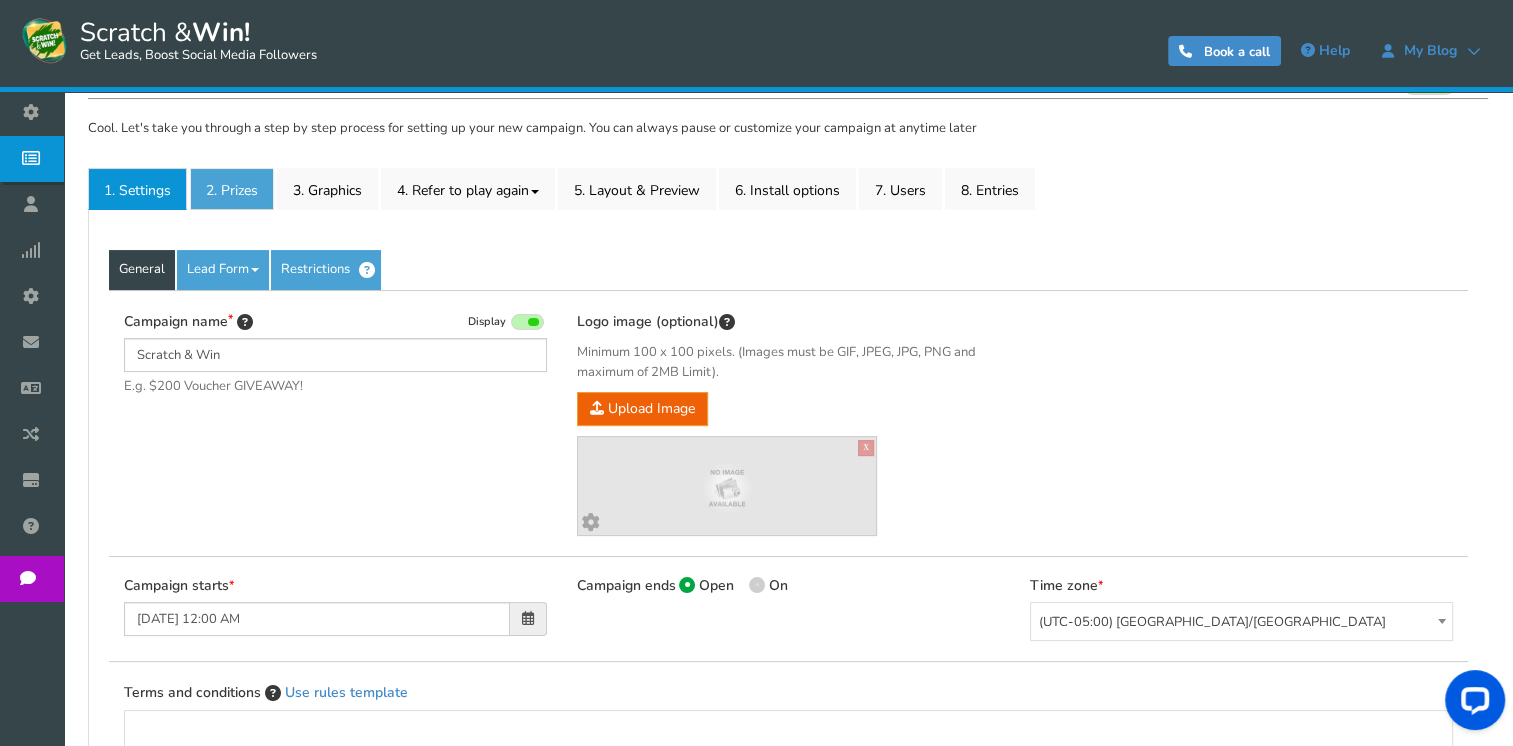 click on "2. Prizes" at bounding box center (232, 189) 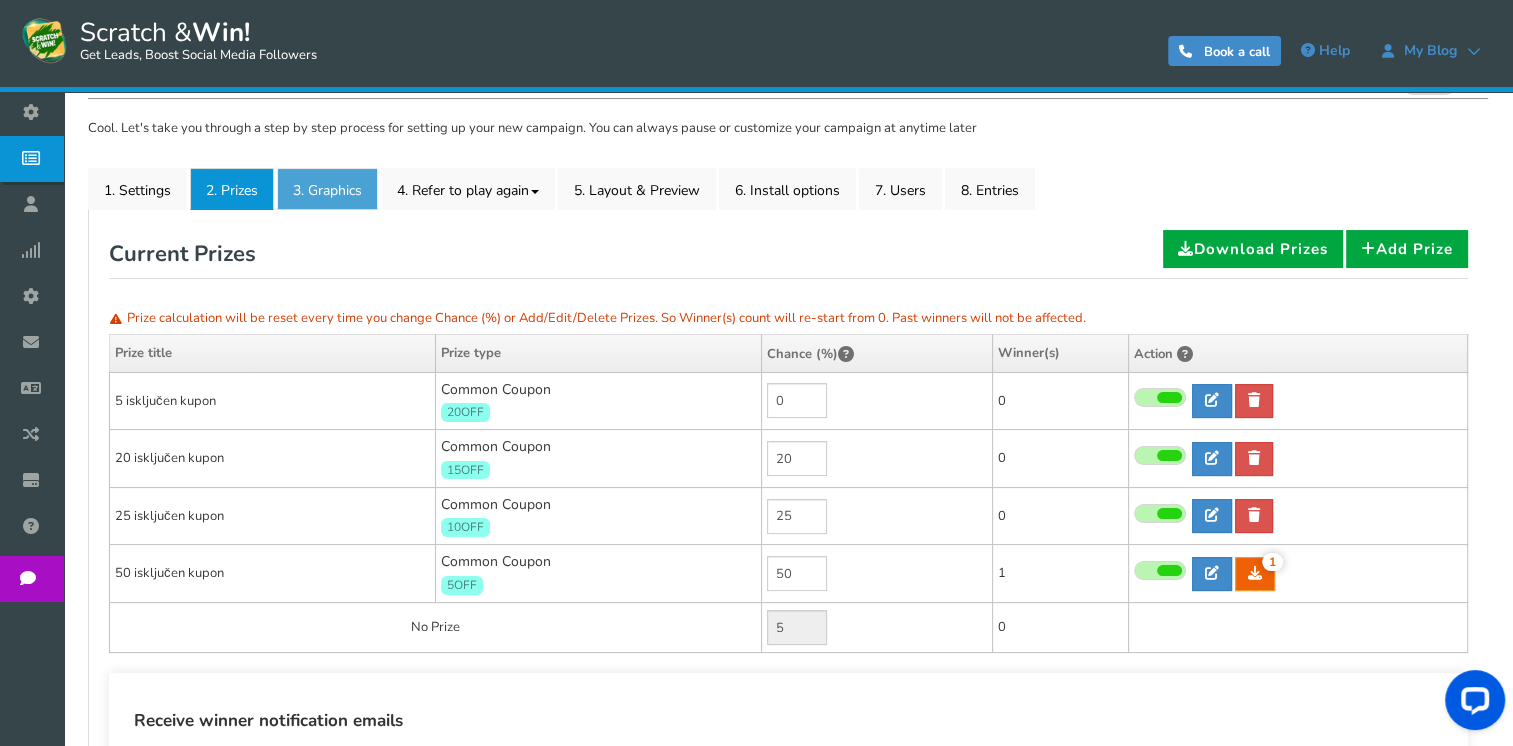 click on "3. Graphics" at bounding box center (327, 189) 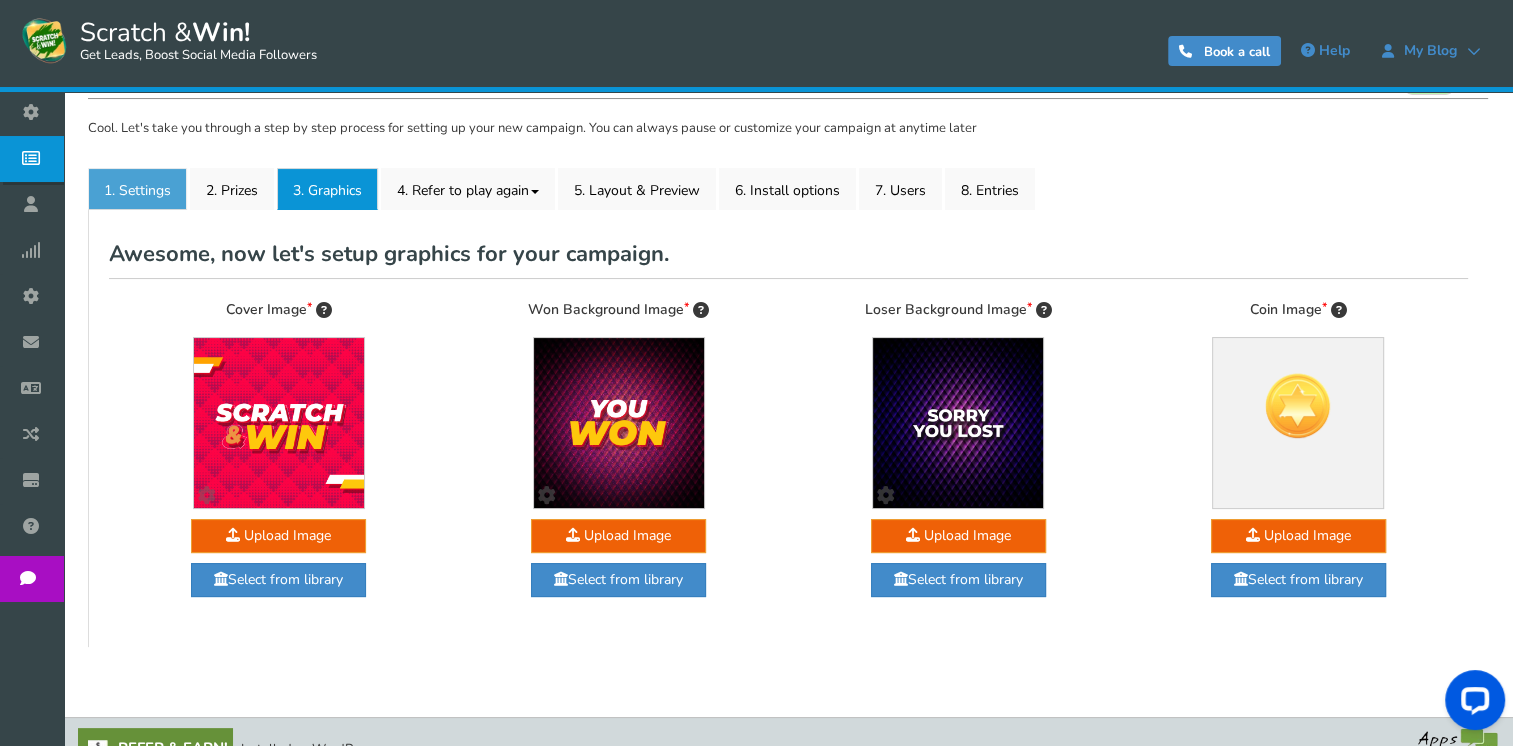 click on "1. Settings" at bounding box center [137, 189] 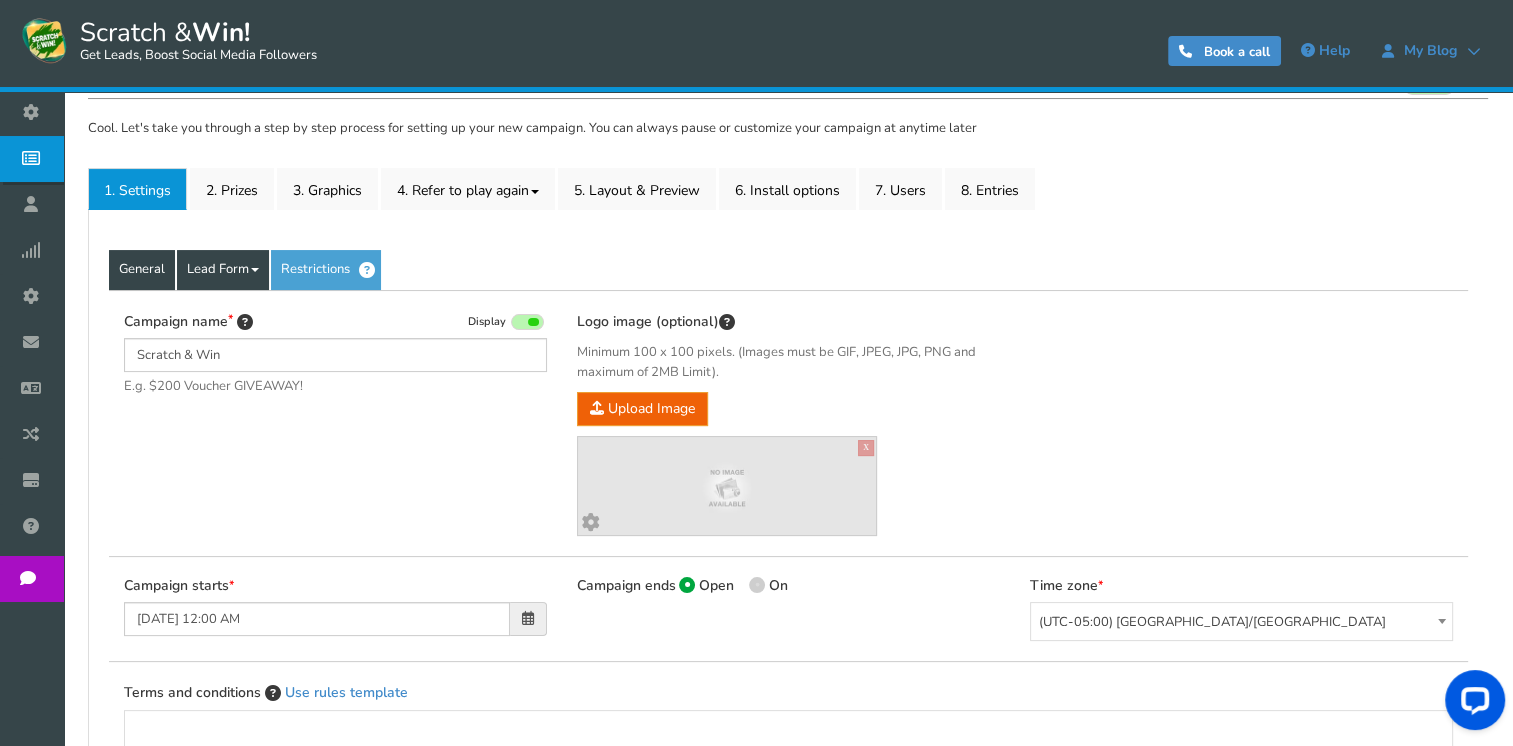 click on "Lead Form" at bounding box center [223, 270] 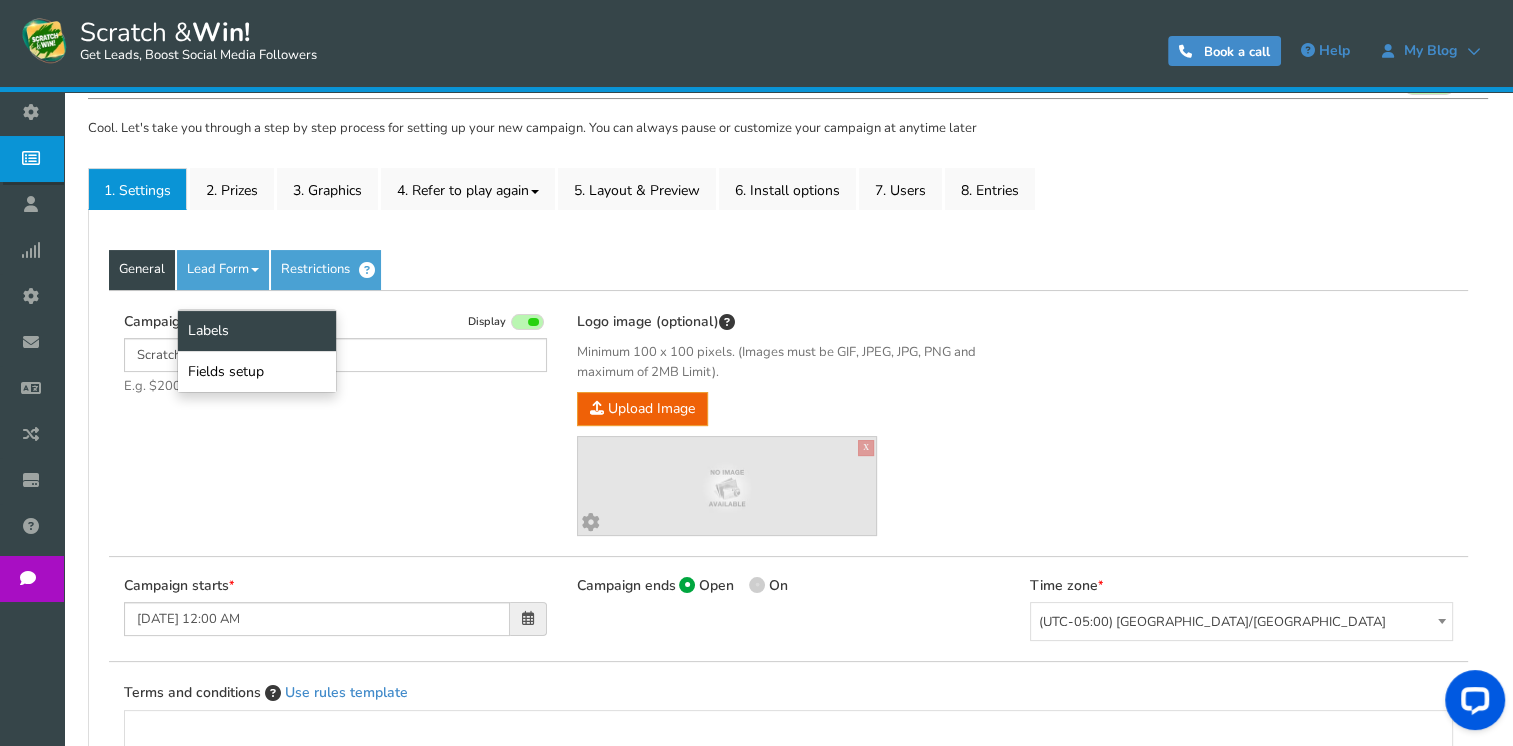 click on "Labels" at bounding box center (257, 330) 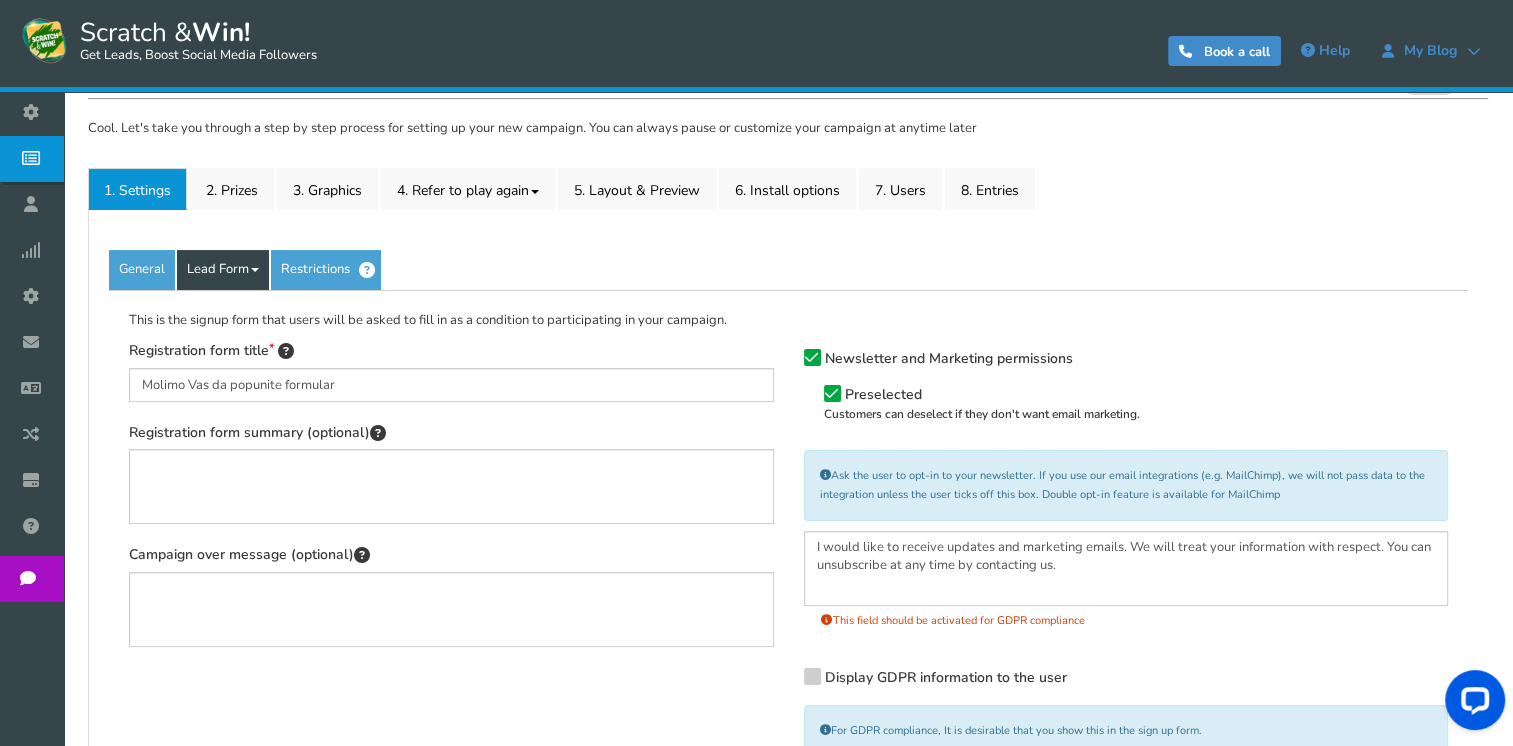 click on "Lead Form" at bounding box center [223, 270] 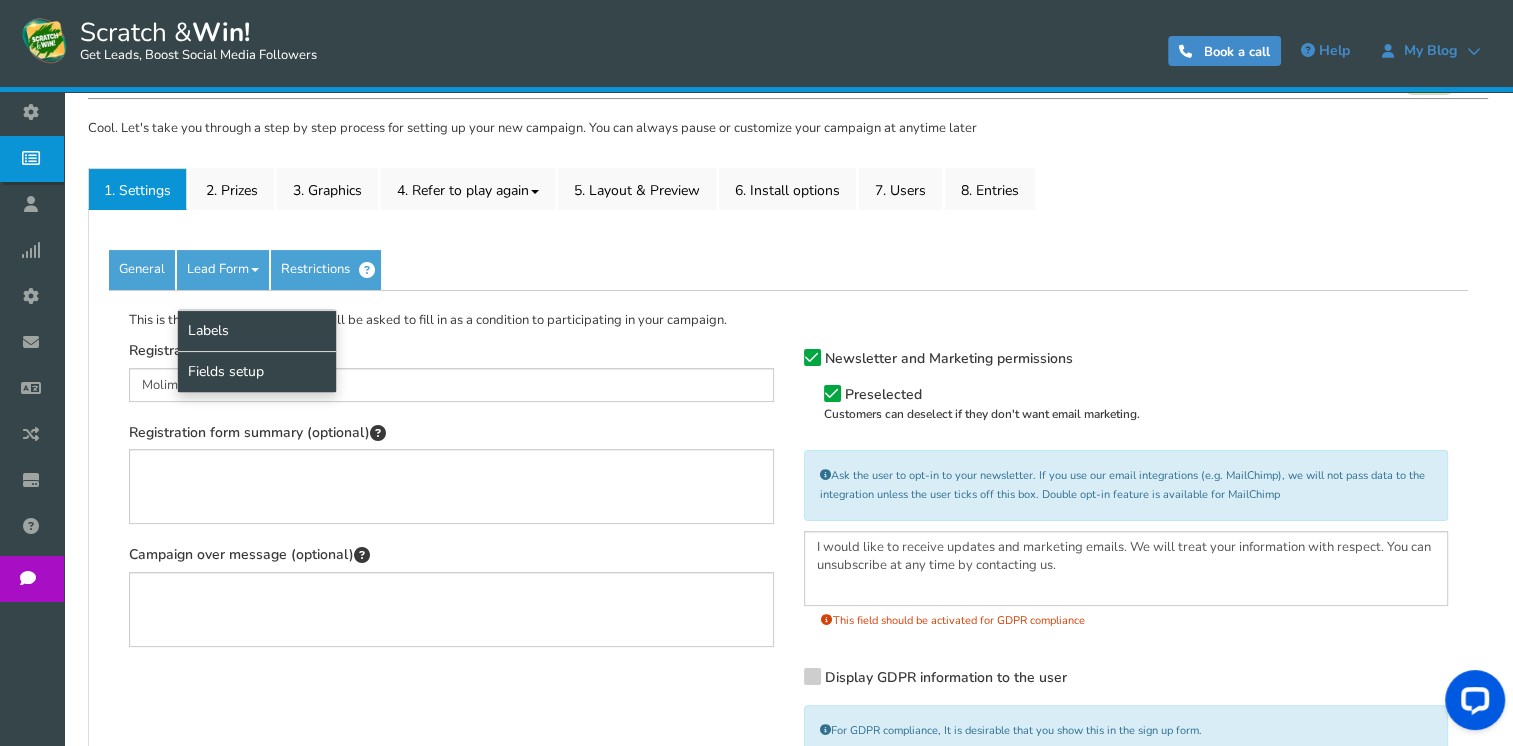 click on "Fields setup" at bounding box center [257, 371] 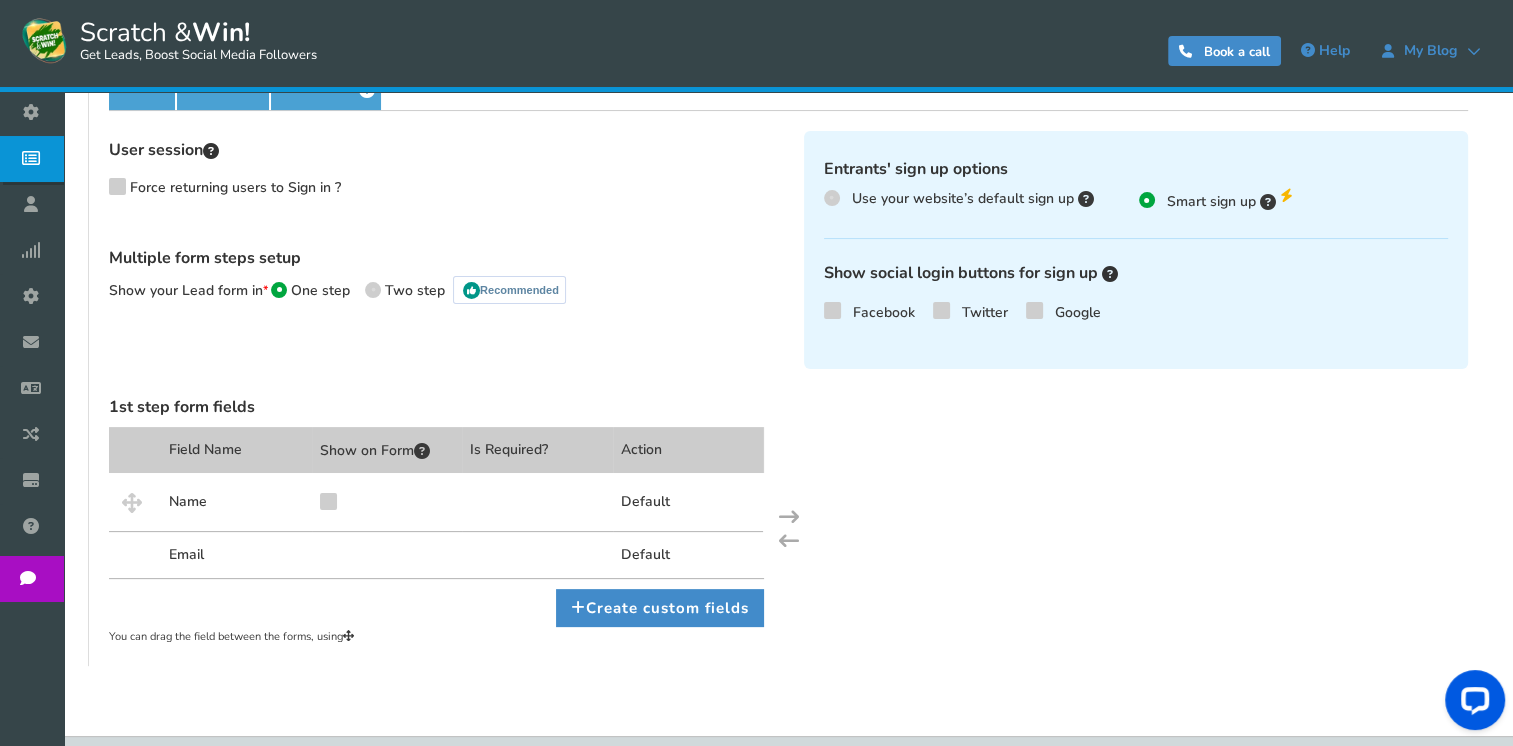scroll, scrollTop: 441, scrollLeft: 0, axis: vertical 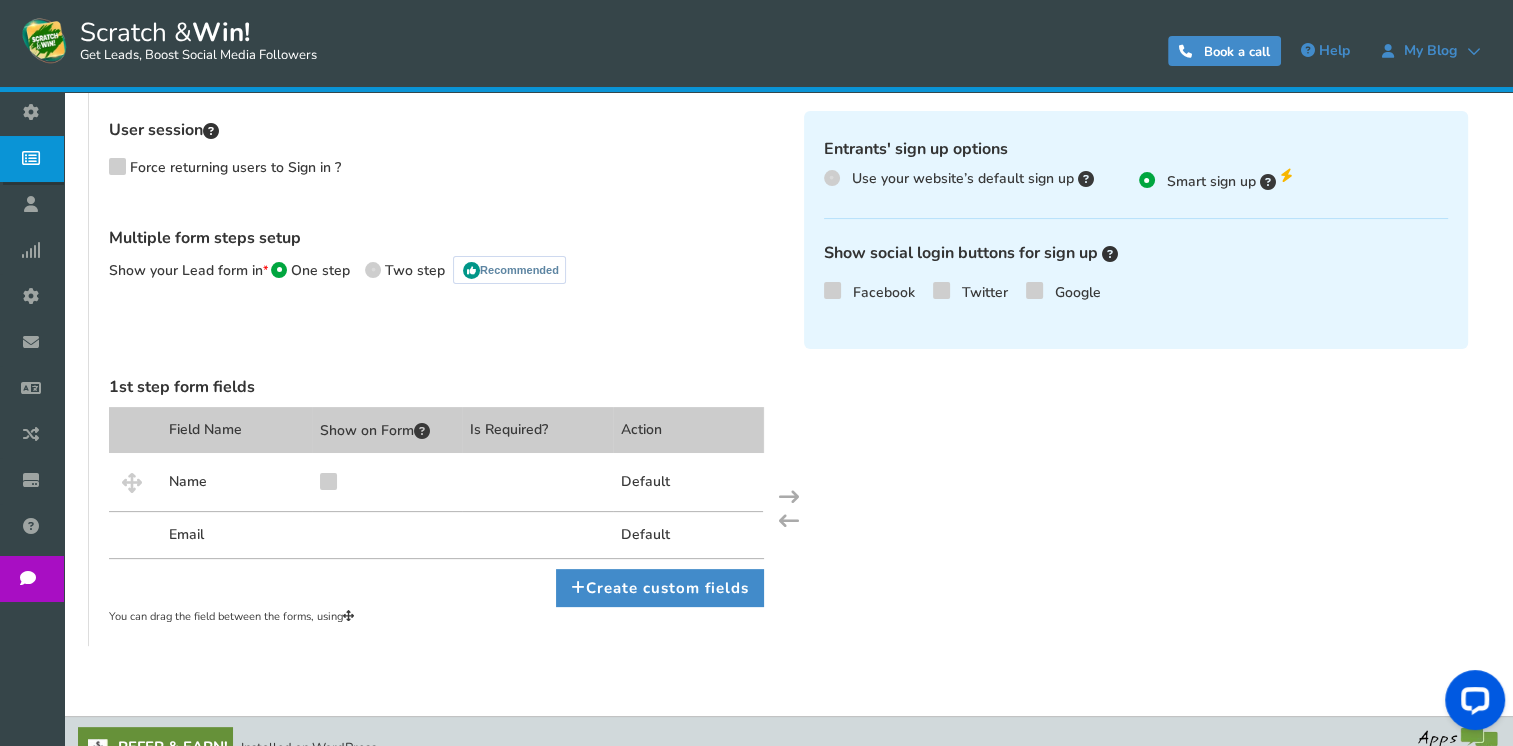click on "Email" at bounding box center (236, 534) 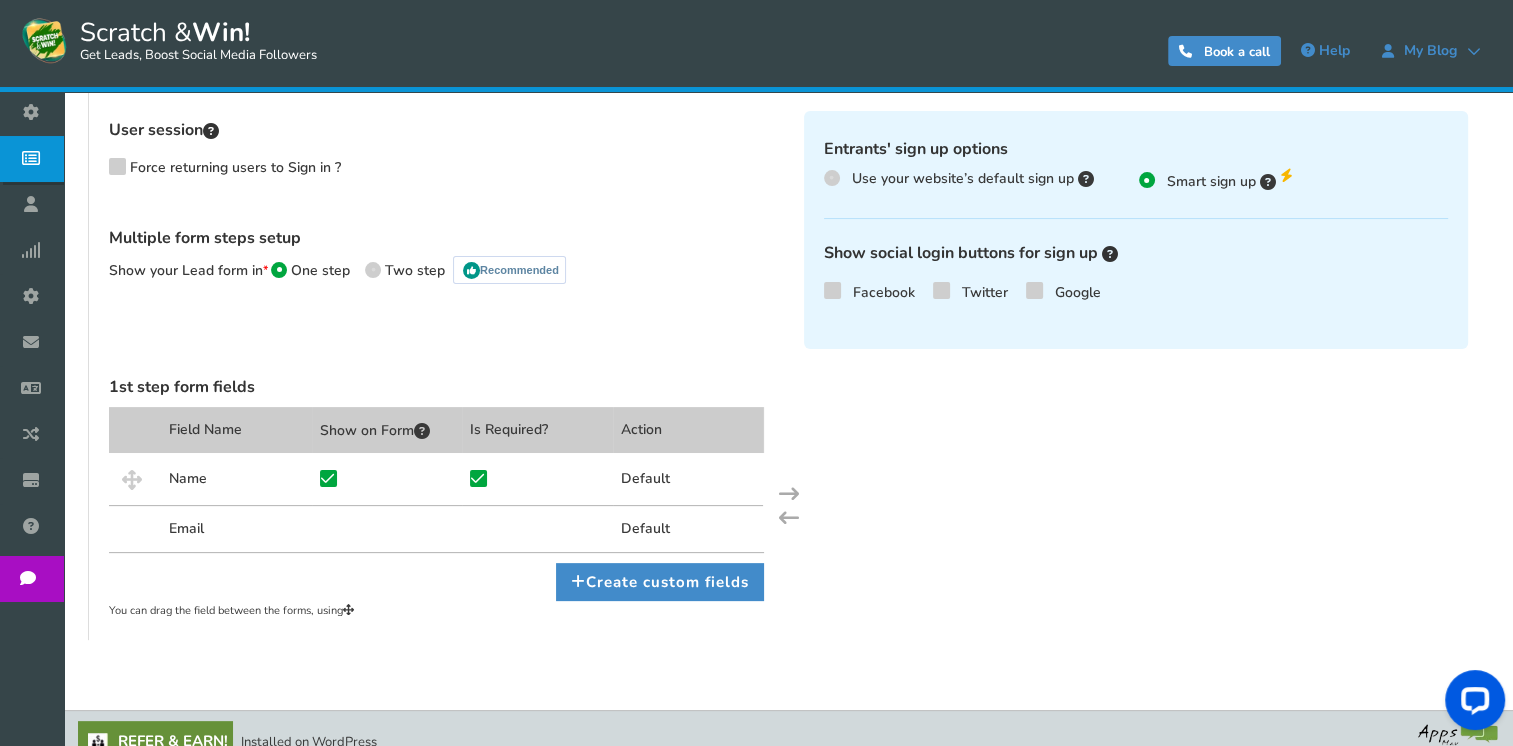 click at bounding box center [328, 478] 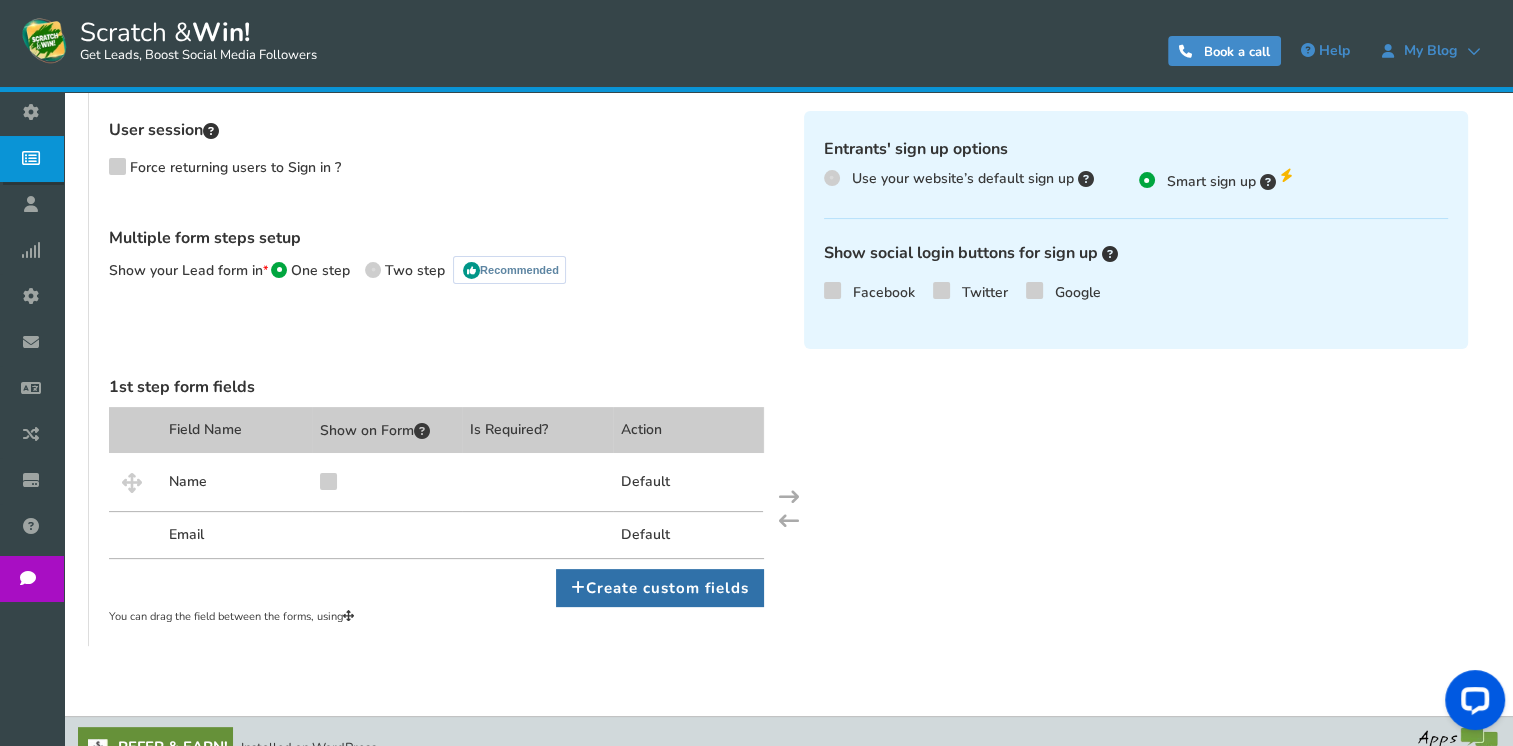 click on "Create custom fields" at bounding box center (660, 588) 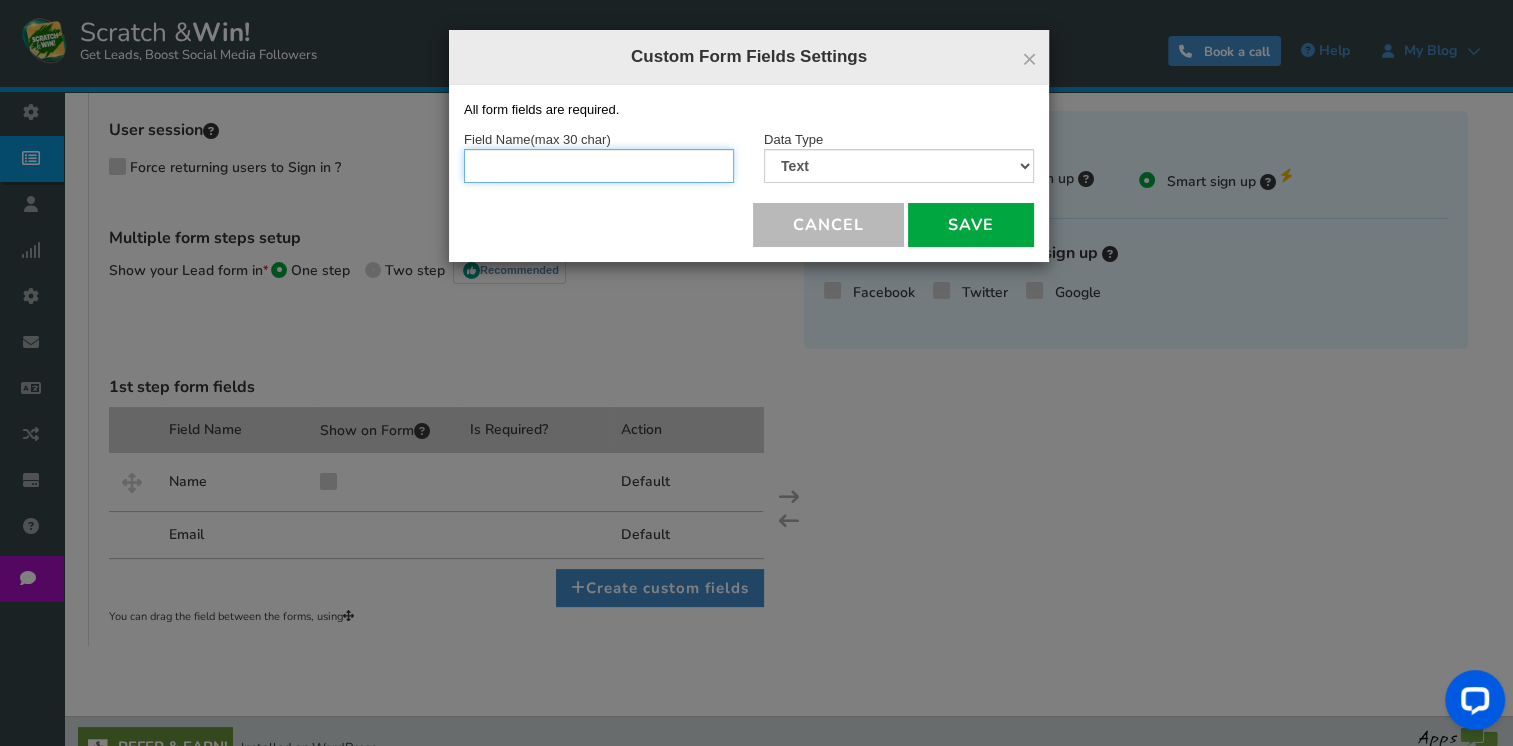 click at bounding box center (599, 166) 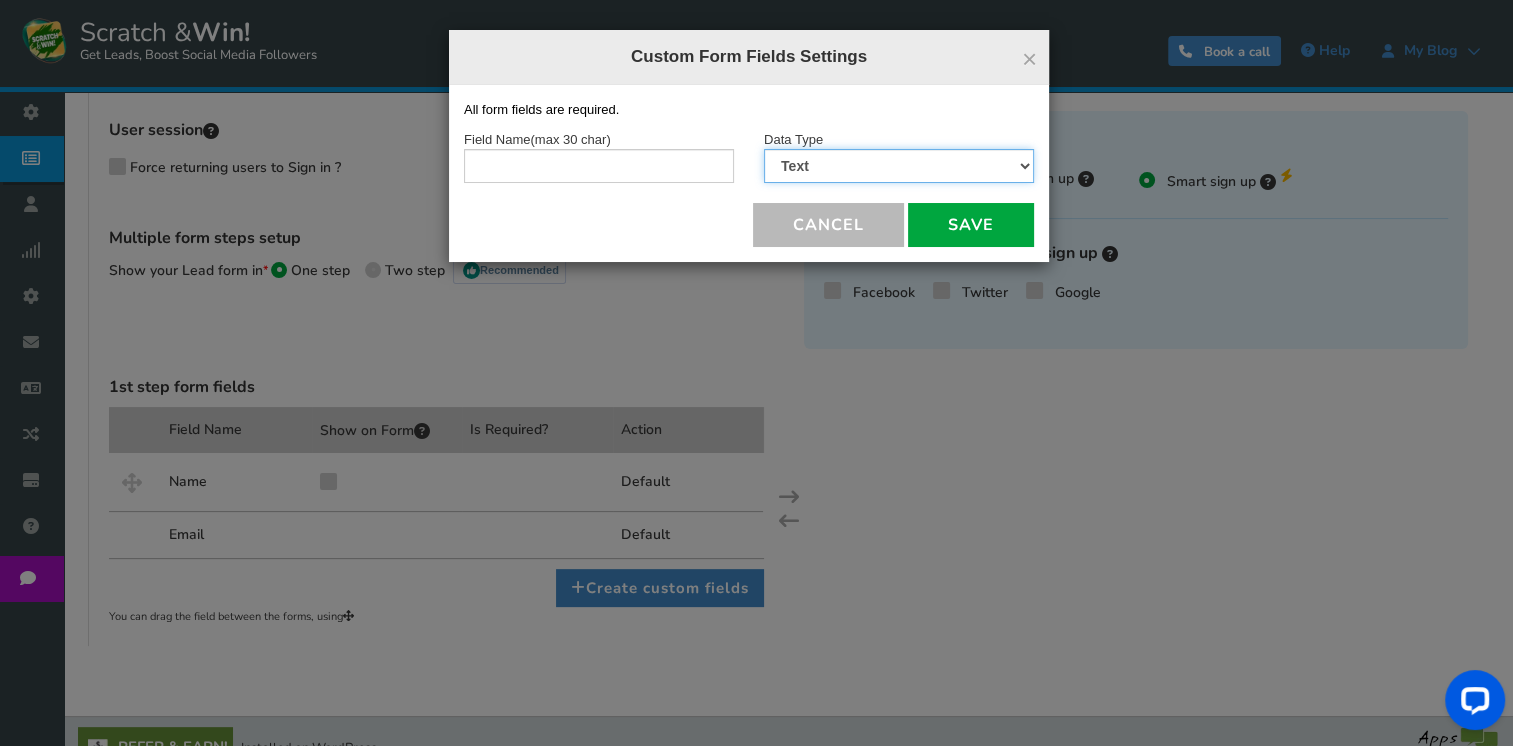 click on "Text
Number
Multiple Options (can only select one)
Multiple Options (can select many)
Date" at bounding box center (899, 166) 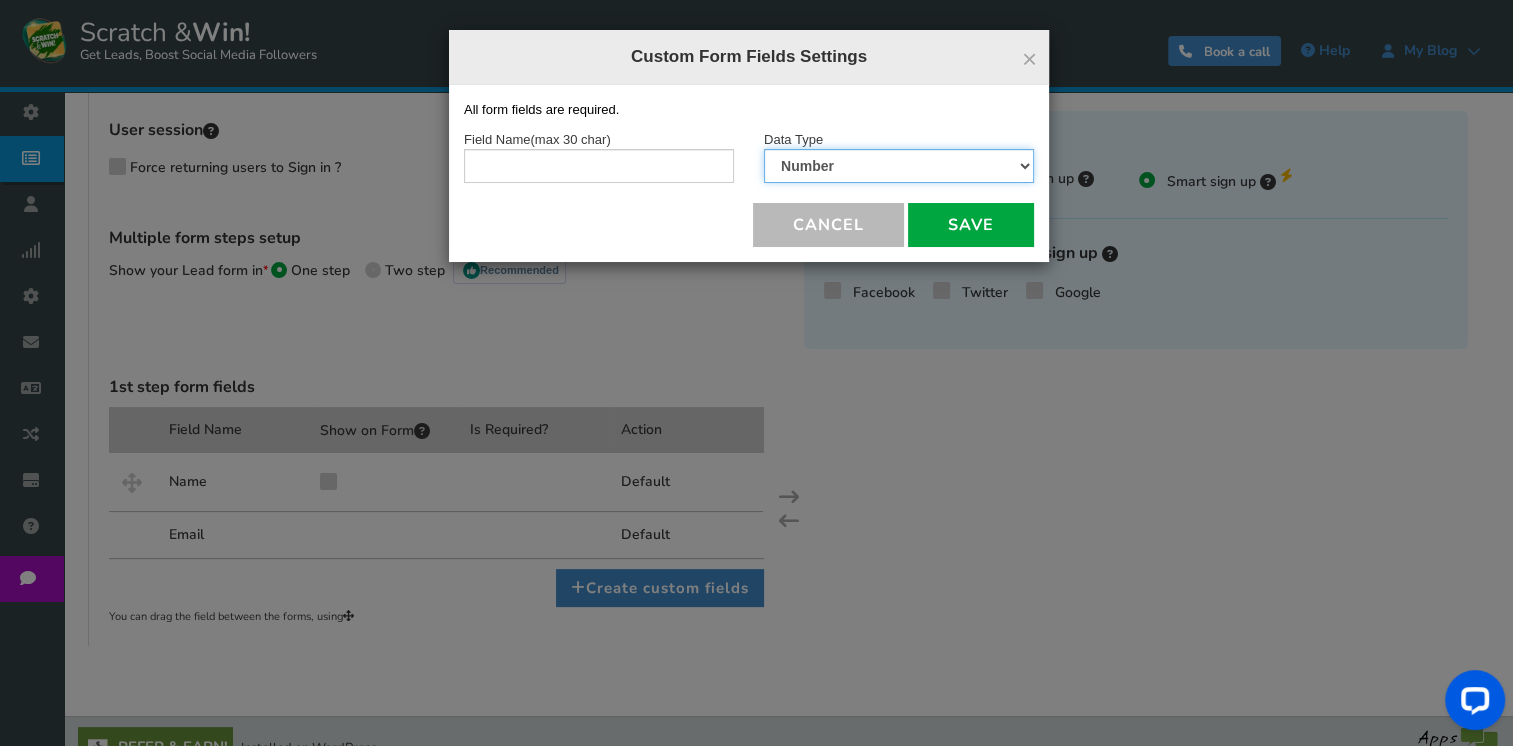 click on "Text
Number
Multiple Options (can only select one)
Multiple Options (can select many)
Date" at bounding box center (899, 166) 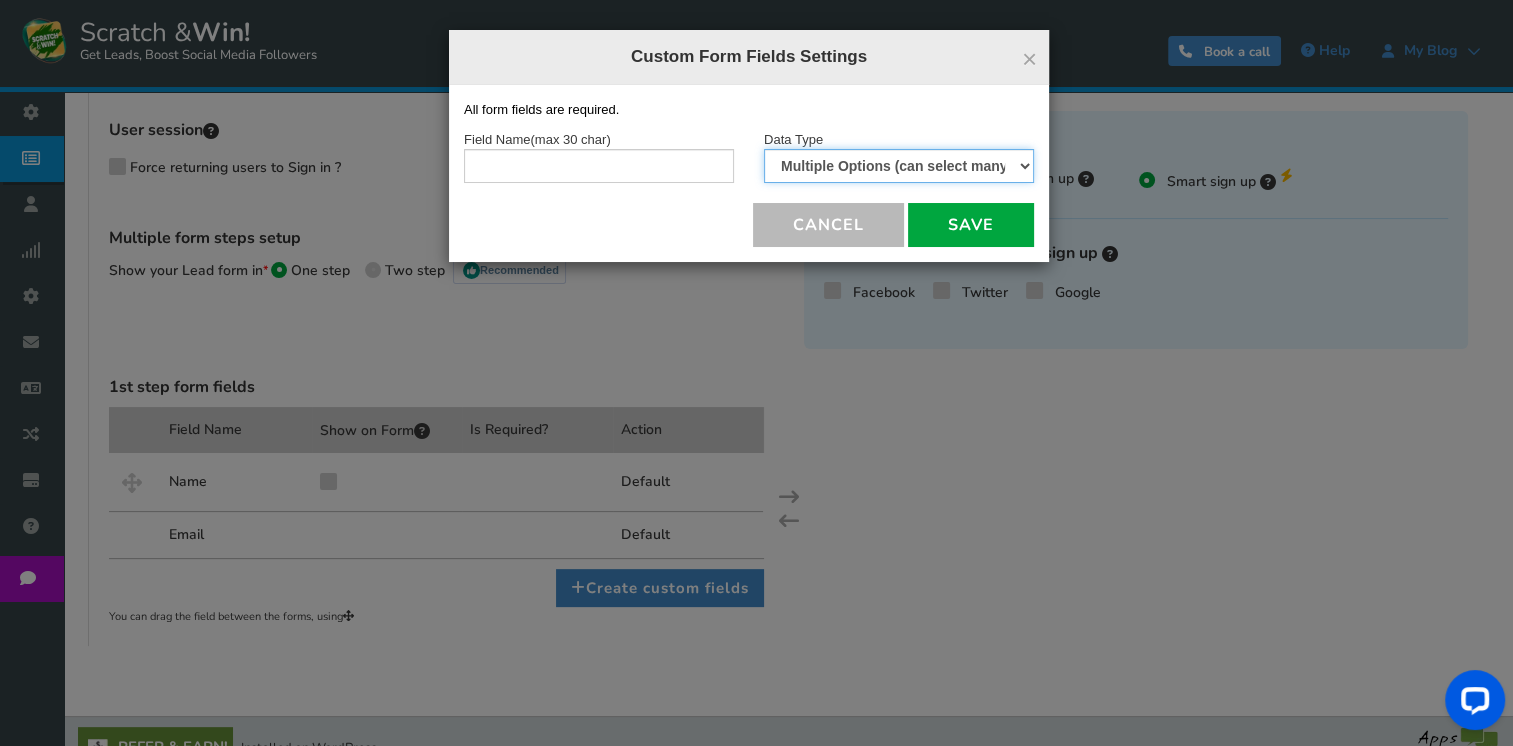 click on "Text
Number
Multiple Options (can only select one)
Multiple Options (can select many)
Date" at bounding box center [899, 166] 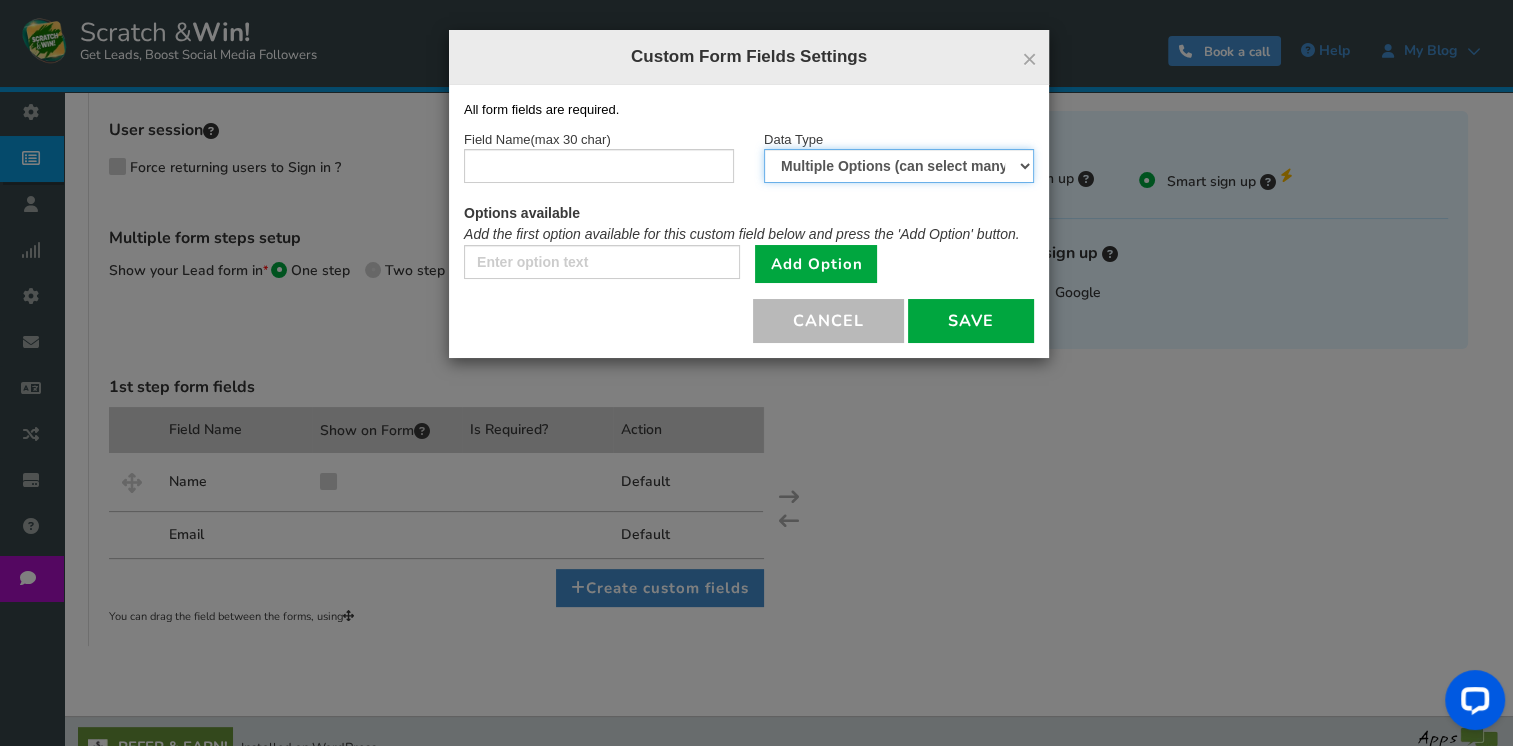 click on "Text
Number
Multiple Options (can only select one)
Multiple Options (can select many)
Date" at bounding box center (899, 166) 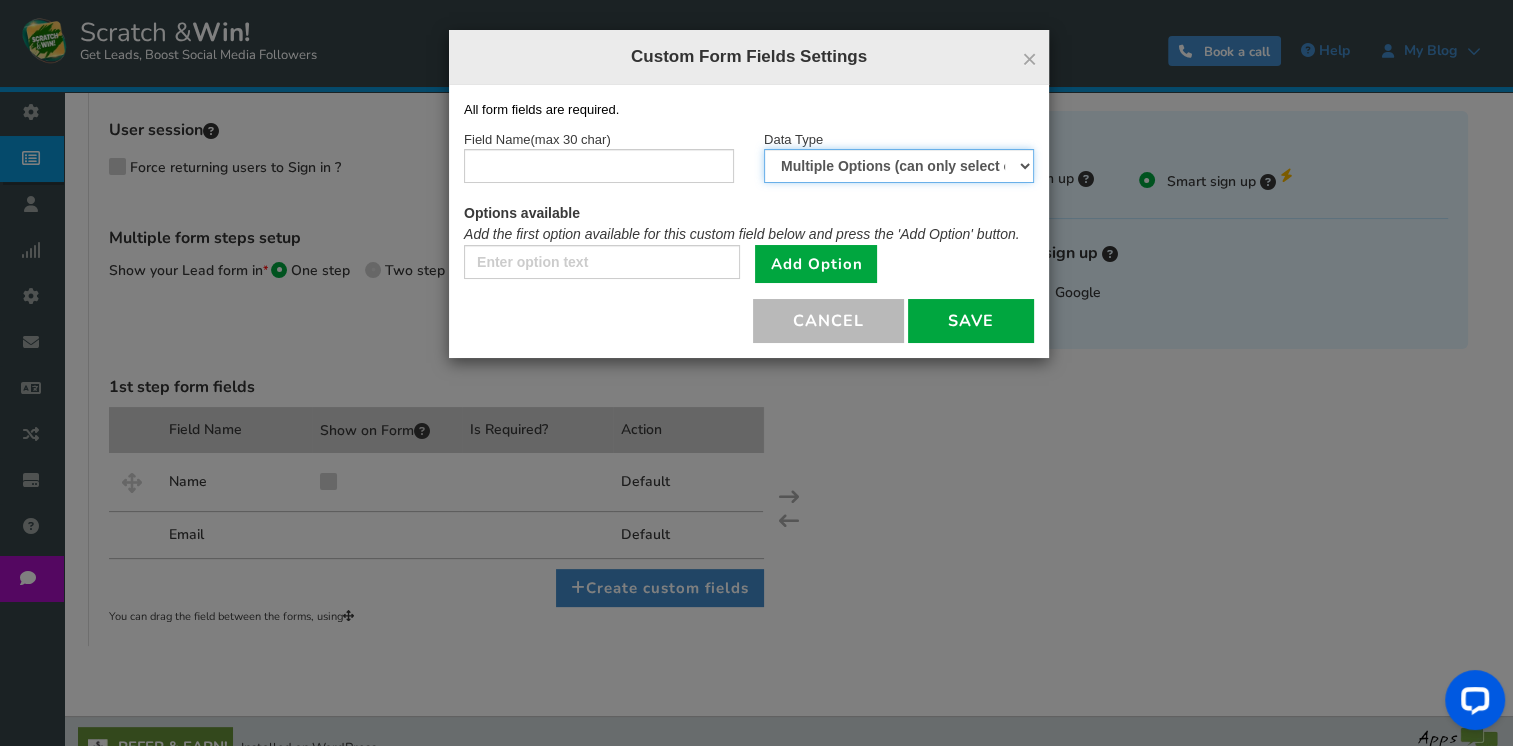 click on "Text
Number
Multiple Options (can only select one)
Multiple Options (can select many)
Date" at bounding box center [899, 166] 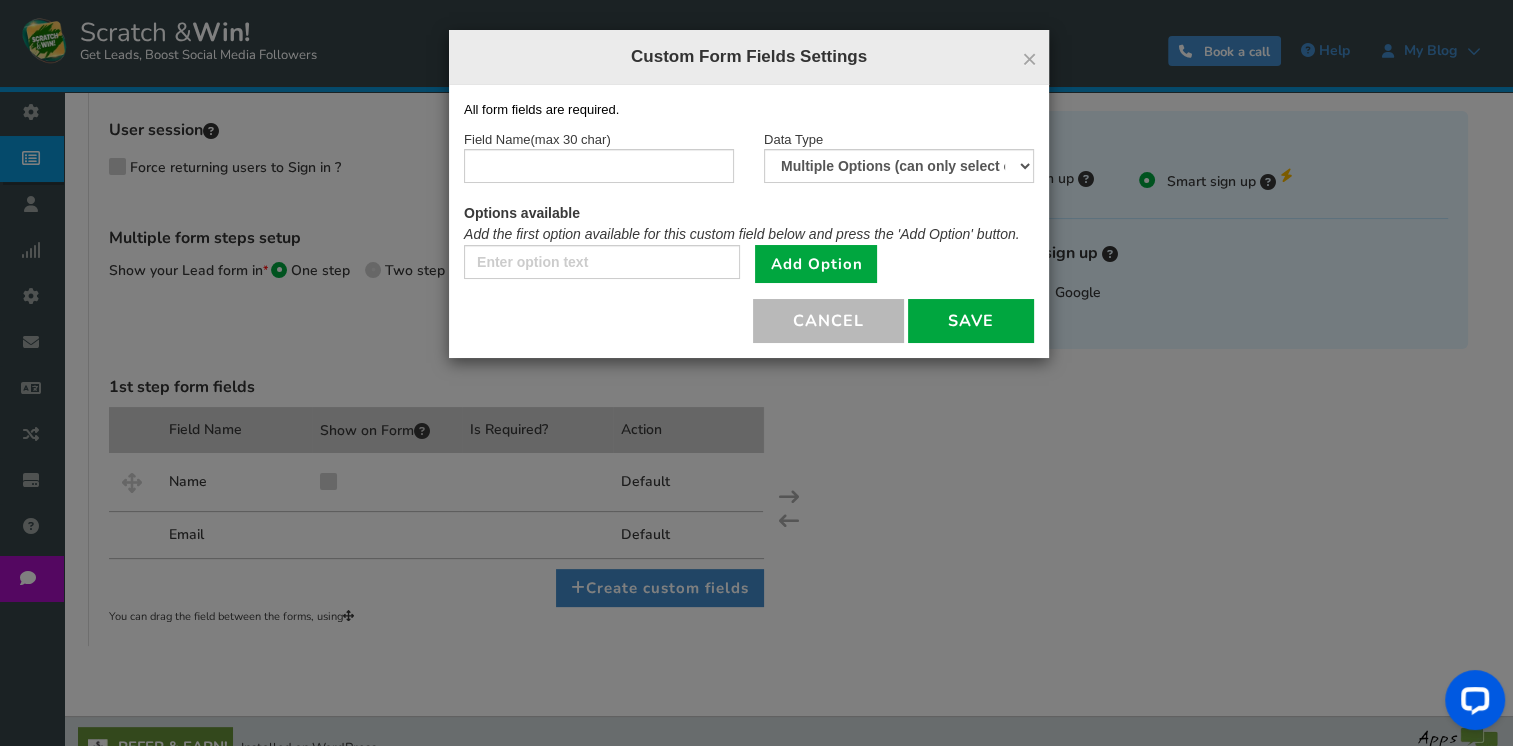 click on "Data Type
Text
Number
Multiple Options (can only select one)
Multiple Options (can select many)
Date" at bounding box center (899, 157) 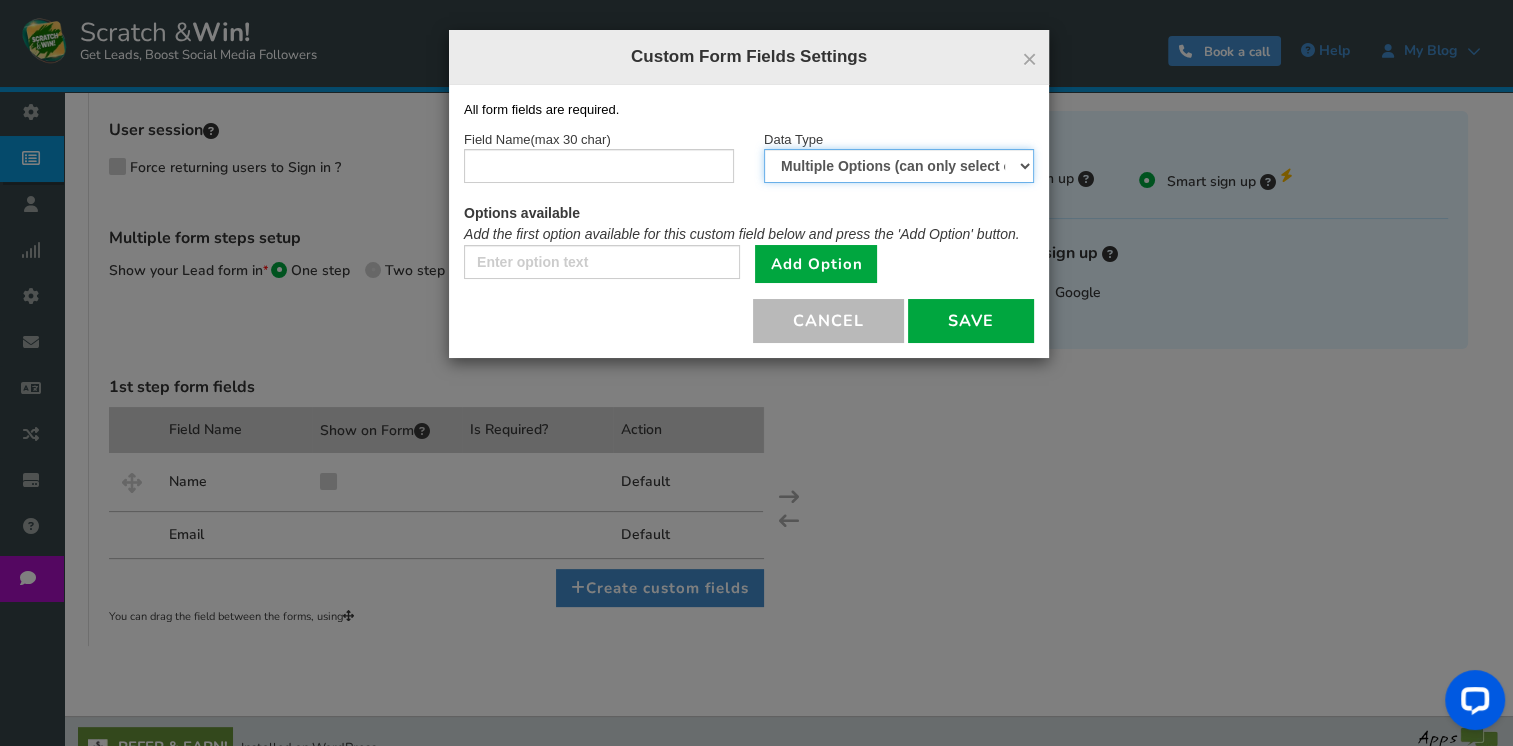 click on "Text
Number
Multiple Options (can only select one)
Multiple Options (can select many)
Date" at bounding box center [899, 166] 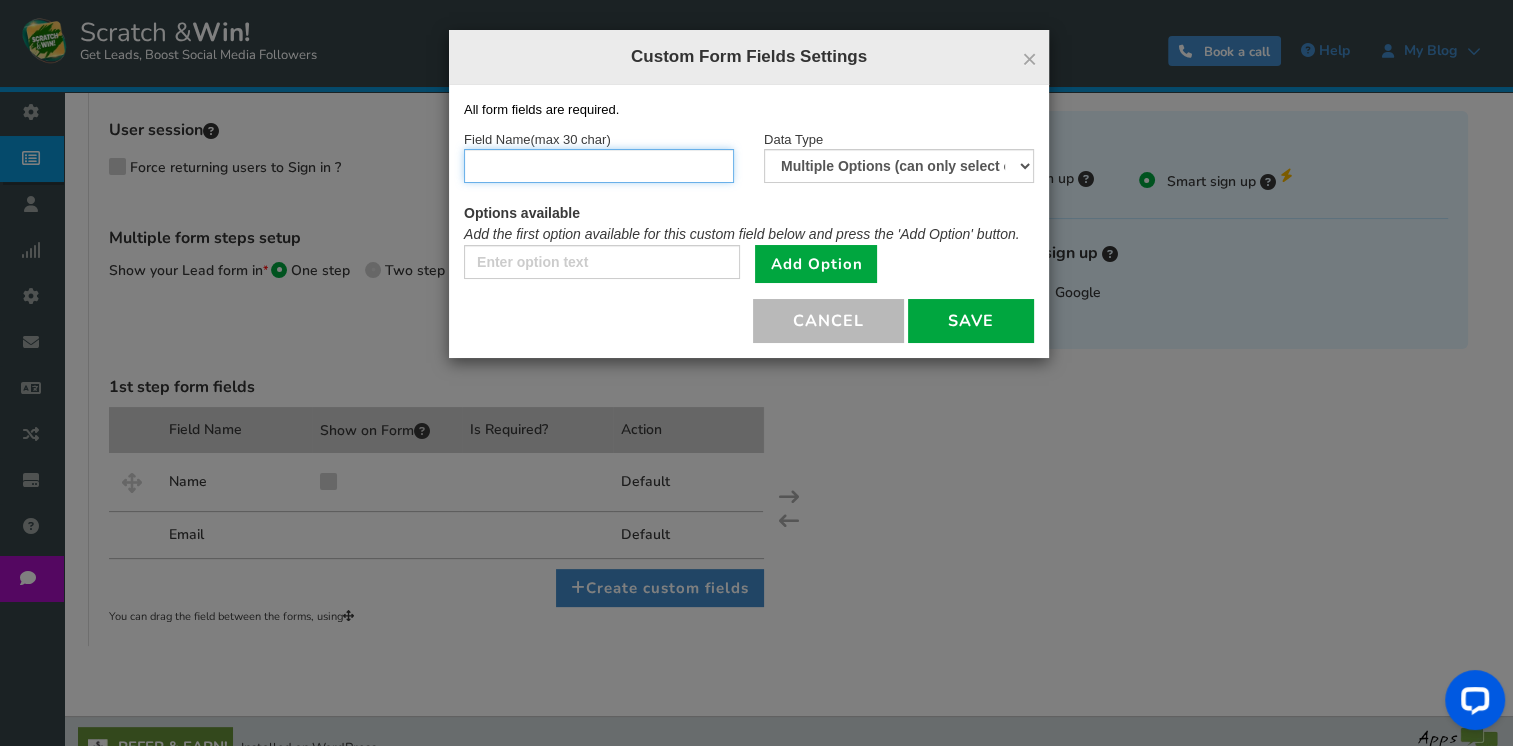 click at bounding box center (599, 166) 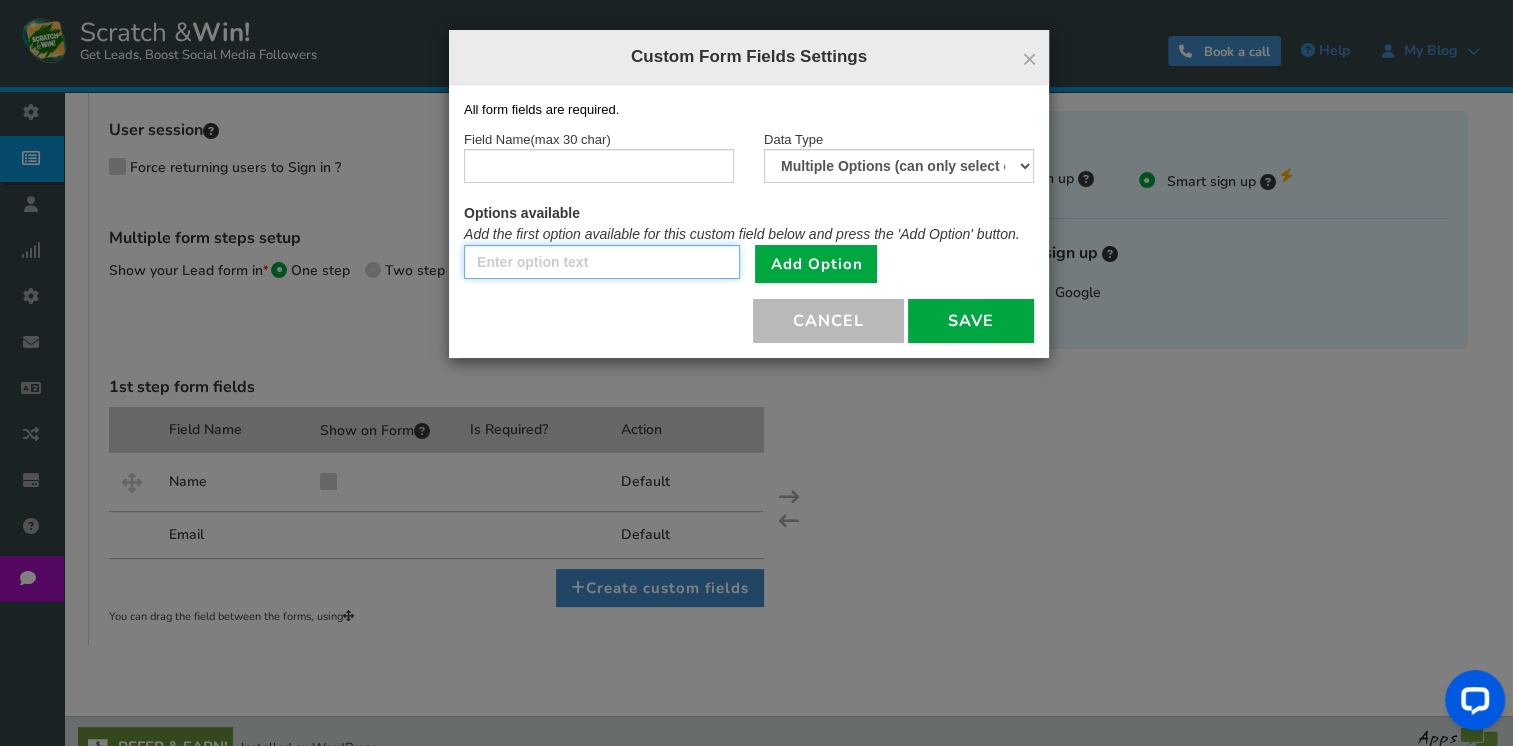 click at bounding box center (602, 262) 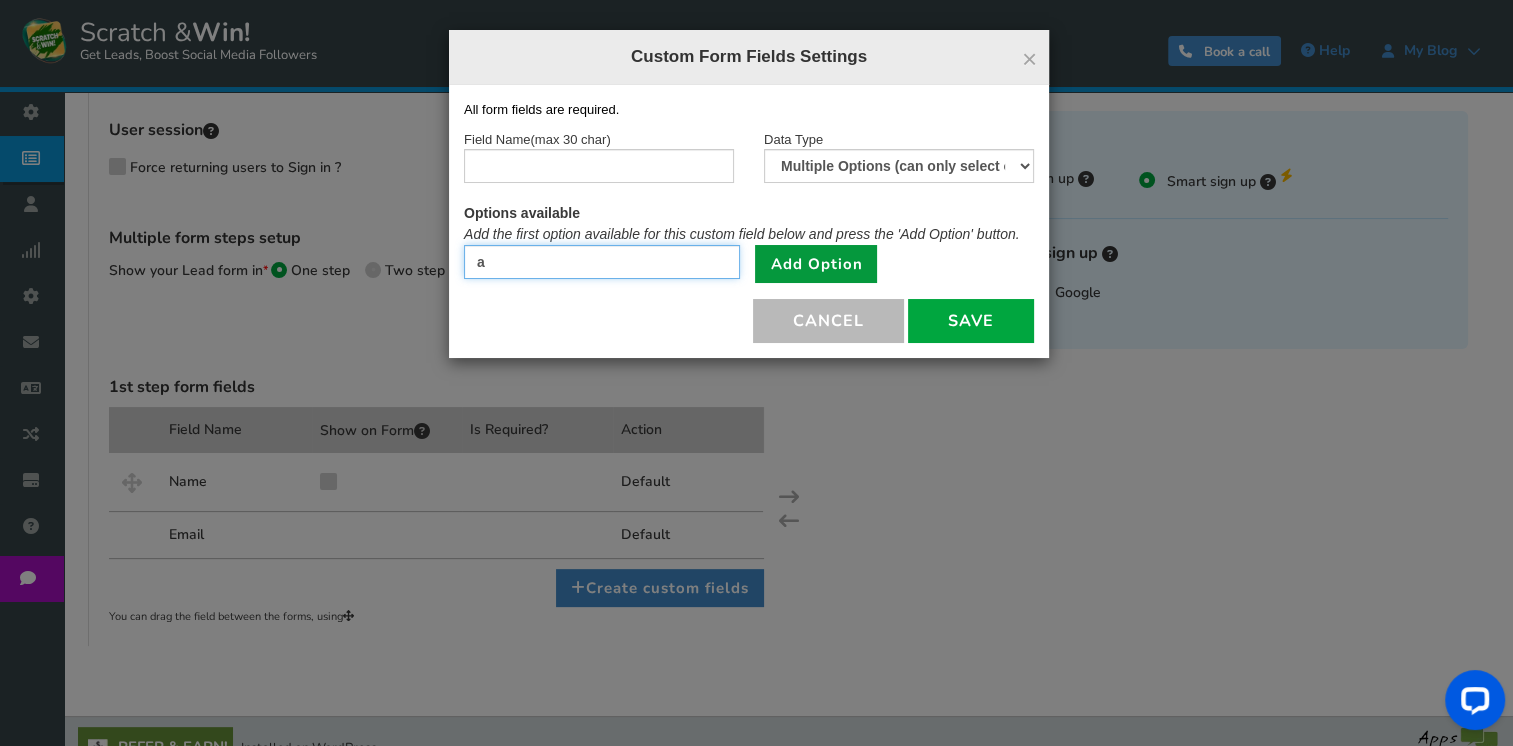 type on "a" 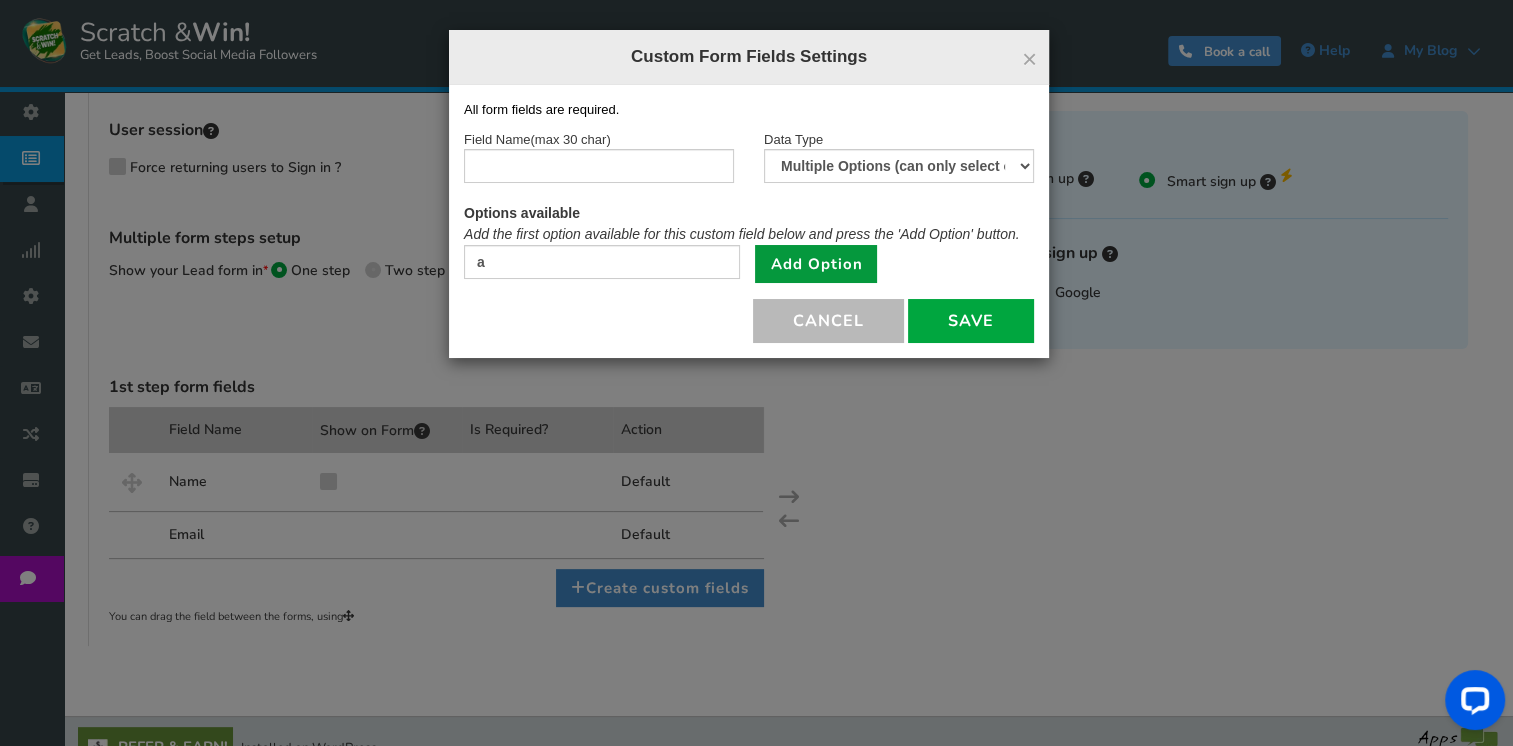 click on "Add Option" at bounding box center (816, 264) 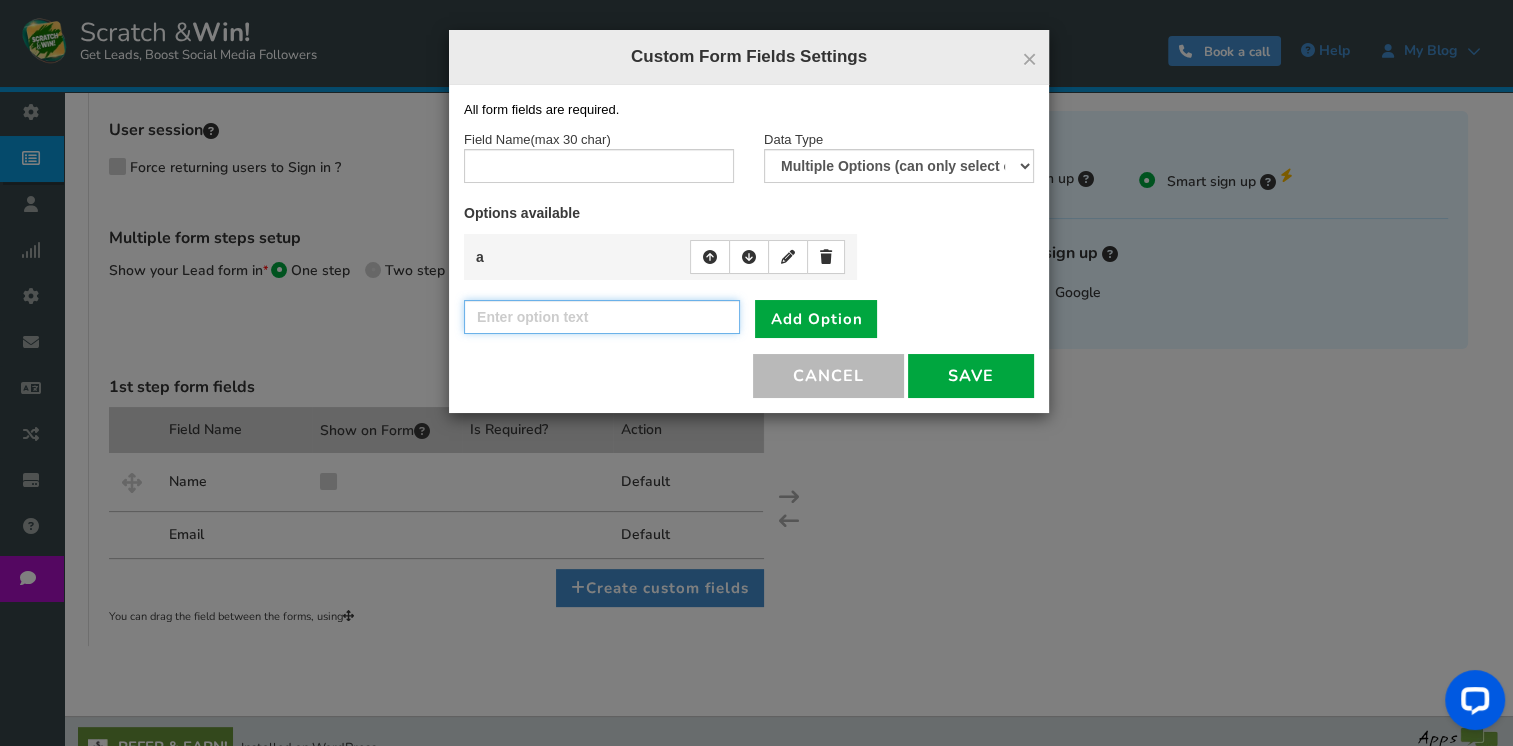 click at bounding box center (602, 317) 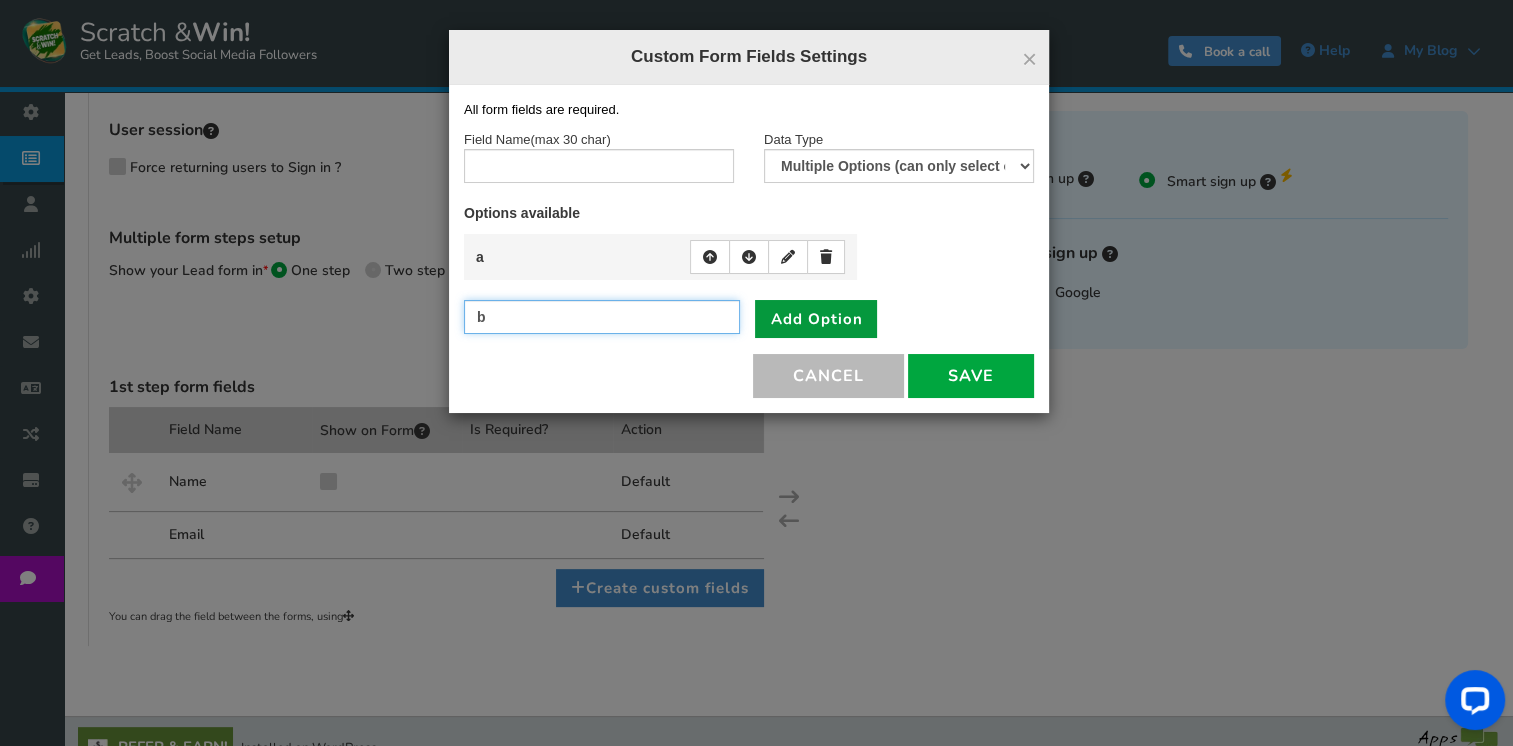 type on "b" 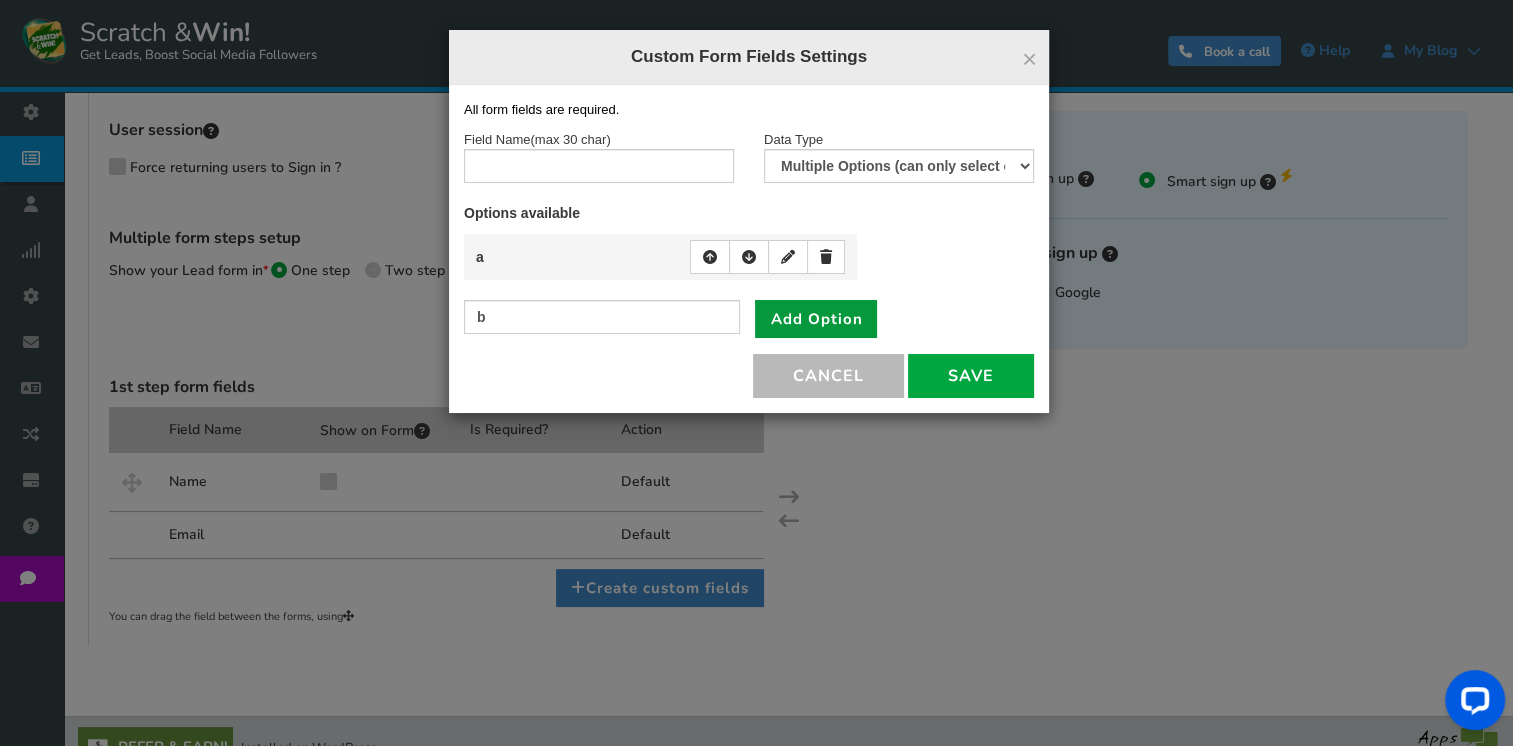 click on "Add Option" at bounding box center [816, 319] 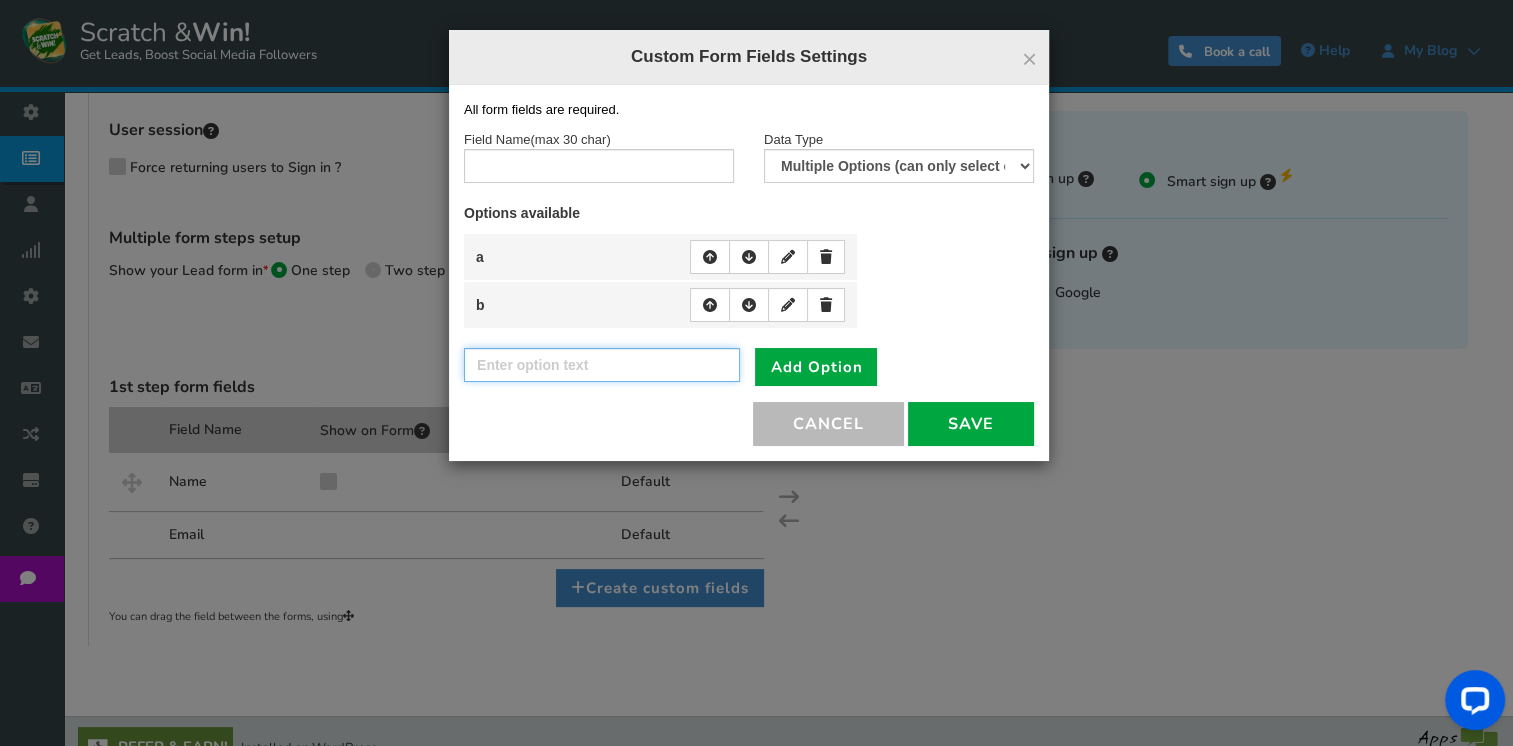 click at bounding box center [602, 365] 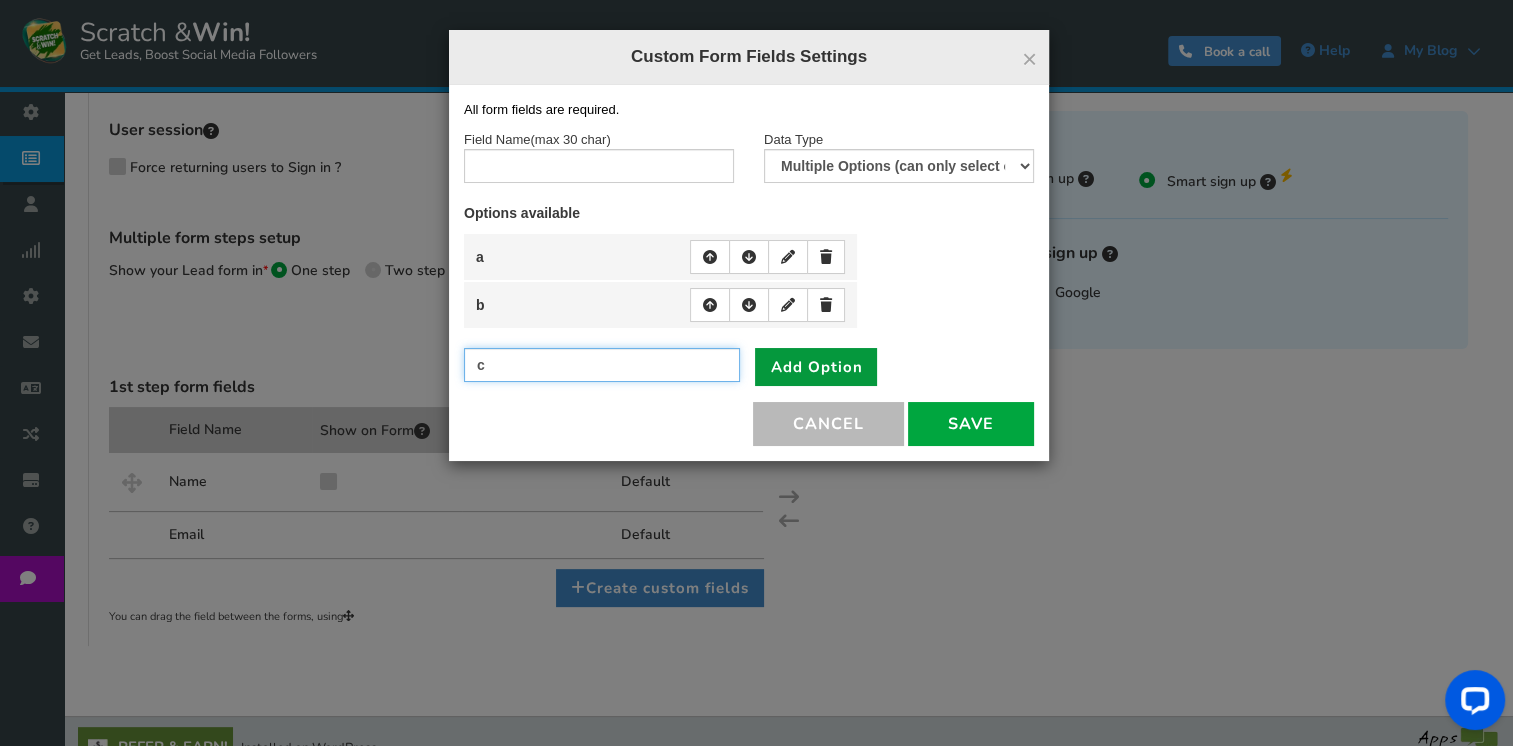 type on "c" 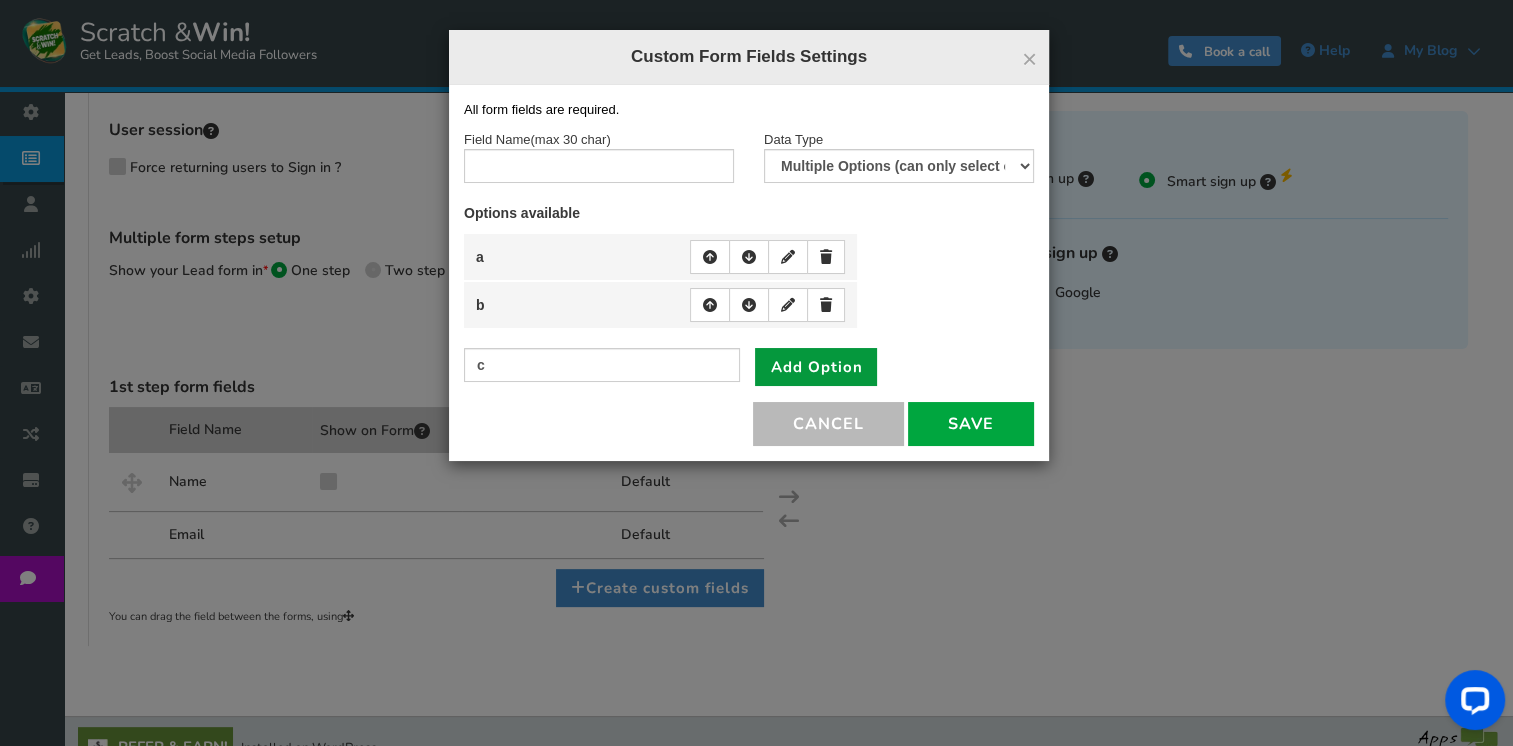 click on "Add Option" at bounding box center (816, 367) 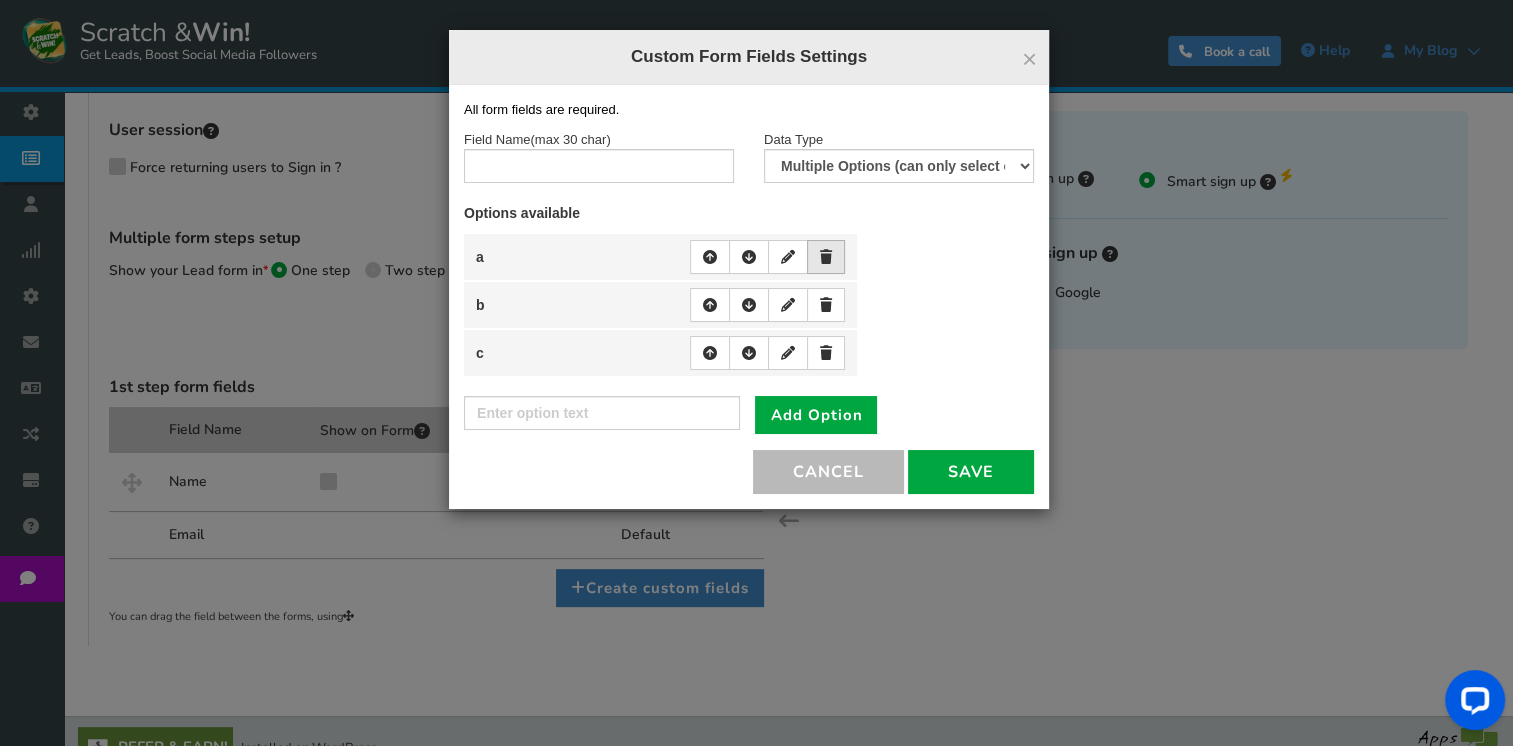 click at bounding box center (826, 257) 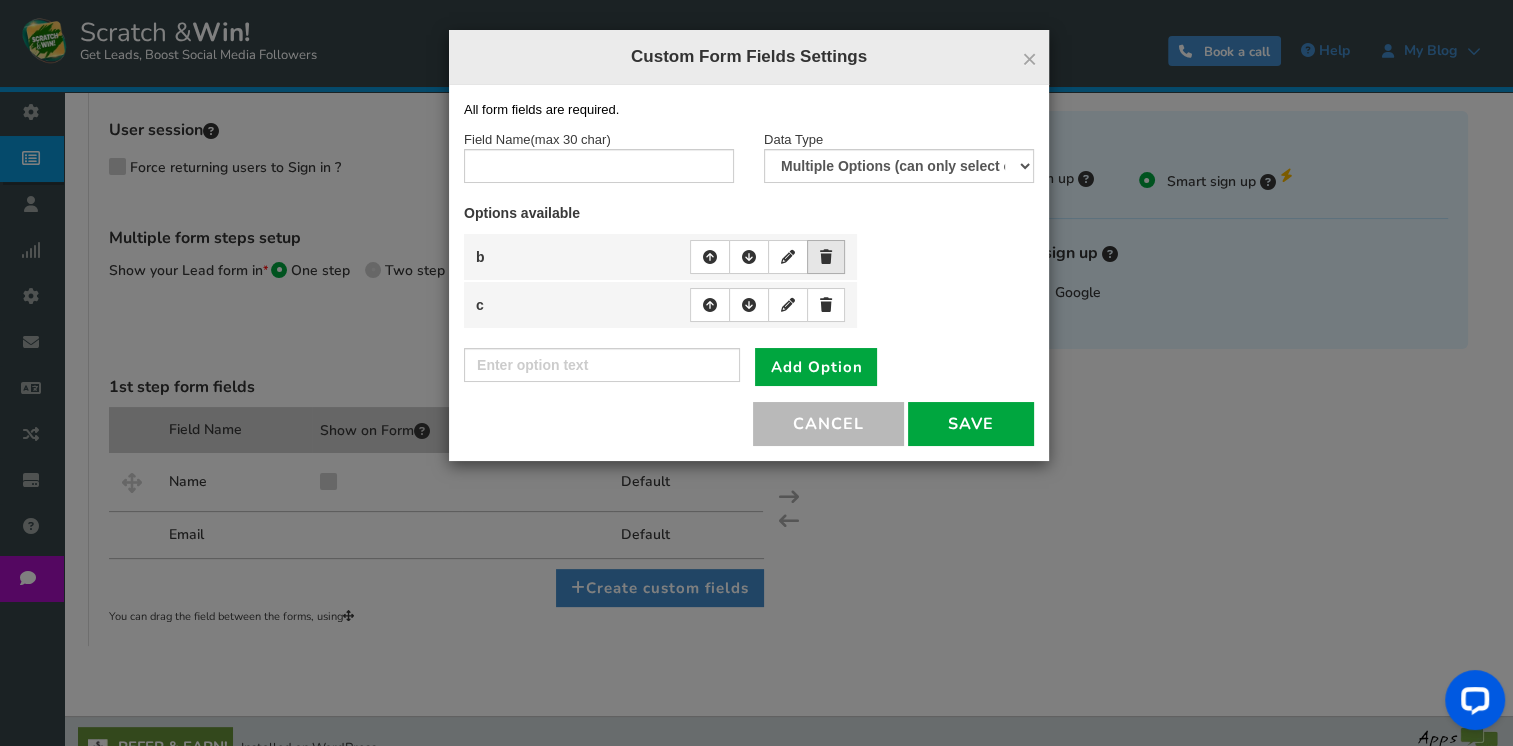 click at bounding box center (826, 257) 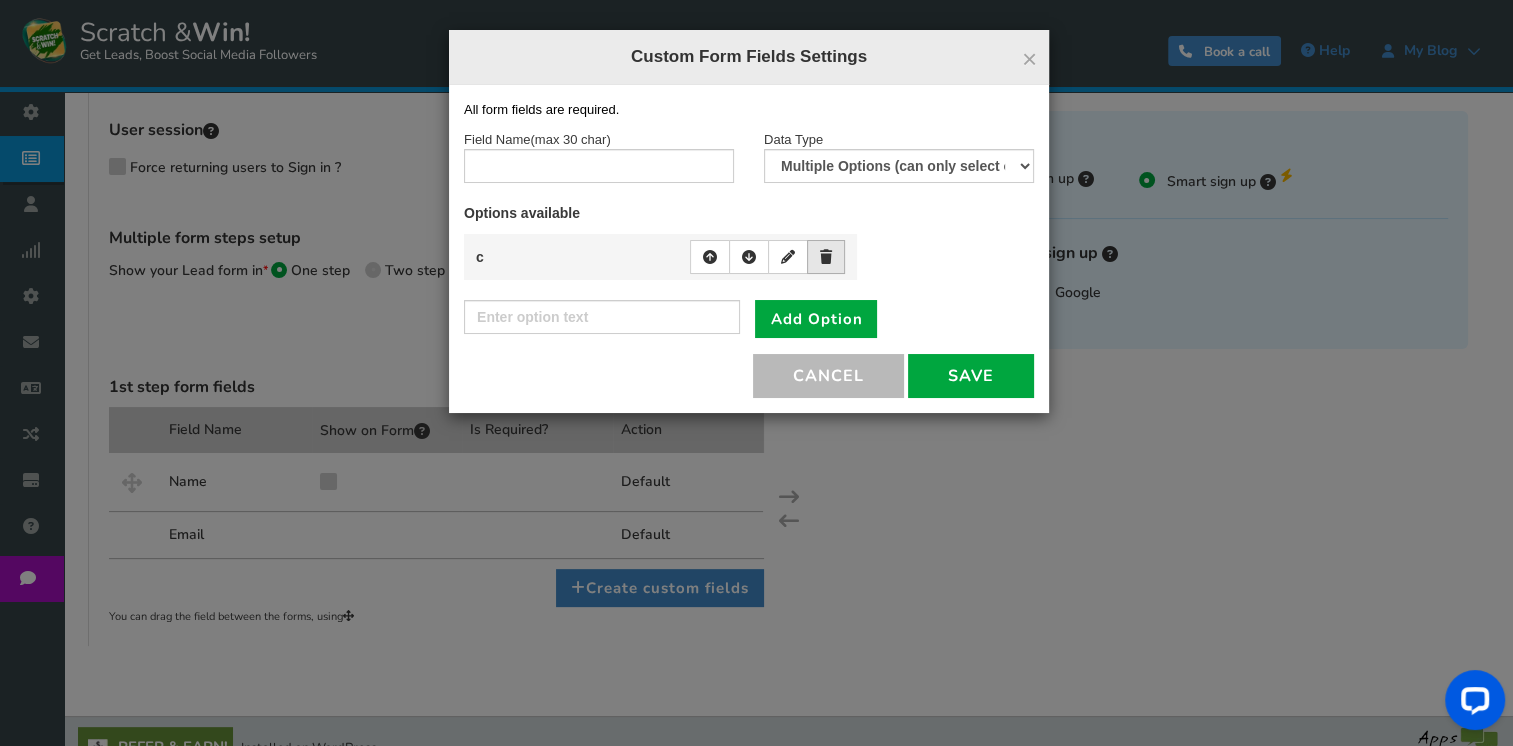 click at bounding box center [826, 257] 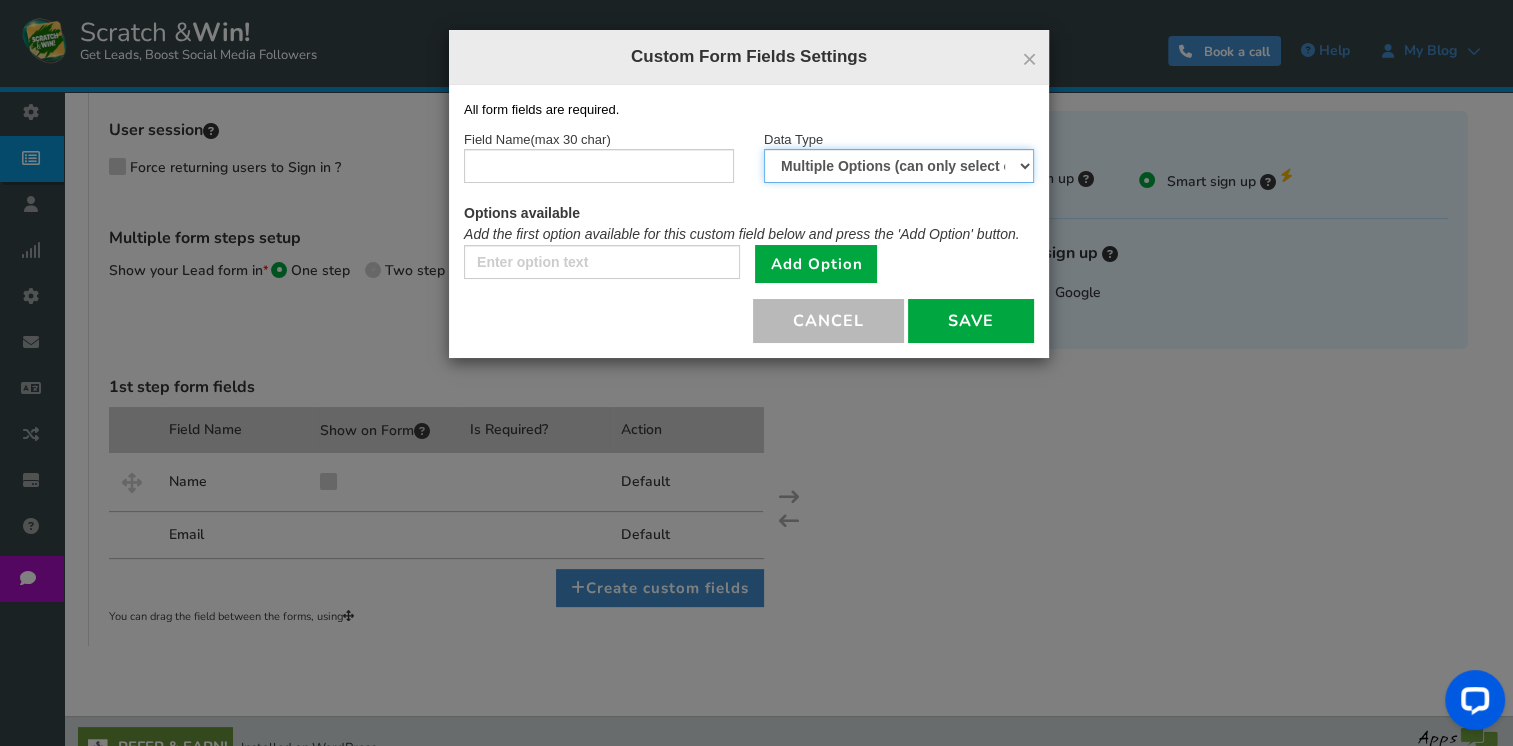 click on "Text
Number
Multiple Options (can only select one)
Multiple Options (can select many)
Date" at bounding box center [899, 166] 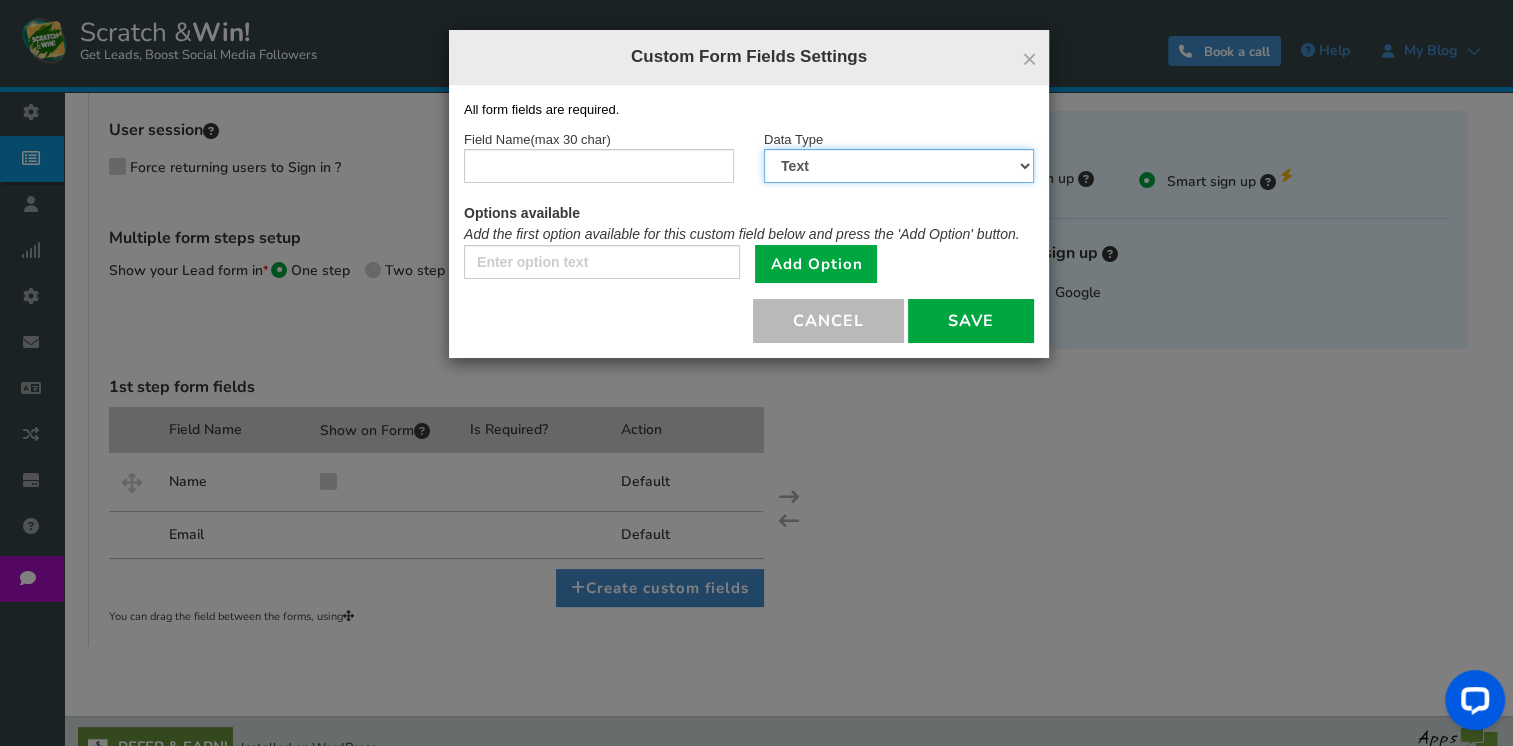 click on "Text
Number
Multiple Options (can only select one)
Multiple Options (can select many)
Date" at bounding box center [899, 166] 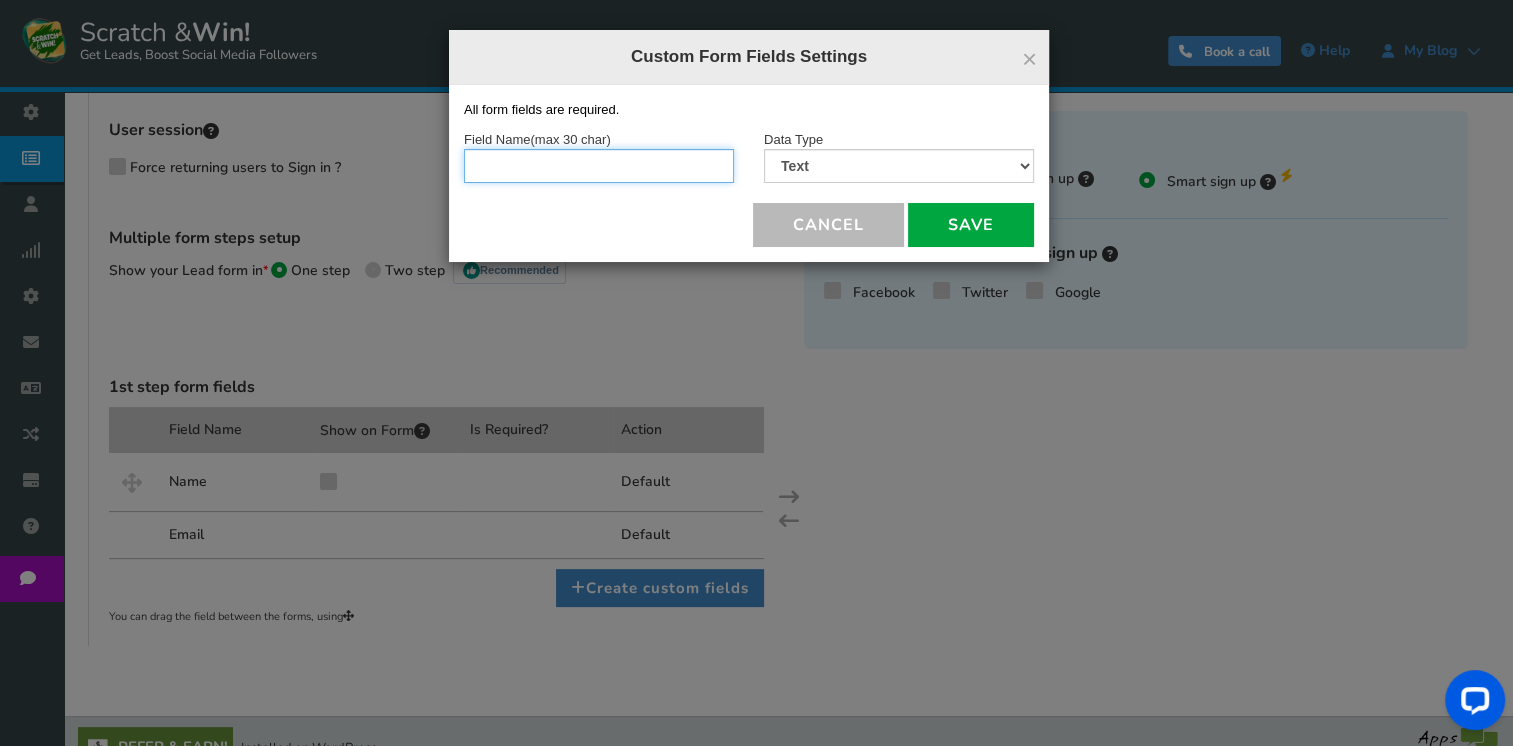 click at bounding box center (599, 166) 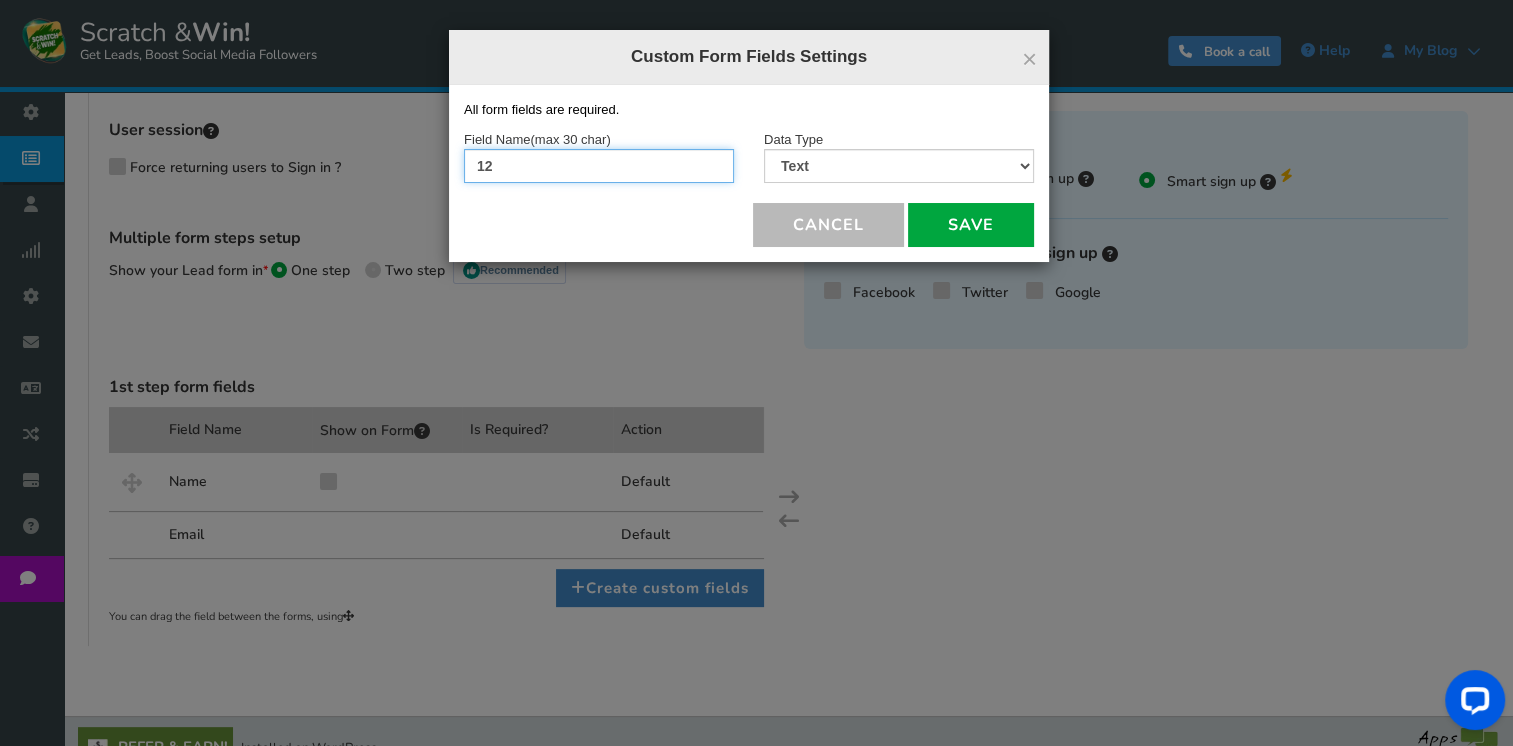 type on "123" 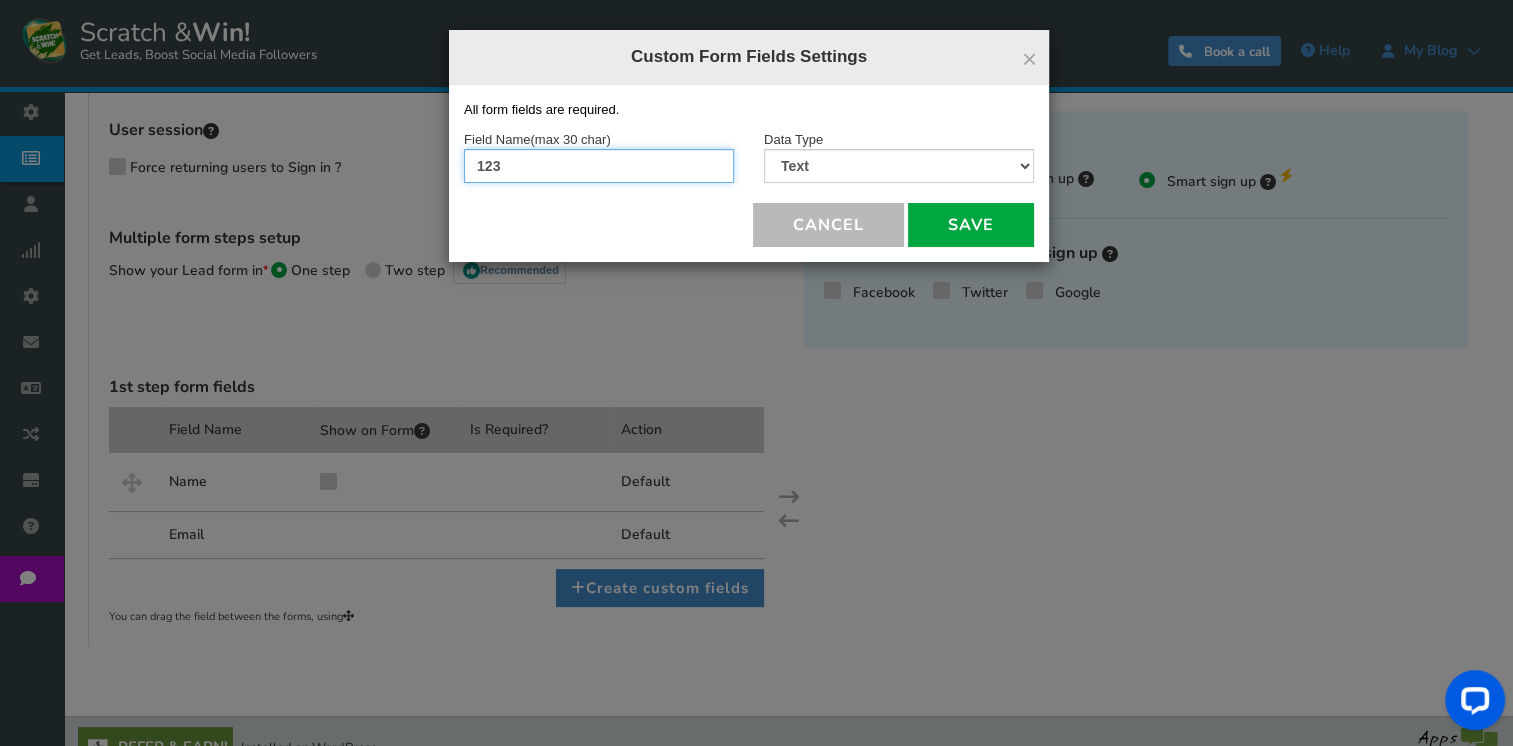 drag, startPoint x: 622, startPoint y: 164, endPoint x: 354, endPoint y: 166, distance: 268.00748 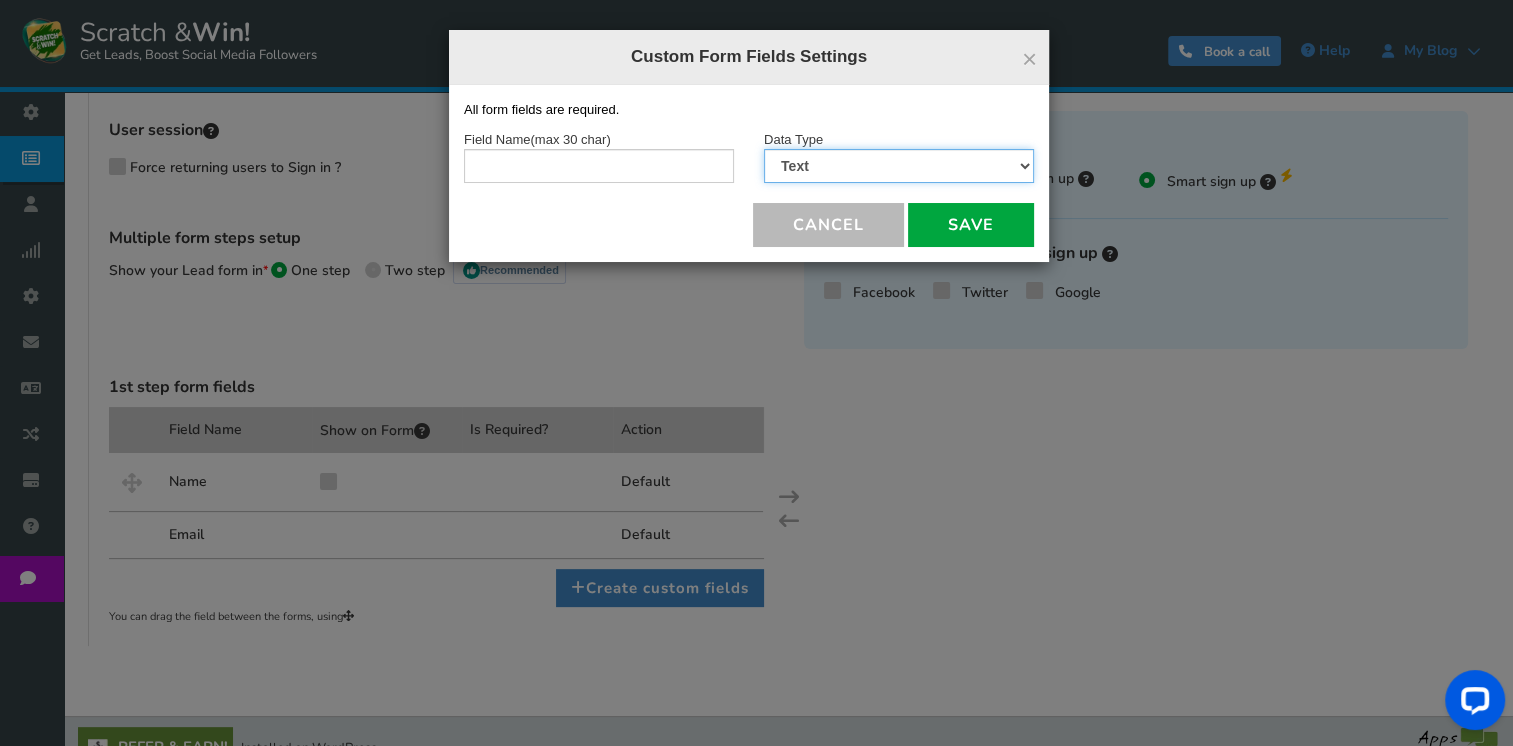 click on "Text
Number
Multiple Options (can only select one)
Multiple Options (can select many)
Date" at bounding box center [899, 166] 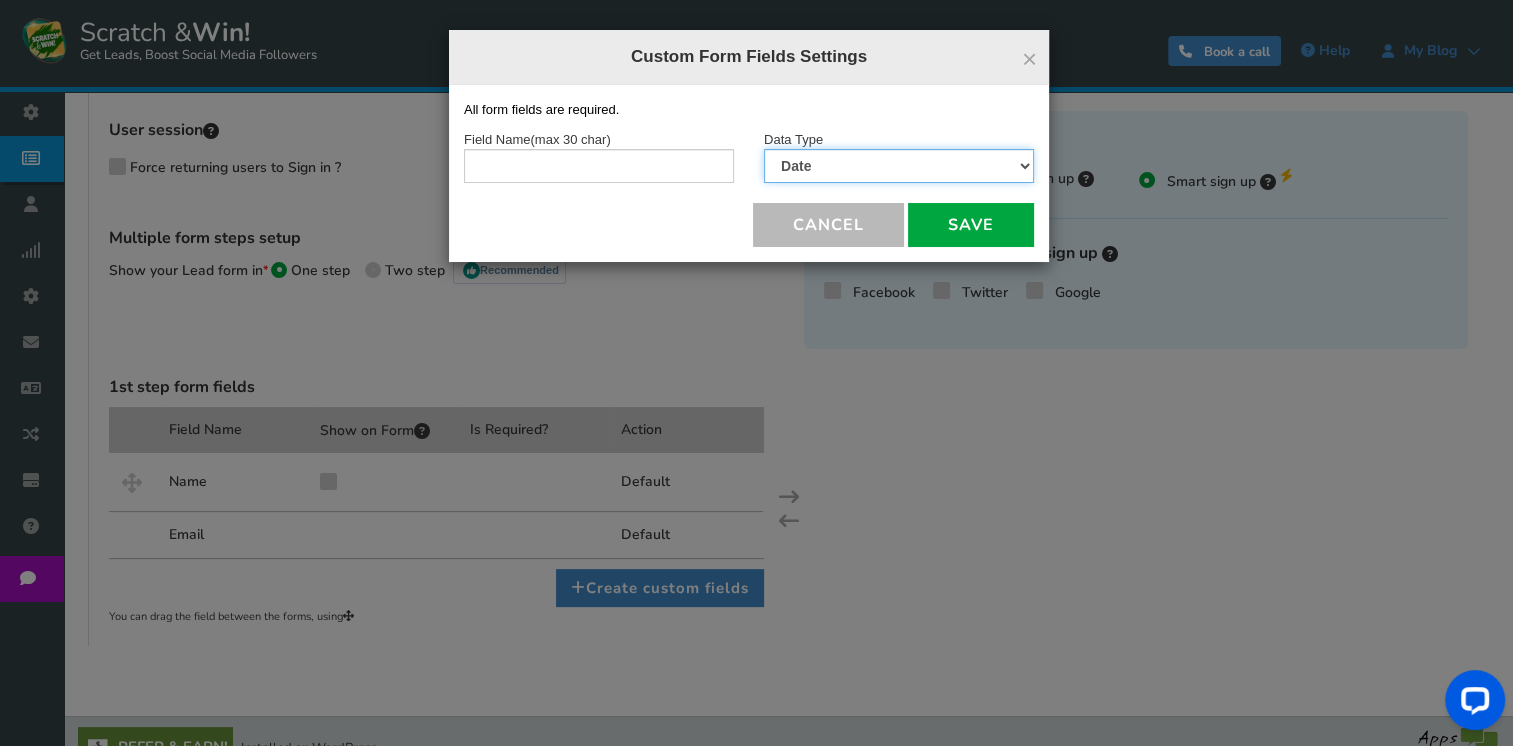 click on "Text
Number
Multiple Options (can only select one)
Multiple Options (can select many)
Date" at bounding box center (899, 166) 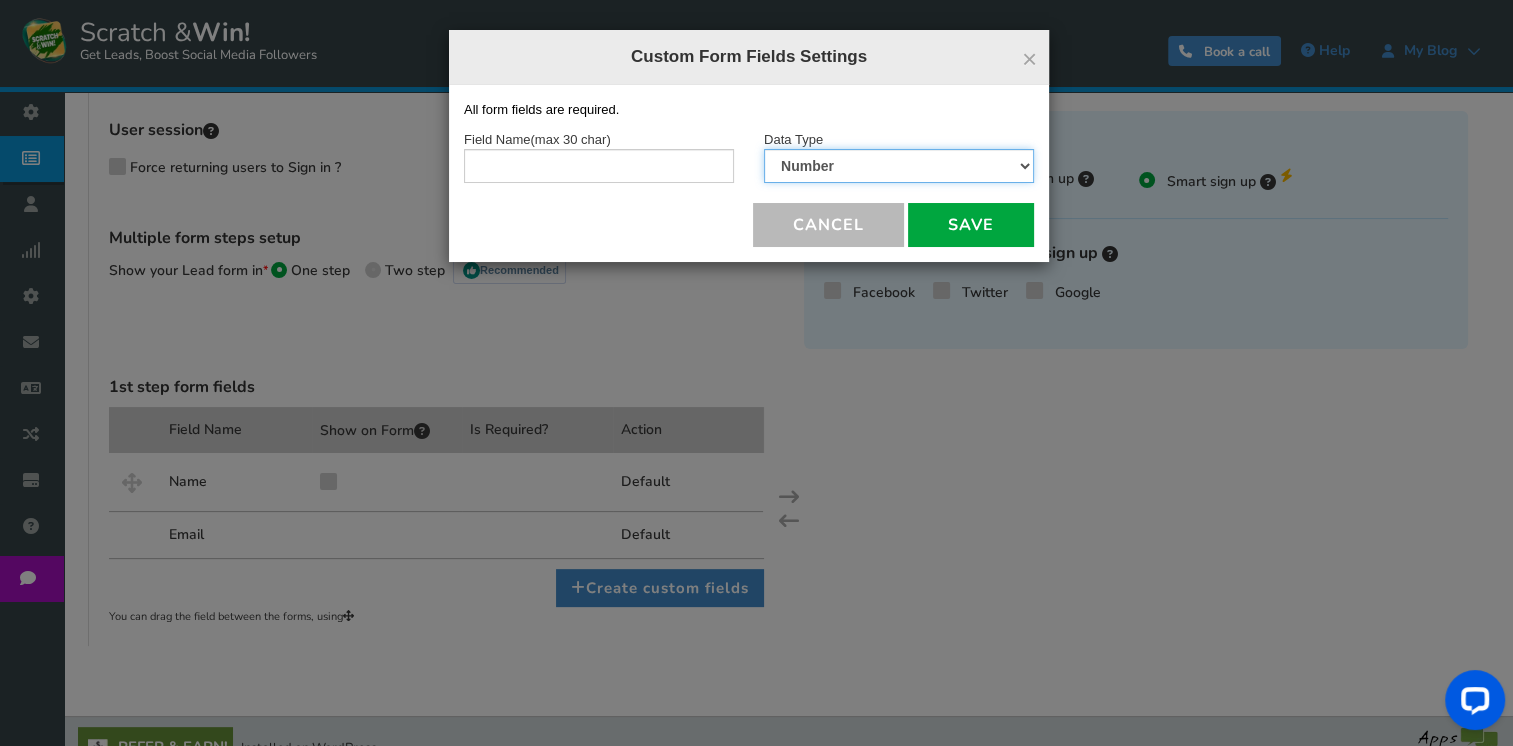 click on "Text
Number
Multiple Options (can only select one)
Multiple Options (can select many)
Date" at bounding box center (899, 166) 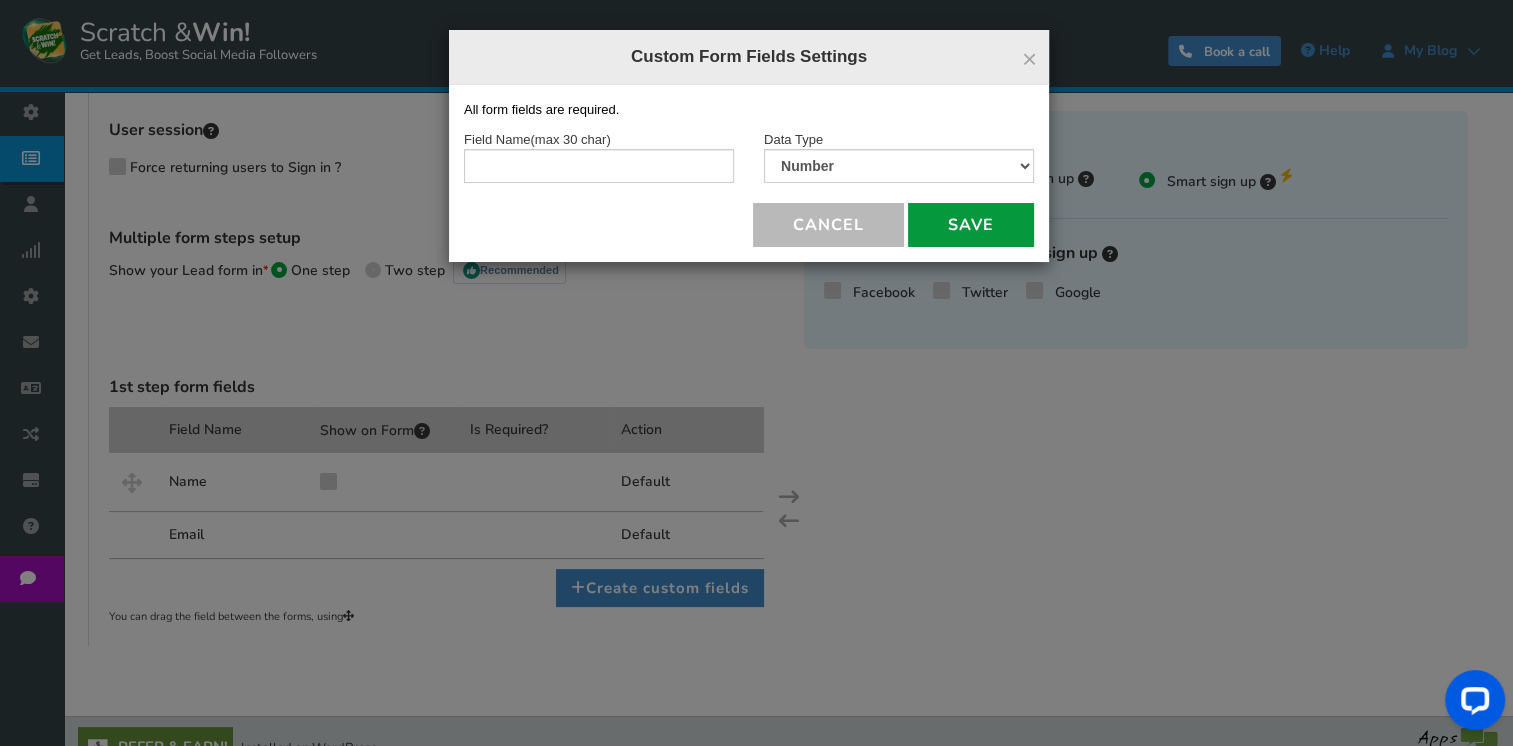 click on "Save" at bounding box center [971, 225] 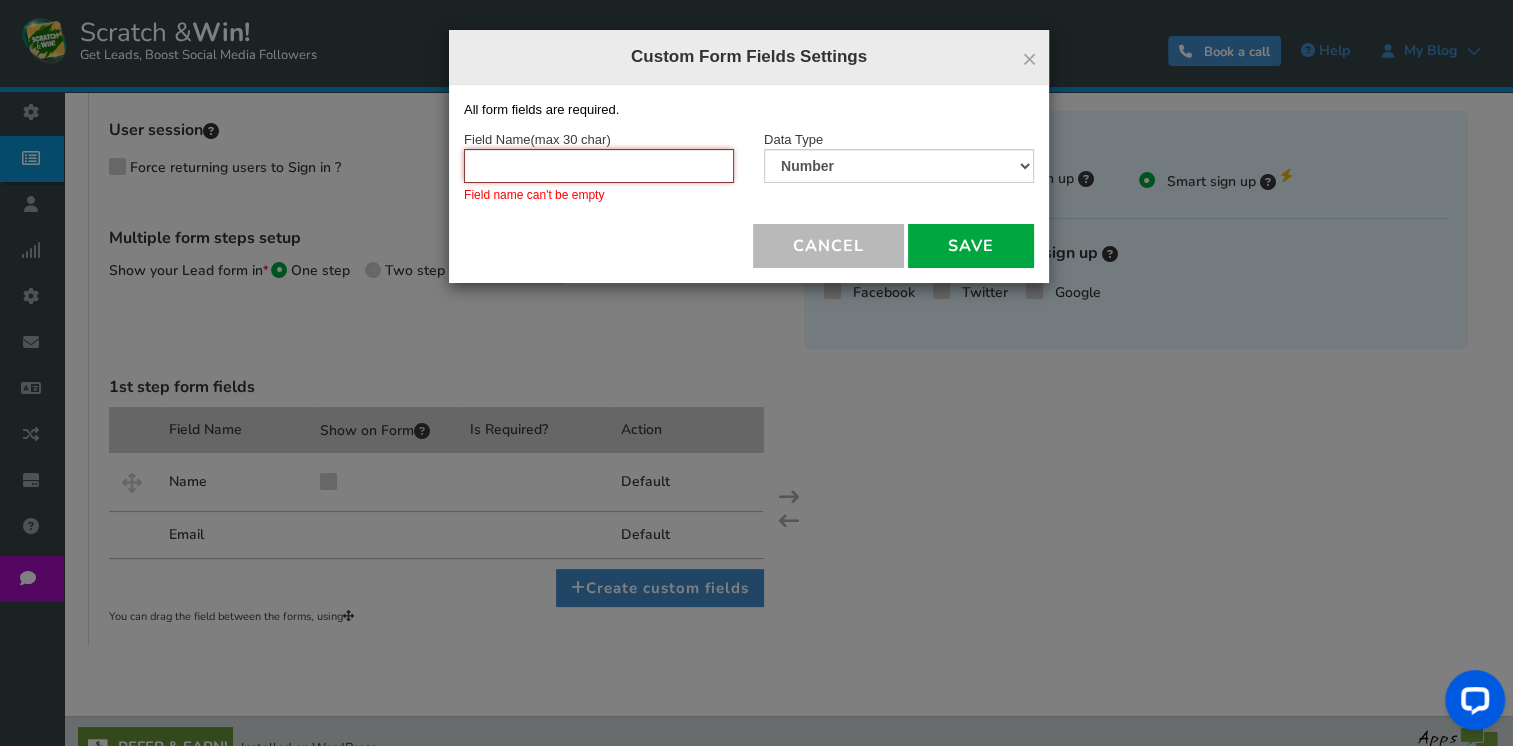 click at bounding box center [599, 166] 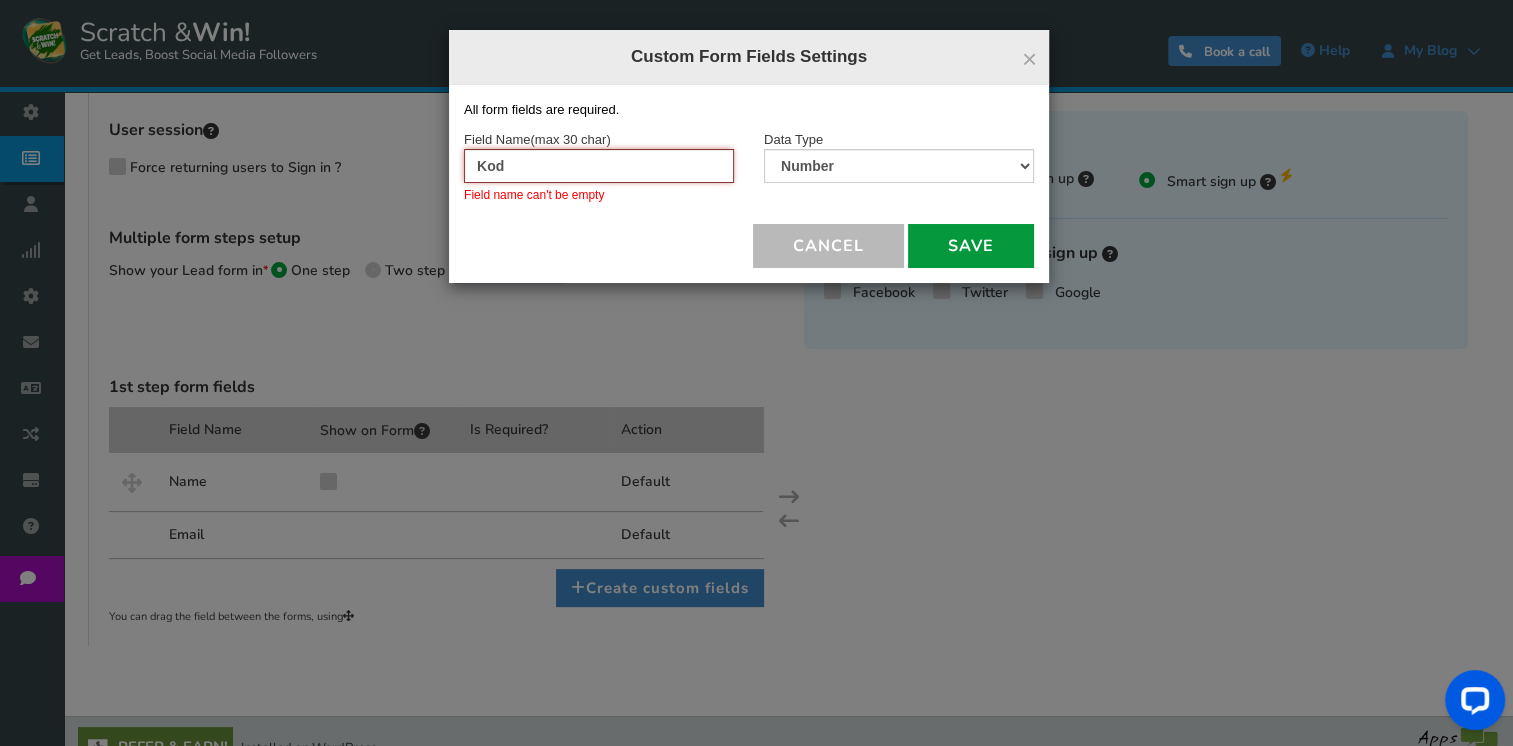 type on "Kod" 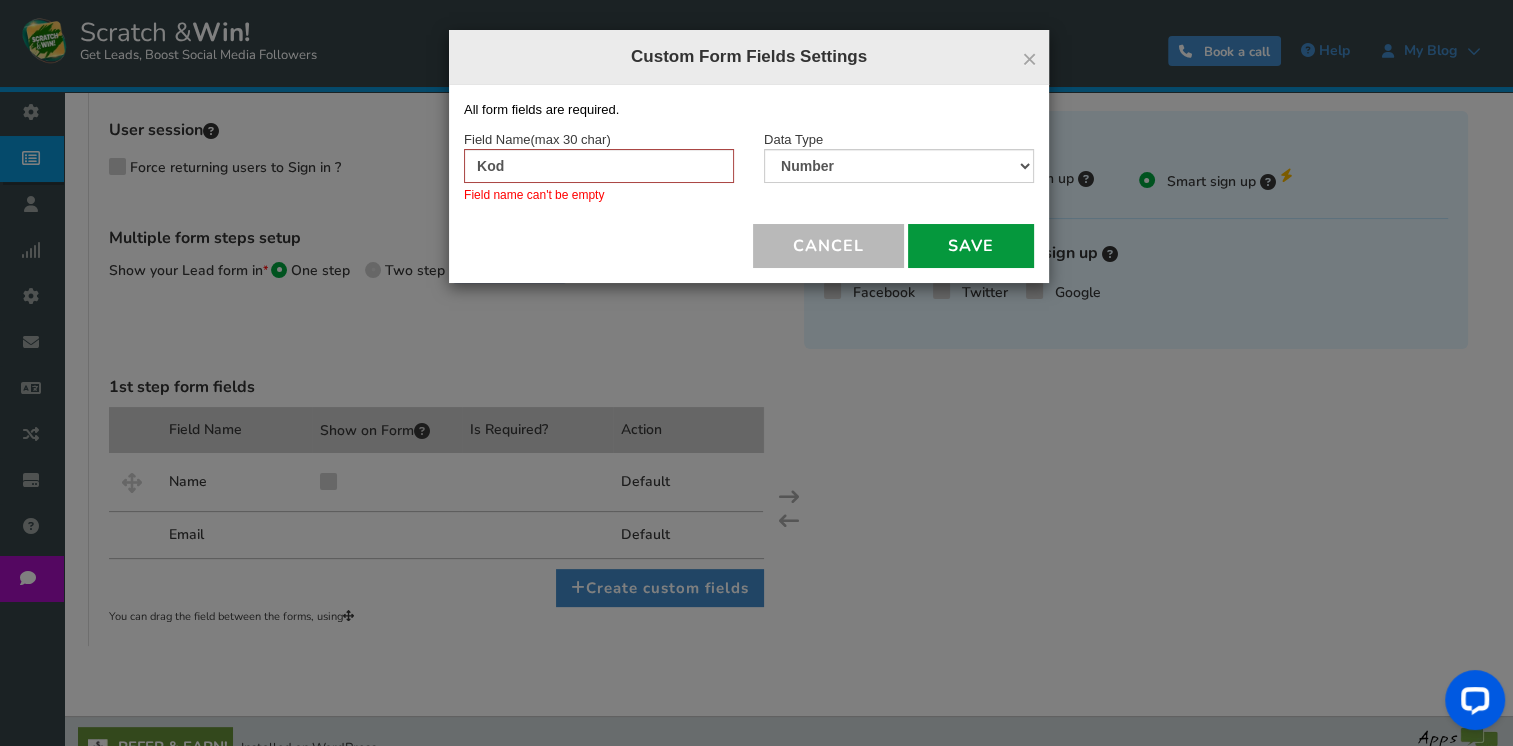 click on "Save" at bounding box center [971, 246] 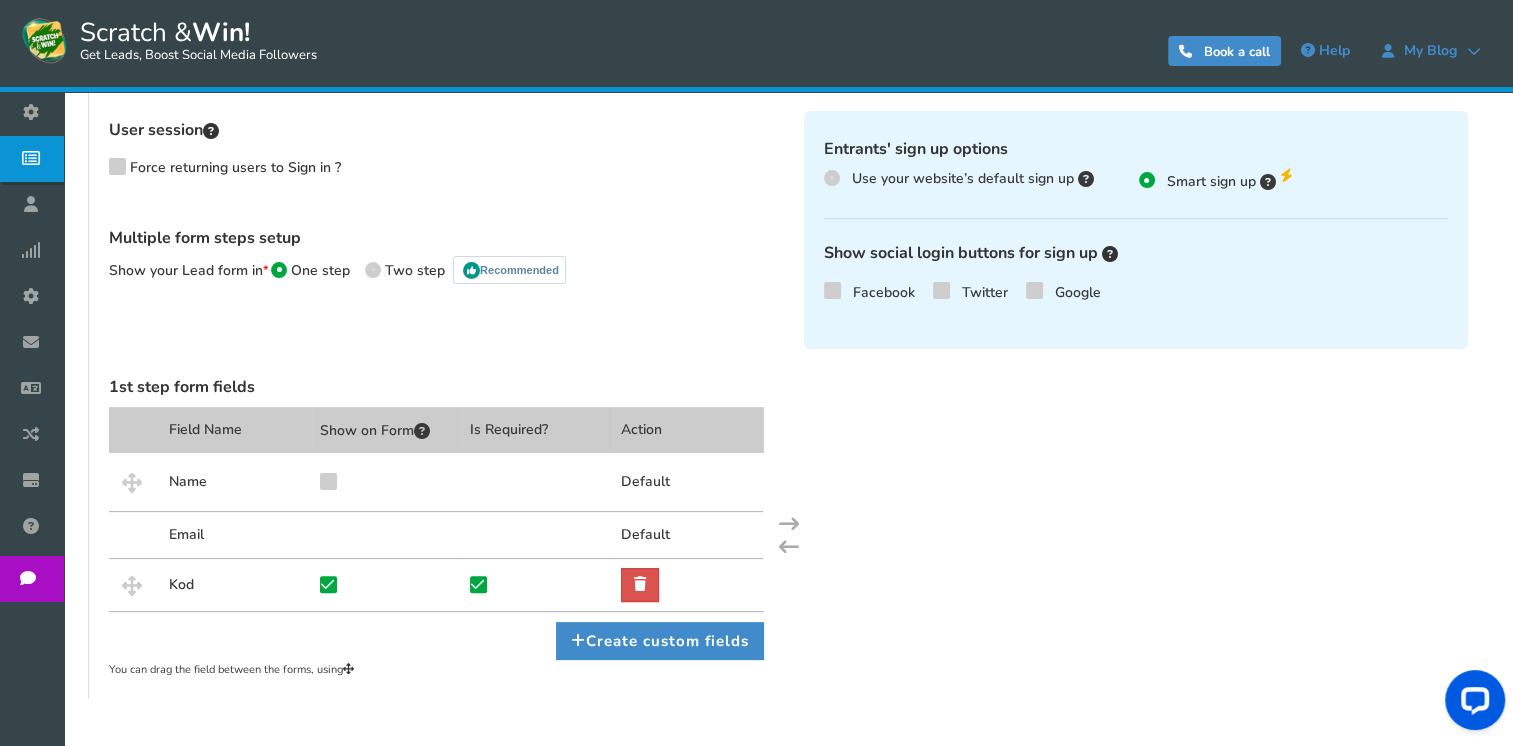 click on "Name" at bounding box center [236, 482] 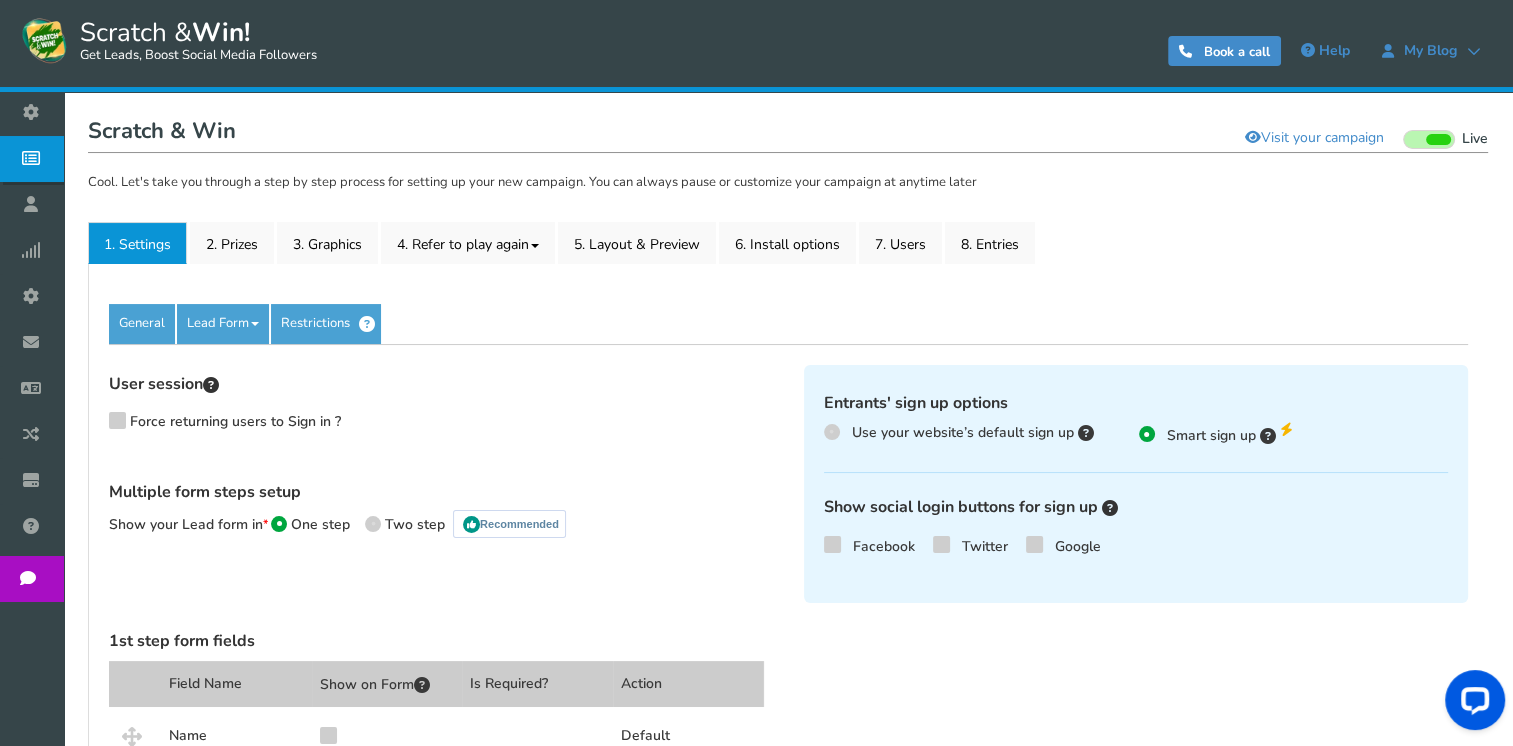 scroll, scrollTop: 0, scrollLeft: 0, axis: both 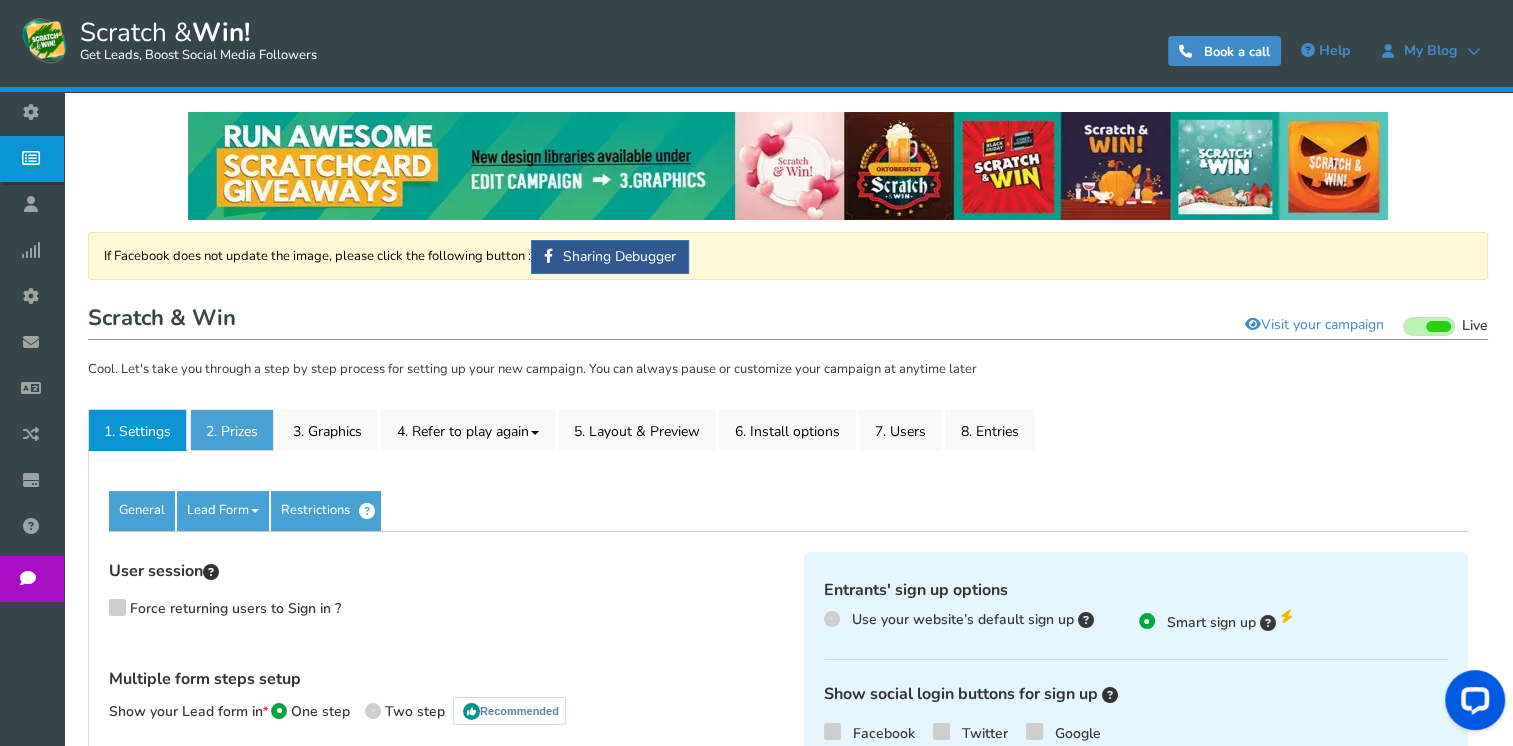click on "2. Prizes" at bounding box center (232, 430) 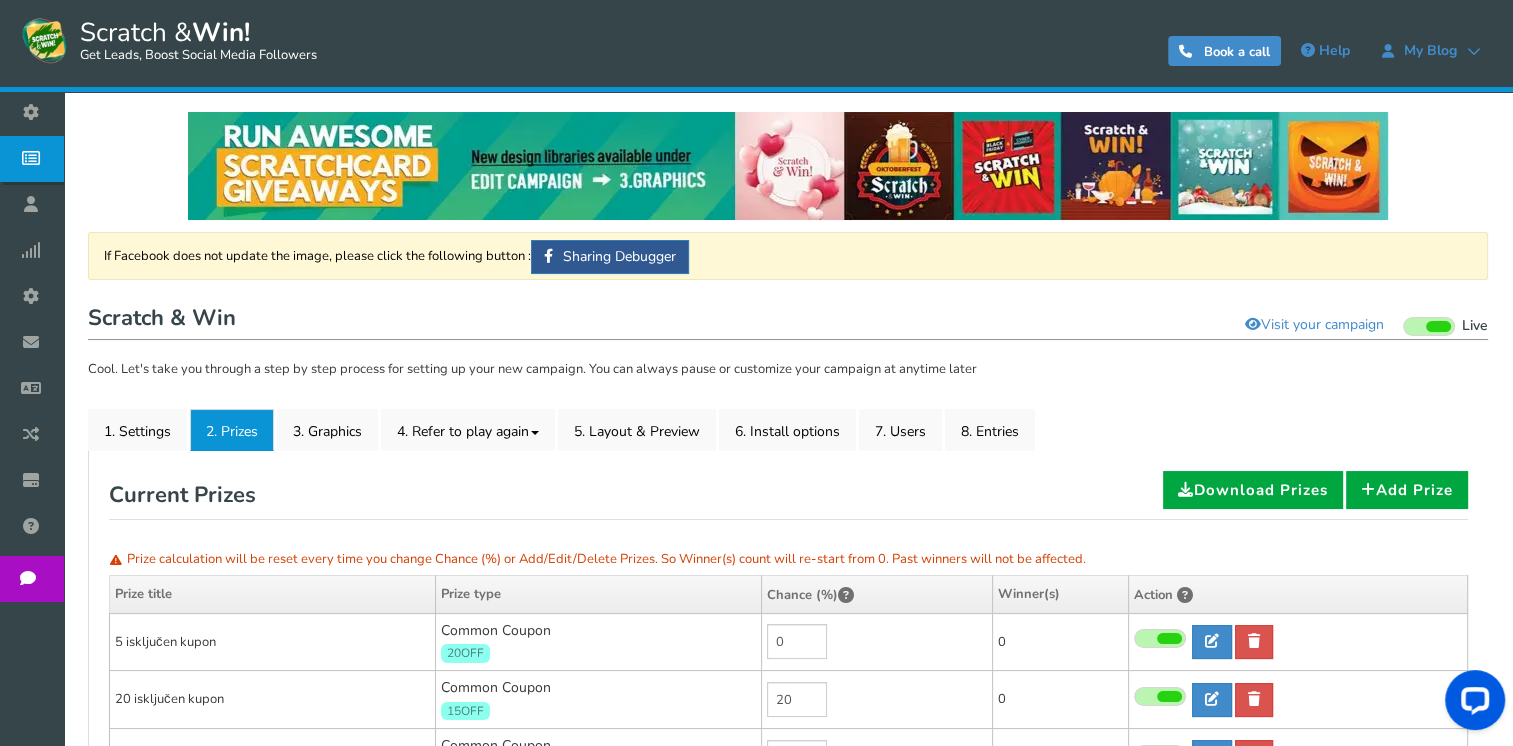 click on "General
Lead Form
Labels
Fields setup
Restrictions
Allow users to play again after a certain time interval
Yes
Recommended
No 1440 in Minutes" at bounding box center (788, 769) 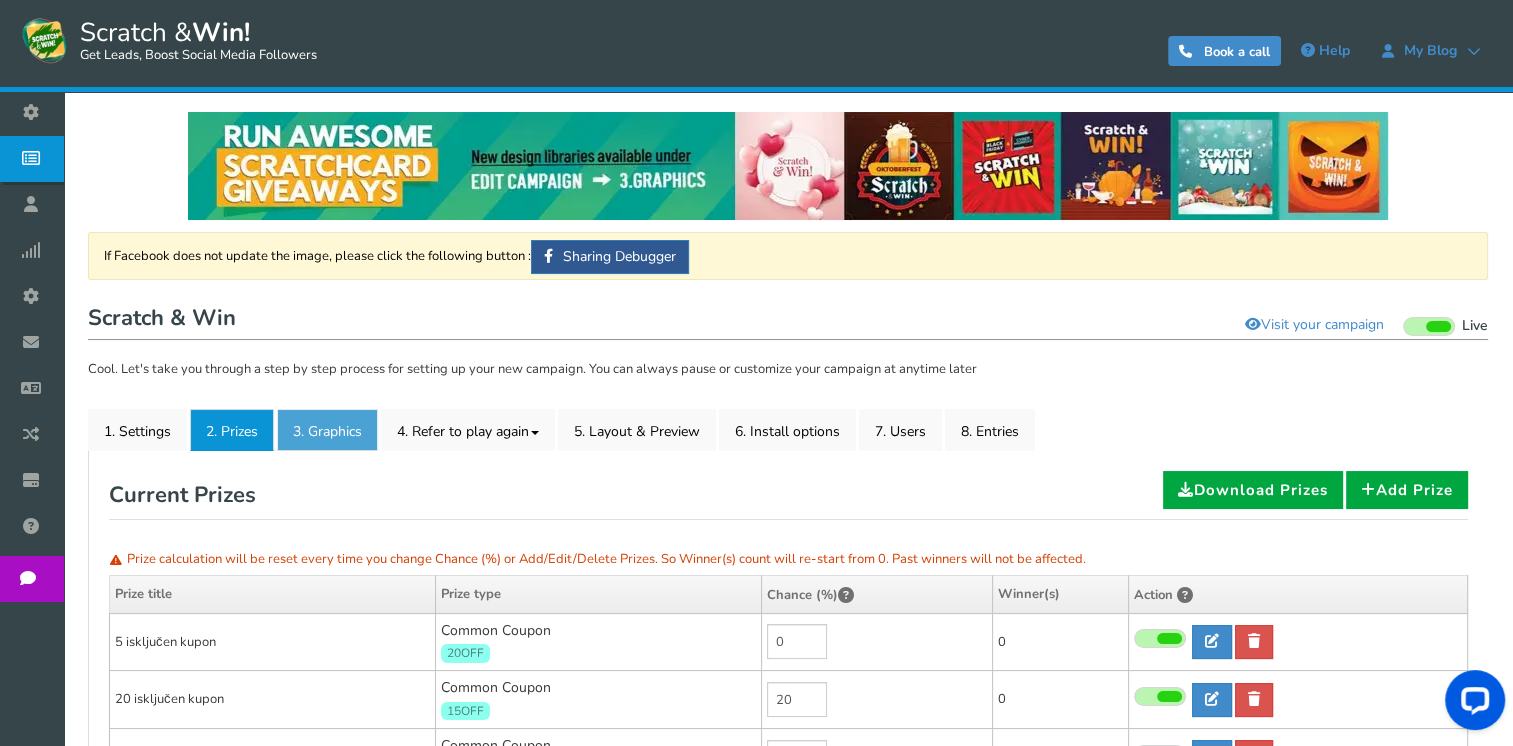 click on "3. Graphics" at bounding box center [327, 430] 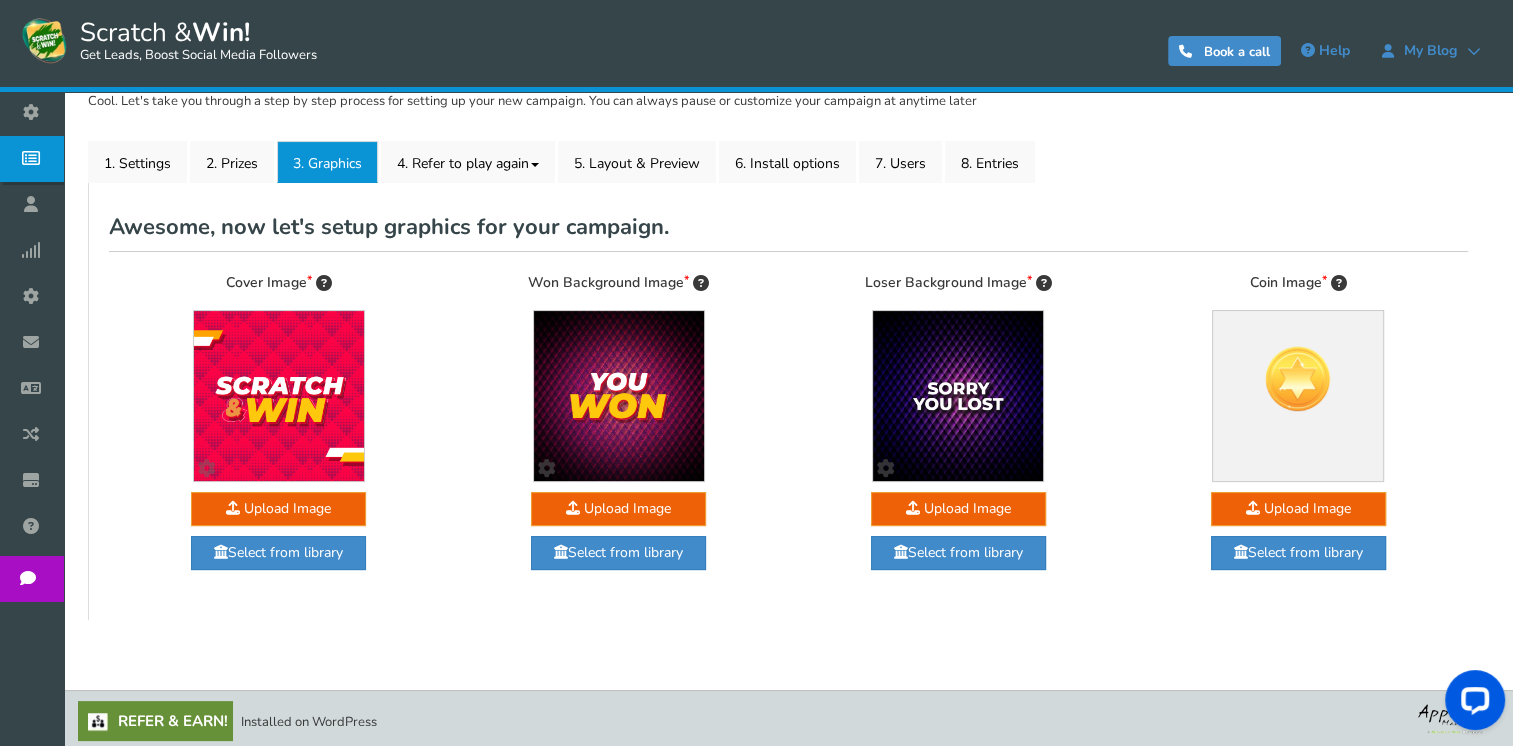scroll, scrollTop: 272, scrollLeft: 0, axis: vertical 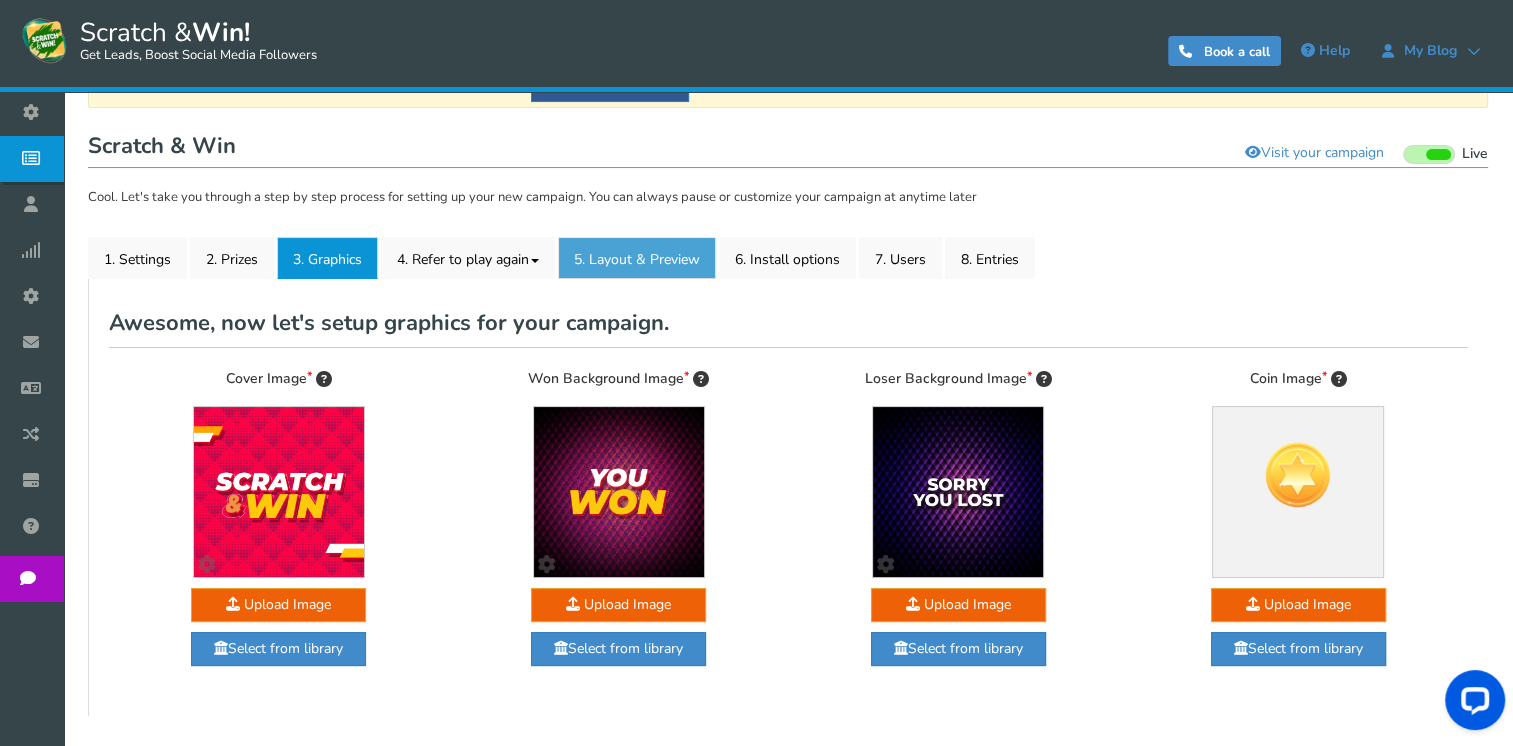 click on "5. Layout & Preview" at bounding box center [637, 258] 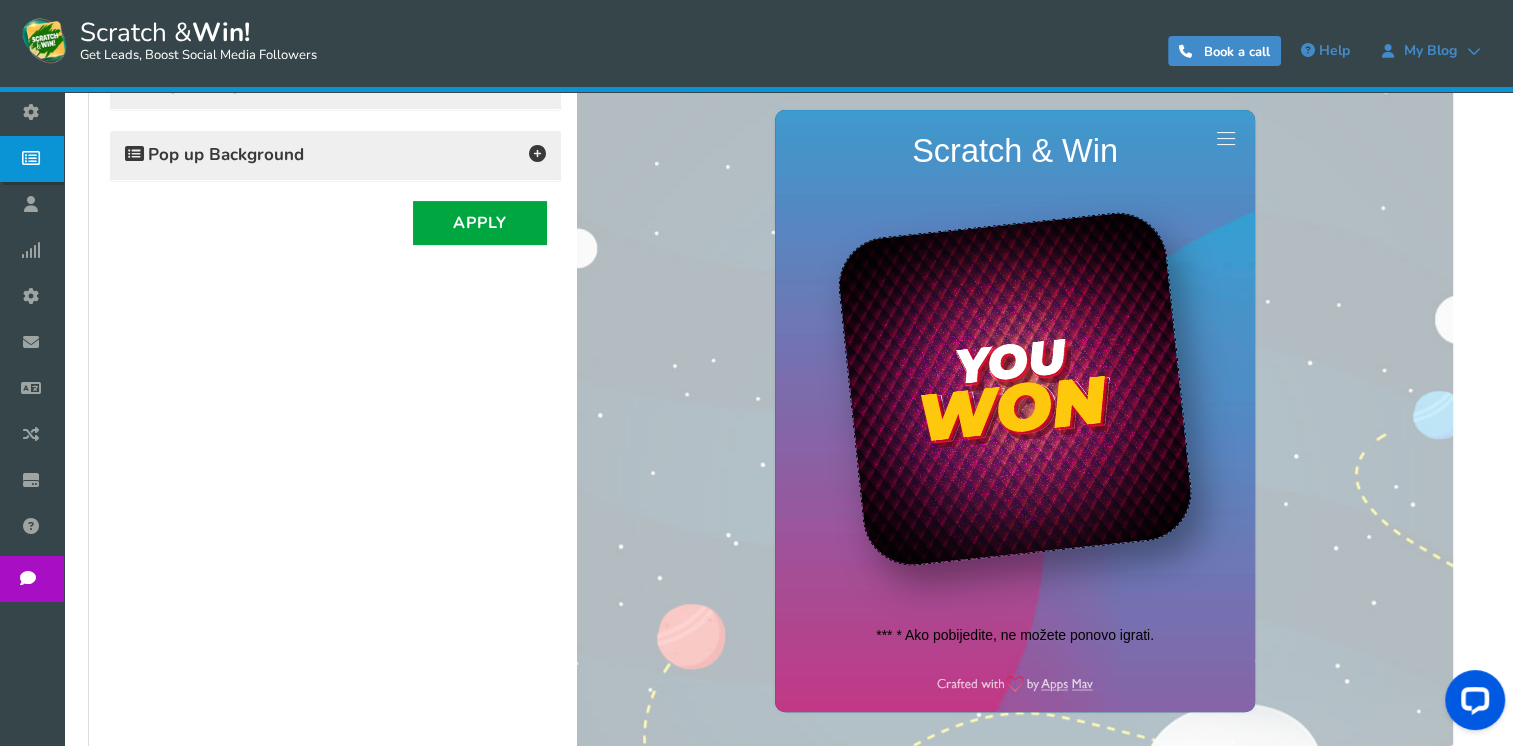 scroll, scrollTop: 300, scrollLeft: 0, axis: vertical 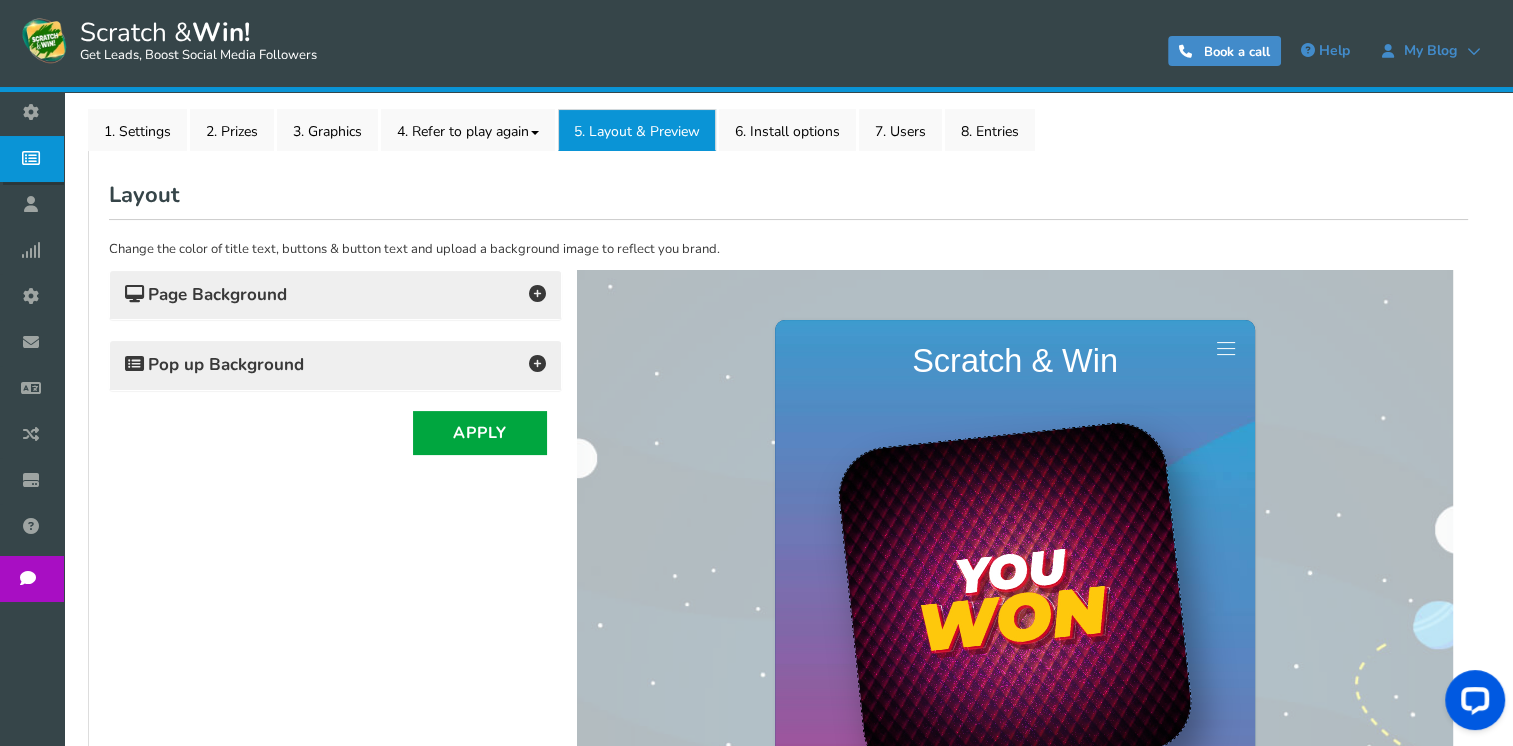 click on "Page Background" at bounding box center [206, 295] 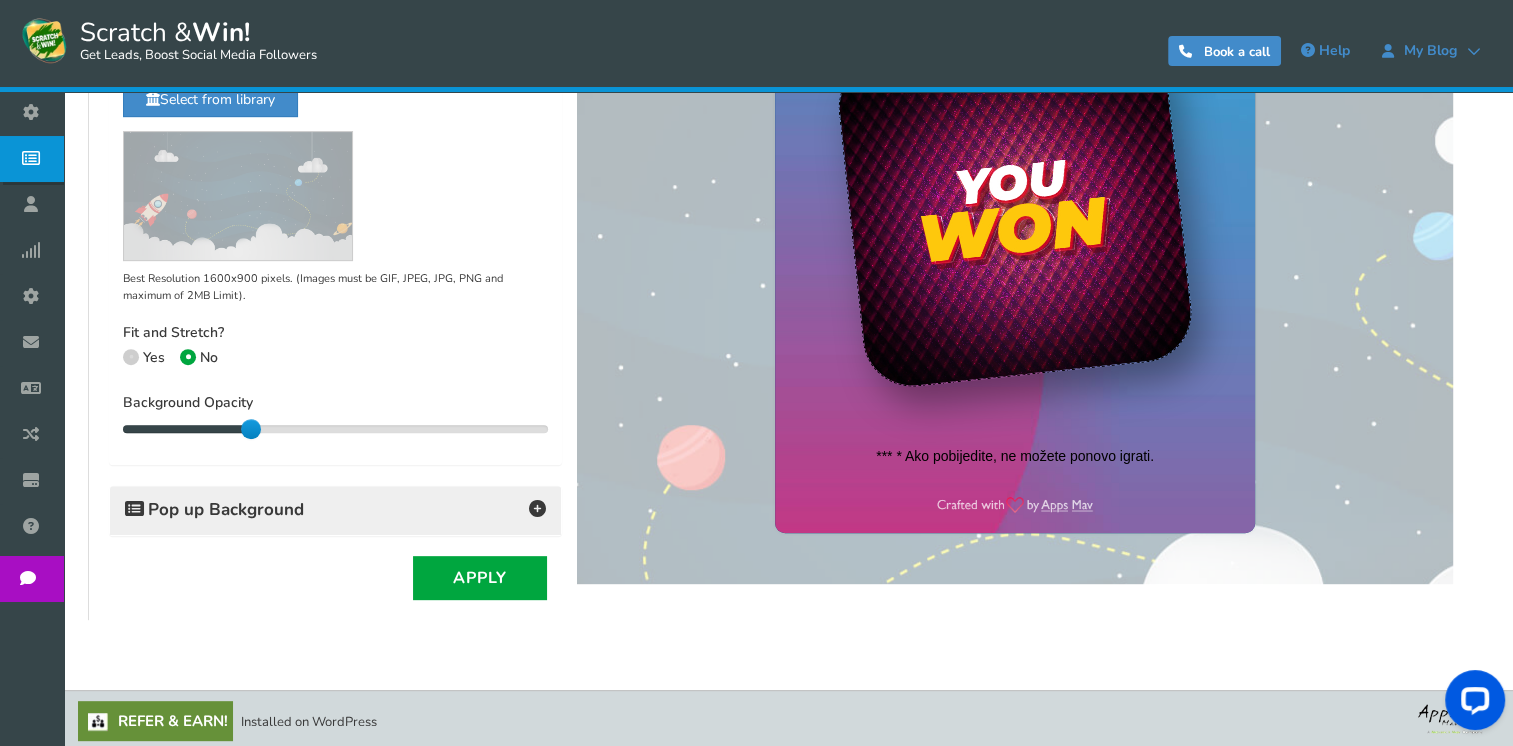 scroll, scrollTop: 0, scrollLeft: 0, axis: both 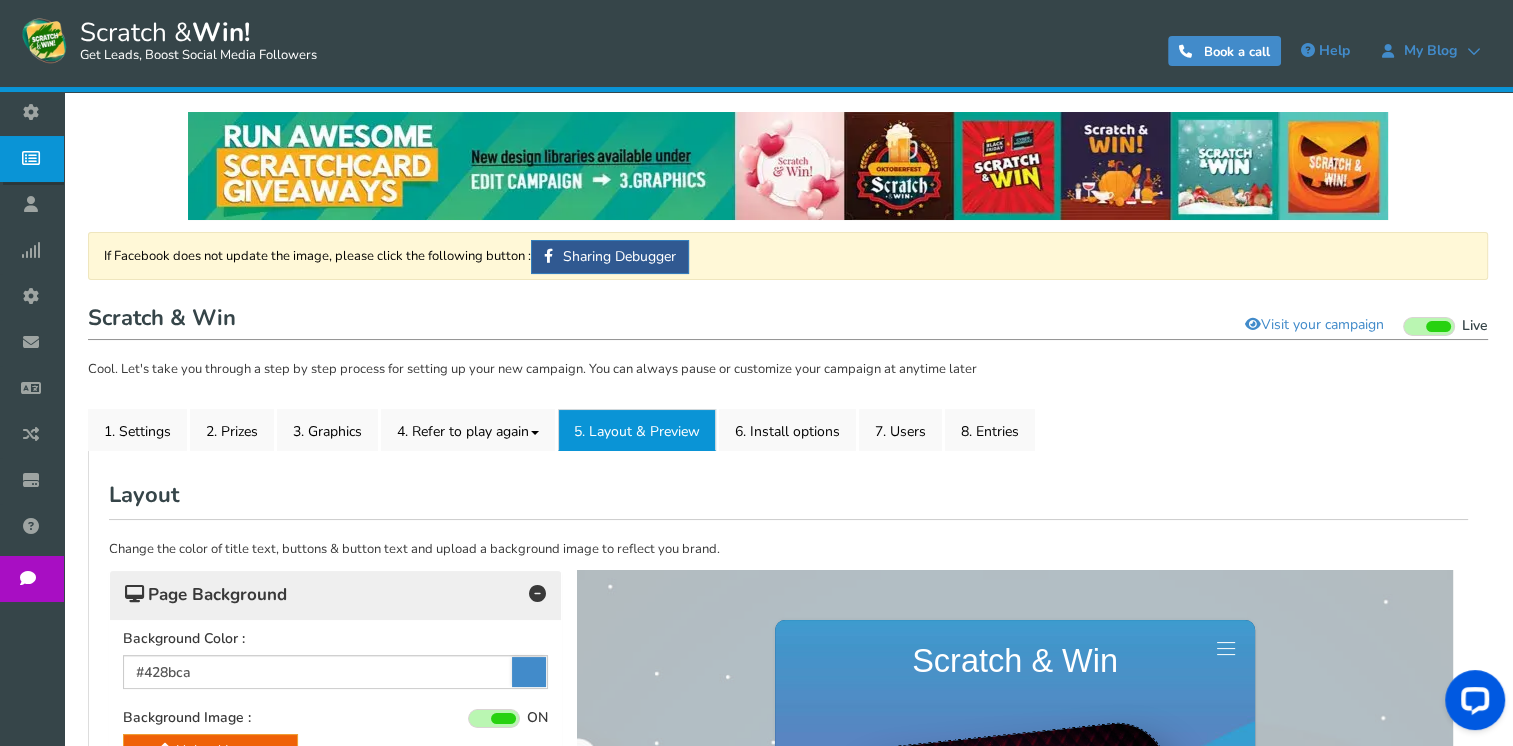 click on "Page Background" at bounding box center (206, 595) 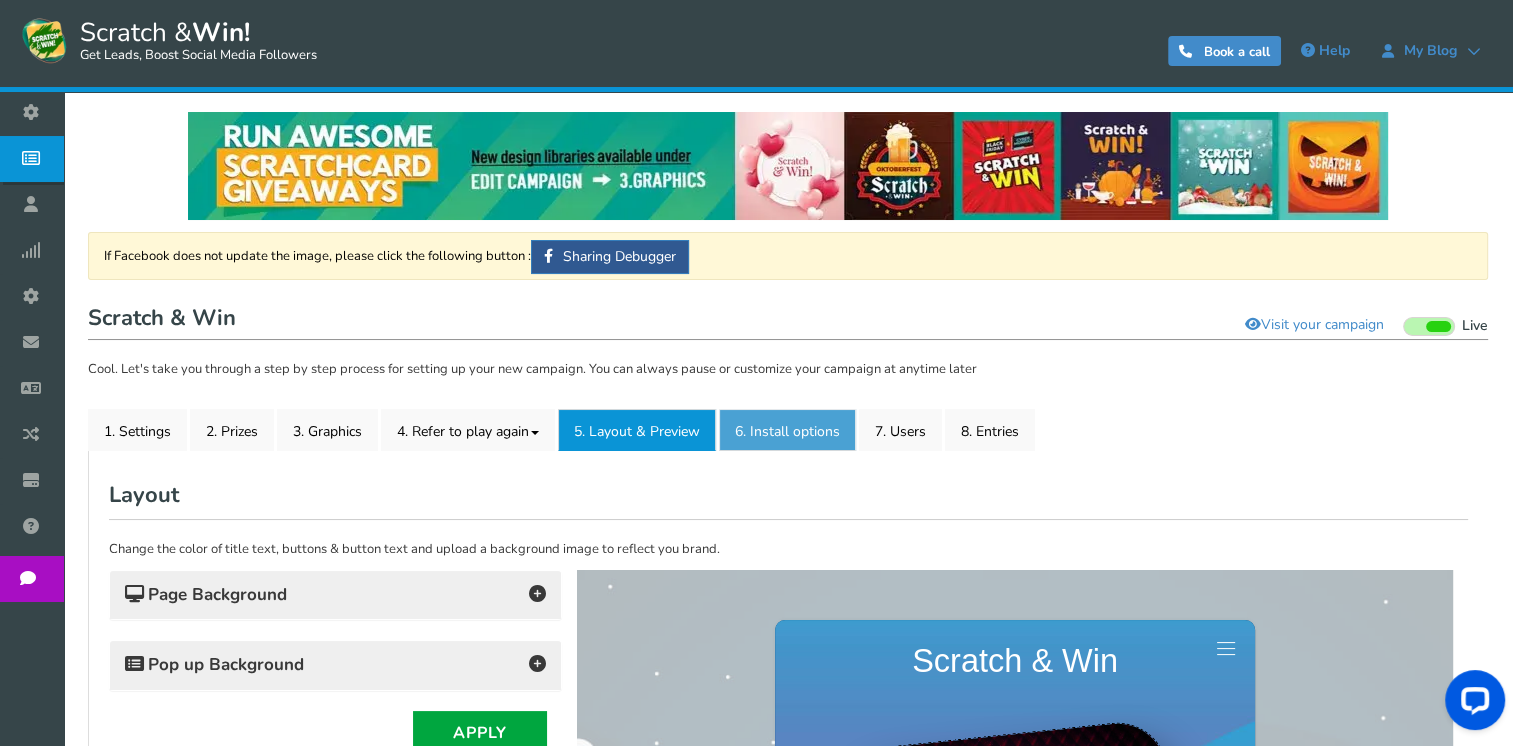click on "6. Install options  New" at bounding box center (787, 430) 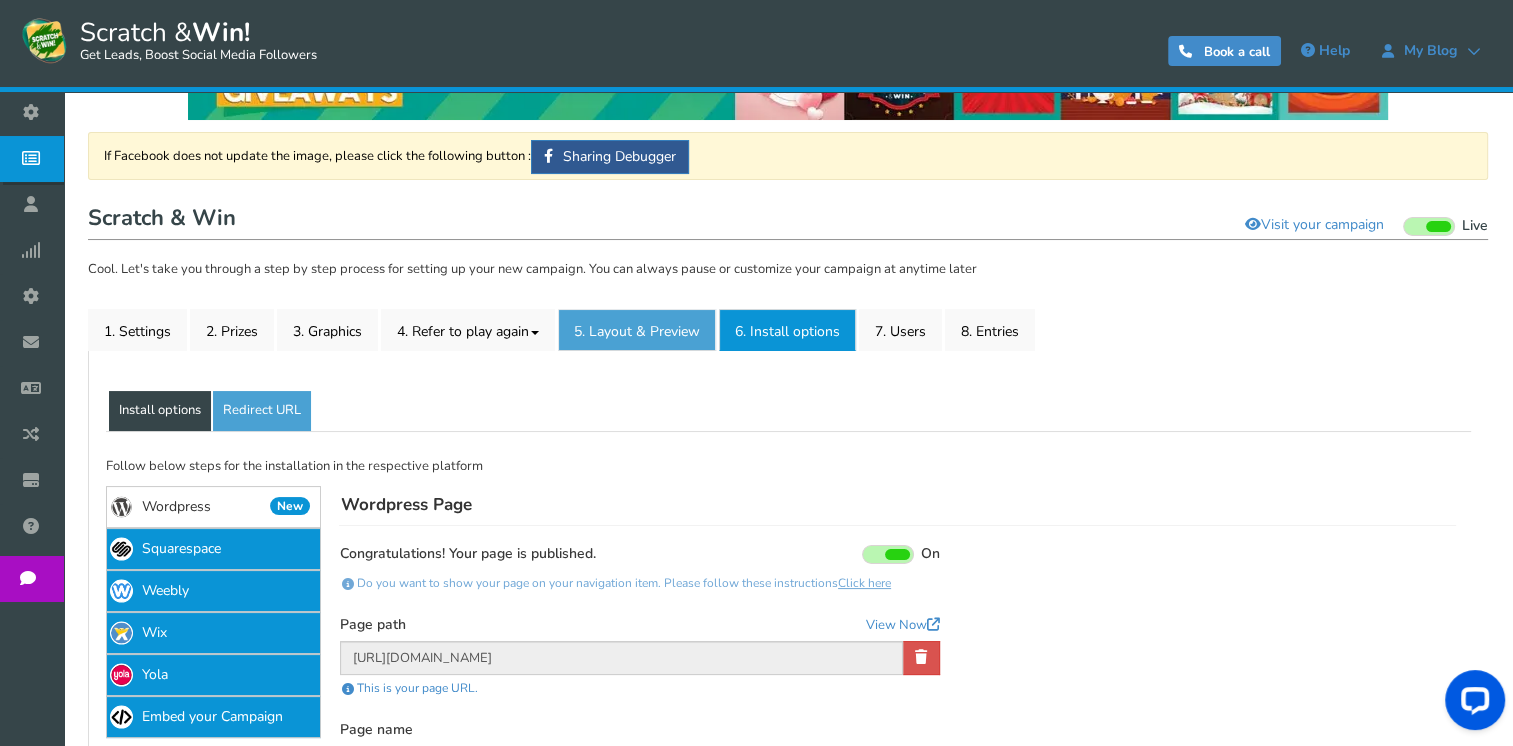 click on "5. Layout & Preview" at bounding box center (637, 330) 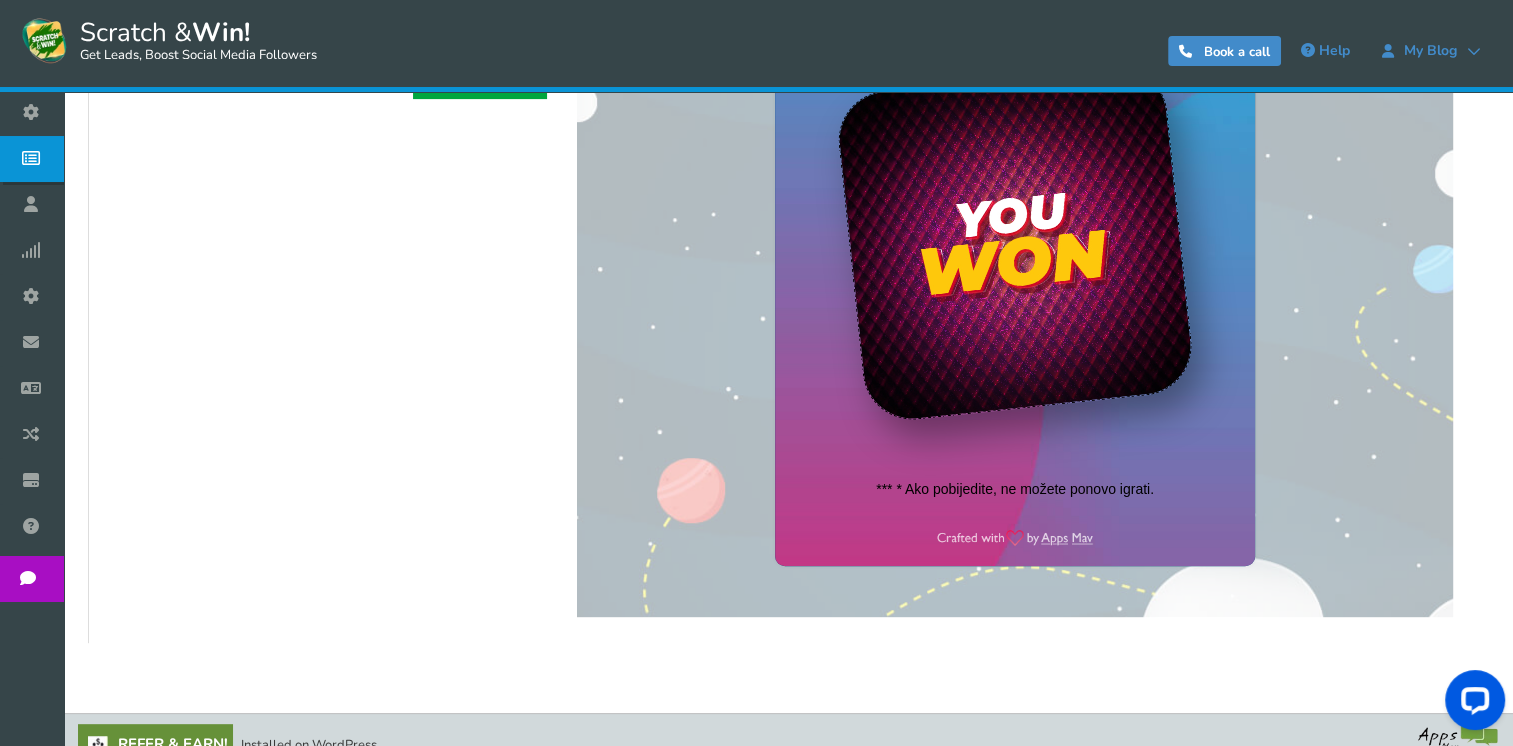 scroll, scrollTop: 456, scrollLeft: 0, axis: vertical 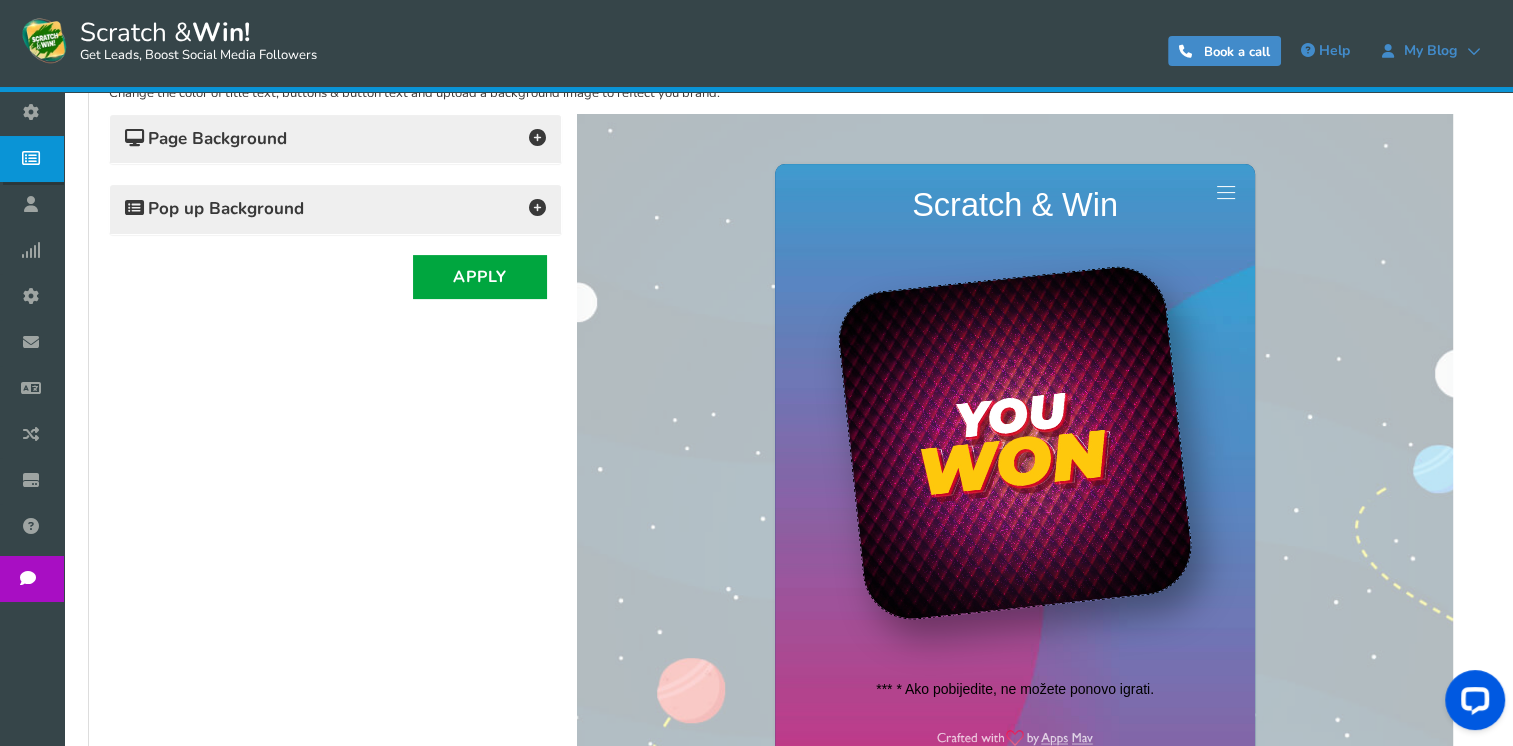 click at bounding box center (1015, 442) 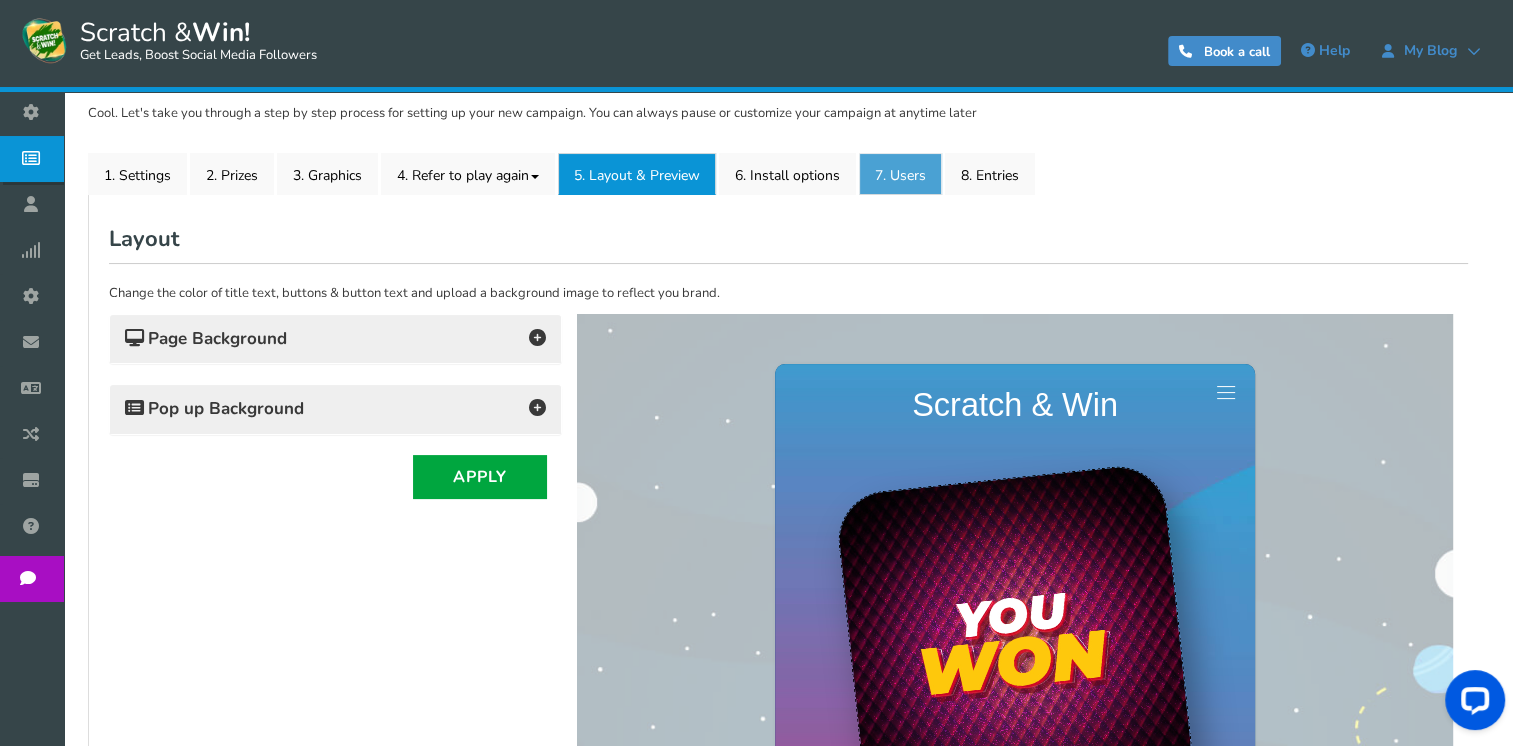 click on "7. Users" at bounding box center (900, 174) 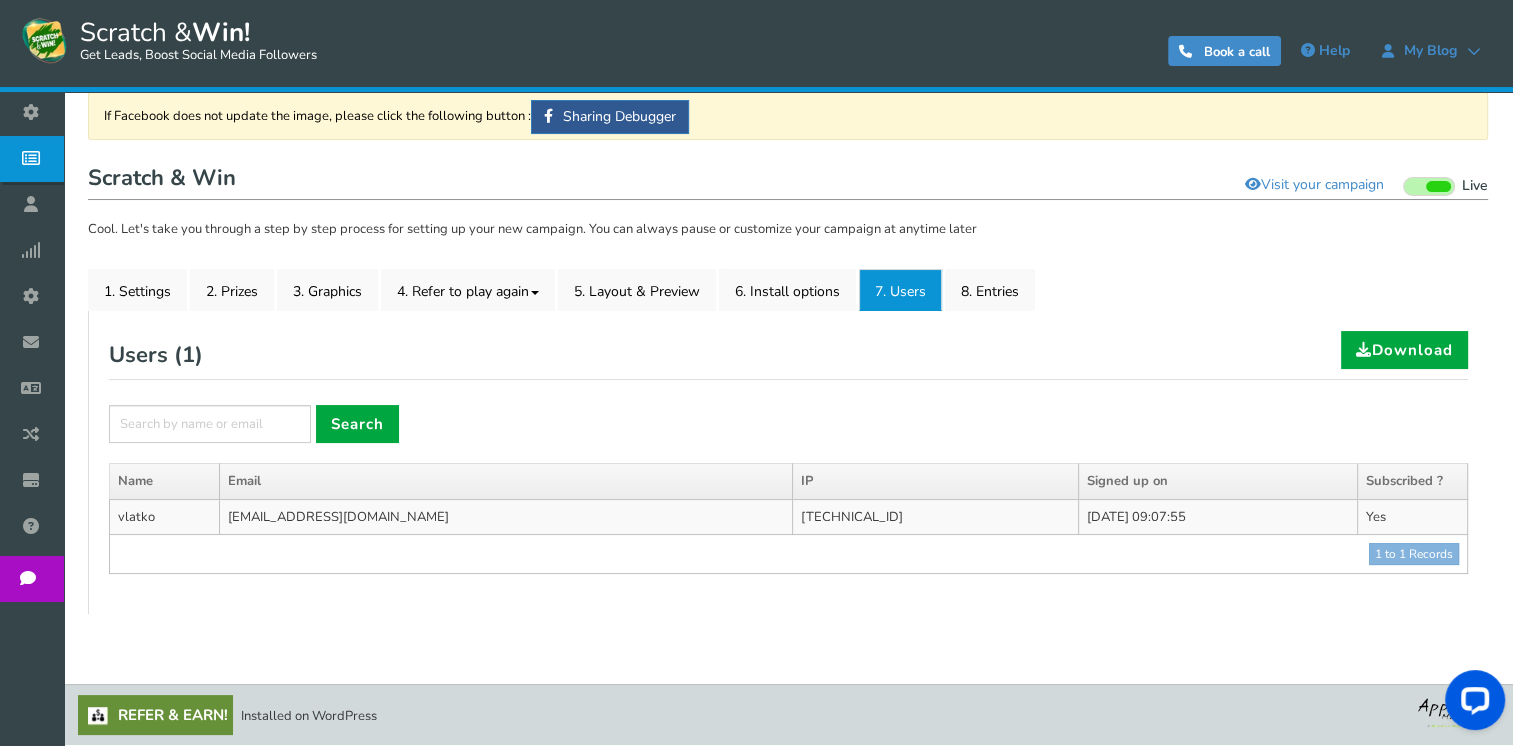 scroll, scrollTop: 137, scrollLeft: 0, axis: vertical 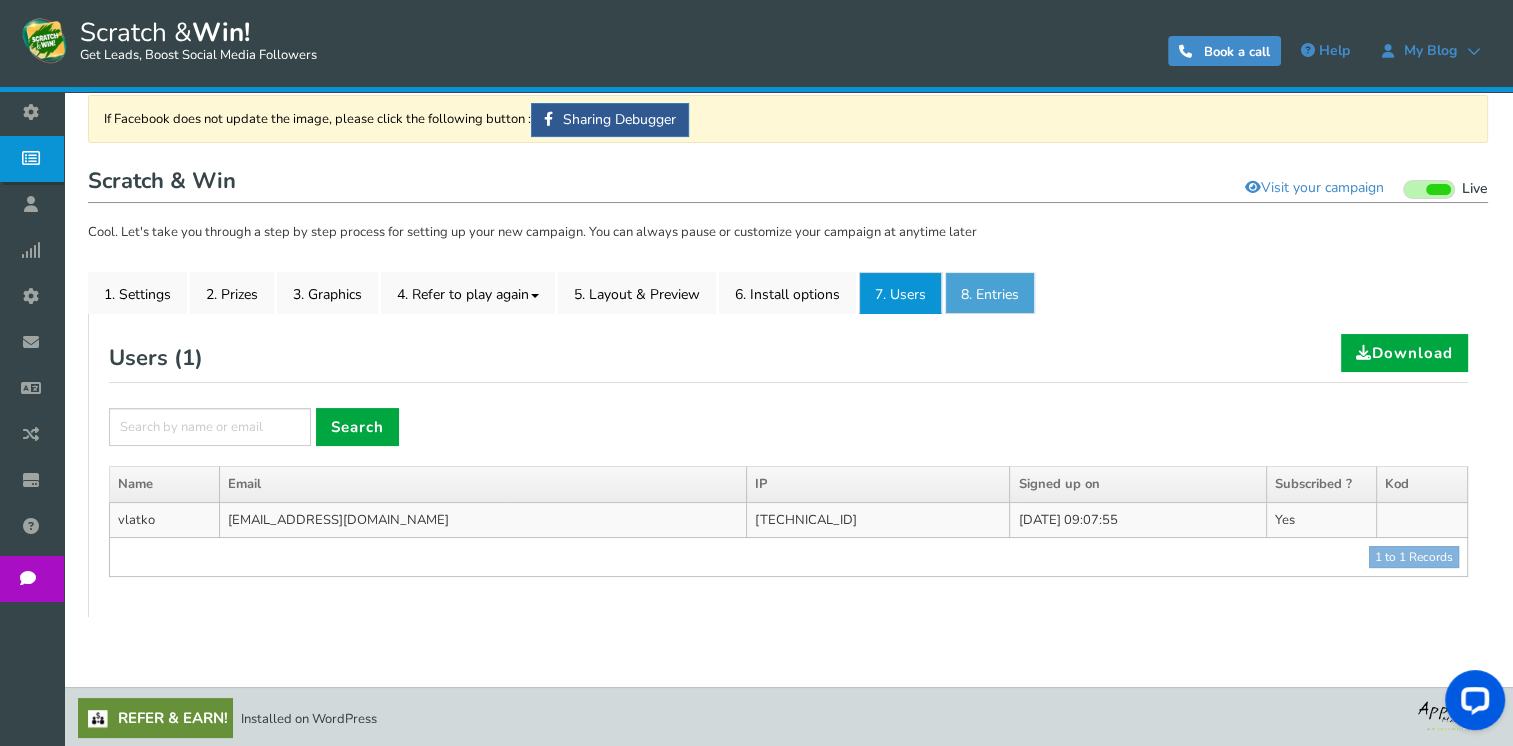 click on "8. Entries" at bounding box center (990, 293) 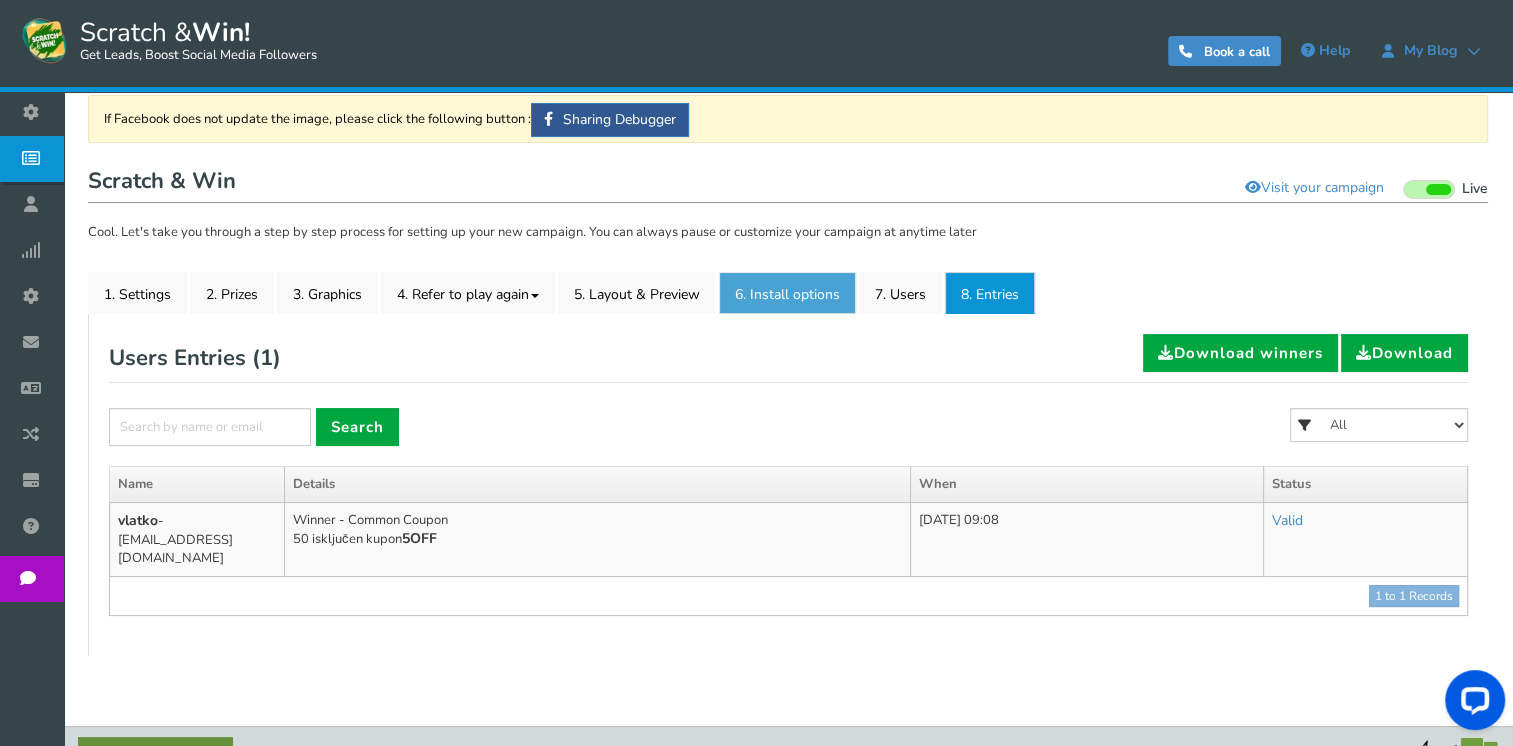 click on "6. Install options  New" at bounding box center [787, 293] 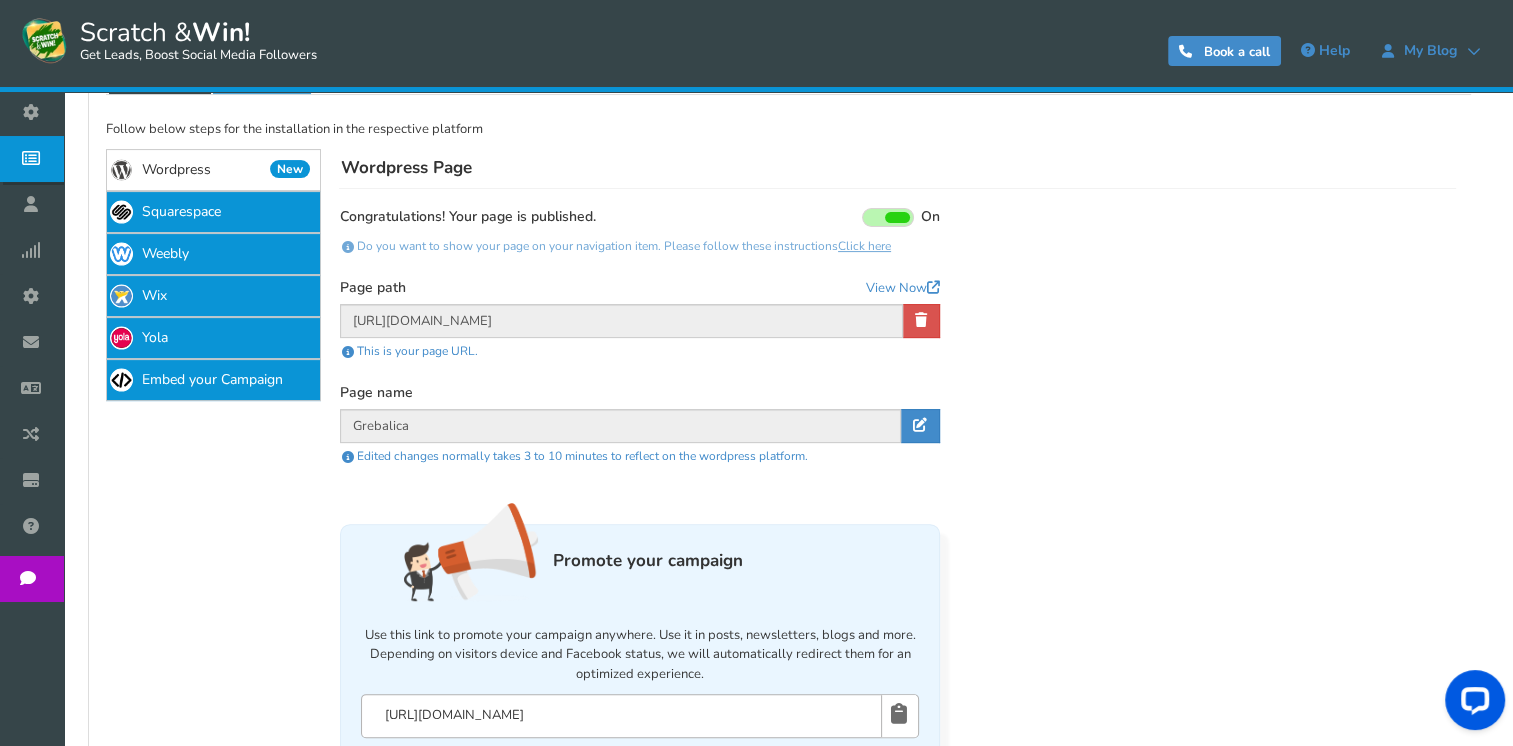scroll, scrollTop: 37, scrollLeft: 0, axis: vertical 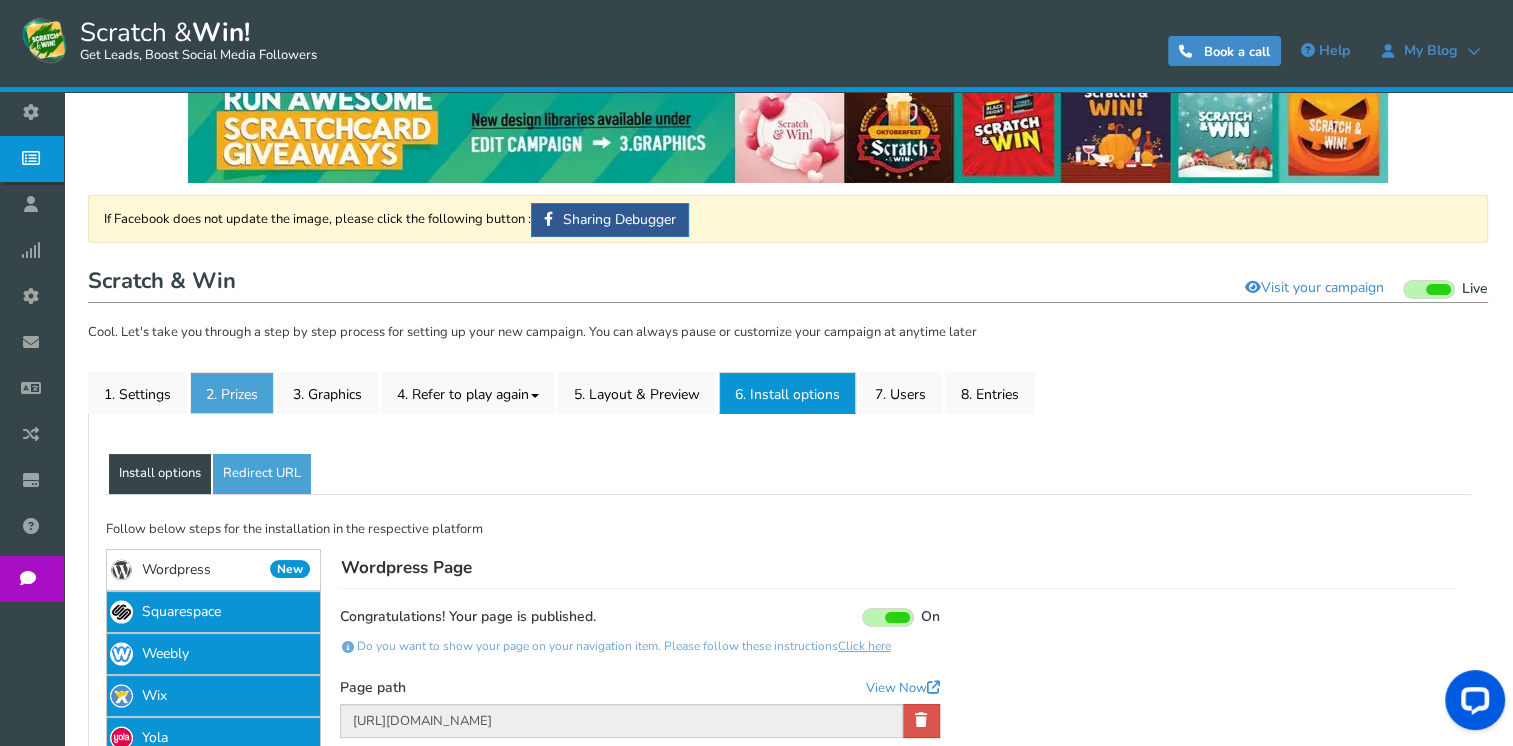 click on "2. Prizes" at bounding box center [232, 393] 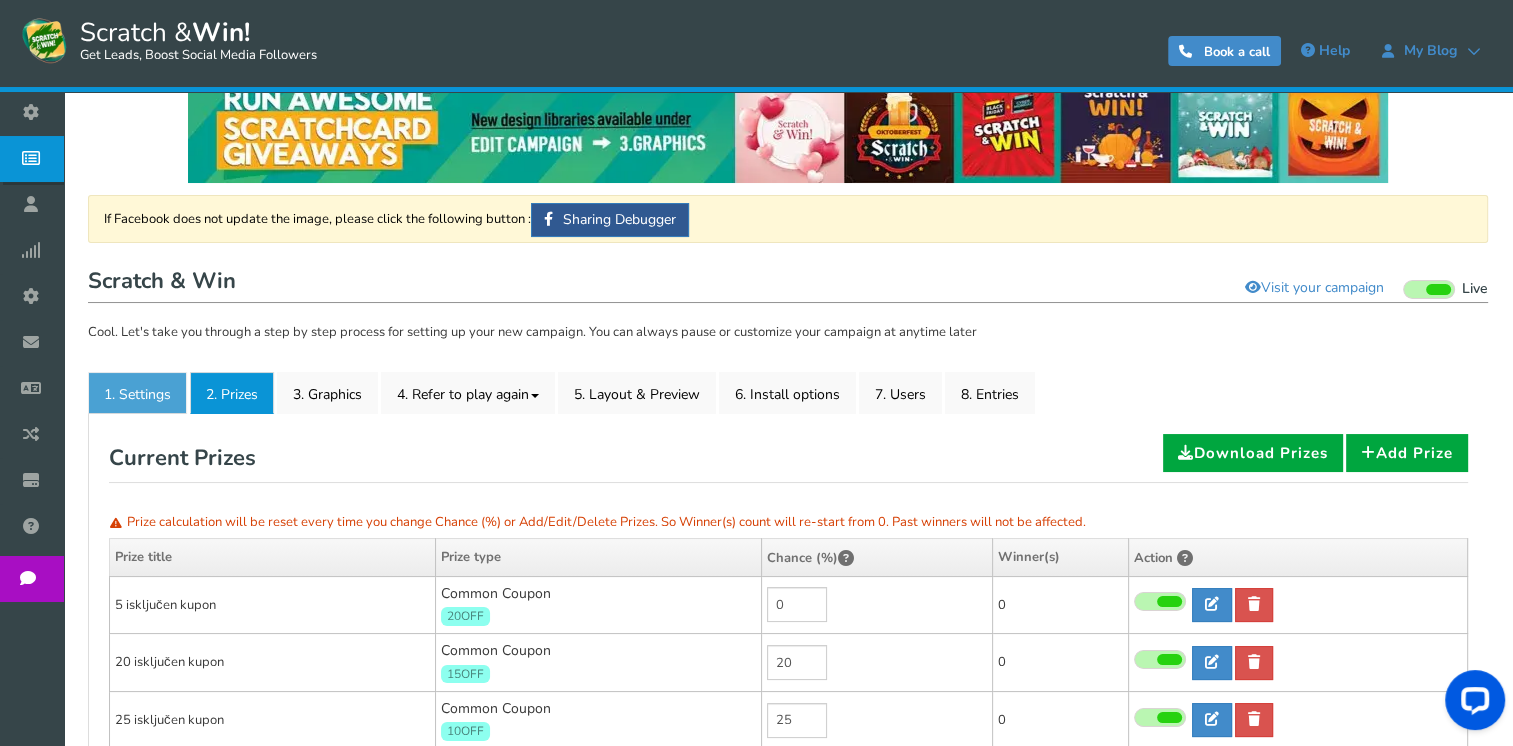 click on "1. Settings" at bounding box center (137, 393) 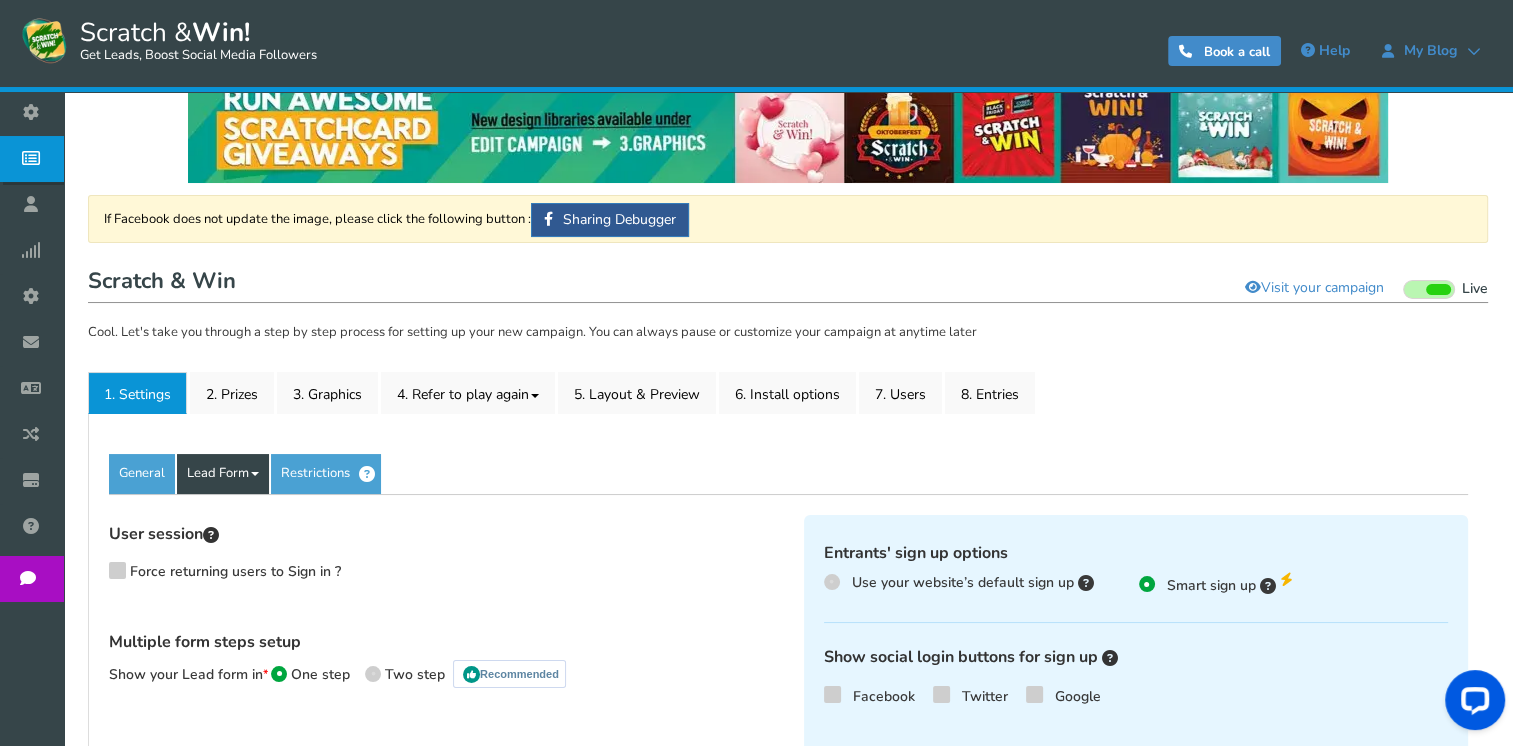 click on "Lead Form" at bounding box center [223, 474] 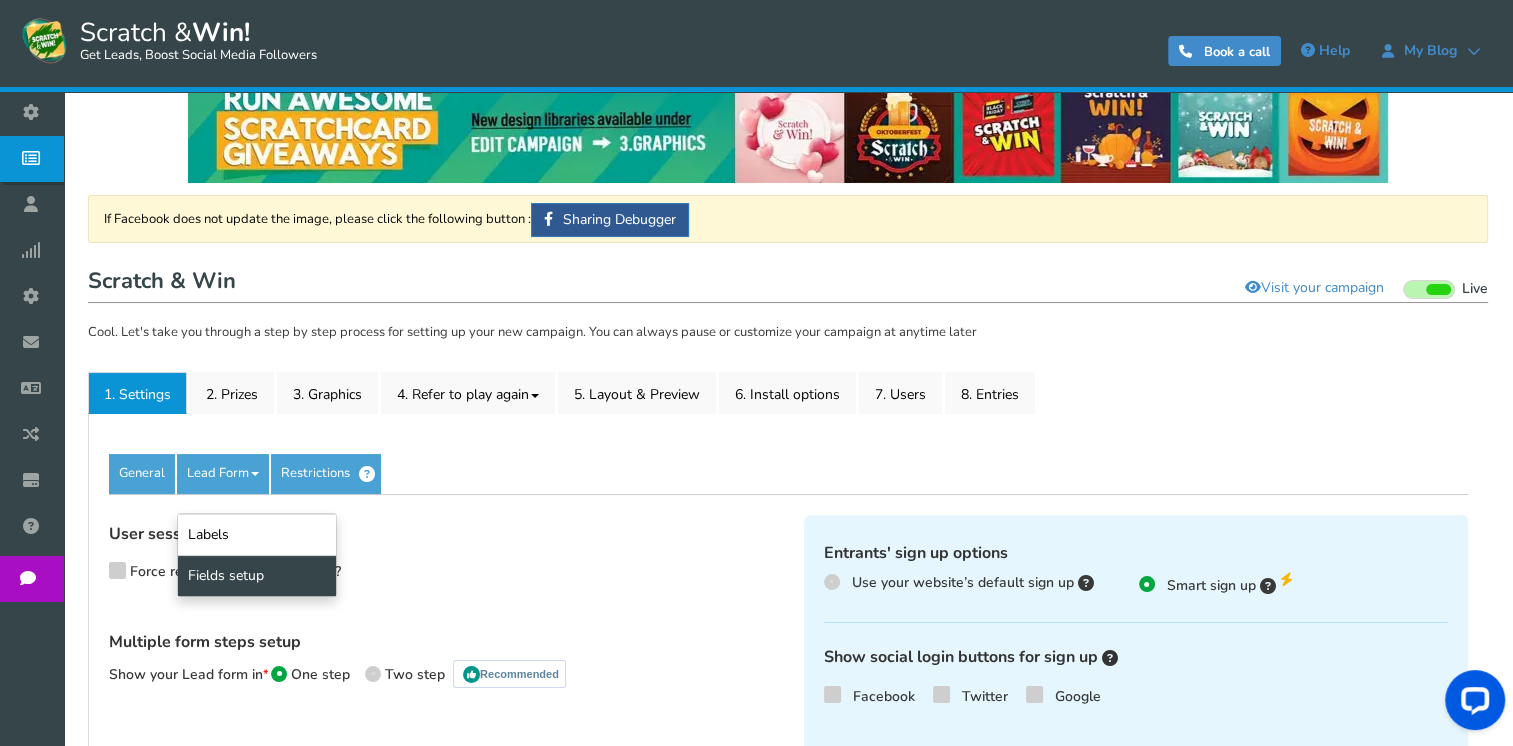 click on "Fields setup" at bounding box center [257, 575] 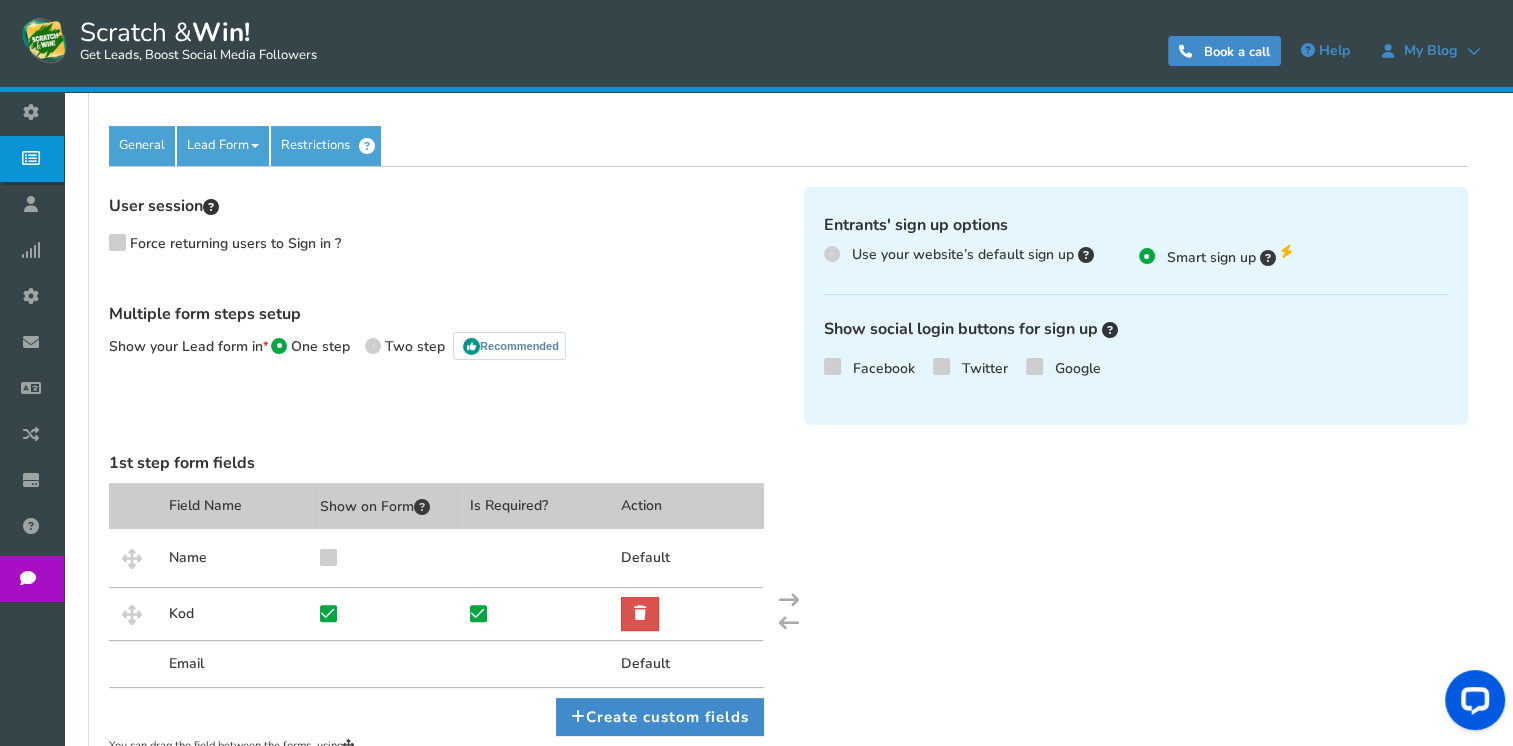 scroll, scrollTop: 321, scrollLeft: 0, axis: vertical 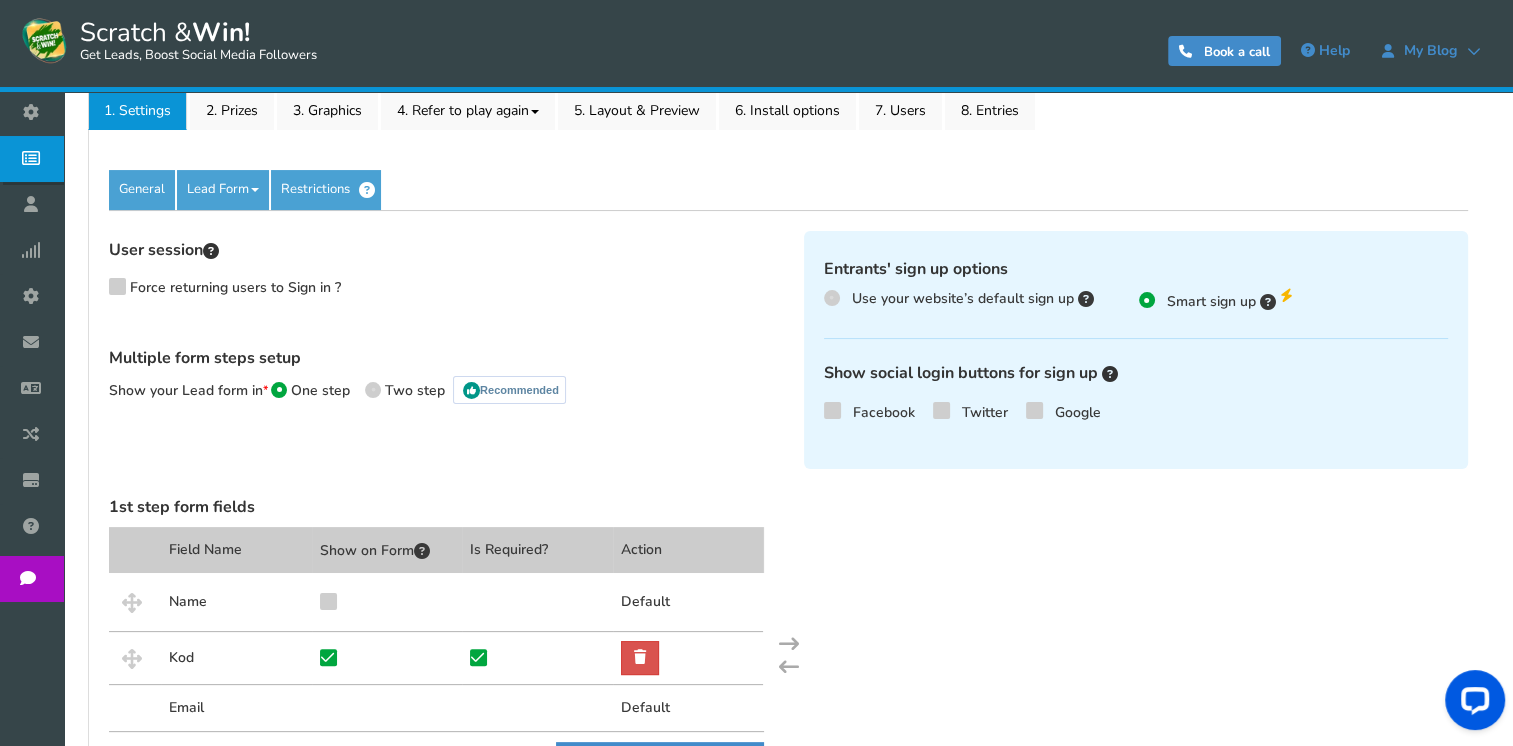 click on "Use your website’s default sign up" at bounding box center (963, 298) 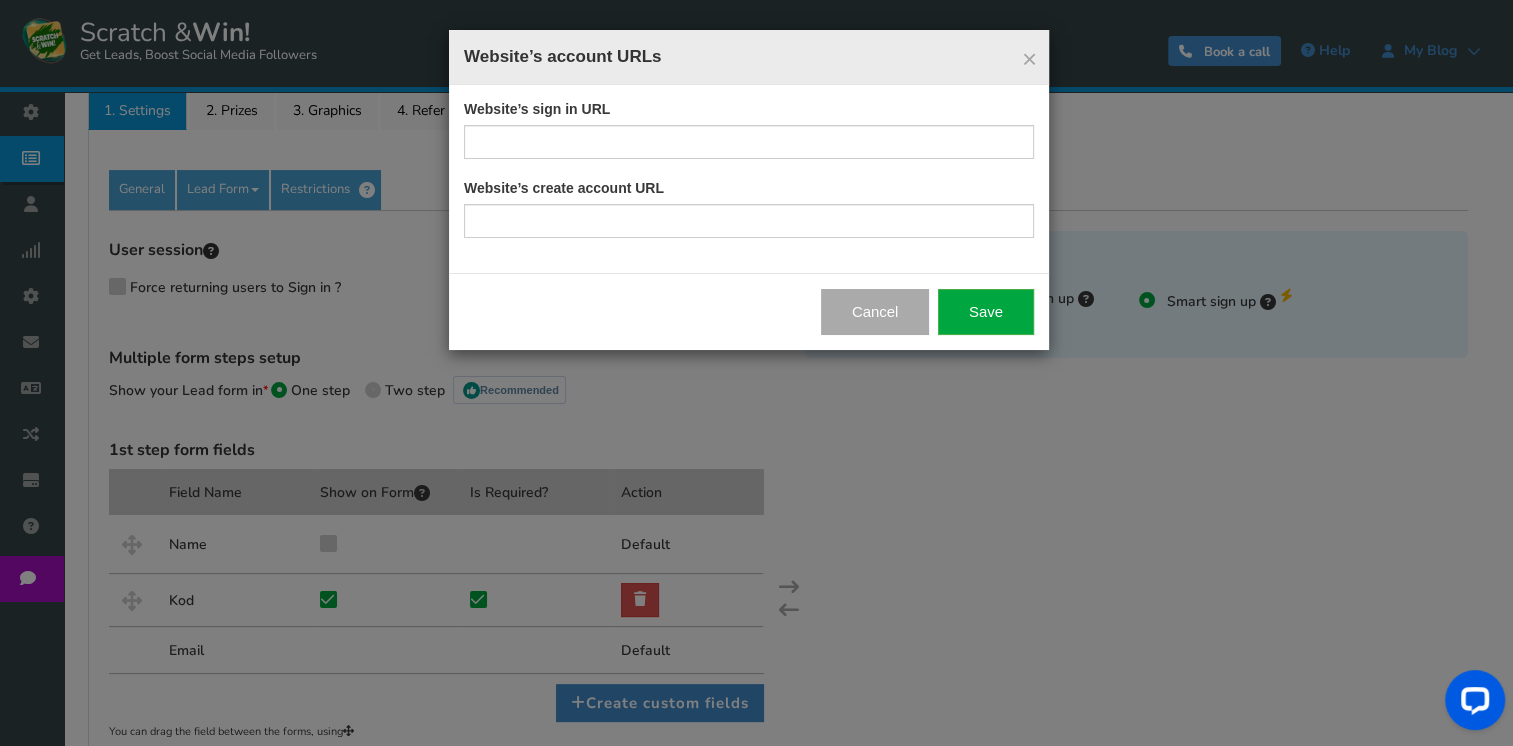click on "Cancel" at bounding box center (875, 312) 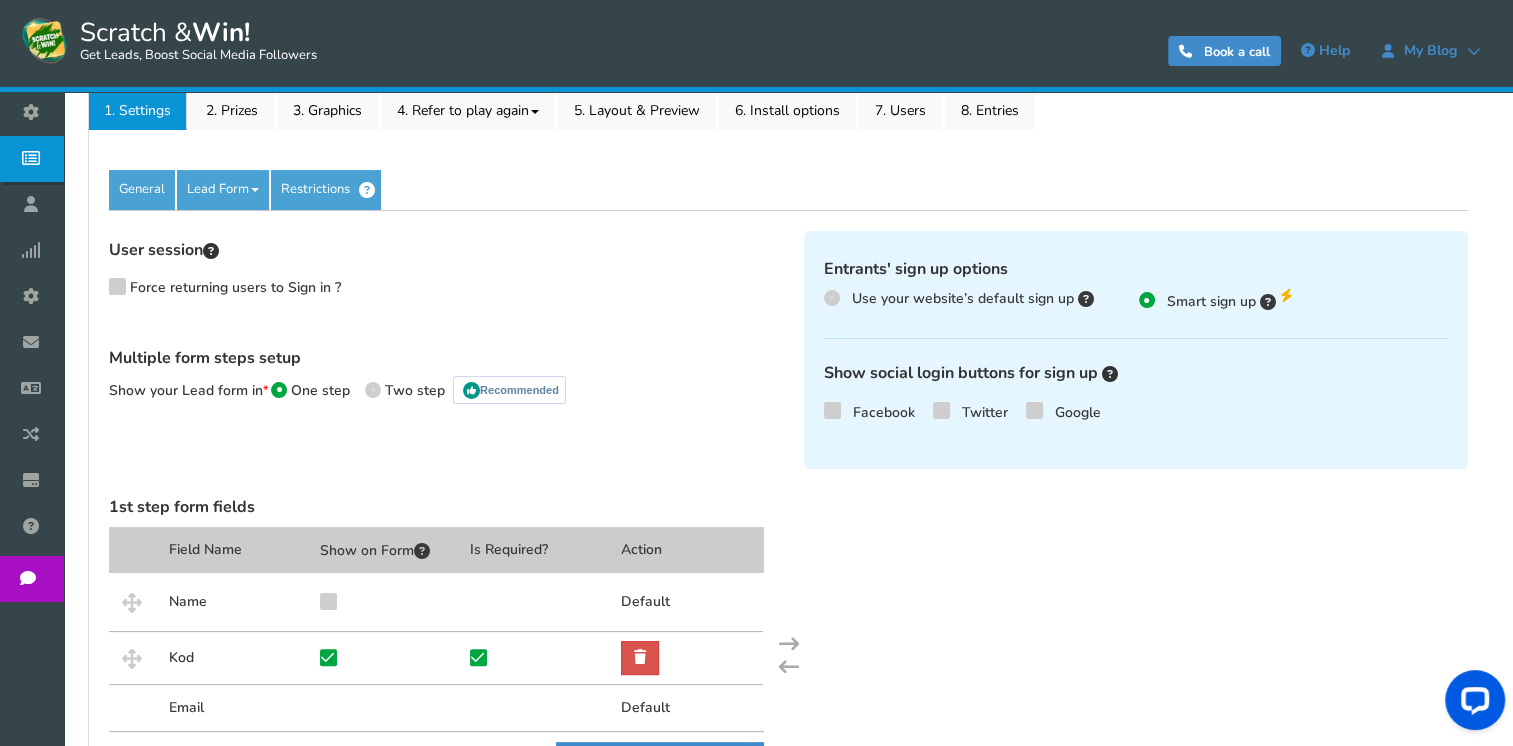 click at bounding box center (373, 390) 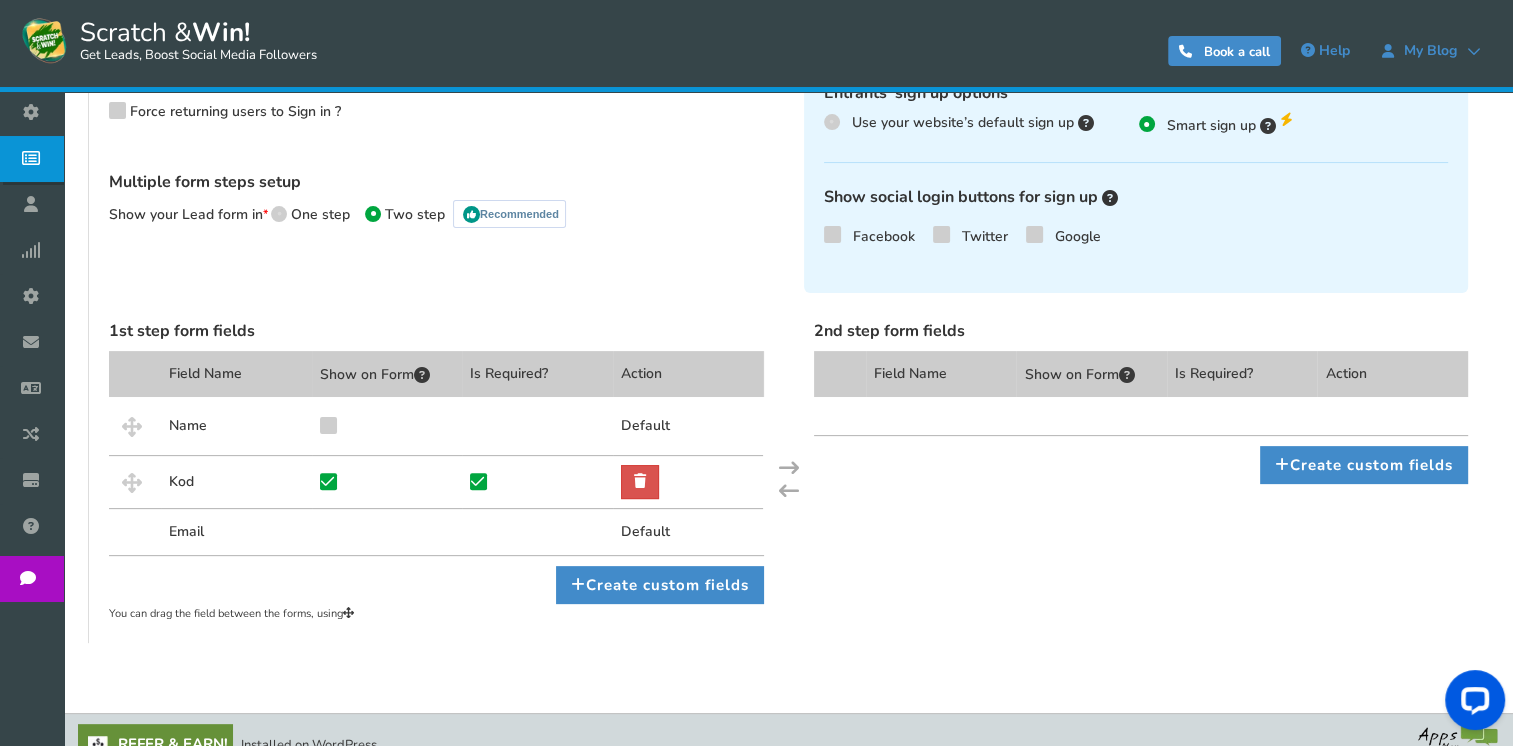 scroll, scrollTop: 521, scrollLeft: 0, axis: vertical 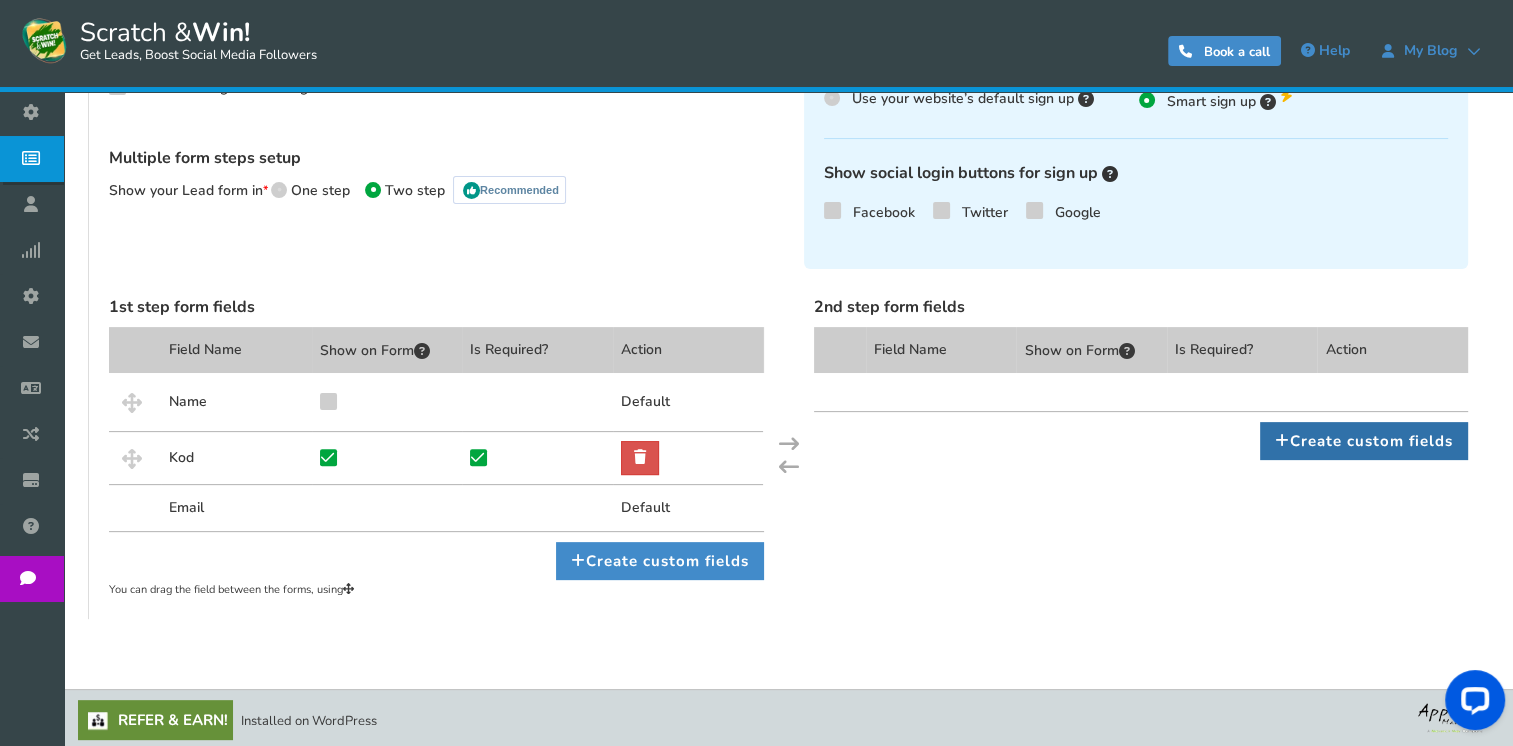 click on "Create custom fields" at bounding box center [1364, 441] 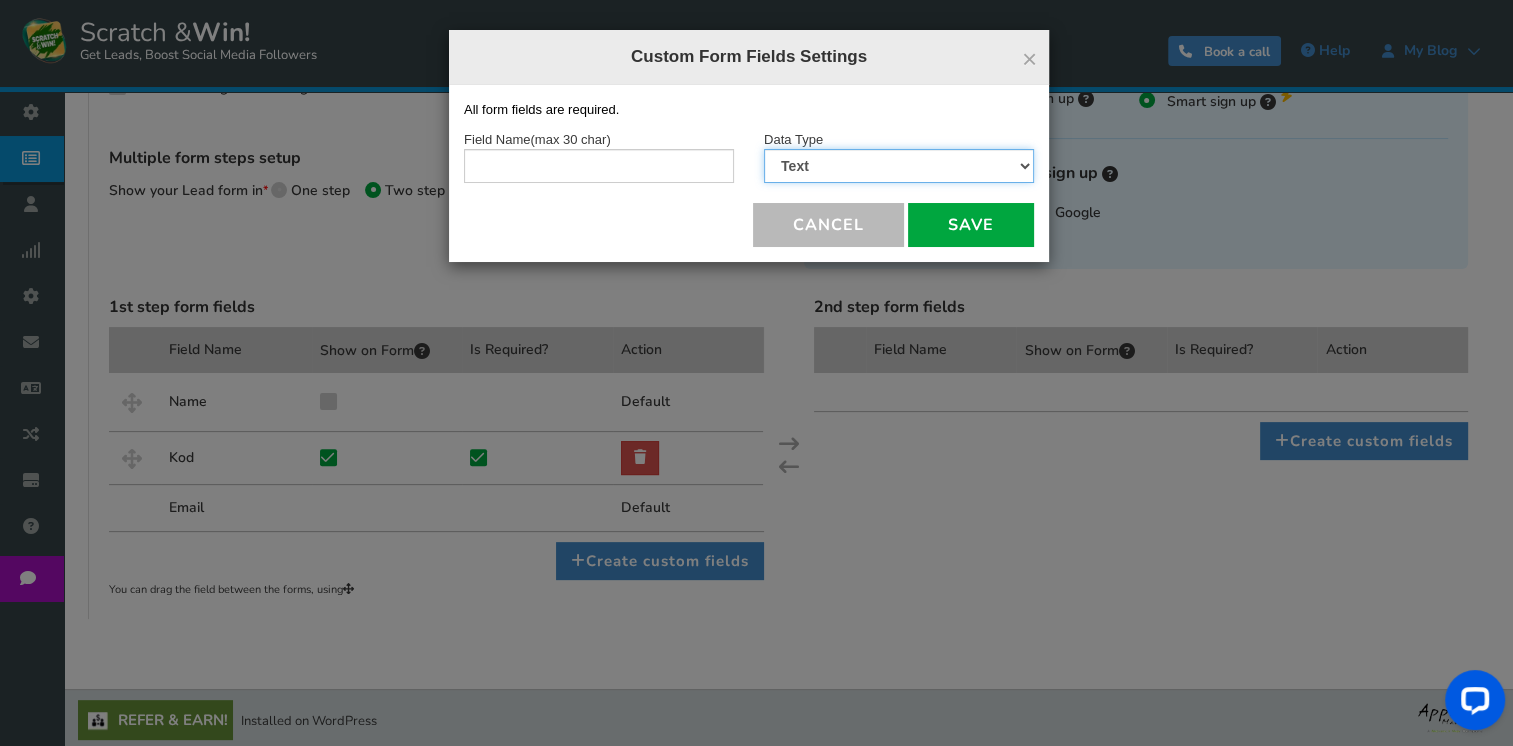 click on "Text
Number
Multiple Options (can only select one)
Multiple Options (can select many)
Date" at bounding box center [899, 166] 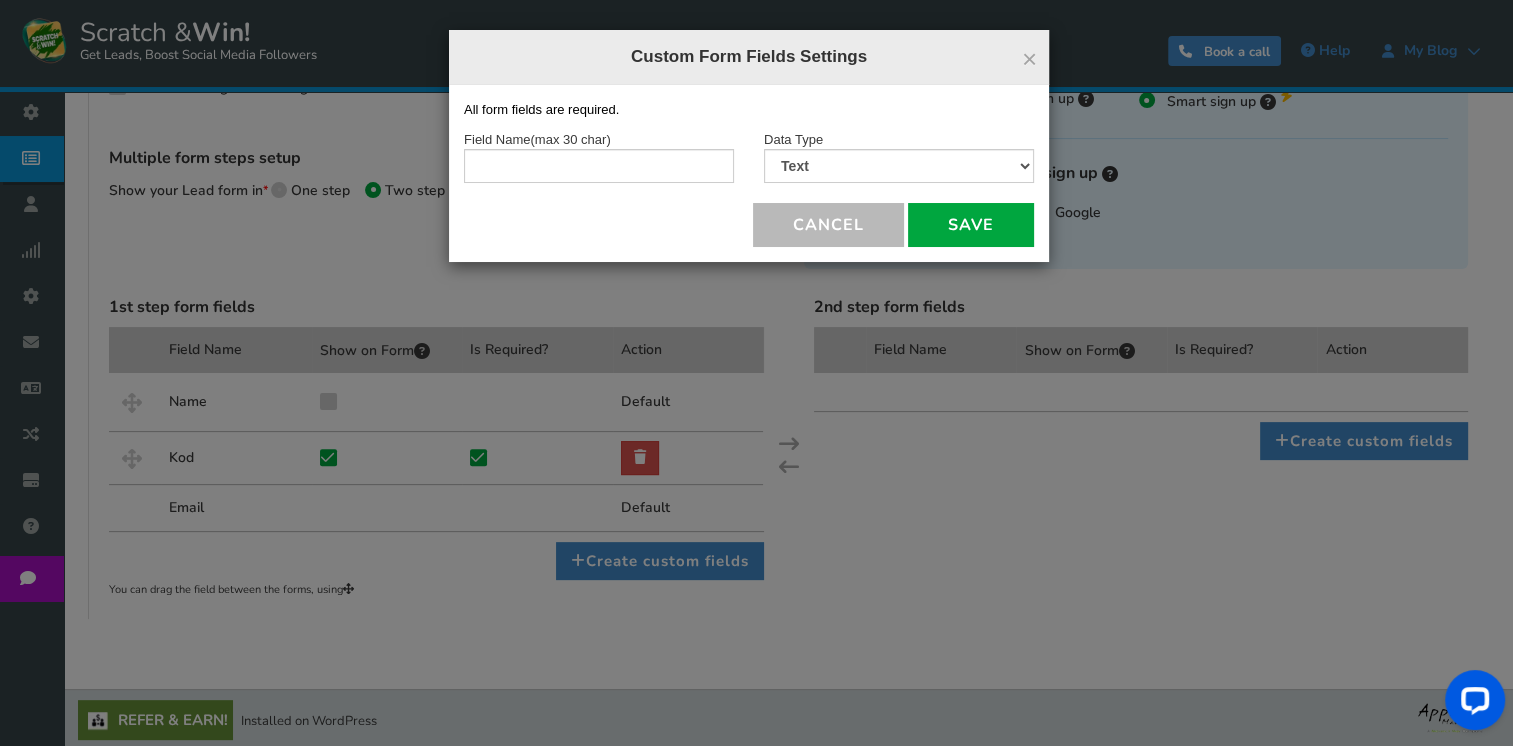 click on "Cancel
save" at bounding box center [749, 225] 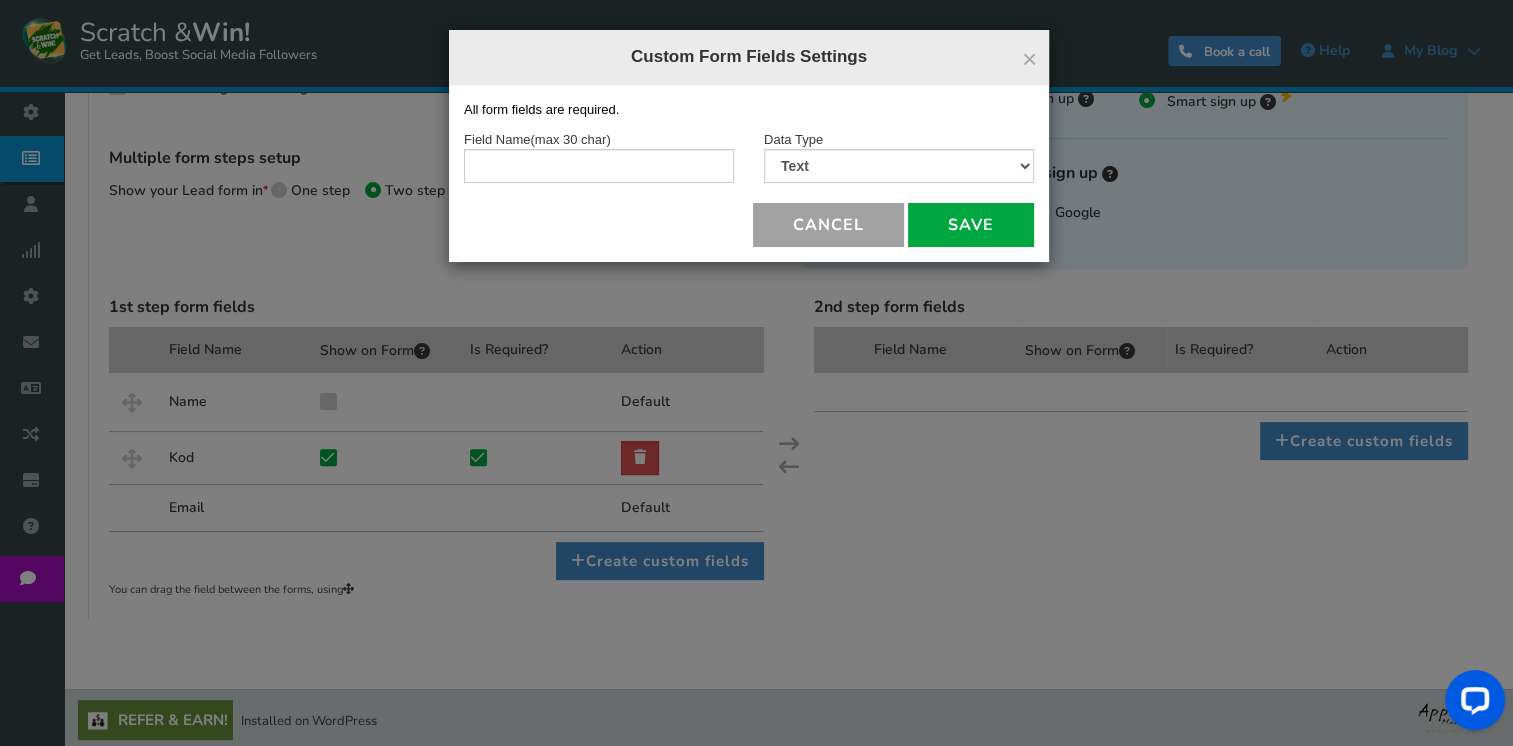 click on "Cancel" at bounding box center [828, 225] 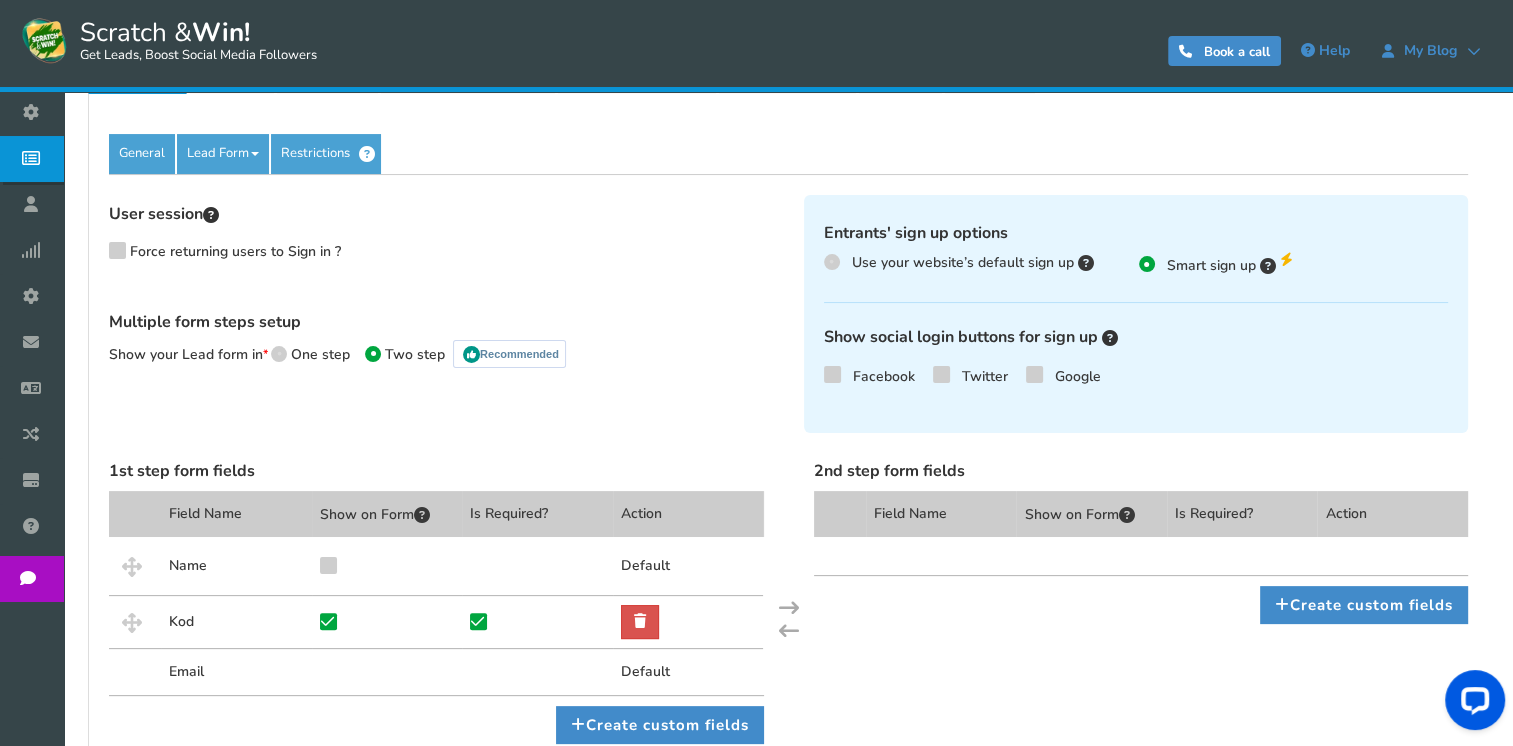 scroll, scrollTop: 221, scrollLeft: 0, axis: vertical 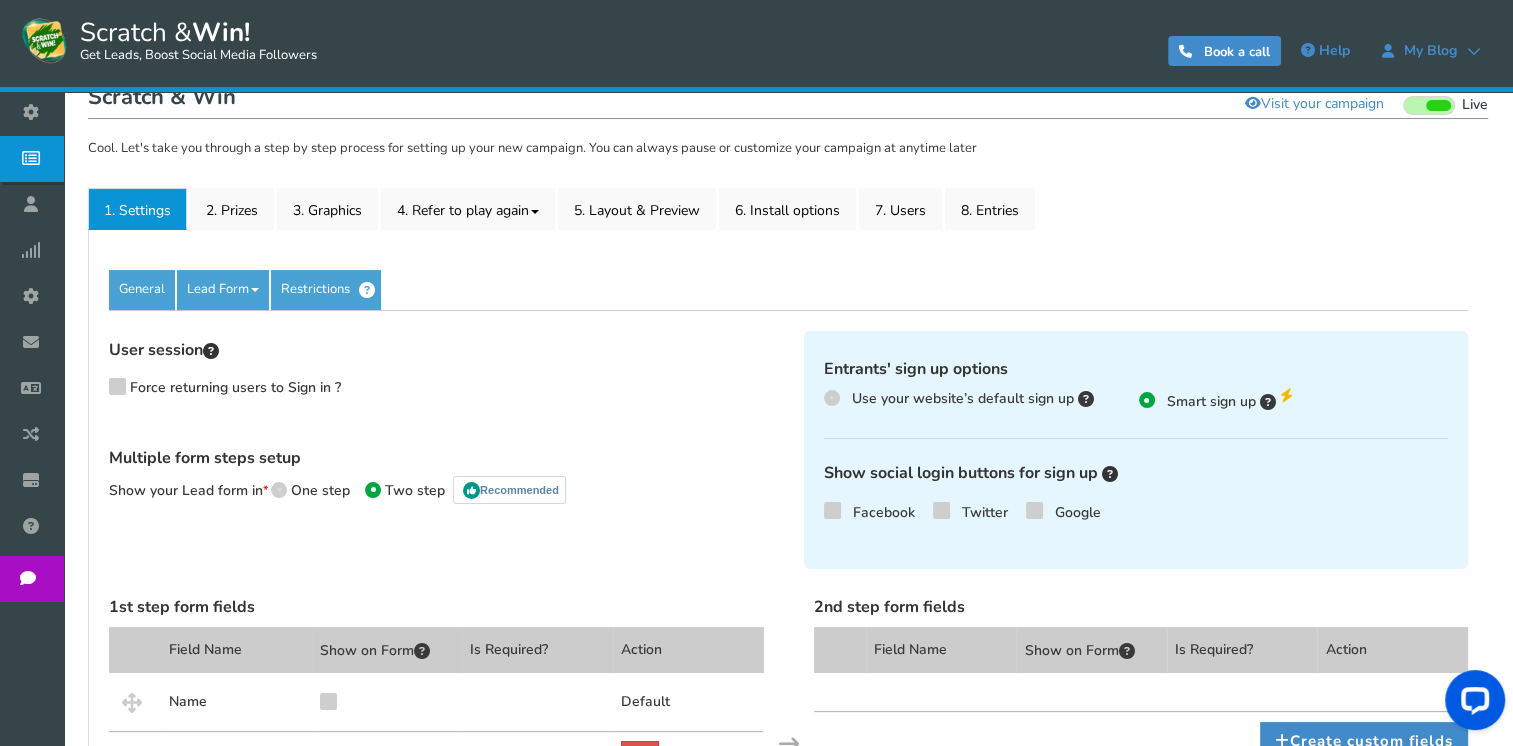 click on "Force returning users to Sign in ?" at bounding box center [235, 387] 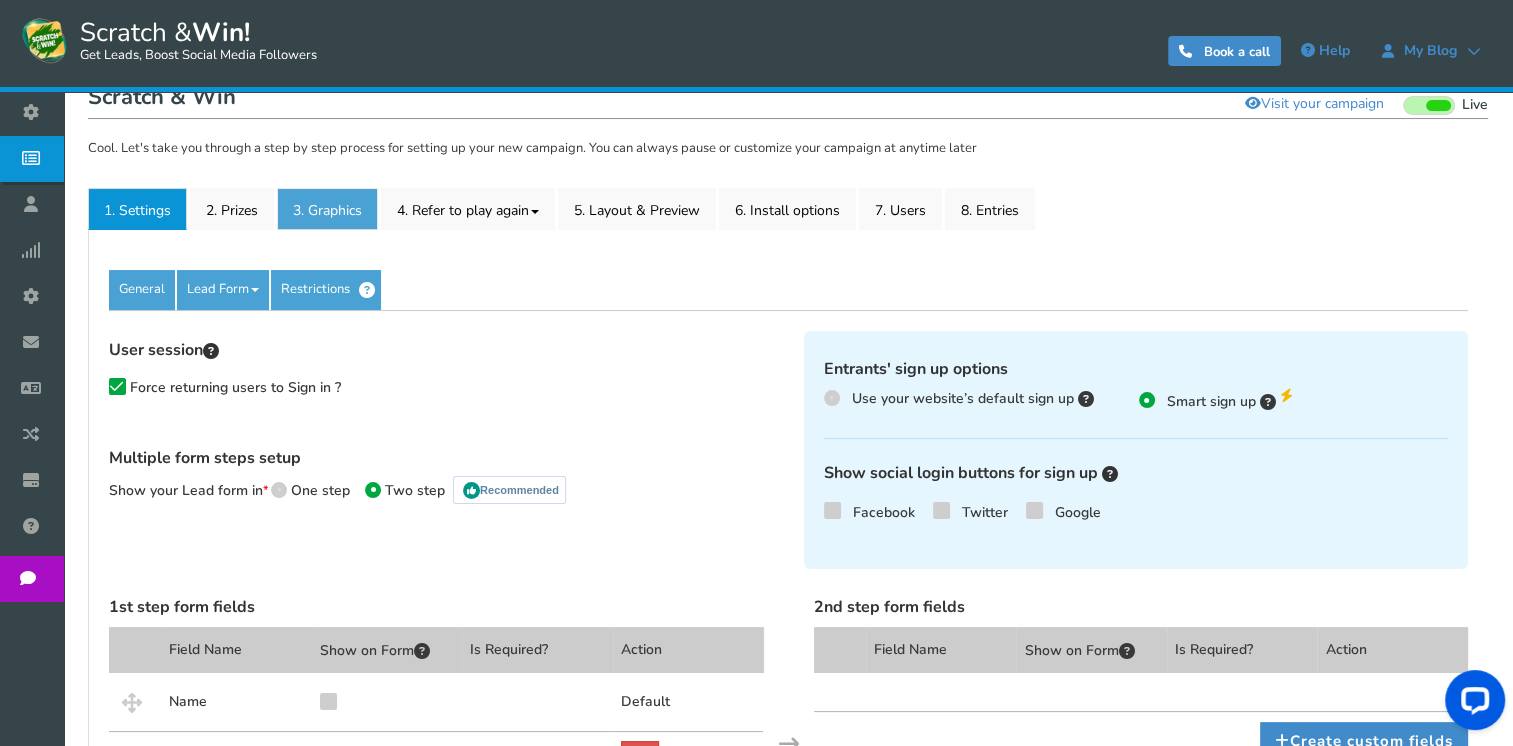 click on "3. Graphics" at bounding box center [327, 209] 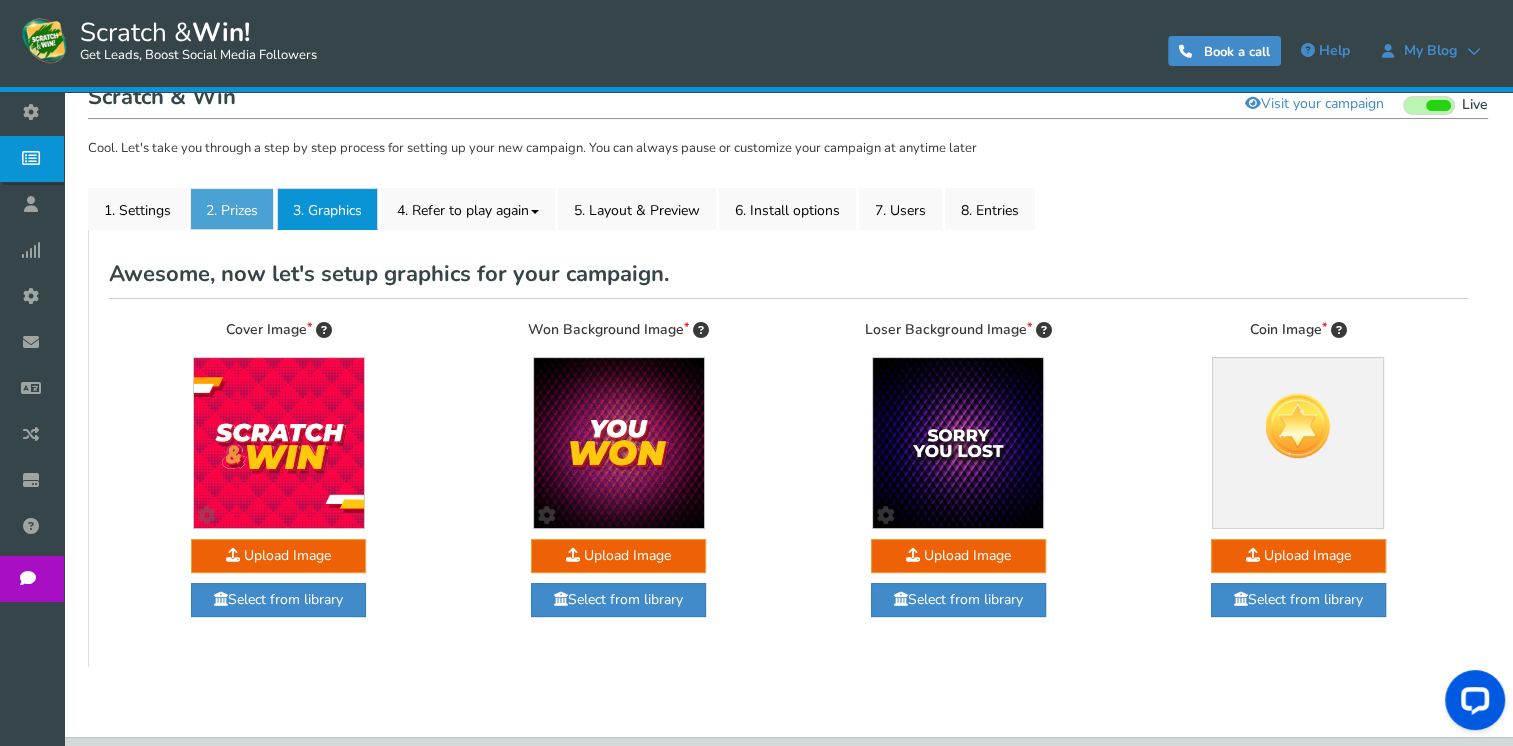 click on "2. Prizes" at bounding box center [232, 209] 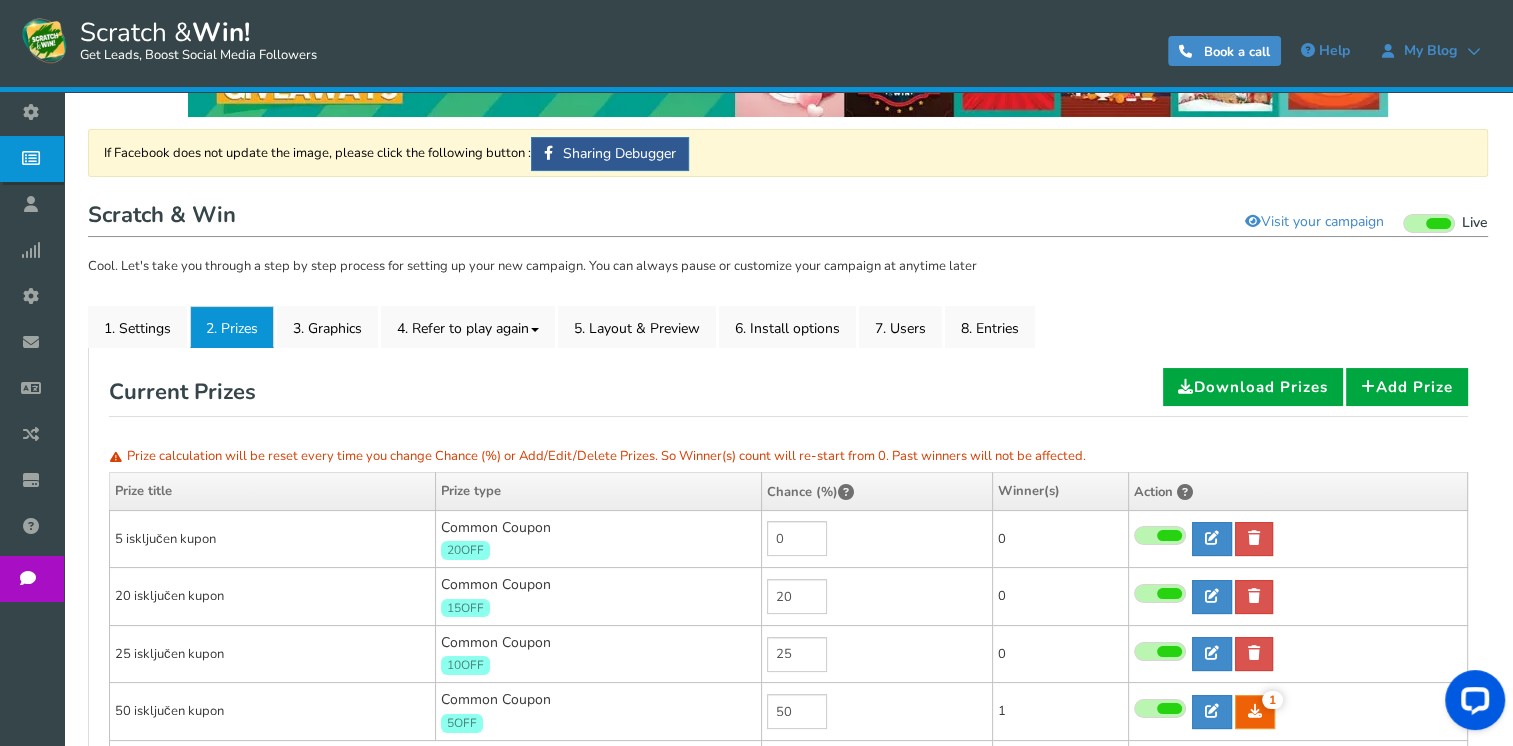 scroll, scrollTop: 68, scrollLeft: 0, axis: vertical 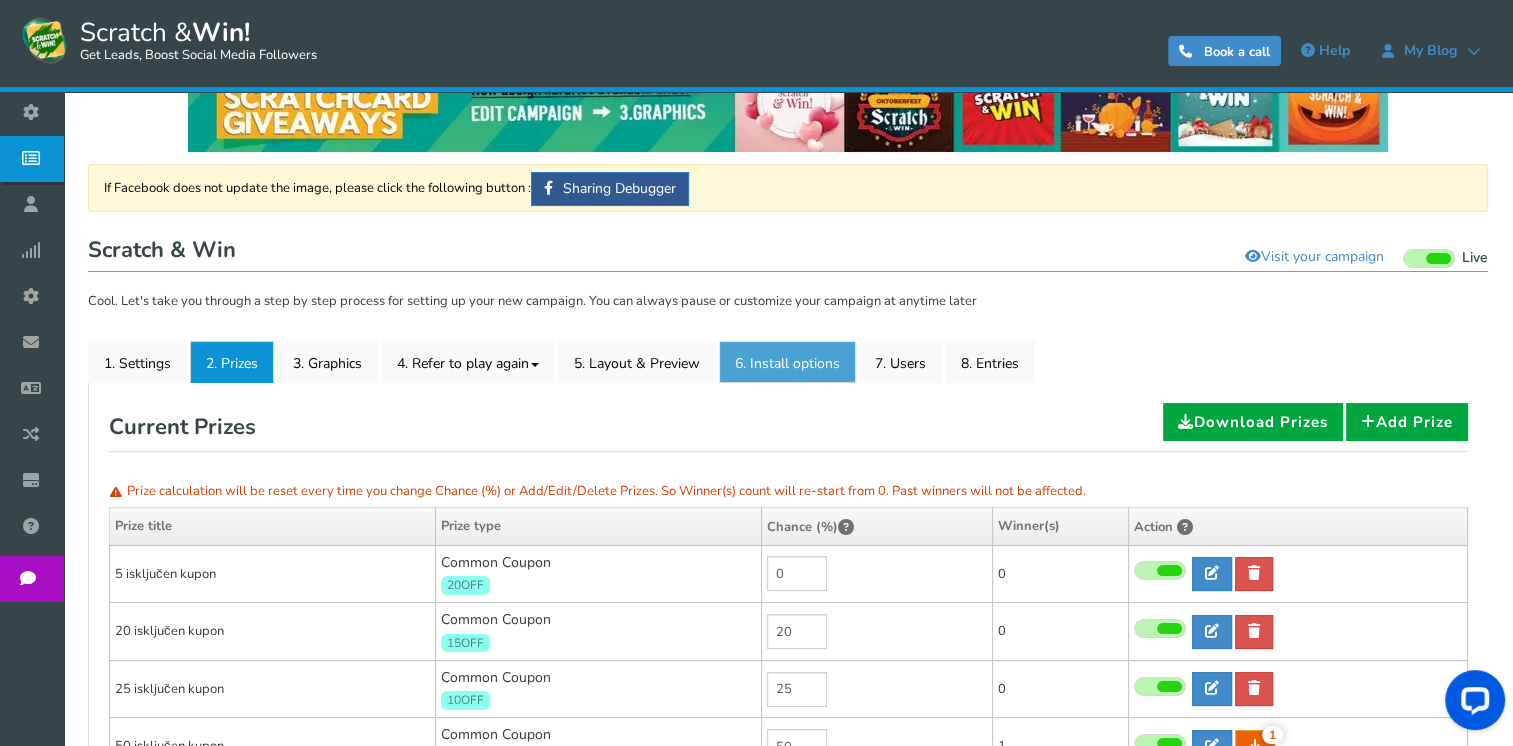 click on "6. Install options  New" at bounding box center (787, 362) 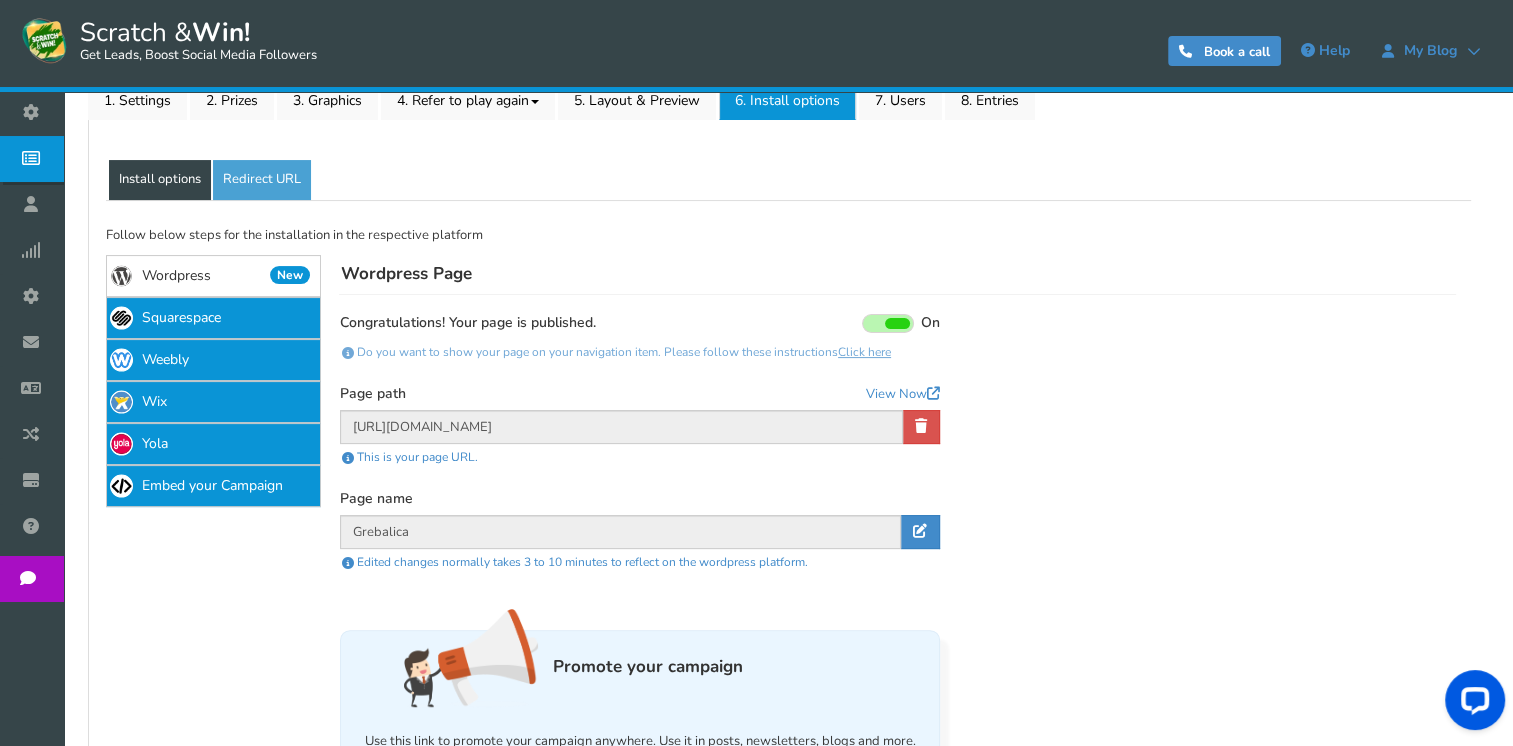 scroll, scrollTop: 368, scrollLeft: 0, axis: vertical 